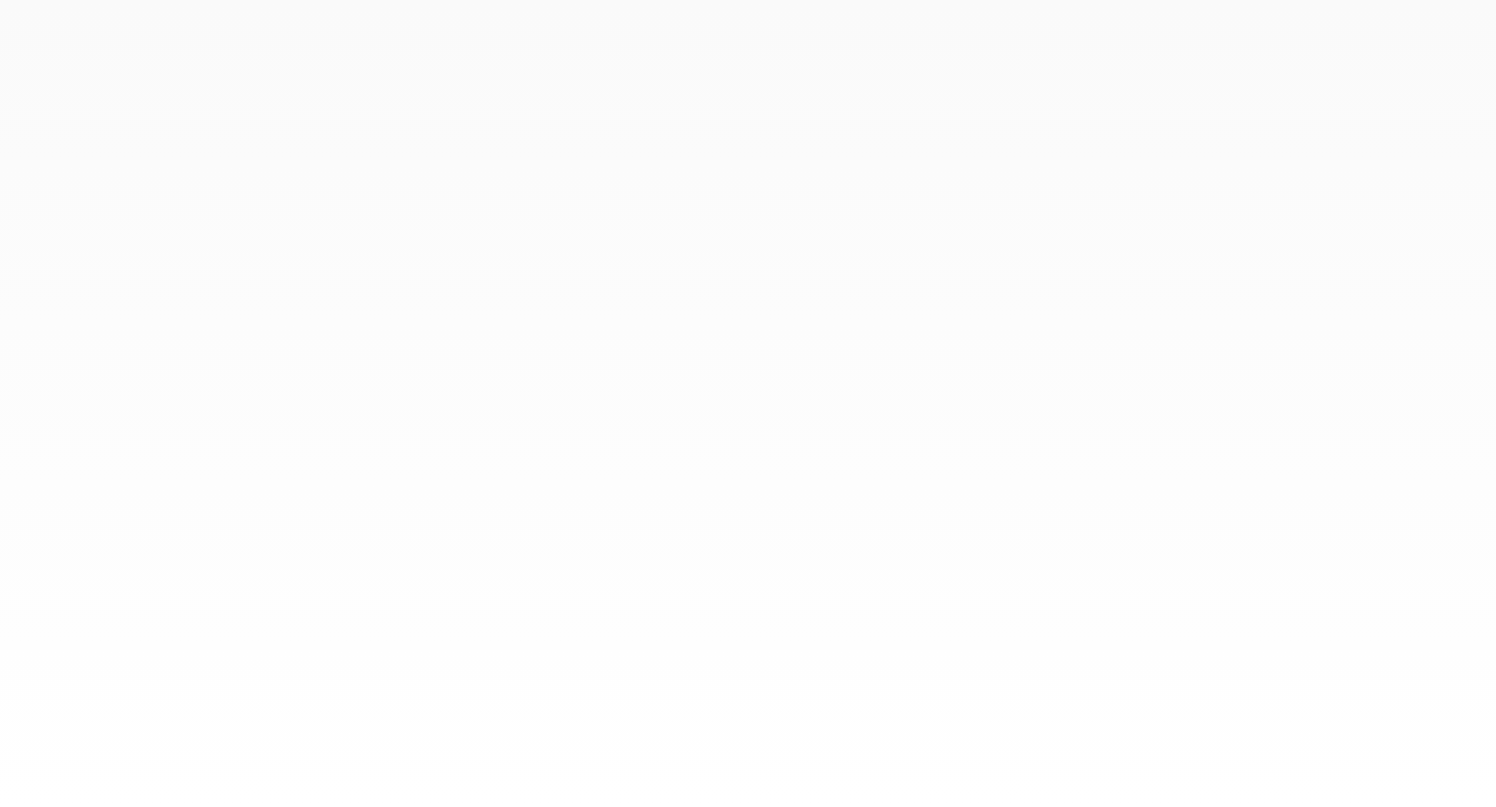 scroll, scrollTop: 0, scrollLeft: 0, axis: both 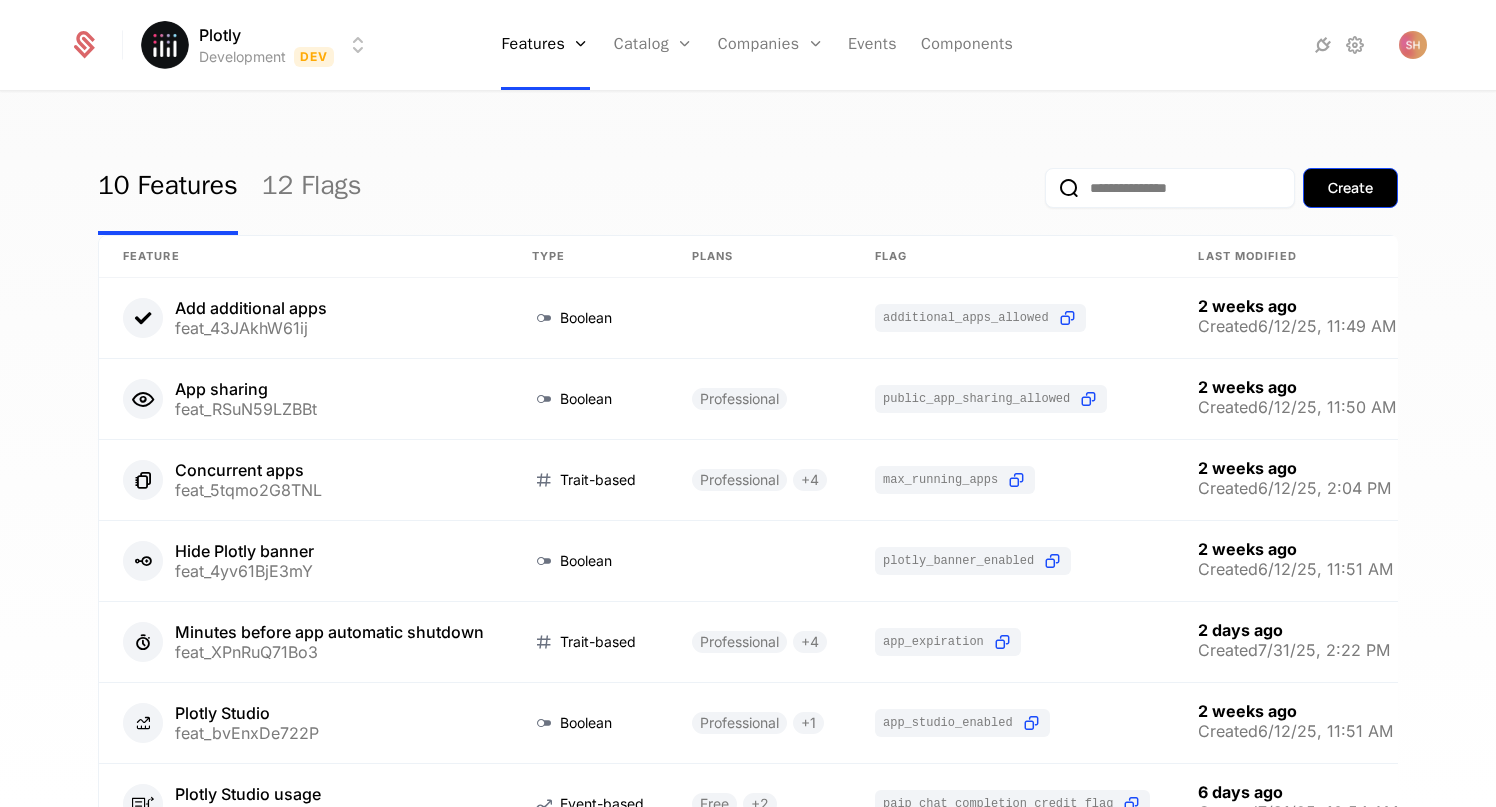 click on "Create" at bounding box center [1350, 188] 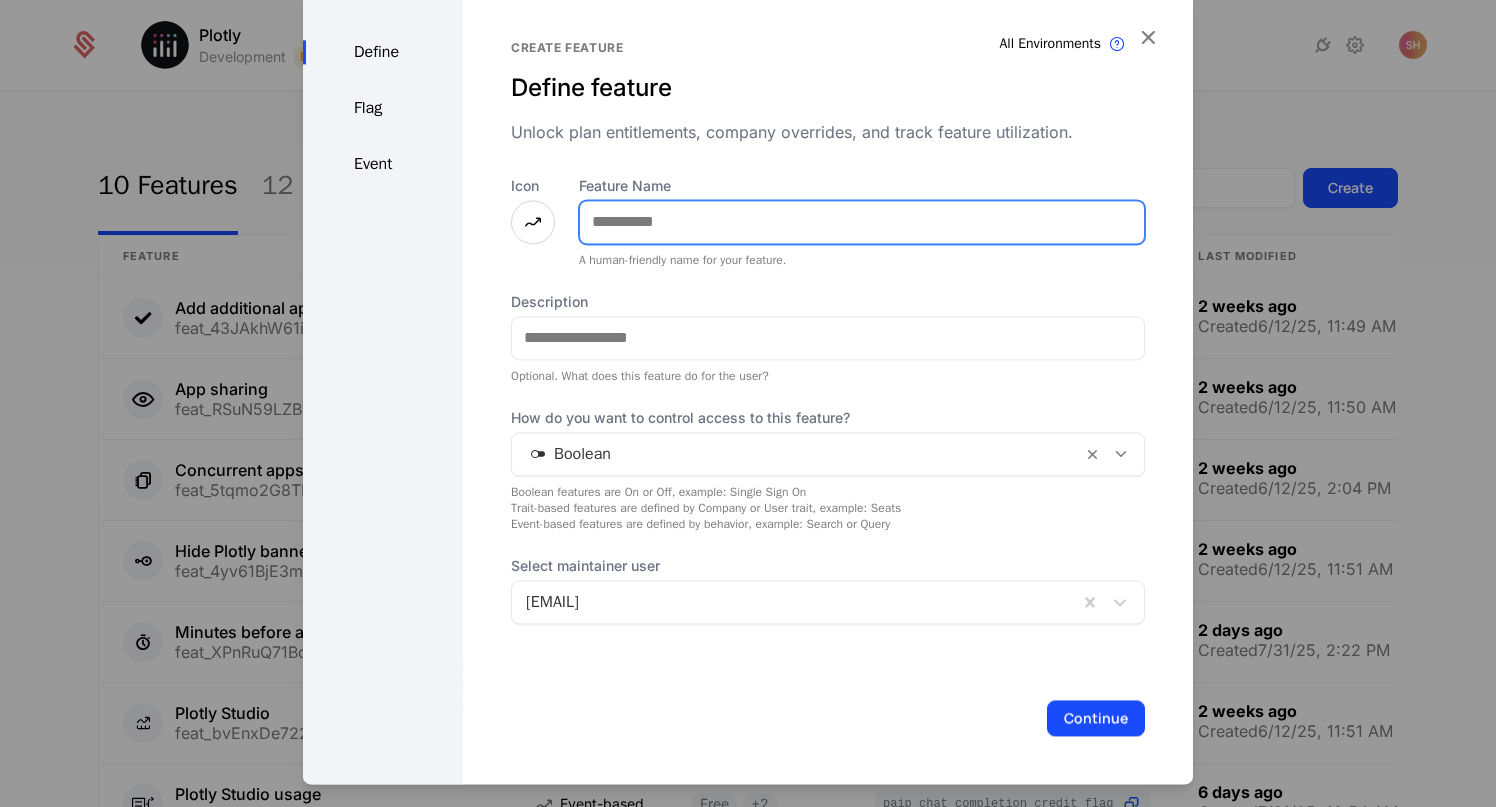 click on "Feature Name" at bounding box center (862, 222) 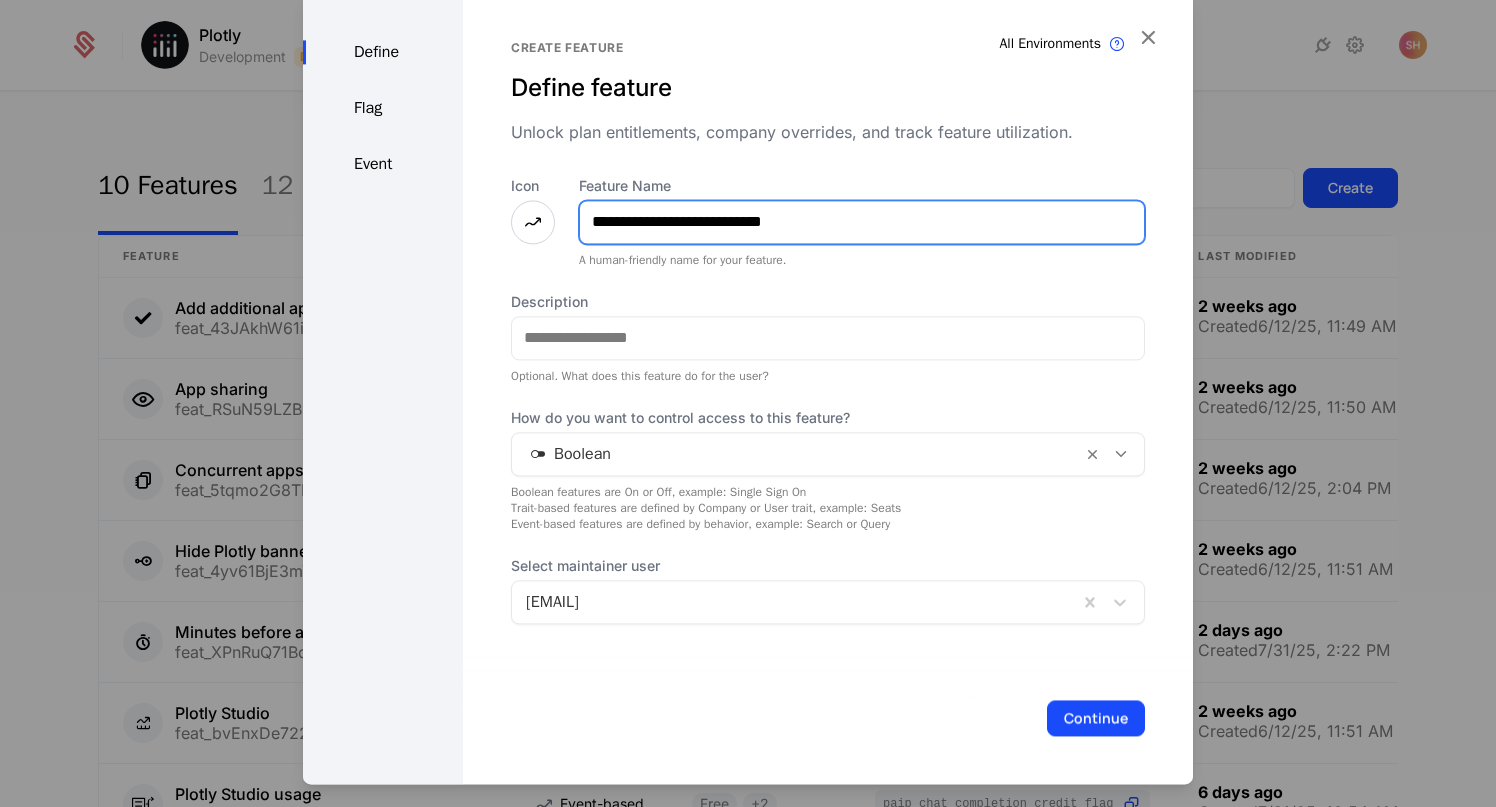 type on "**********" 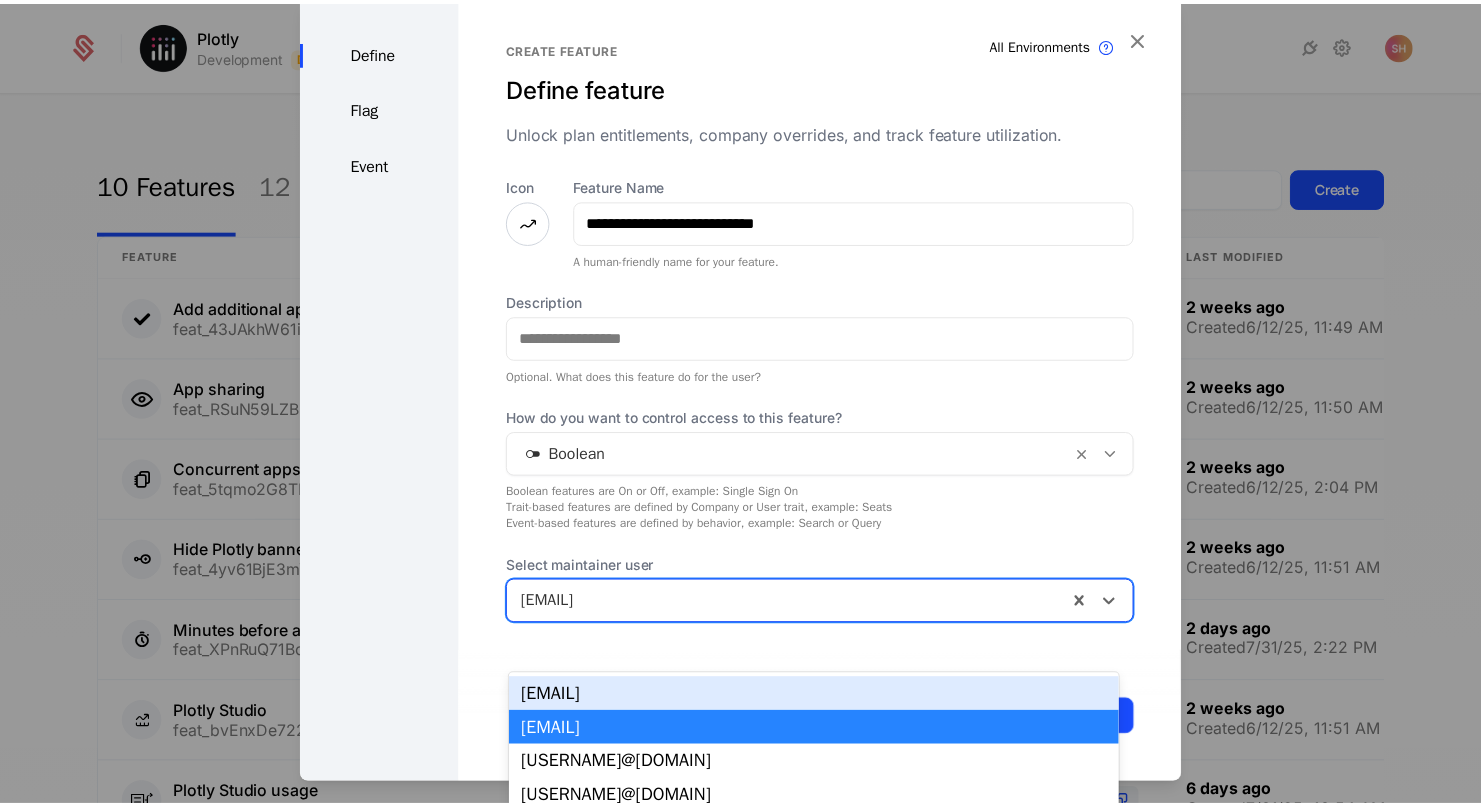 scroll, scrollTop: 47, scrollLeft: 0, axis: vertical 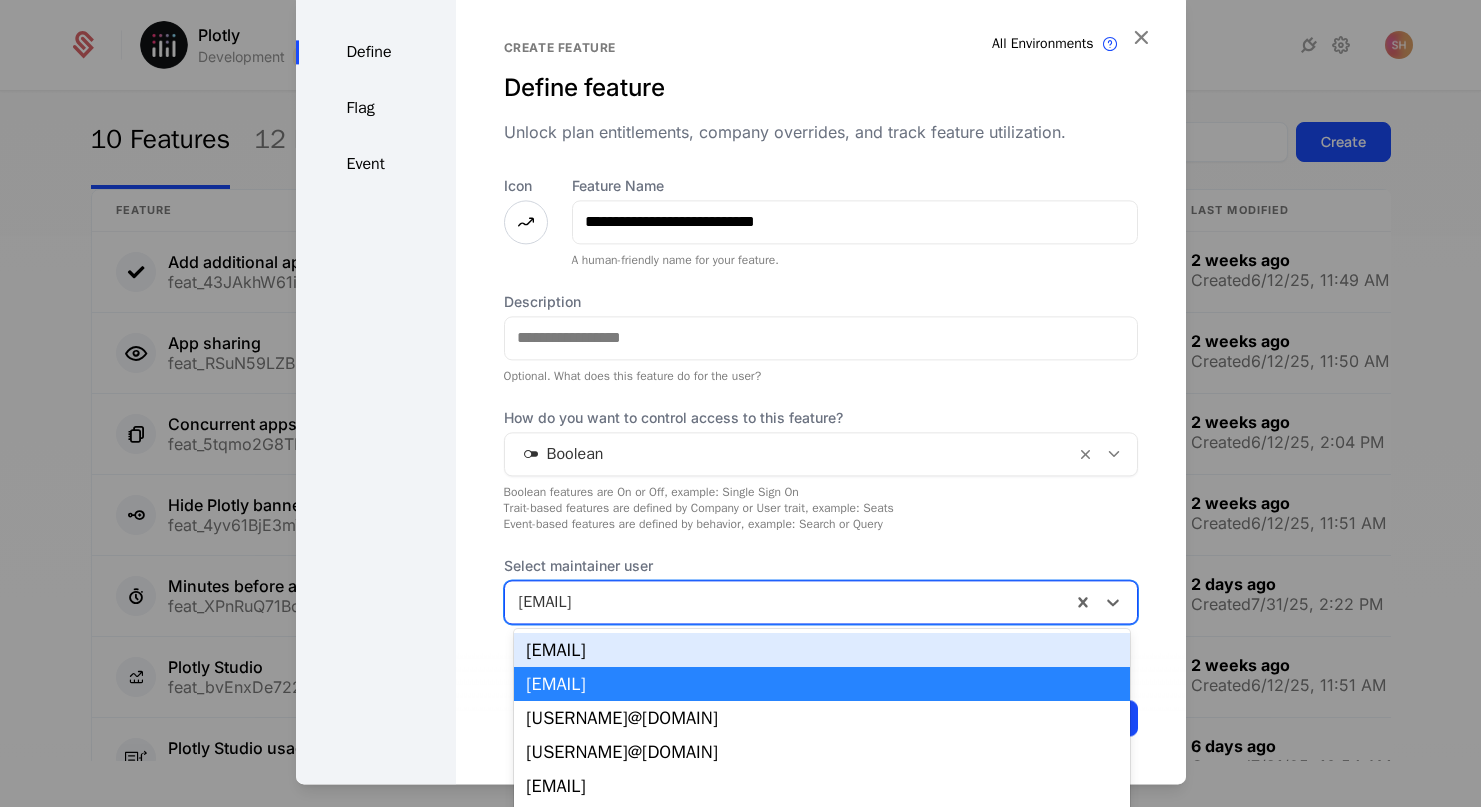 click at bounding box center [788, 602] 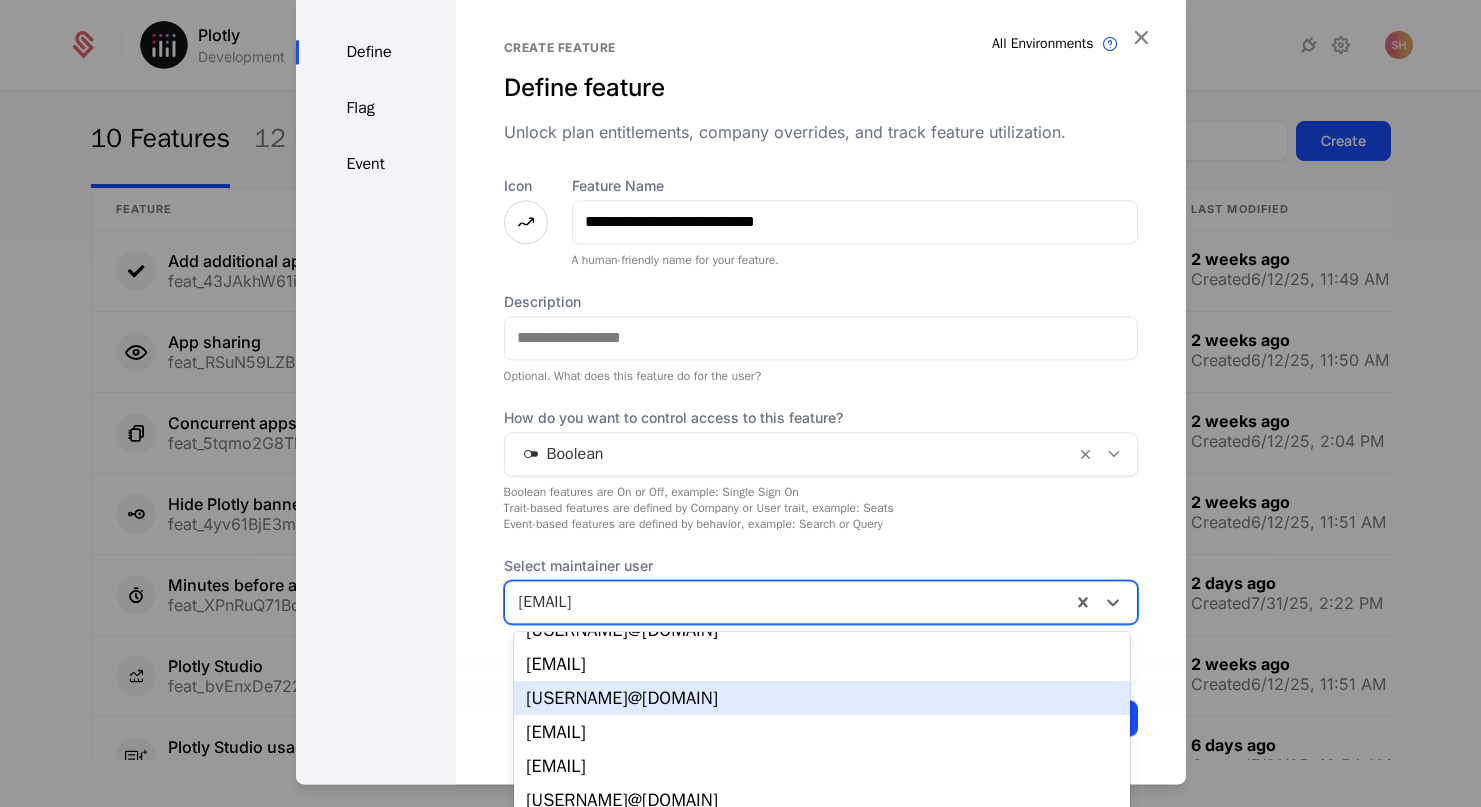 scroll, scrollTop: 134, scrollLeft: 0, axis: vertical 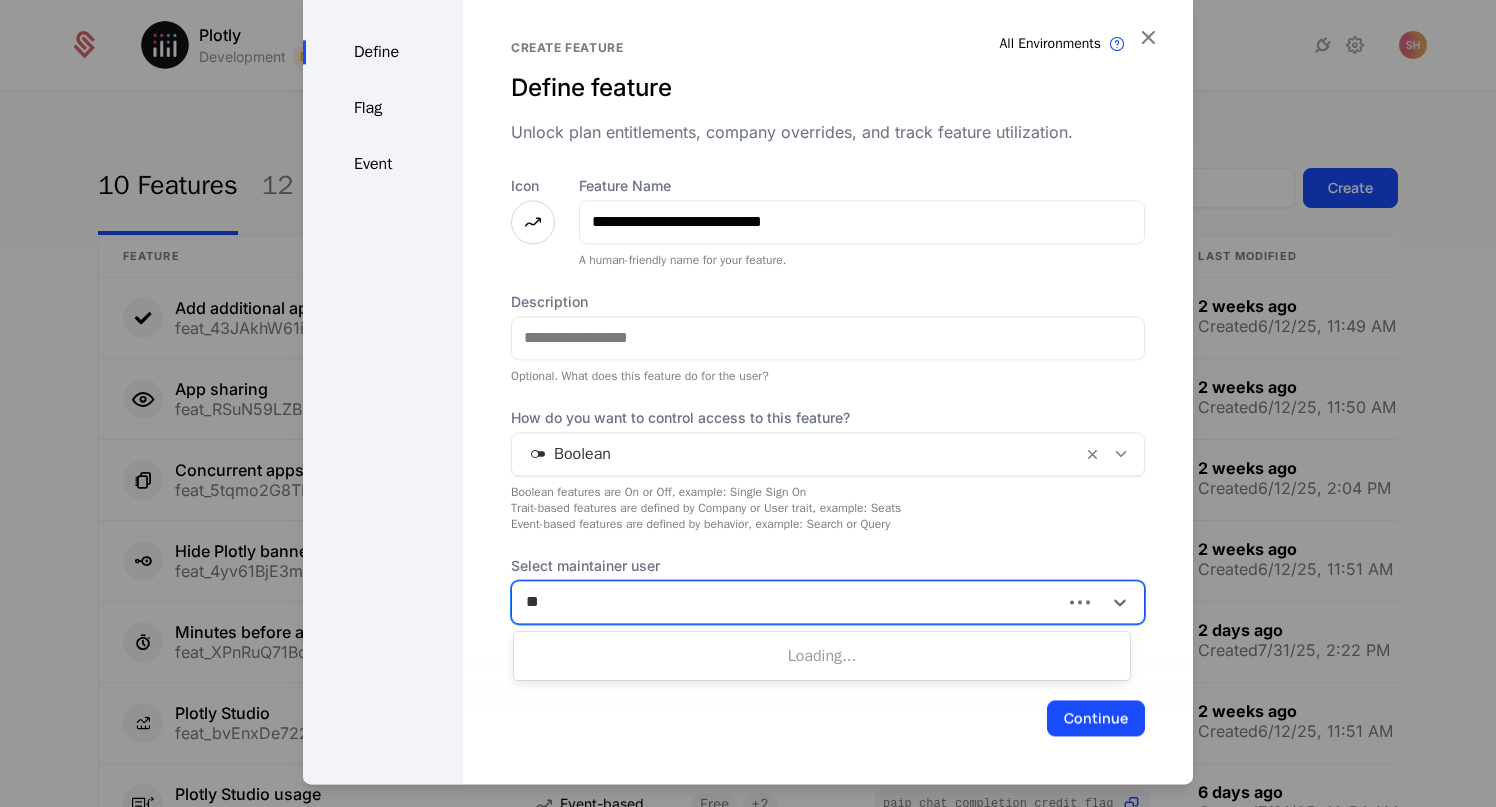 type on "*" 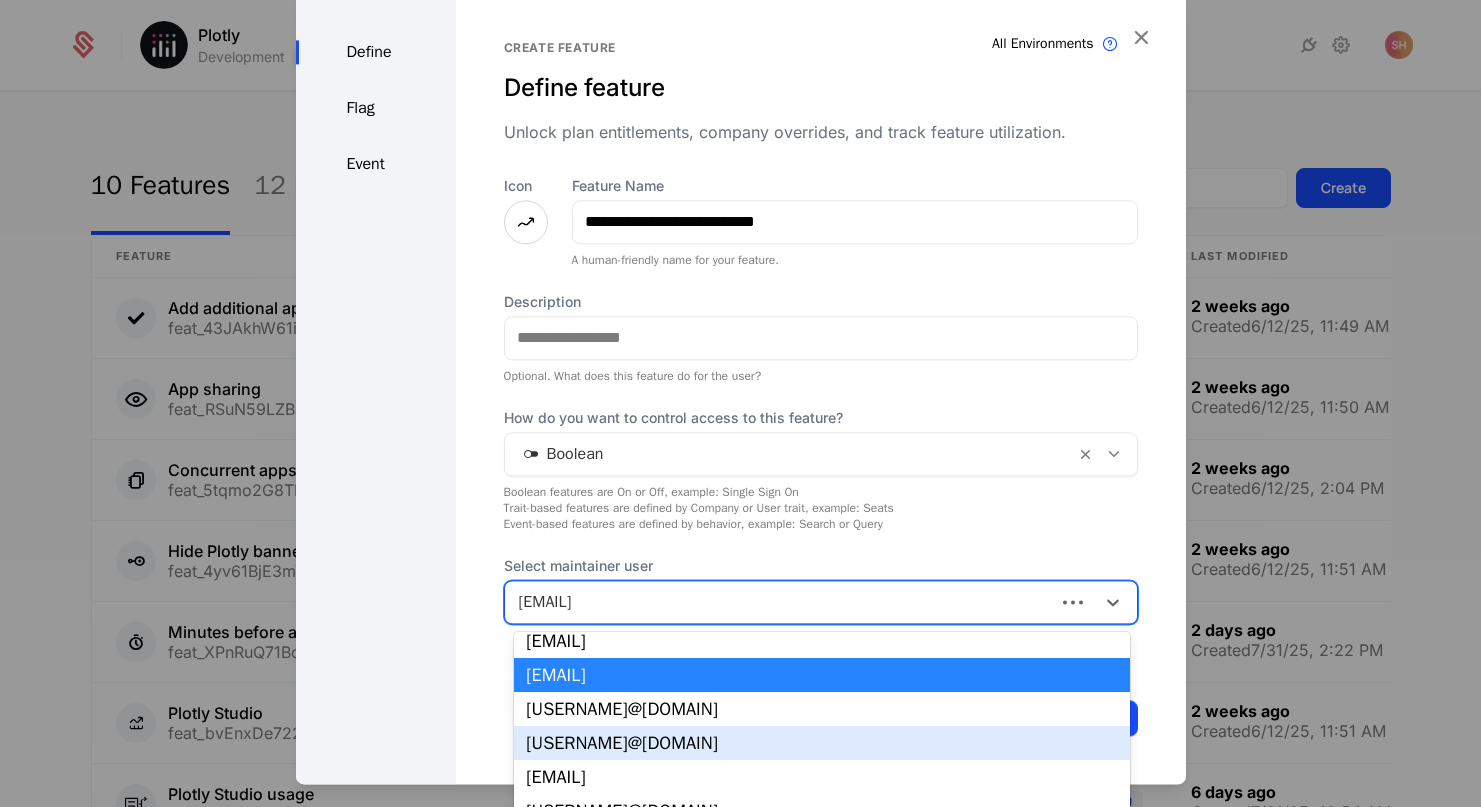 scroll, scrollTop: 134, scrollLeft: 0, axis: vertical 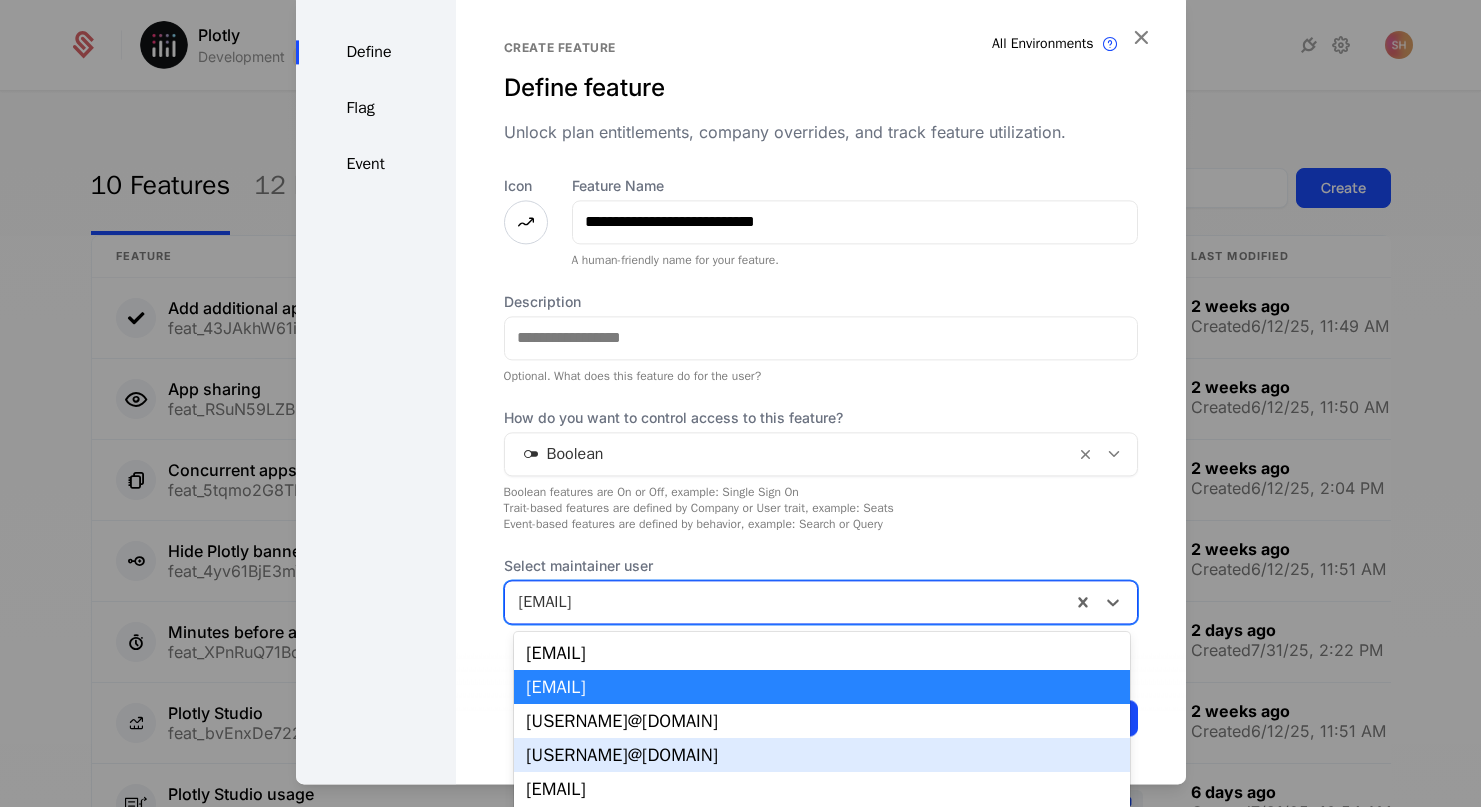 type on "*" 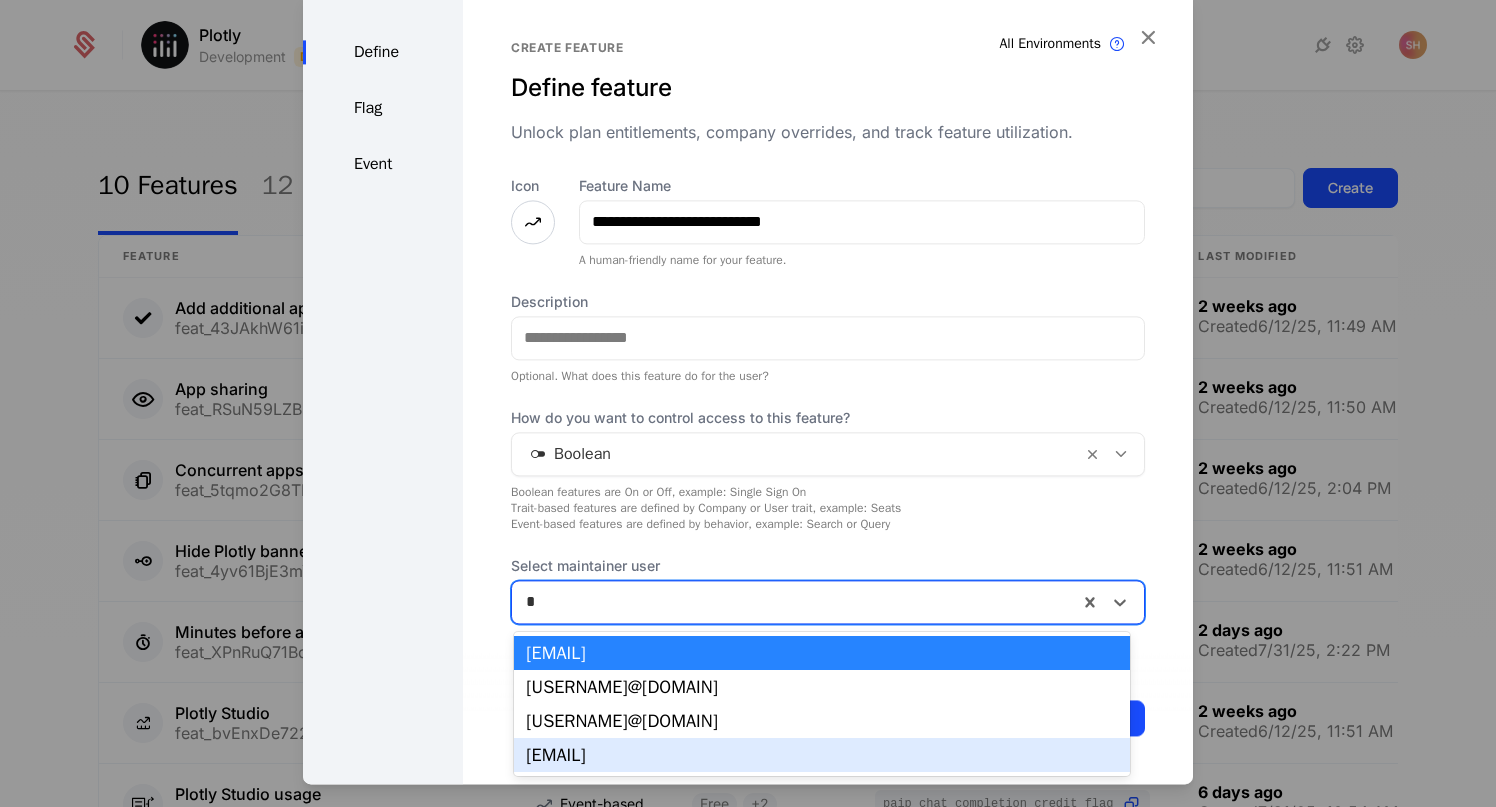 click on "[EMAIL]" at bounding box center [822, 755] 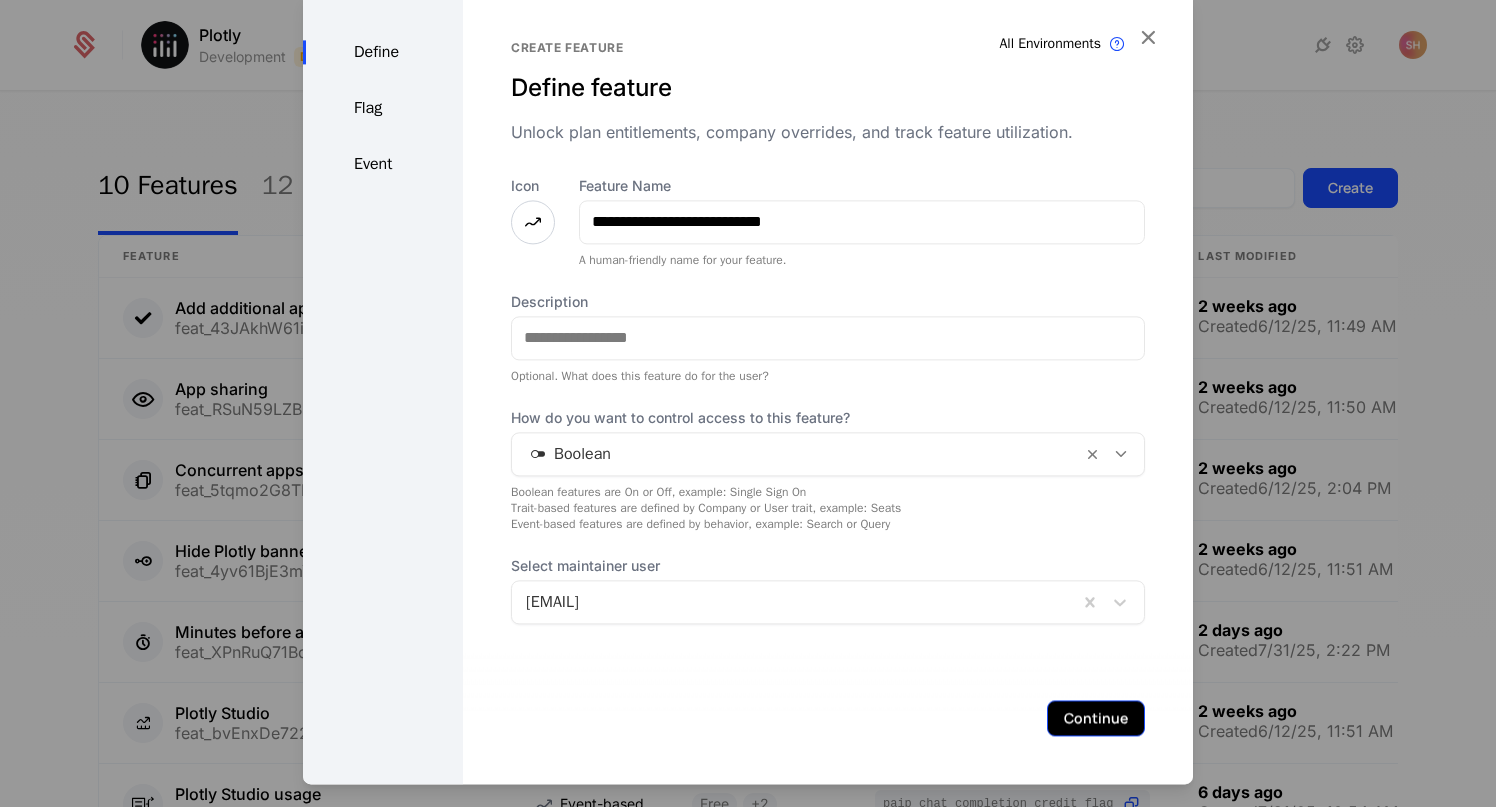 click on "Continue" at bounding box center [1096, 718] 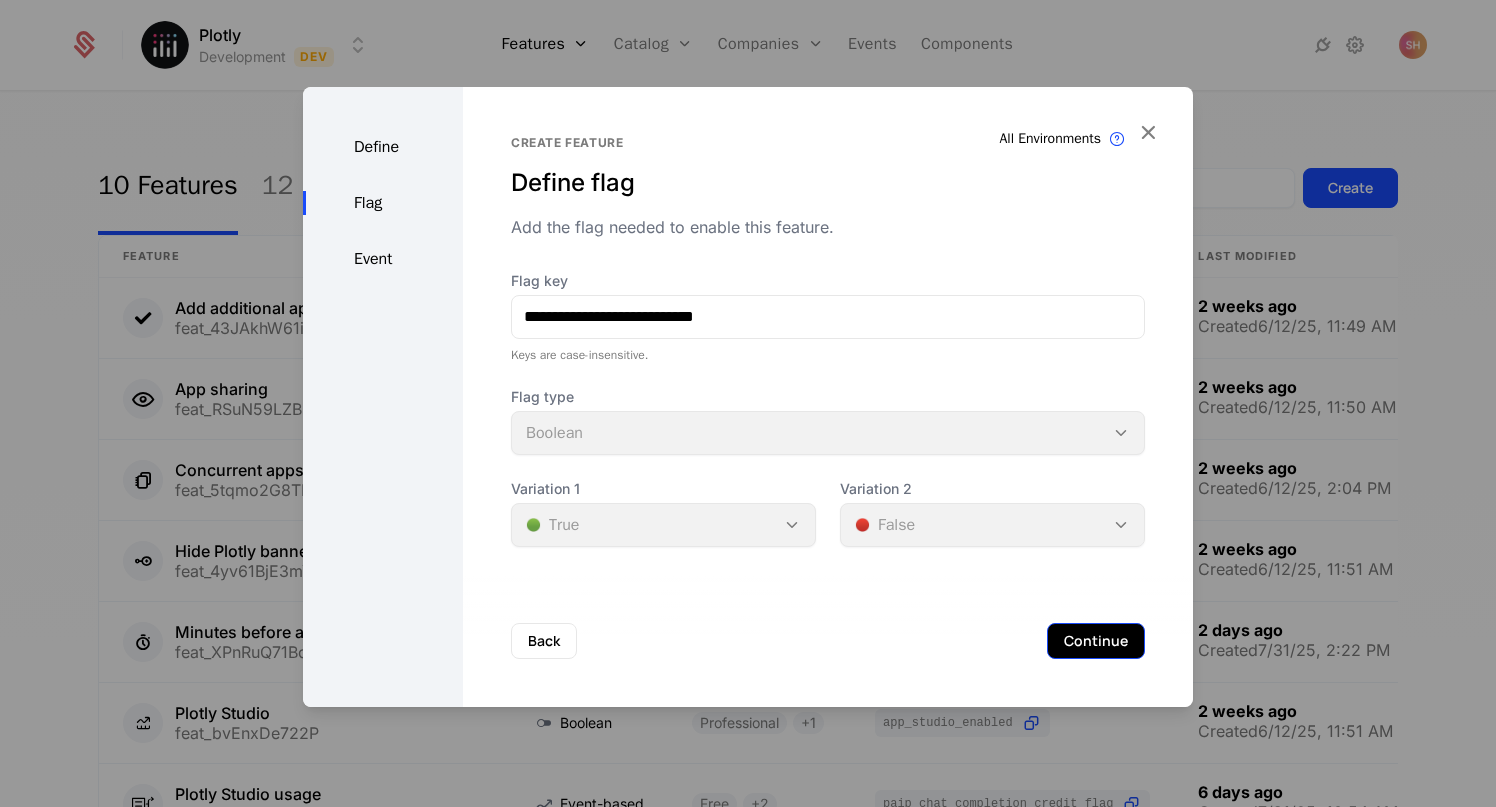 click on "Continue" at bounding box center (1096, 641) 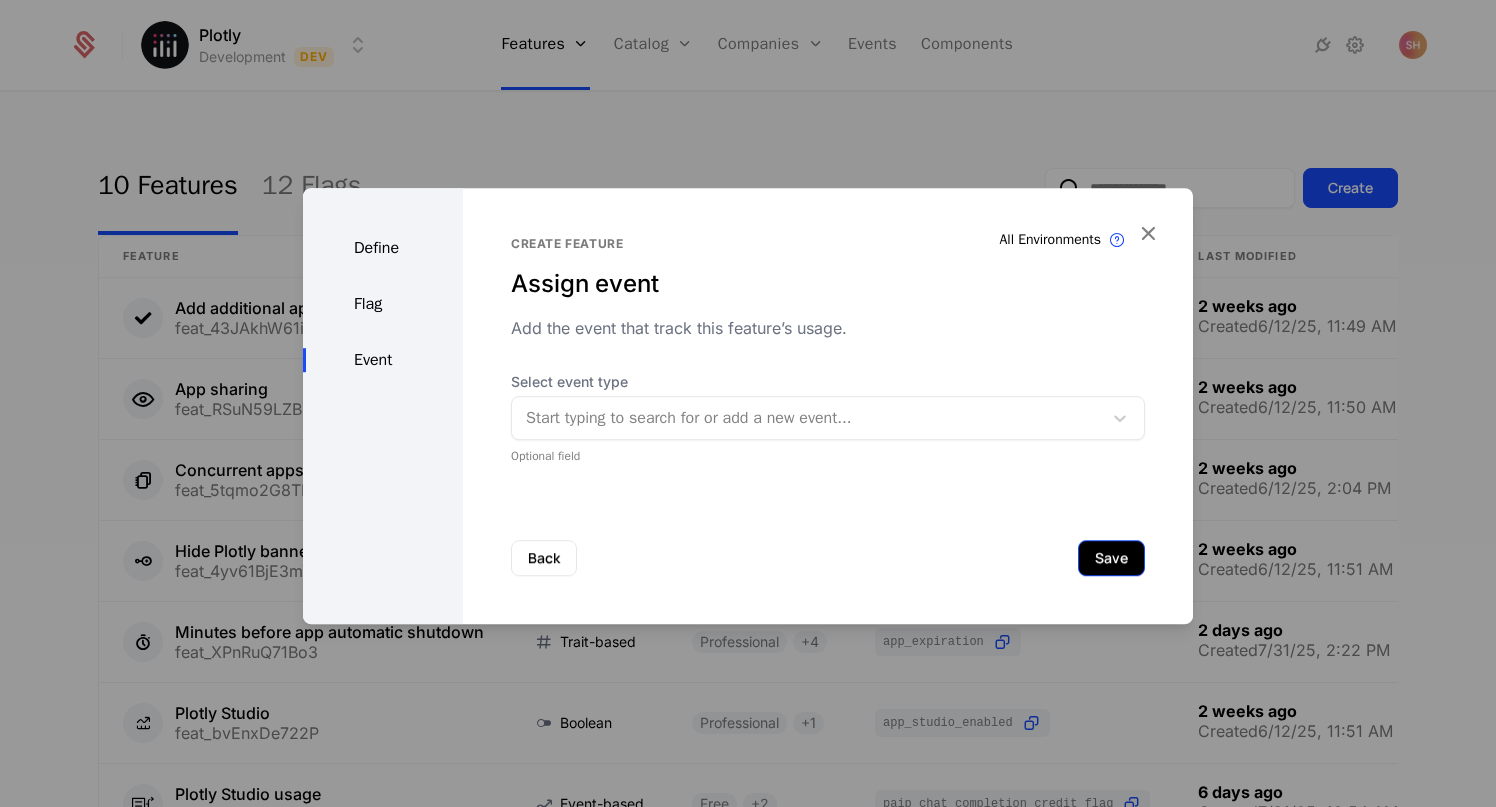 click on "Save" at bounding box center [1111, 558] 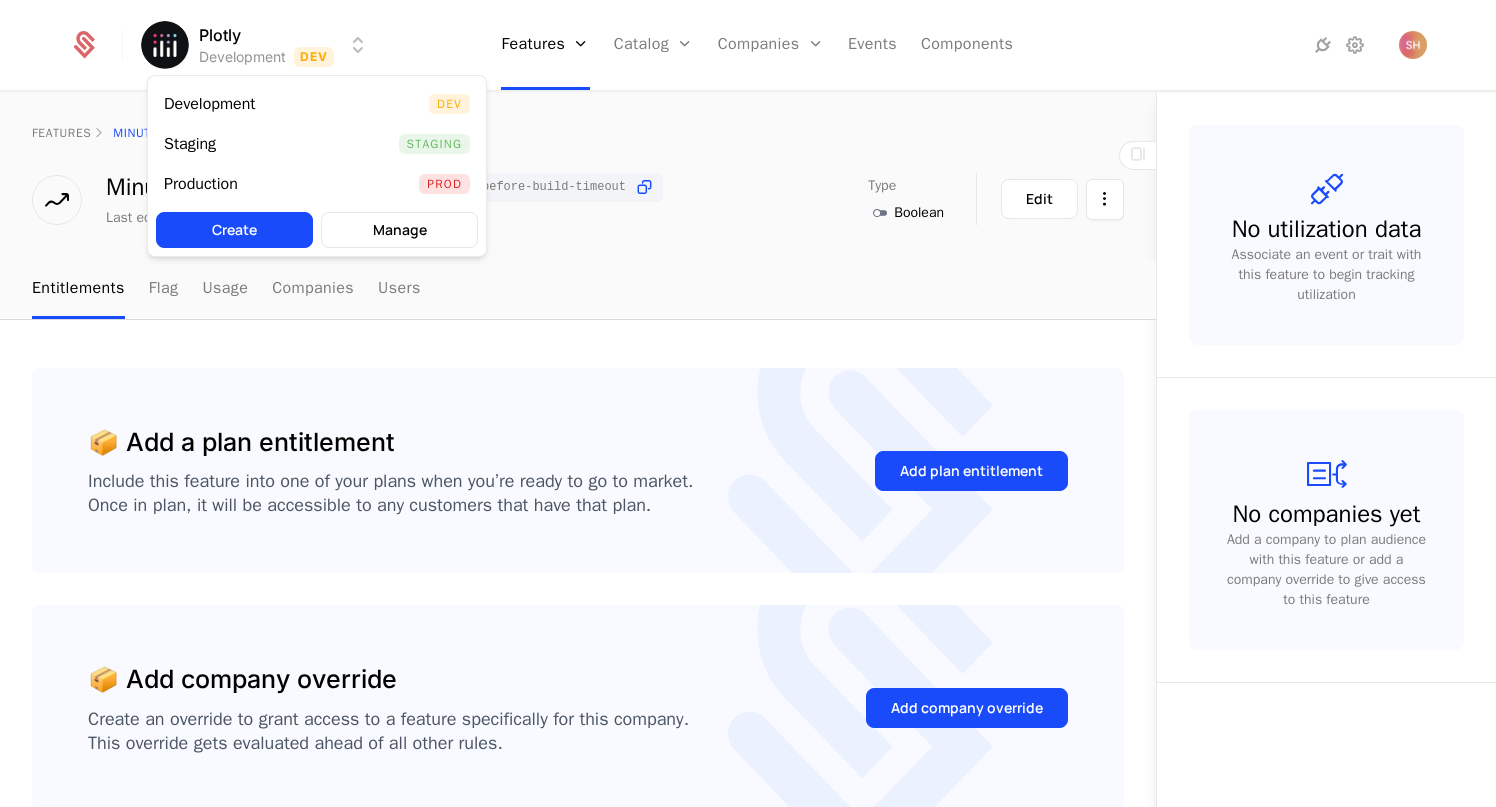 click on "Maintainer [FIRST] [LAST] Edit Entitlements Flag Usage Companies Users 📦 Add a plan entitlement Include this feature into one of your plans when you’re ready to go to market. Once in plan, it will be accessible to any customers that have that plan. Add plan entitlement 📦 Add company override Create an override to grant access to a feature specifically for this company.  This override gets evaluated ahead of all other rules. Add company override No utilization data Associate an event or trait with this feature to begin tracking utilization No companies yet Add a company to plan audience with this feature or add a company override to give access to this feature
Best Viewed on Desktop You're currently viewing this on a  mobile device .   Dev" at bounding box center (748, 403) 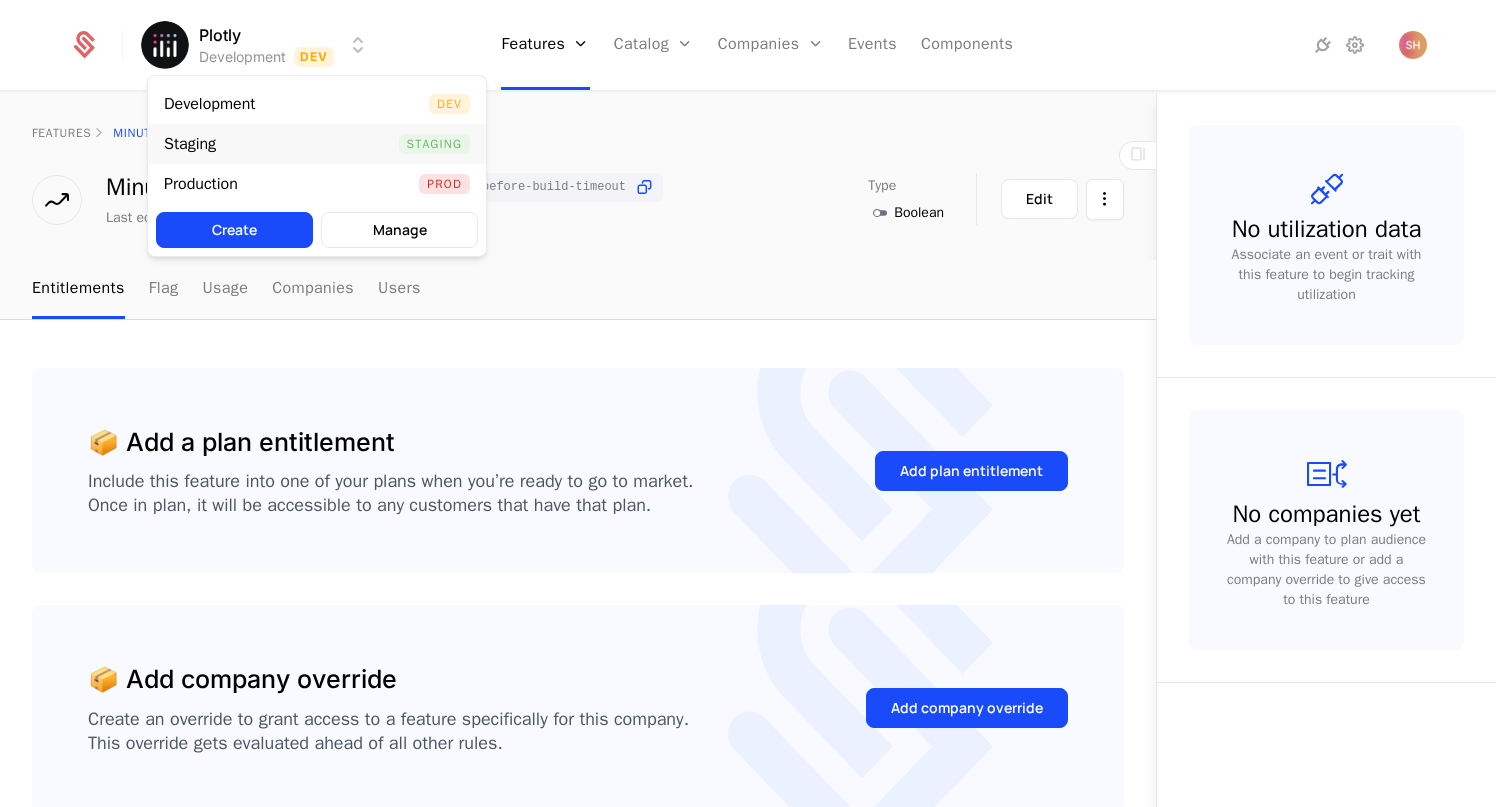 click on "Staging Staging" at bounding box center (317, 144) 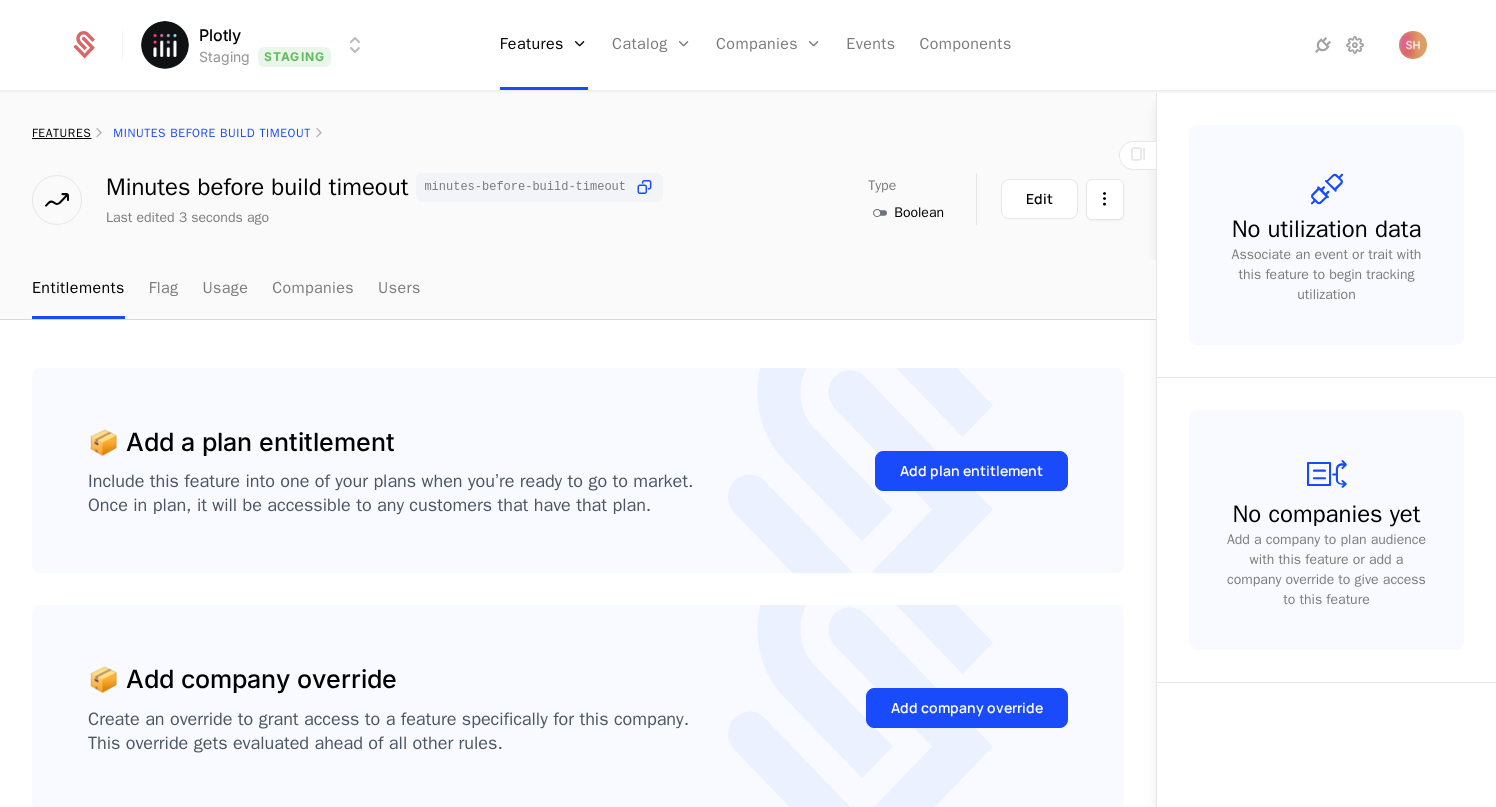 click on "features" at bounding box center [61, 133] 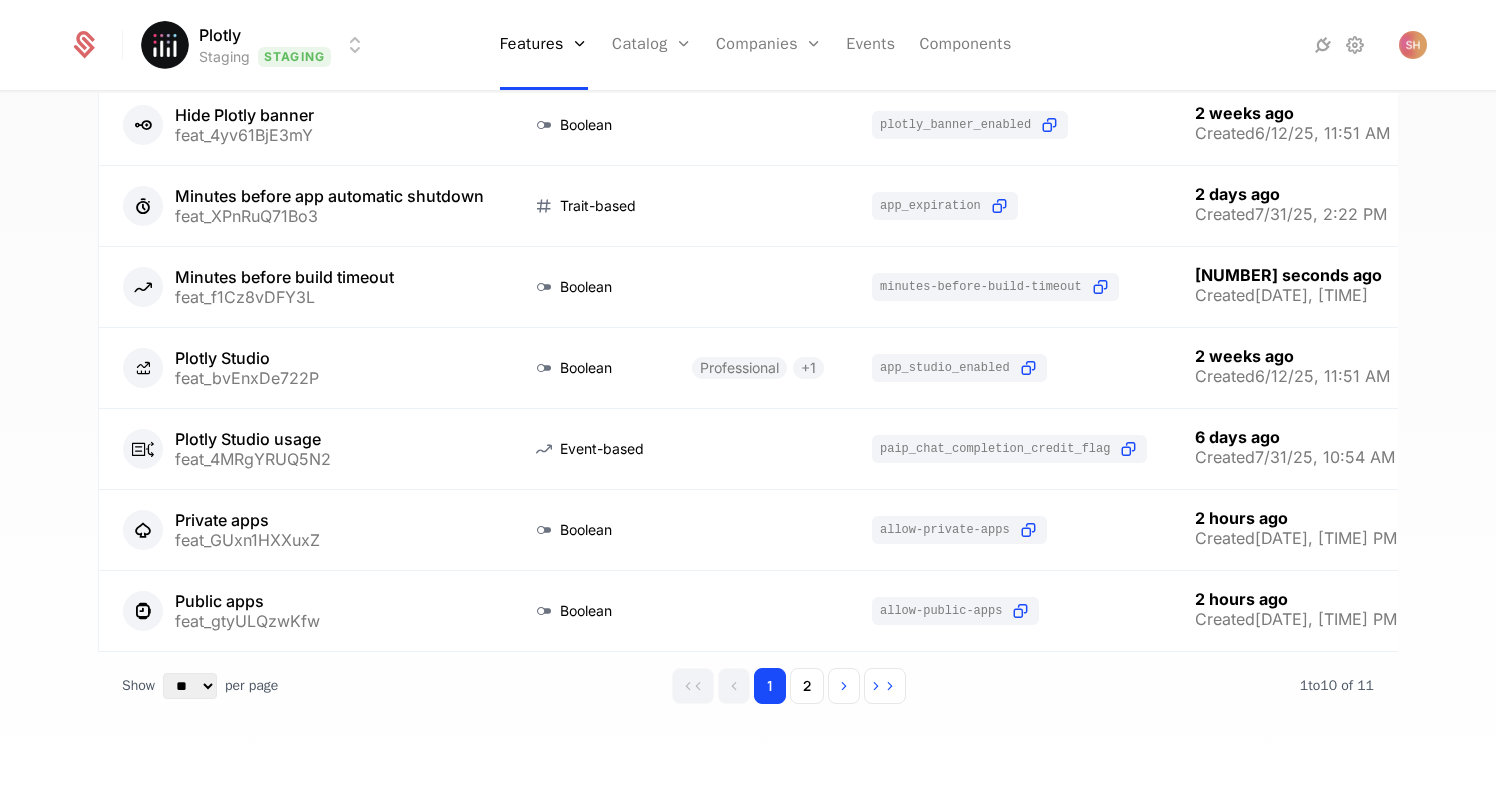 scroll, scrollTop: 102, scrollLeft: 0, axis: vertical 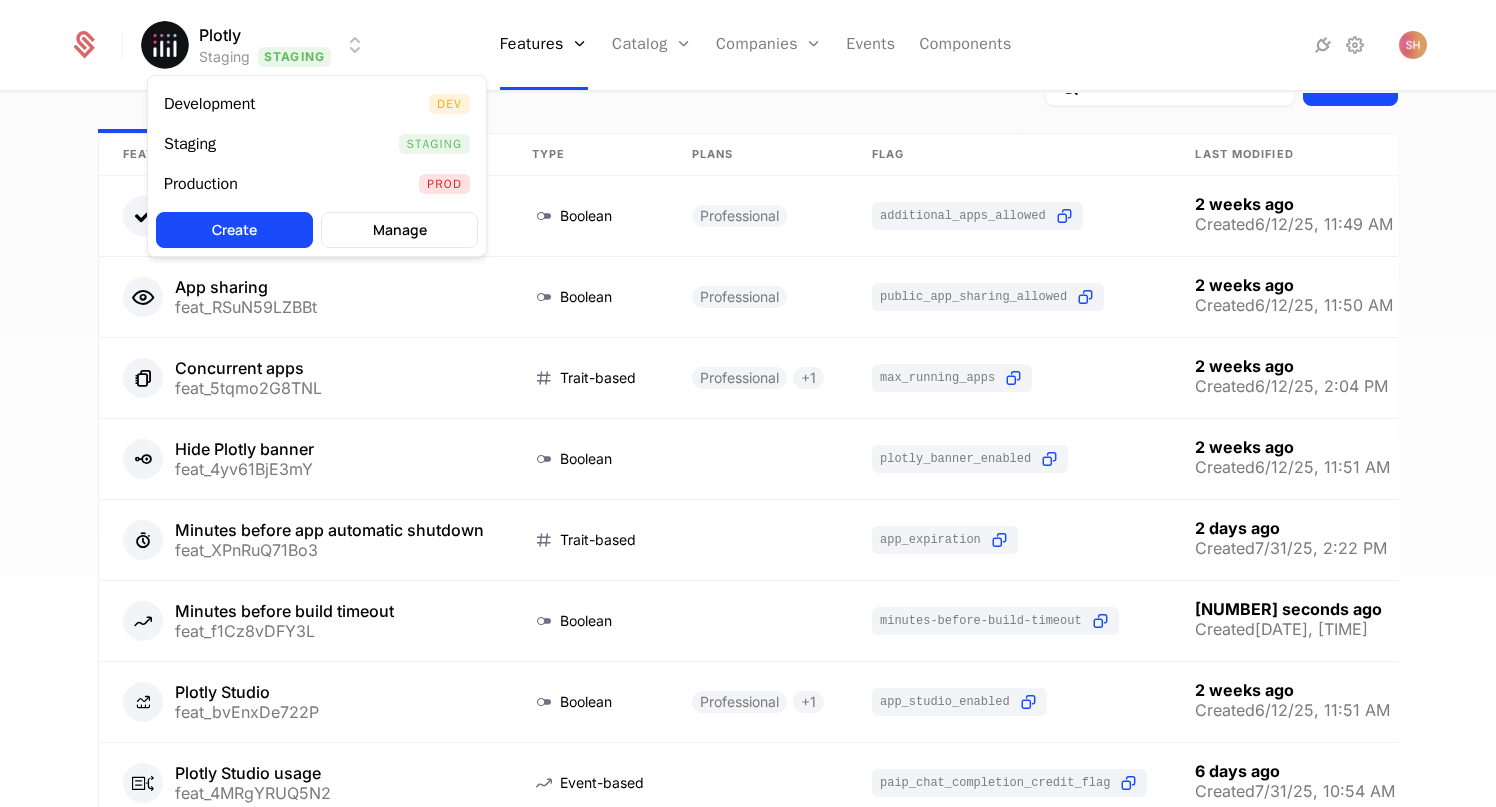 click on "Created  [DATE]/[DATE], [TIME] AM App sharing ... Created  [DATE]/[DATE], [TIME] AM Concurrent apps ... Created  [DATE]/[DATE], [TIME] PM Hide Plotly banner ... Created  [DATE]/[DATE], [TIME] AM Minutes before app automatic shutdown ... Created  [DATE]/[DATE], [TIME] PM Minutes before build timeout ... Created  [DATE]/[DATE], [TIME] PM Plotly Studio ... Created  [DATE]/[DATE], [TIME] AM Plotly Studio usage ..." at bounding box center (748, 403) 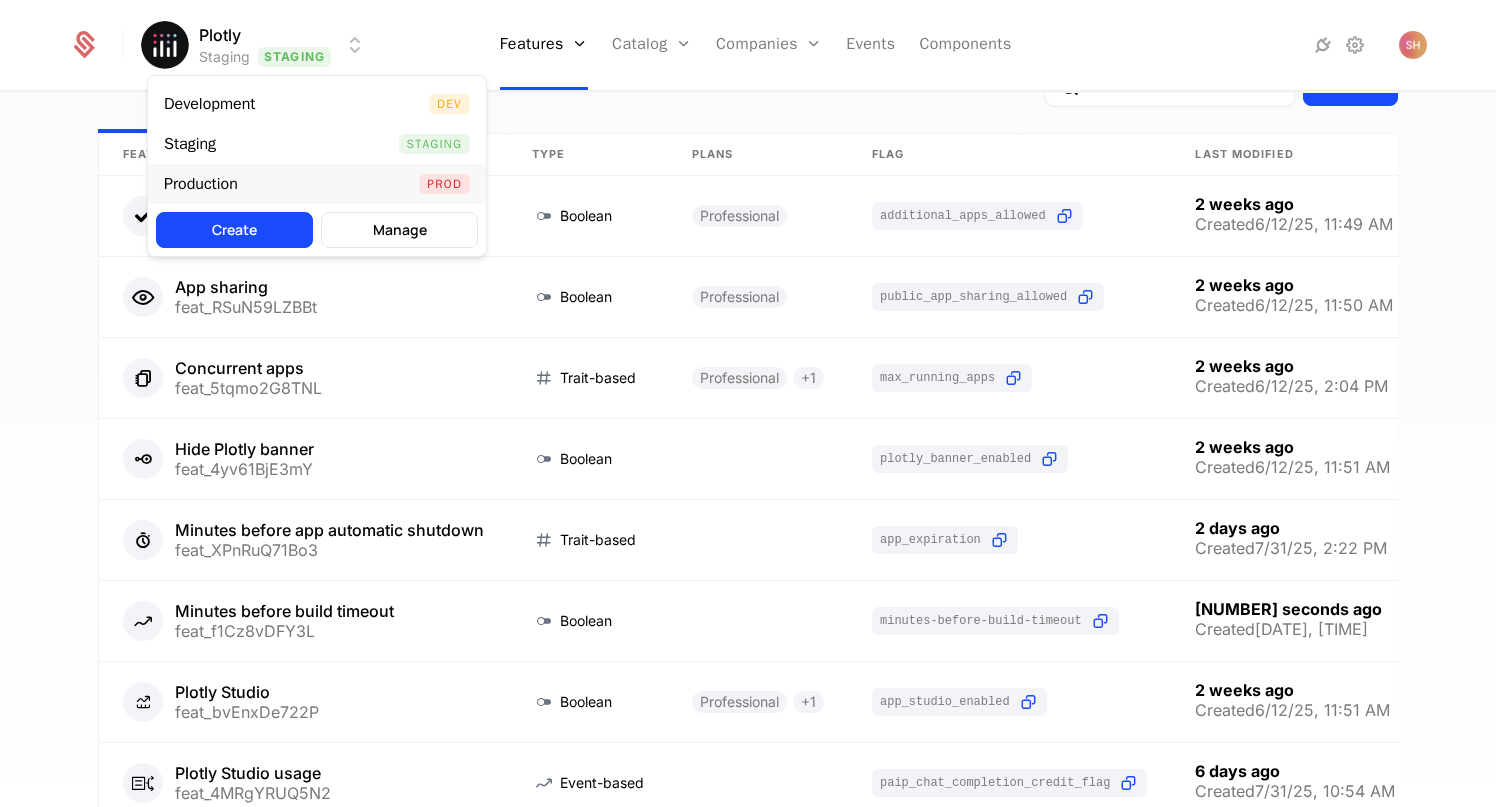 click on "Production Prod" at bounding box center [317, 184] 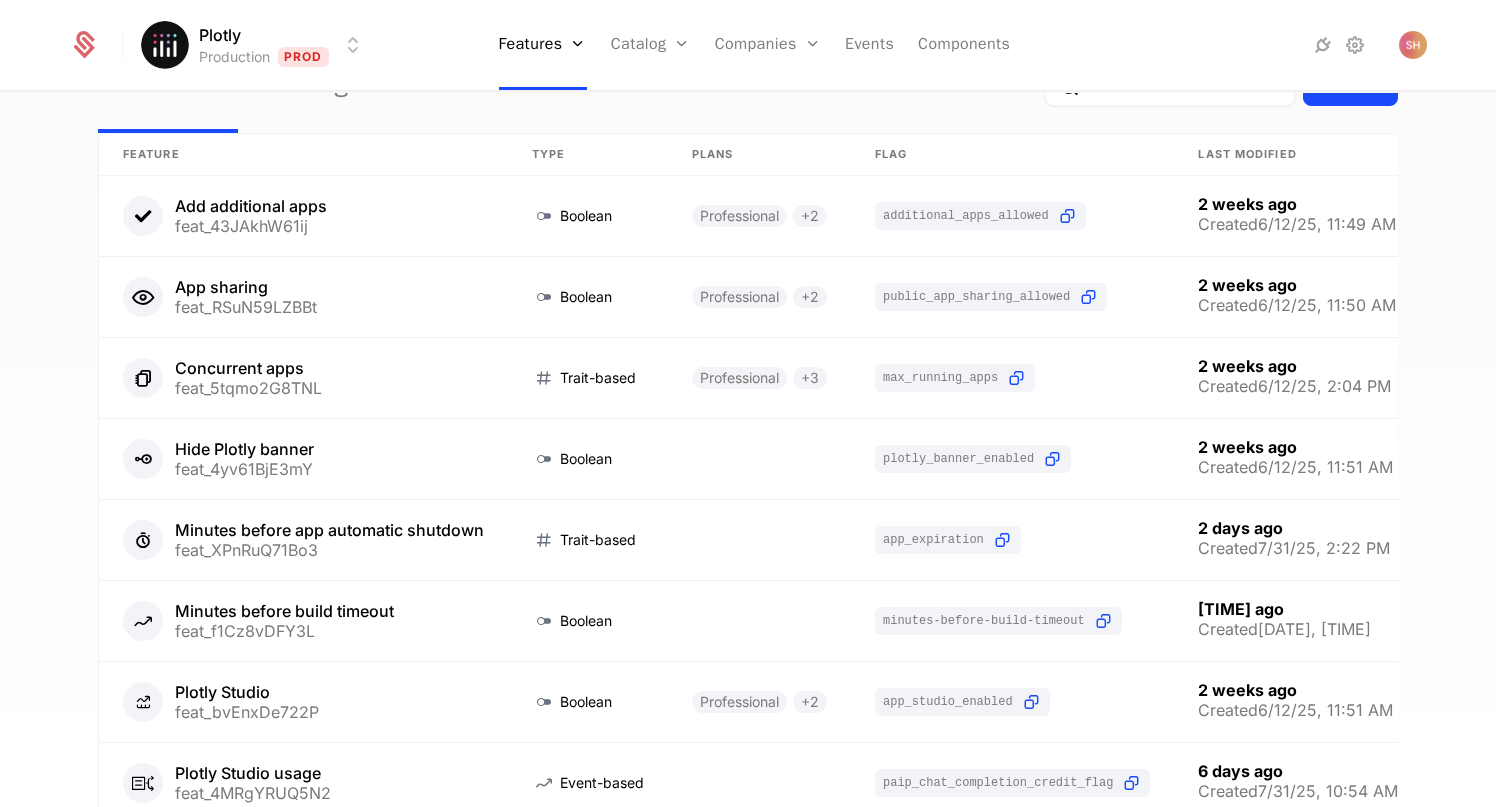 click on "Created  [DATE], [TIME] AM App sharing ... Created  [DATE], [TIME] AM Concurrent apps ... Created  [DATE], [TIME] PM Hide Plotly banner ... Created  [DATE], [TIME] AM Minutes before app automatic shutdown ... Created  [DATE], [TIME] PM Plotly Studio ... Created  [DATE], [TIME] AM Plotly Studio usage ..." at bounding box center (748, 403) 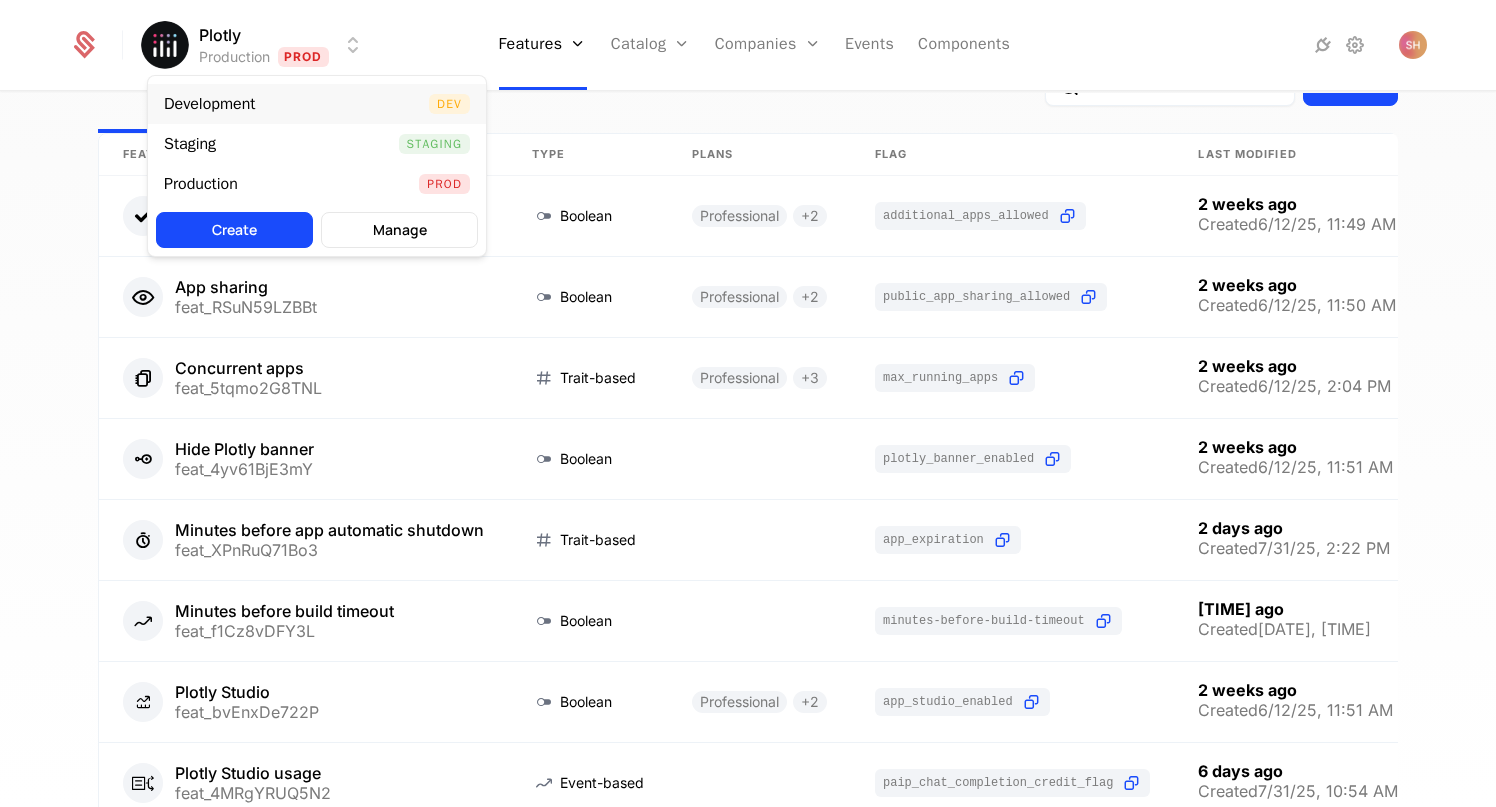 click on "Development Dev" at bounding box center [317, 104] 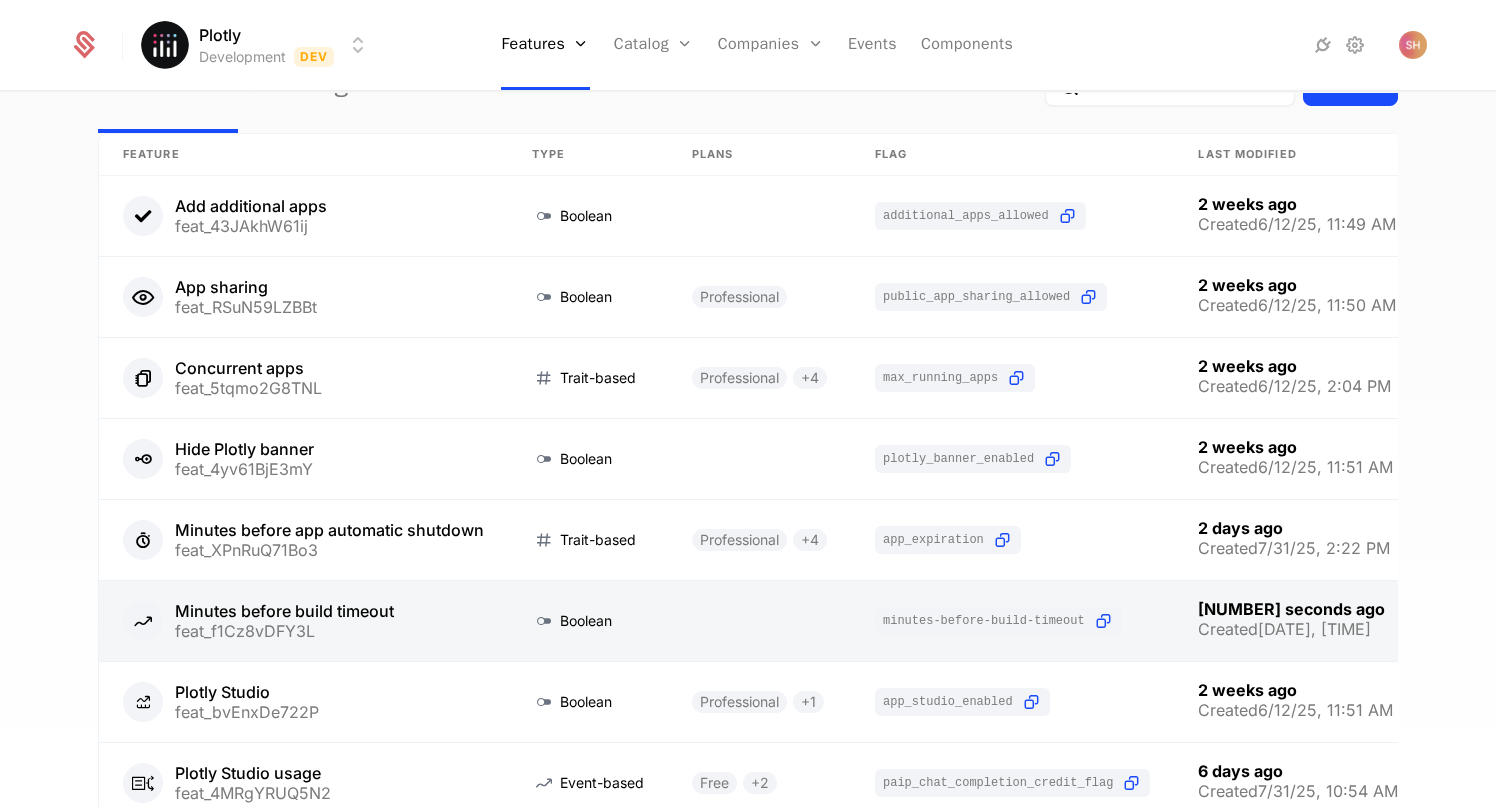 click at bounding box center [759, 621] 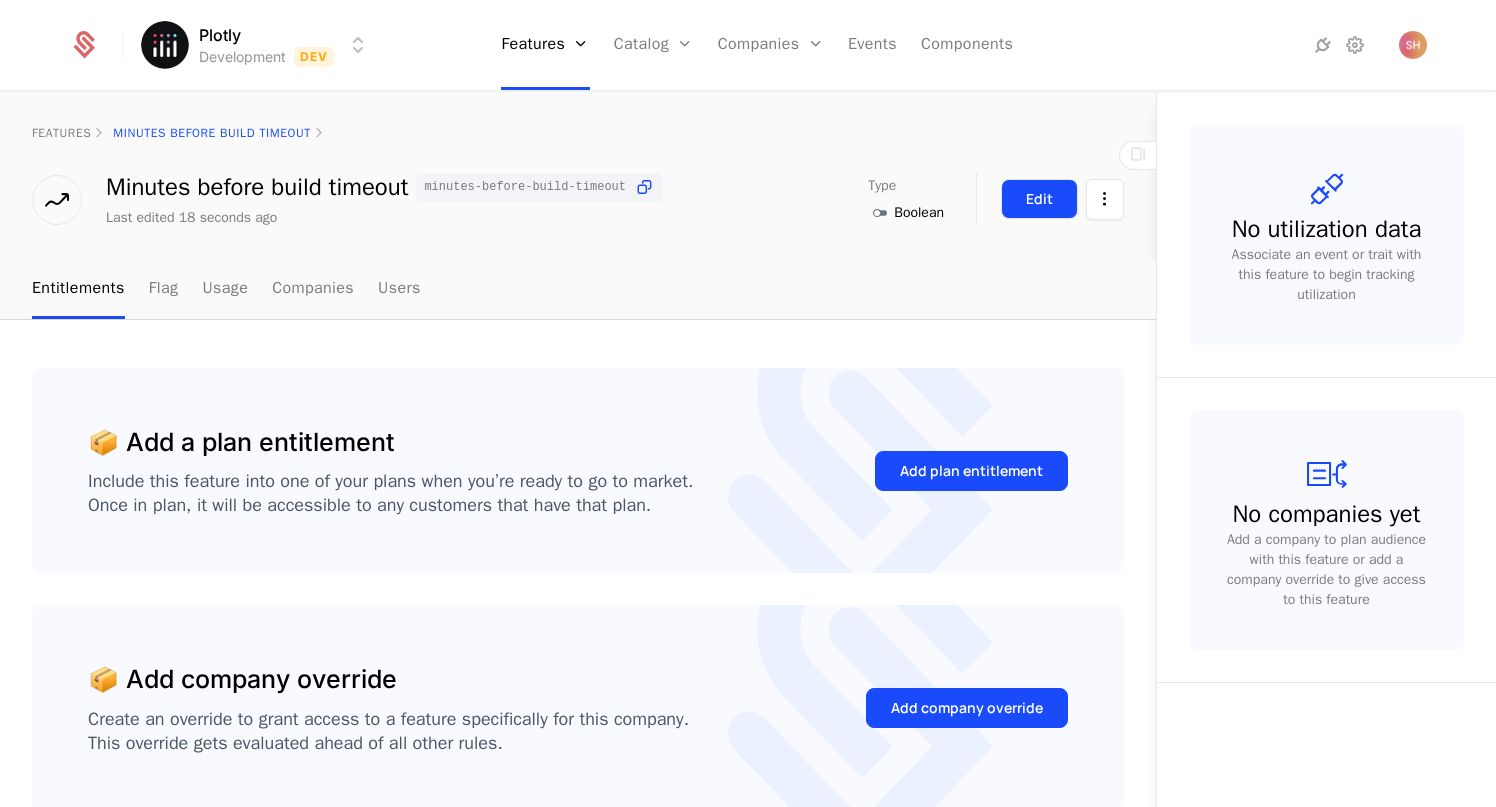 click on "Edit" at bounding box center [1039, 199] 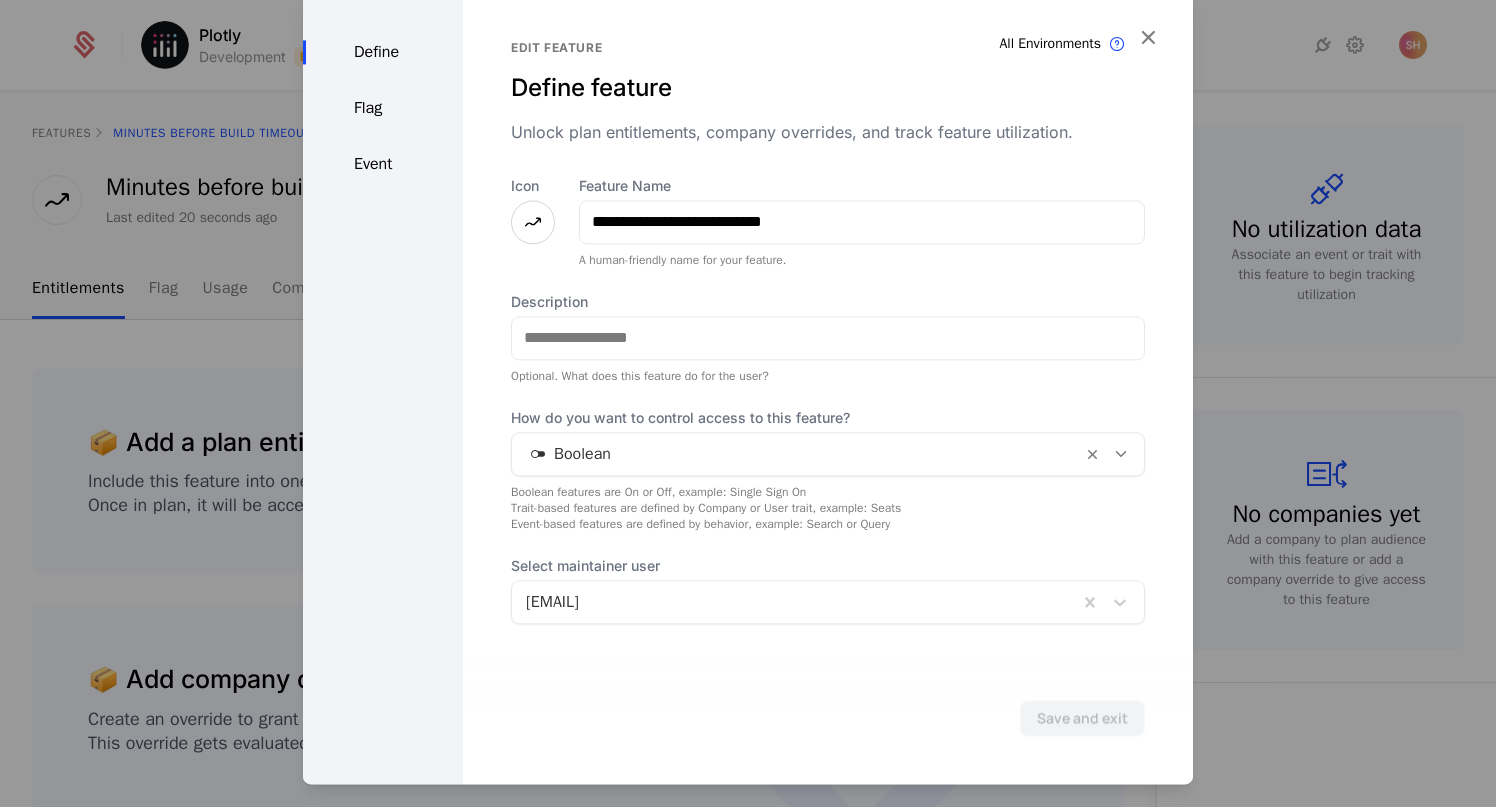 click at bounding box center [533, 222] 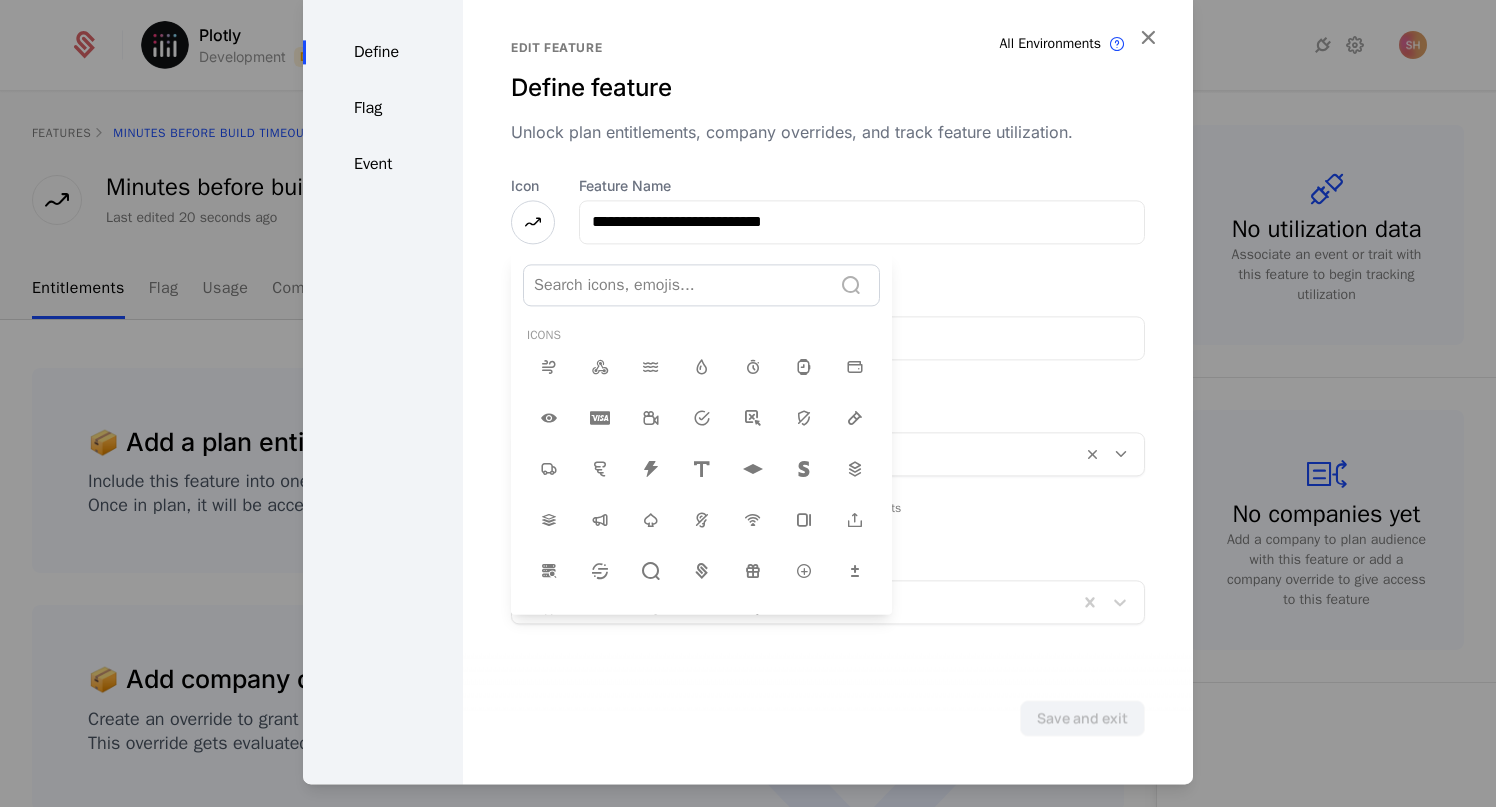 click at bounding box center (748, 388) 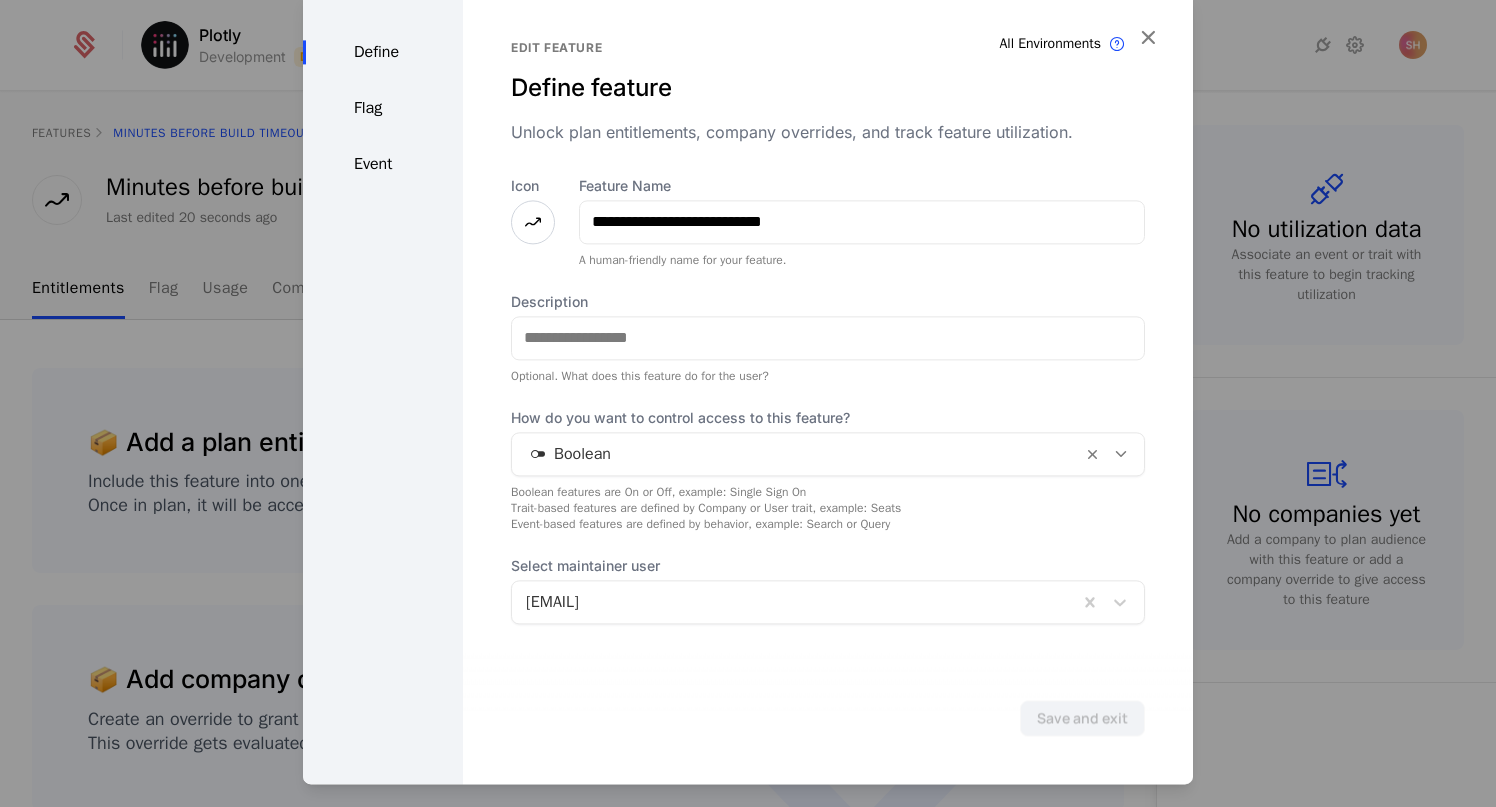 click at bounding box center (533, 222) 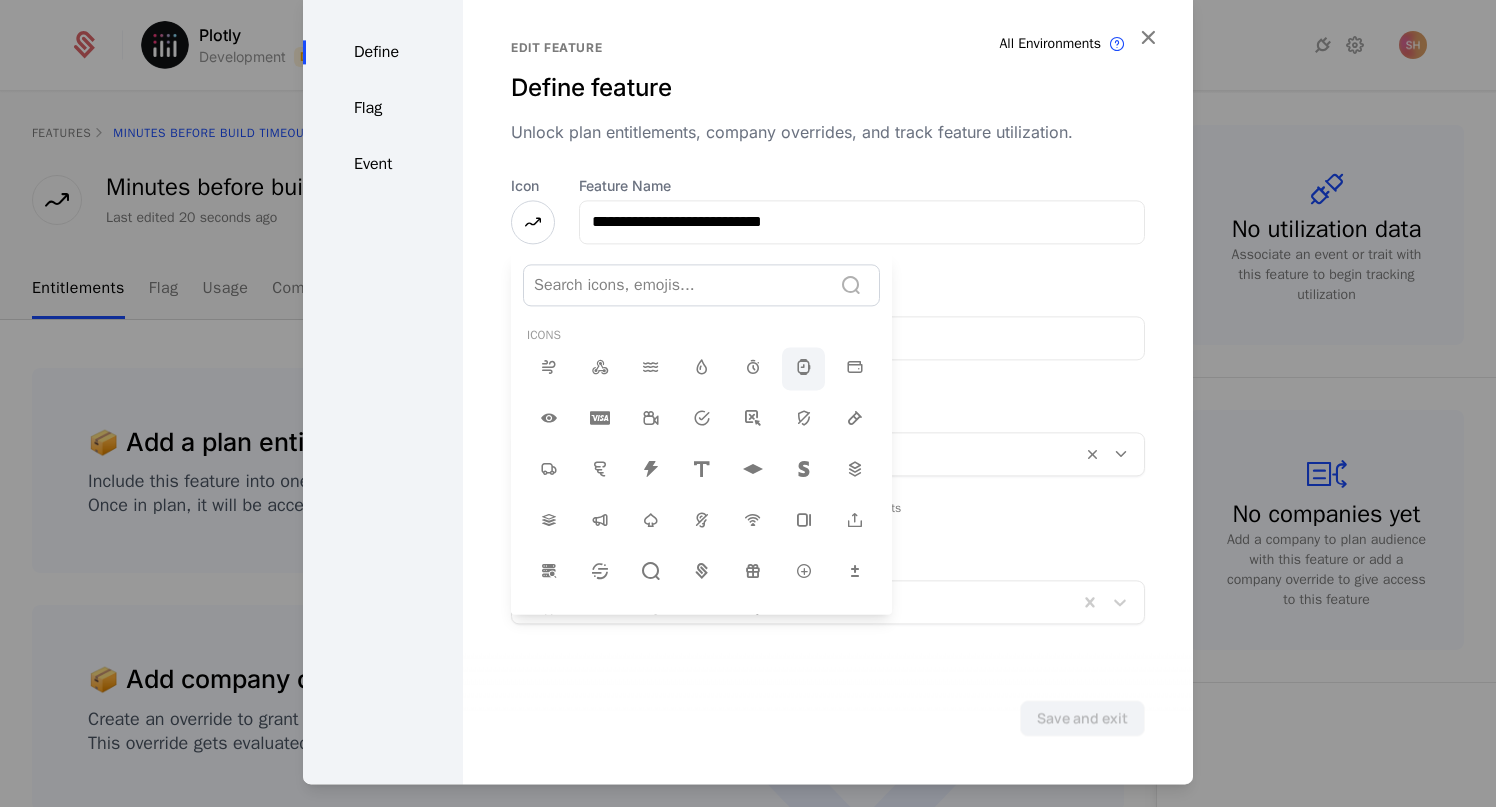click at bounding box center (804, 367) 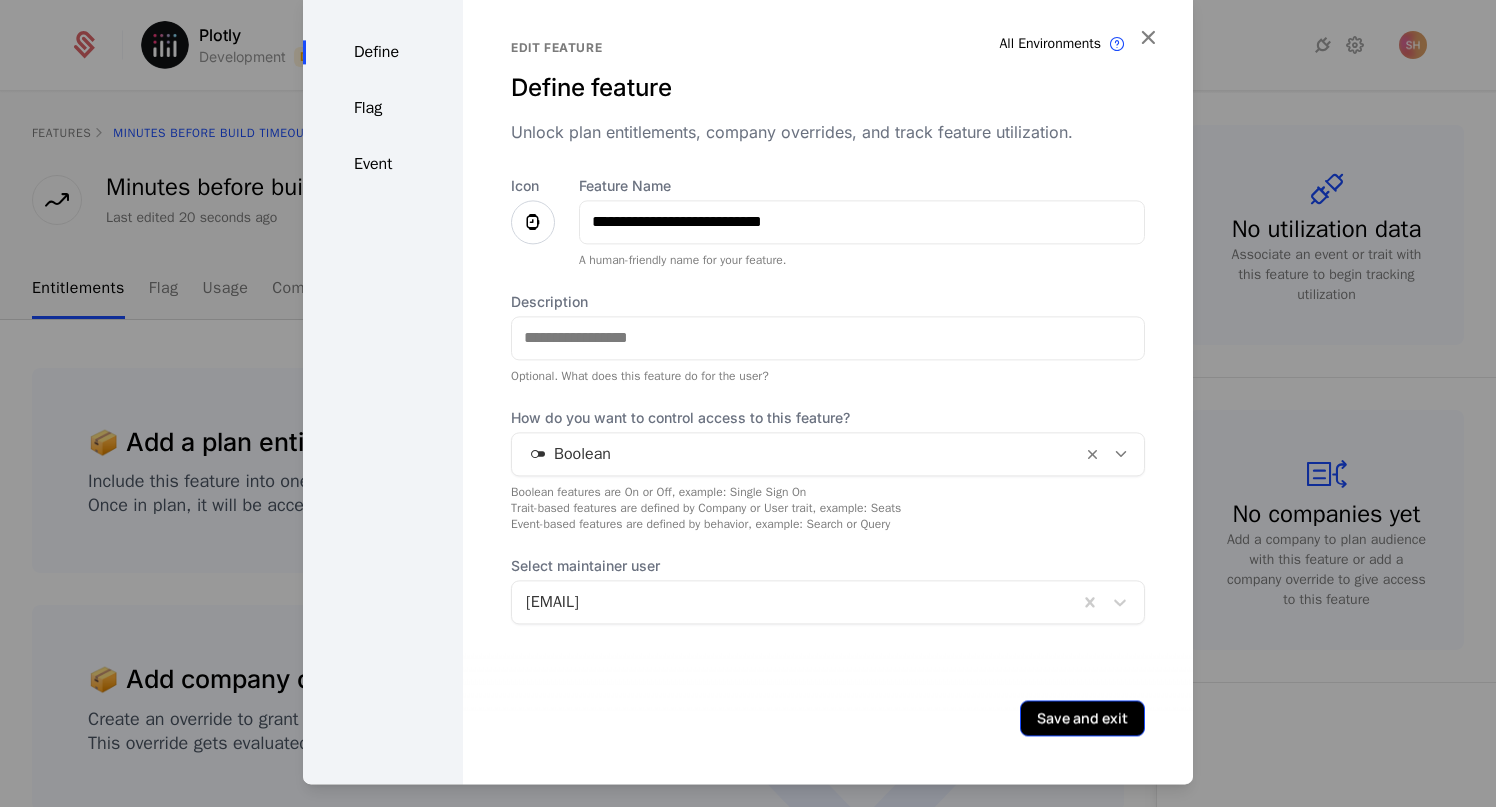 click on "Save and exit" at bounding box center (1082, 718) 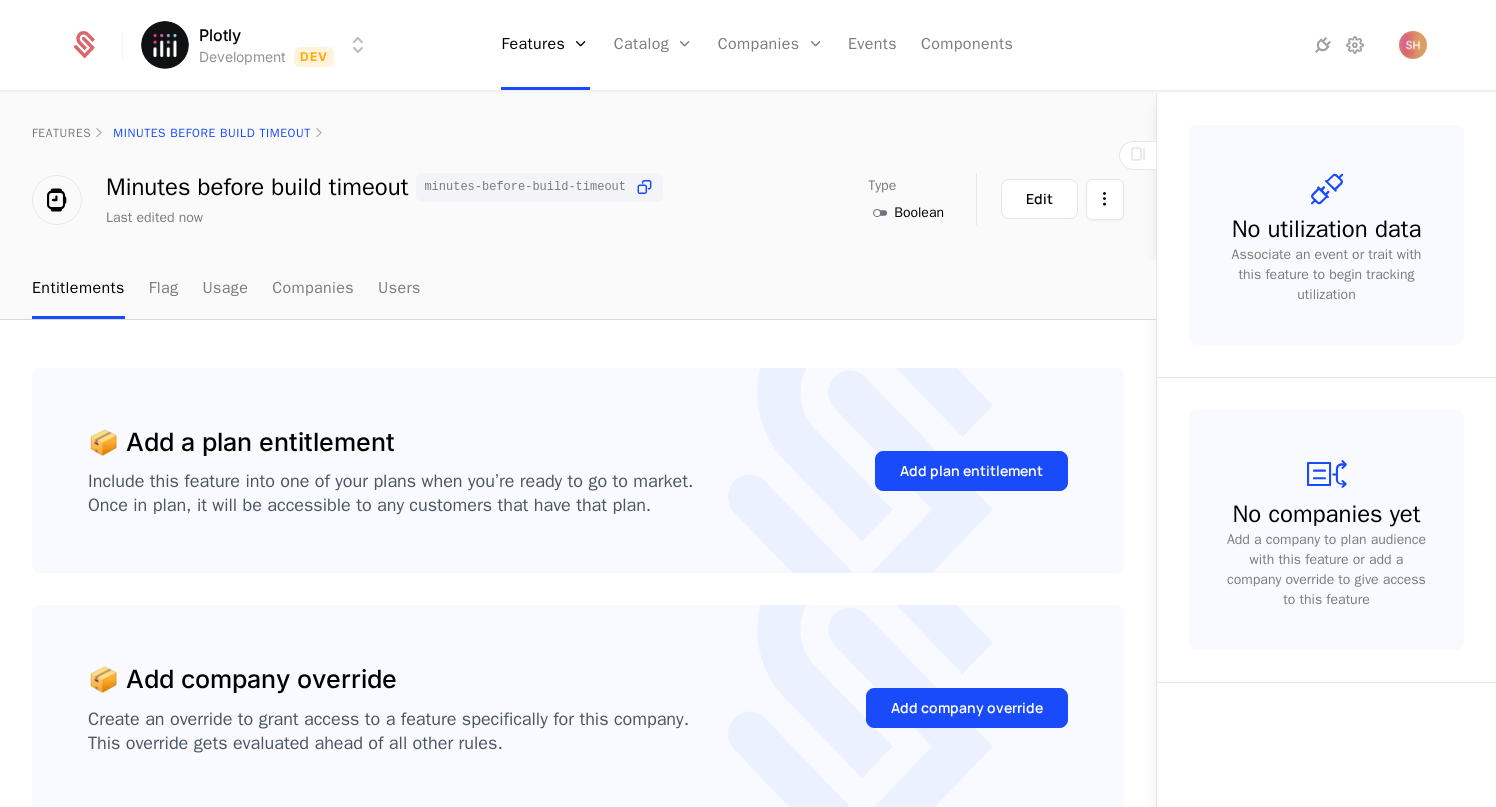 click on "Plotly Development Dev Features Features Flags Catalog Plans Add Ons Configuration Companies Companies Users Events Components features Minutes before build timeout Minutes before build timeout minutes-before-build-timeout Last edited now Type Boolean Maintainer [FIRST] [LAST] Edit Entitlements Flag Usage Companies Users 📦 Add a plan entitlement Include this feature into one of your plans when you’re ready to go to market. Once in plan, it will be accessible to any customers that have that plan. Add plan entitlement 📦 Add company override Create an override to grant access to a feature specifically for this company.  This override gets evaluated ahead of all other rules. Add company override No utilization data Associate an event or trait with this feature to begin tracking utilization No companies yet Add a company to plan audience with this feature or add a company override to give access to this feature
Best Viewed on Desktop You're currently viewing this on a  mobile device ." at bounding box center (748, 403) 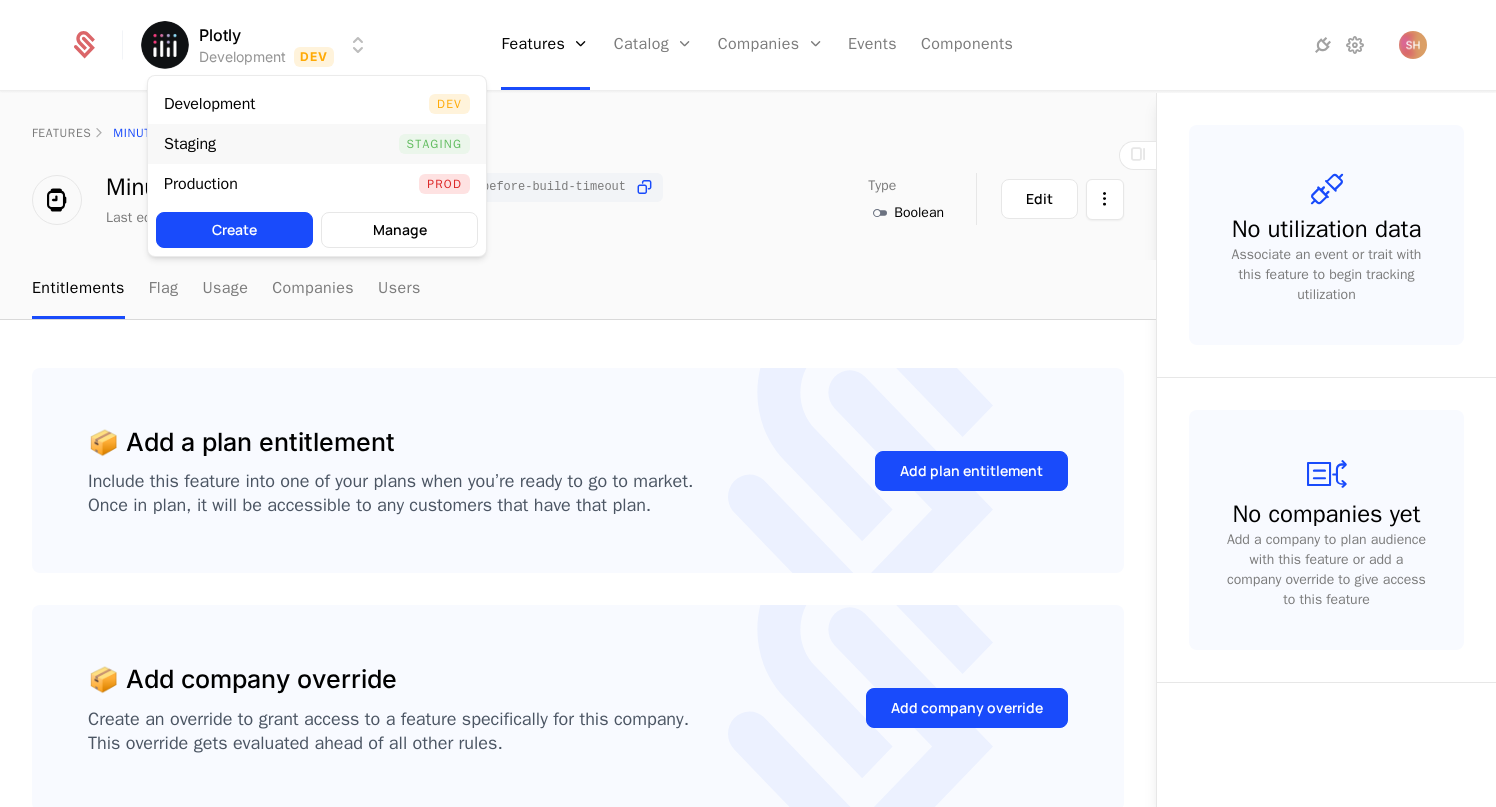click on "Staging Staging" at bounding box center (317, 144) 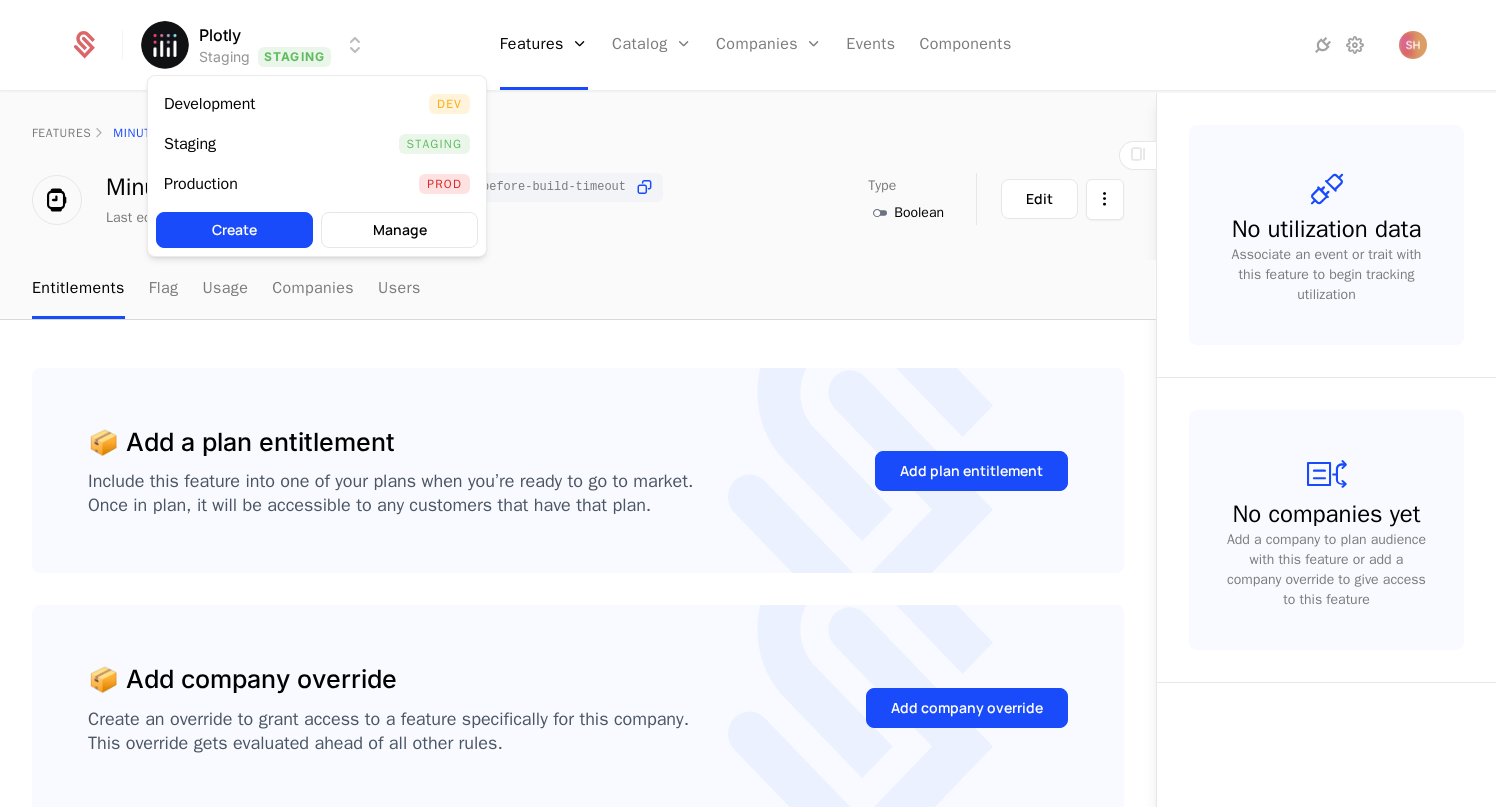 click on "Plotly Staging Staging Features Features Flags Catalog Plans Add Ons Configuration Companies Companies Users Events Components features Minutes before build timeout Minutes before build timeout minutes-before-build-timeout Last edited 2 seconds ago Type Boolean Maintainer [FIRST] [LAST] Edit Entitlements Flag Usage Companies Users 📦 Add a plan entitlement Include this feature into one of your plans when you’re ready to go to market. Once in plan, it will be accessible to any customers that have that plan. Add plan entitlement 📦 Add company override Create an override to grant access to a feature specifically for this company.  This override gets evaluated ahead of all other rules. Add company override No utilization data Associate an event or trait with this feature to begin tracking utilization No companies yet Add a company to plan audience with this feature or add a company override to give access to this feature
Best Viewed on Desktop You're currently viewing this on a  mobile device .   Got it" at bounding box center (748, 403) 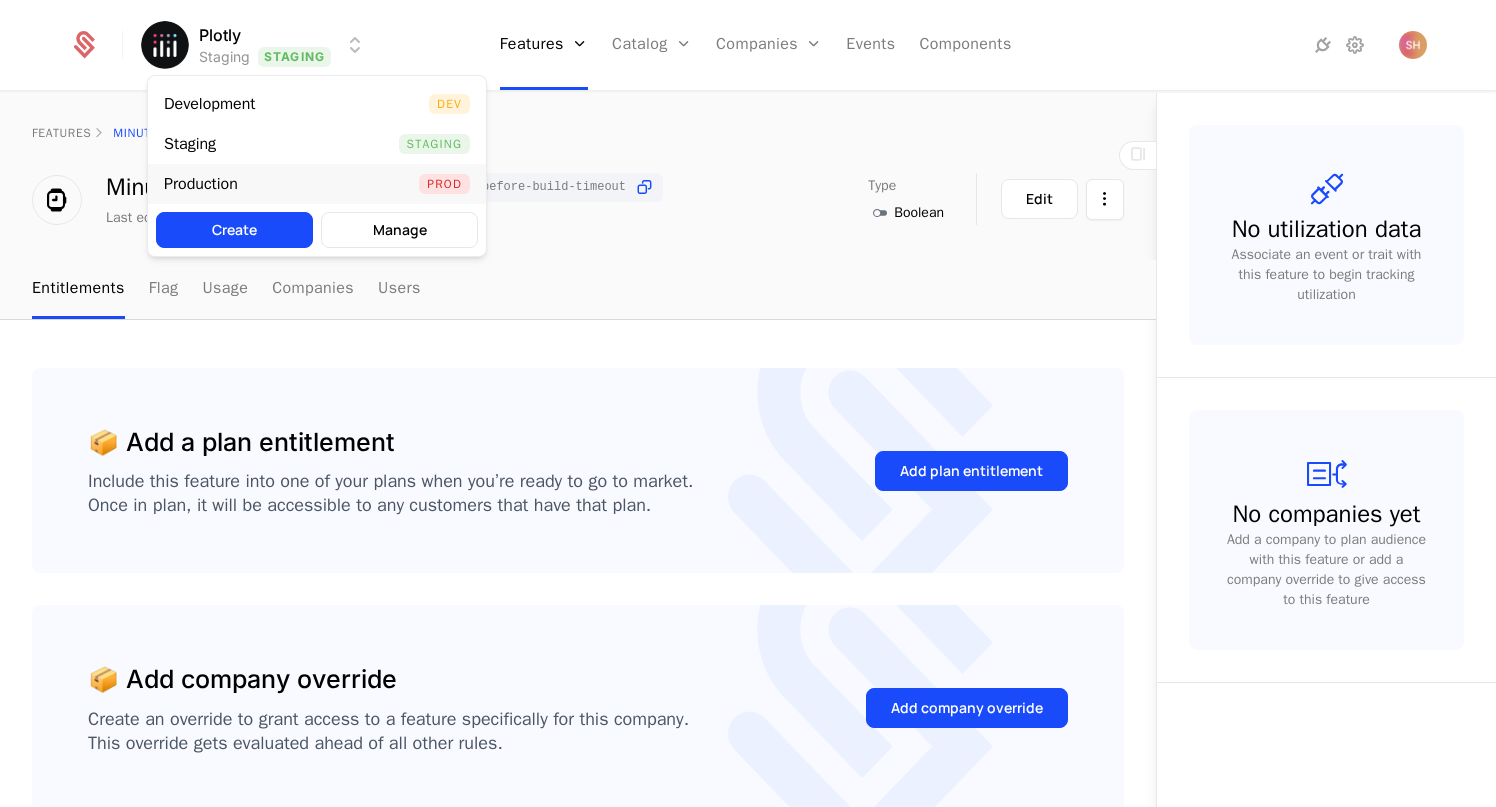click on "Production Prod" at bounding box center [317, 184] 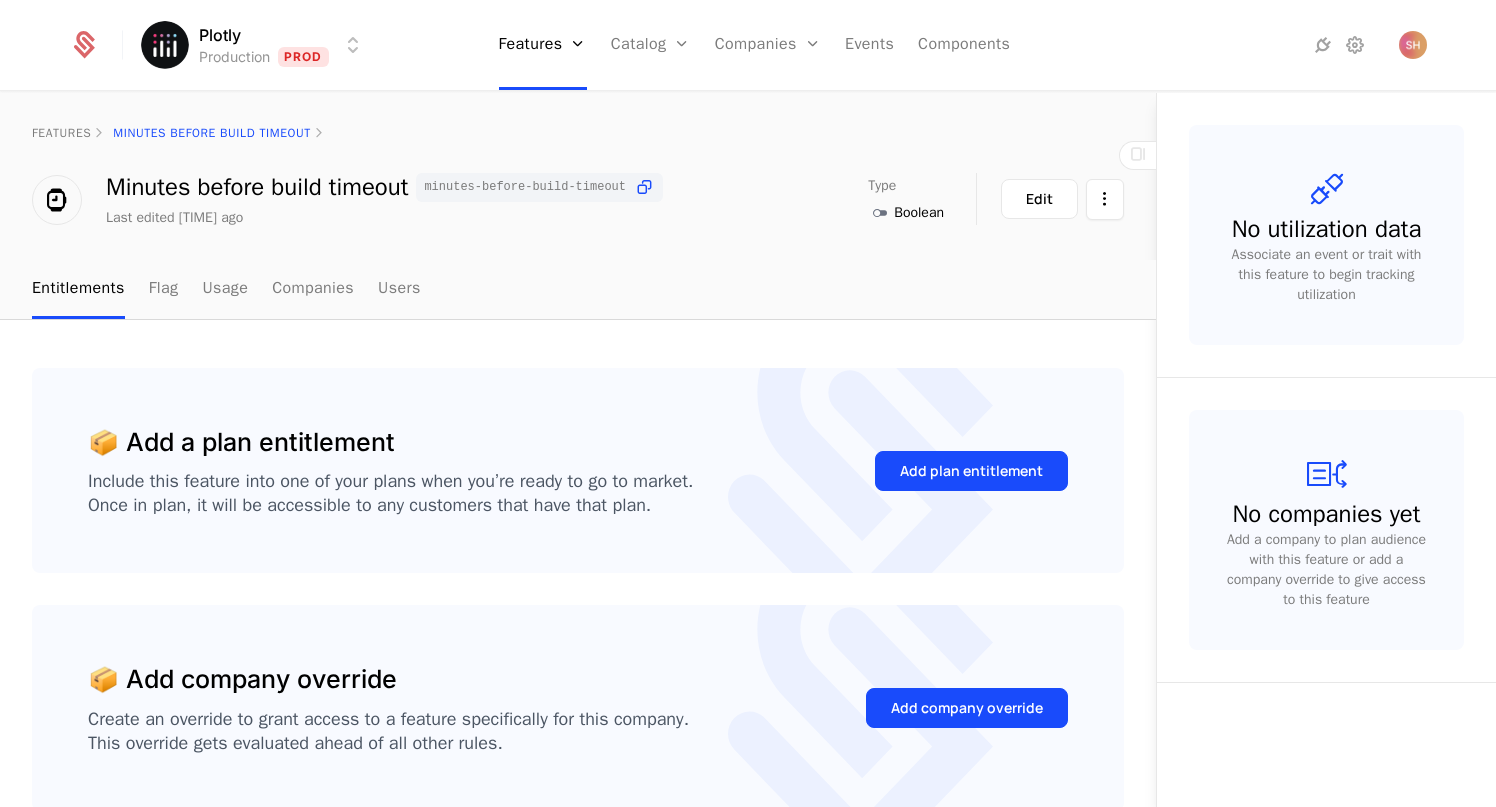 click on "Maintainer [FIRST] [LAST] Edit Entitlements Flag Usage Companies Users 📦 Add a plan entitlement Include this feature into one of your plans when you’re ready to go to market. Once in plan, it will be accessible to any customers that have that plan. Add plan entitlement 📦 Add company override Create an override to grant access to a feature specifically for this company.  This override gets evaluated ahead of all other rules. Add company override No utilization data Associate an event or trait with this feature to begin tracking utilization No companies yet Add a company to plan audience with this feature or add a company override to give access to this feature
Best Viewed on Desktop You're currently viewing this on a  mobile device .   Dev" at bounding box center (748, 403) 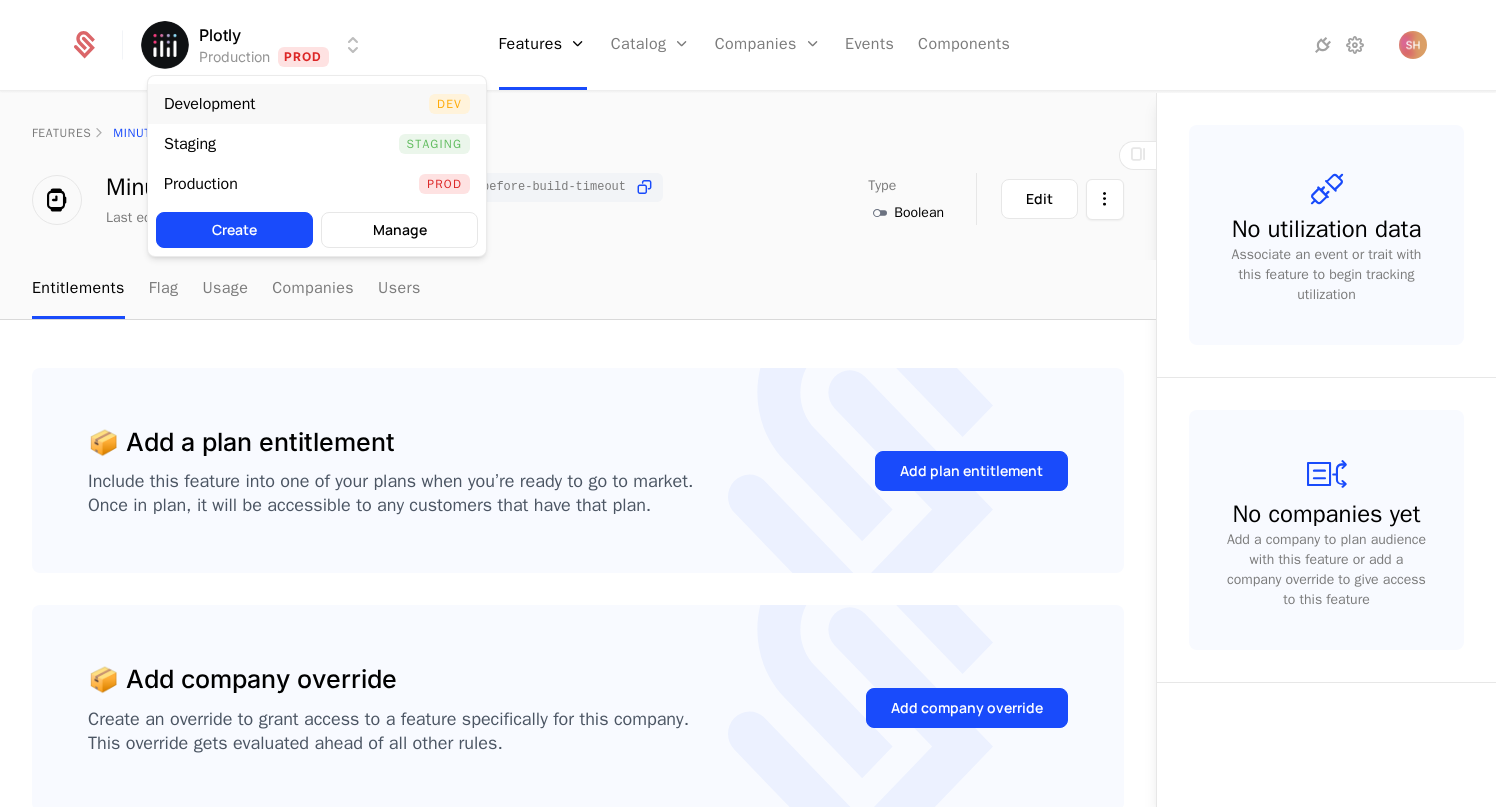 click on "Development Dev" at bounding box center [317, 104] 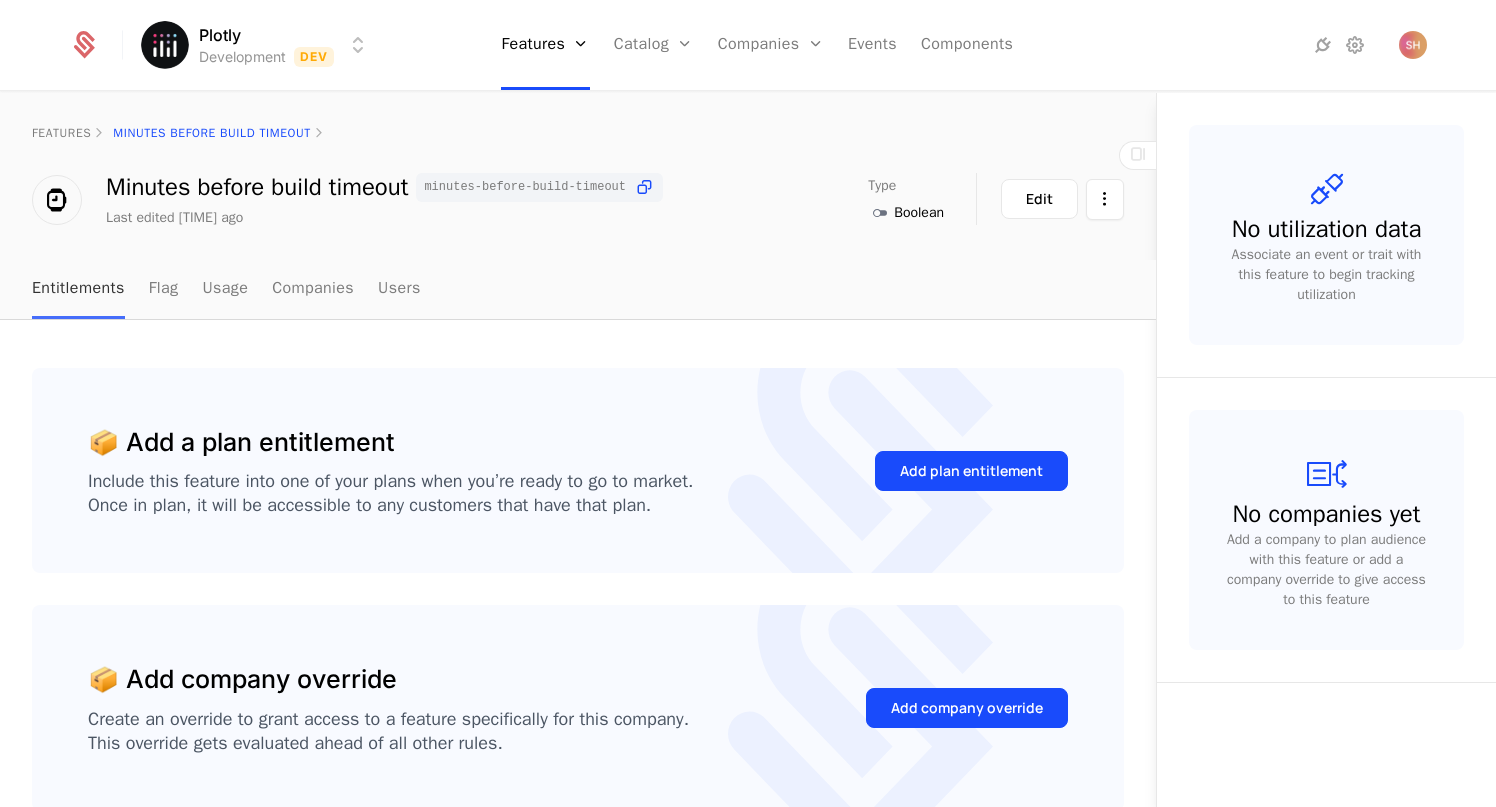 click on "Entitlements" at bounding box center (78, 289) 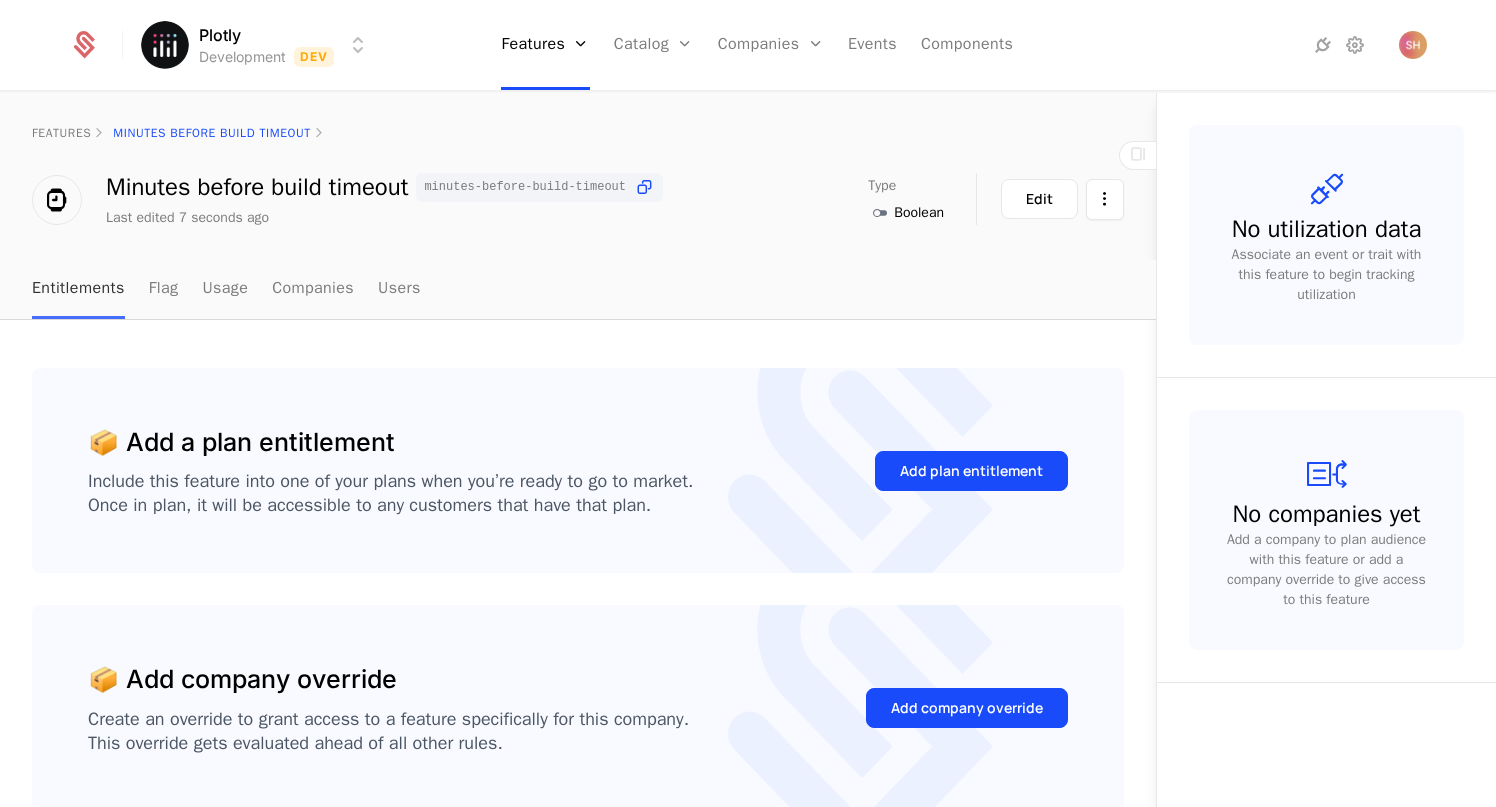 click on "Entitlements" at bounding box center [78, 289] 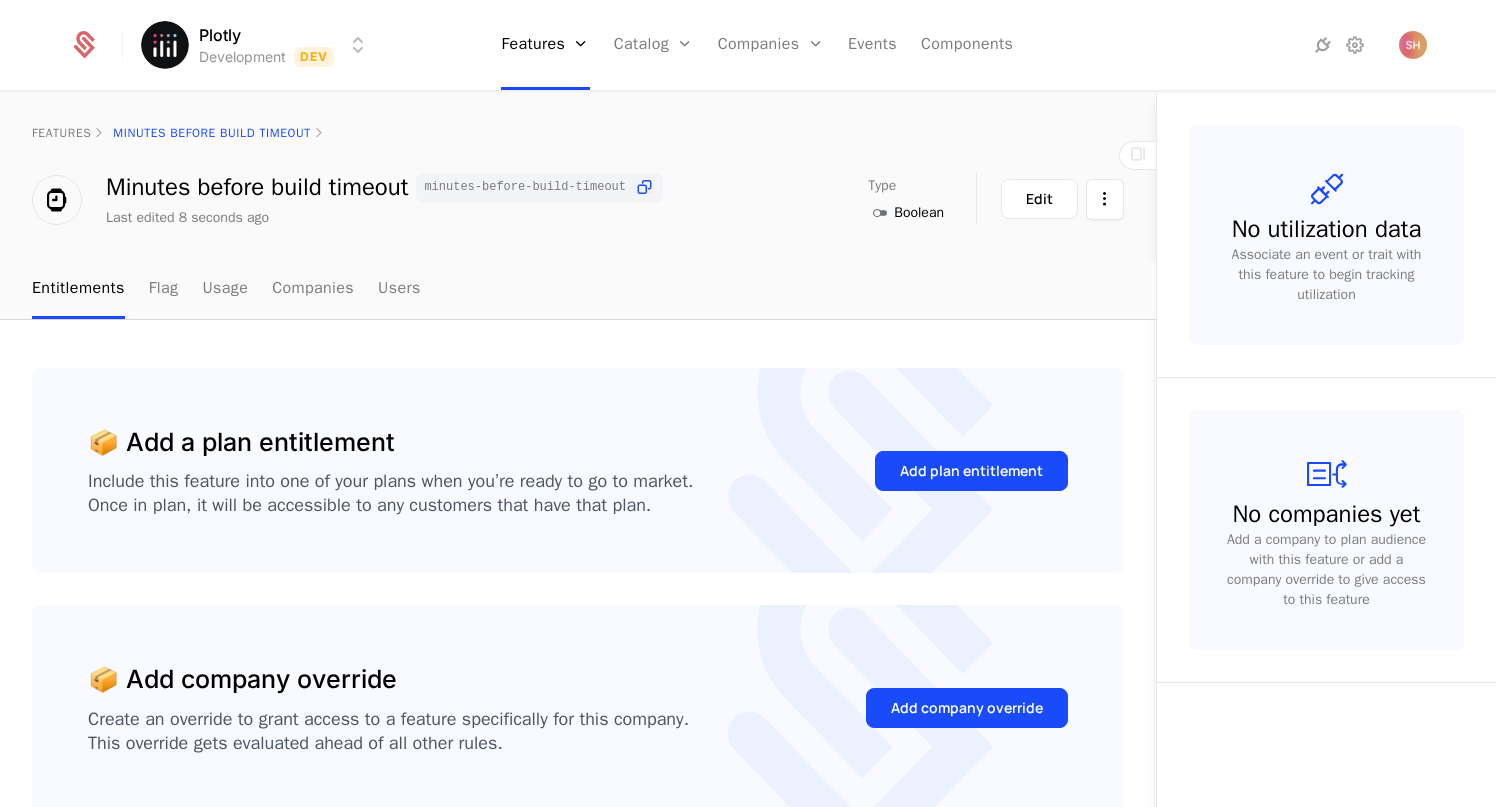 click on "features Minutes before build timeout" at bounding box center [578, 133] 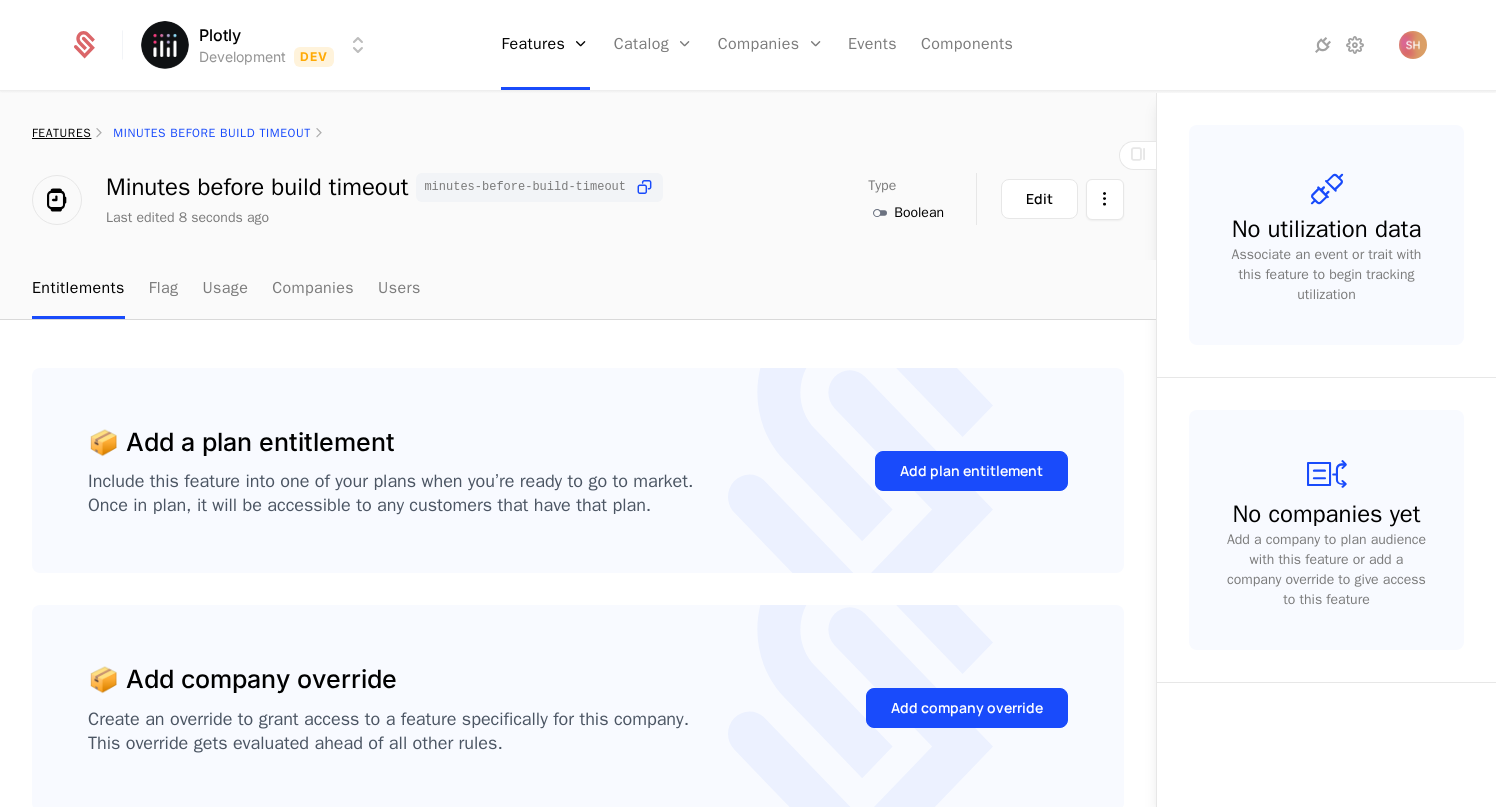 click on "features" at bounding box center (61, 133) 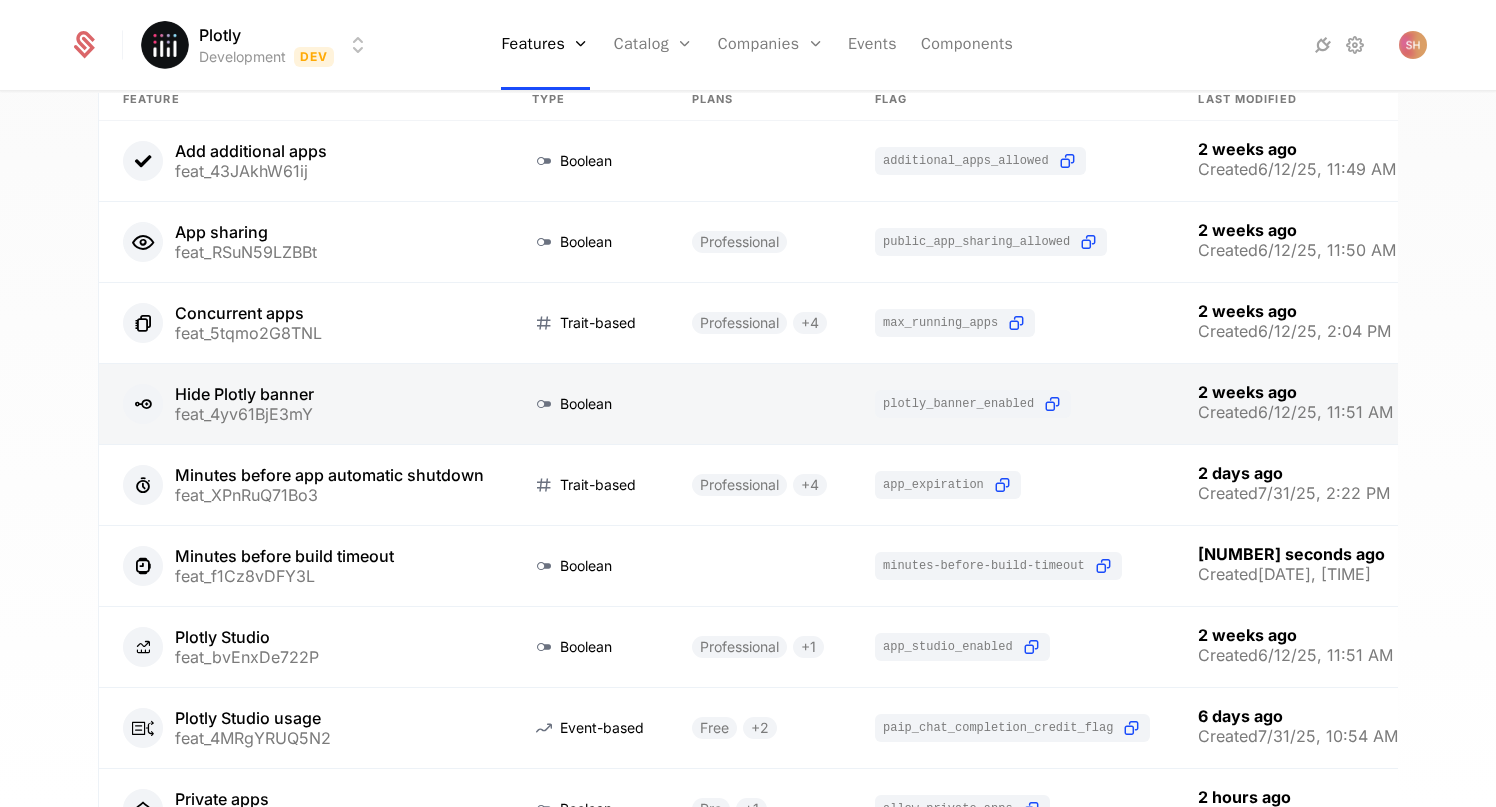 scroll, scrollTop: 147, scrollLeft: 0, axis: vertical 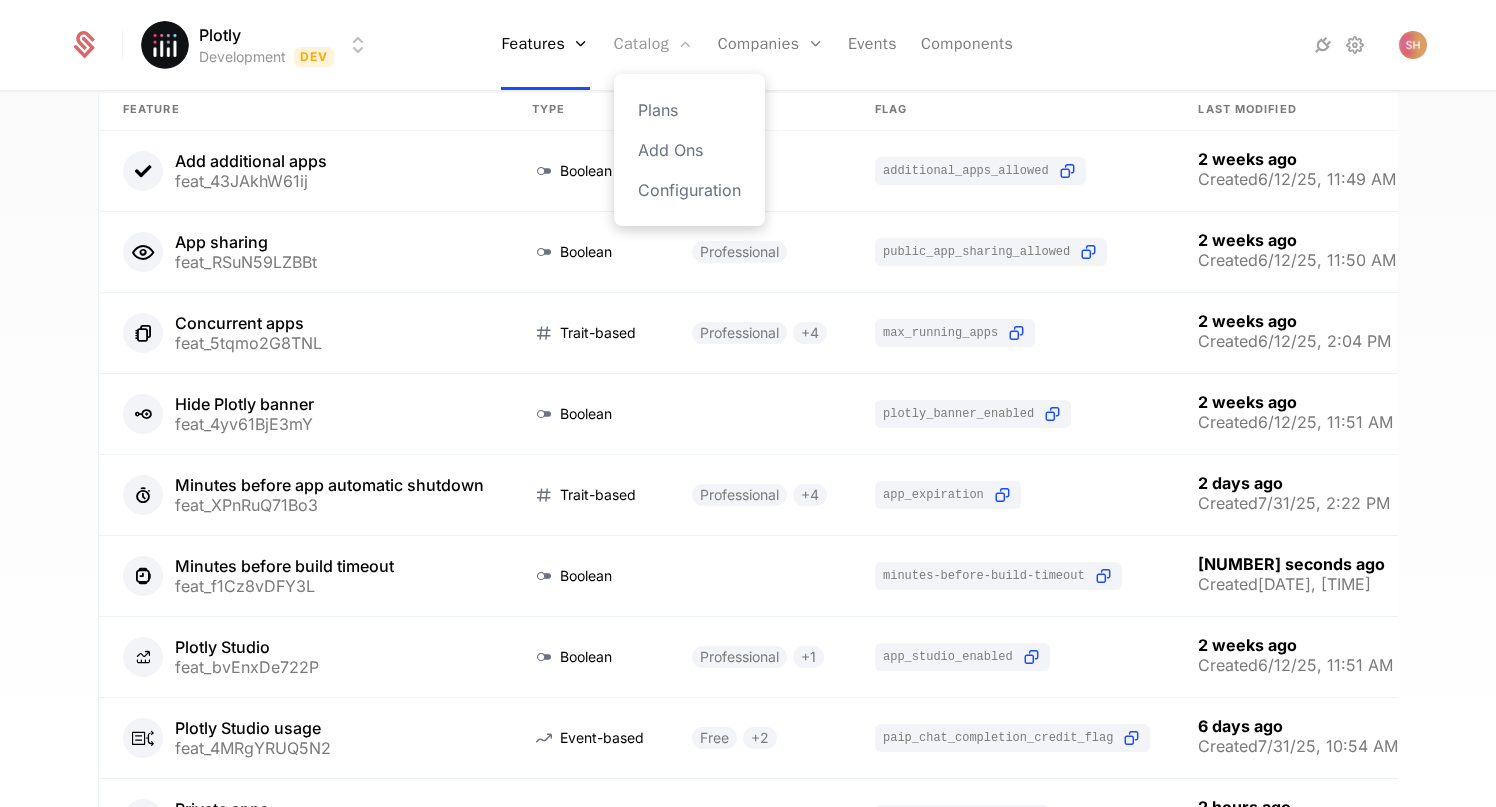click on "Catalog" at bounding box center (654, 45) 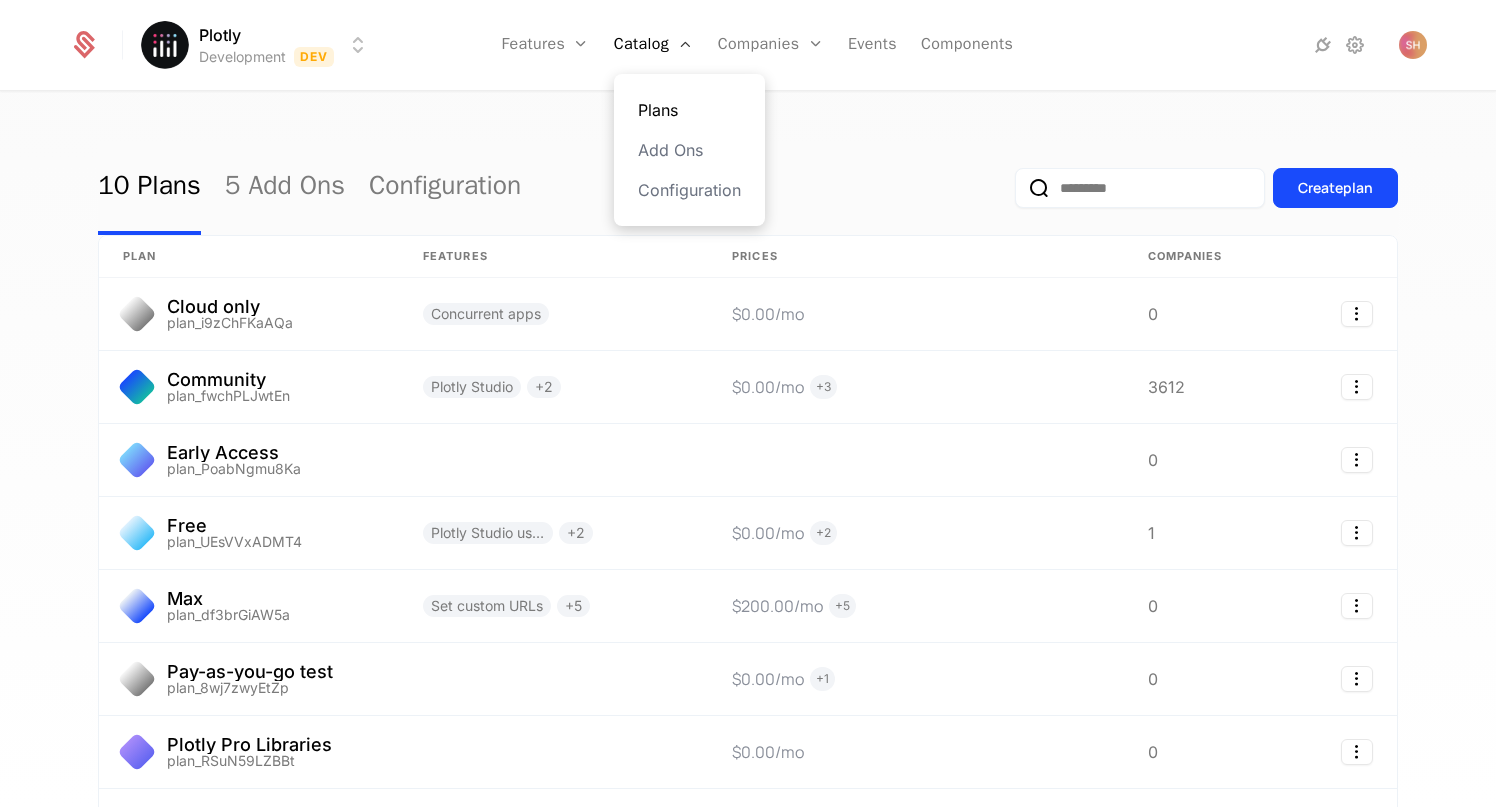 click on "Plans" at bounding box center (689, 110) 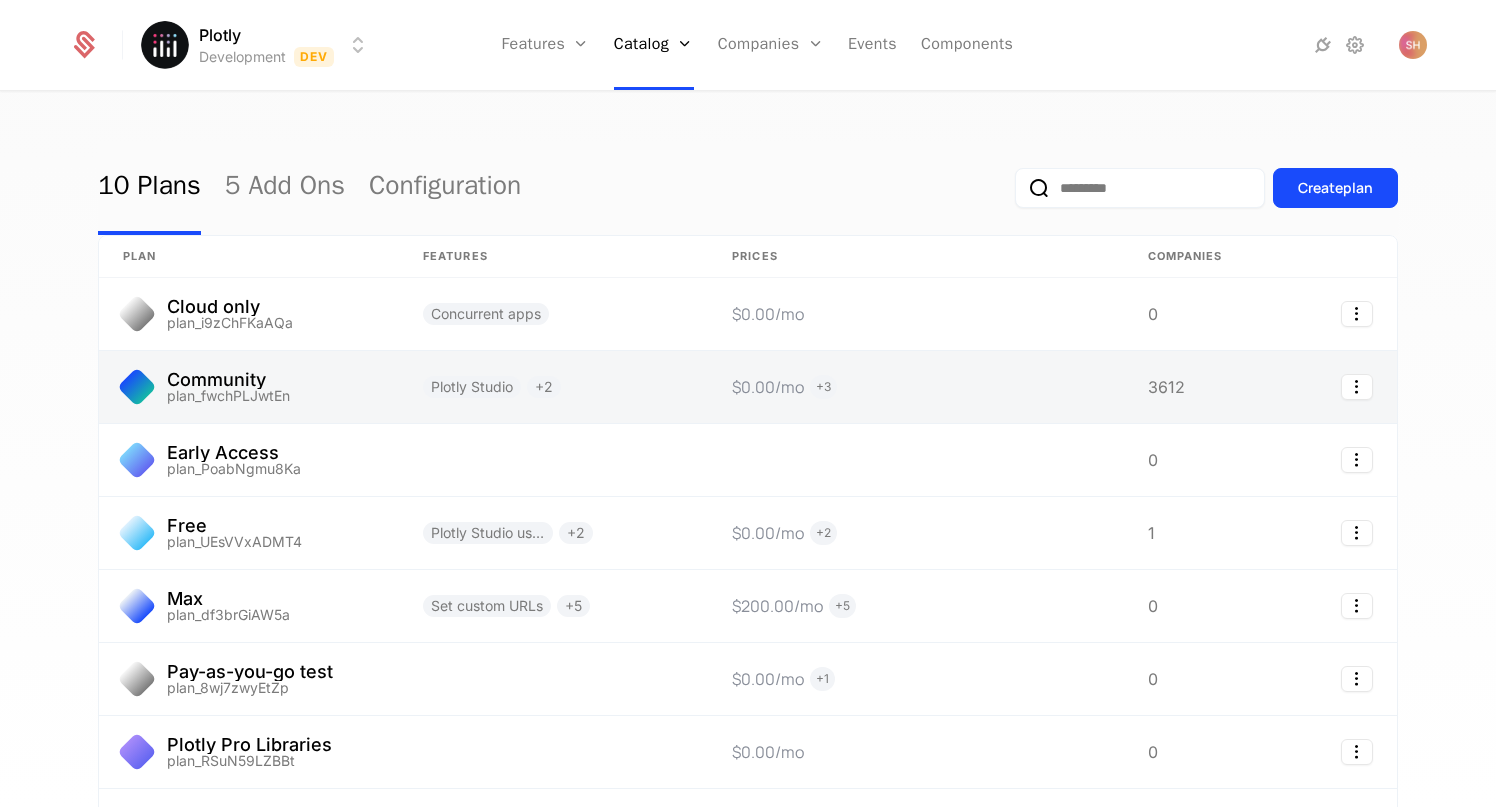 click at bounding box center (249, 387) 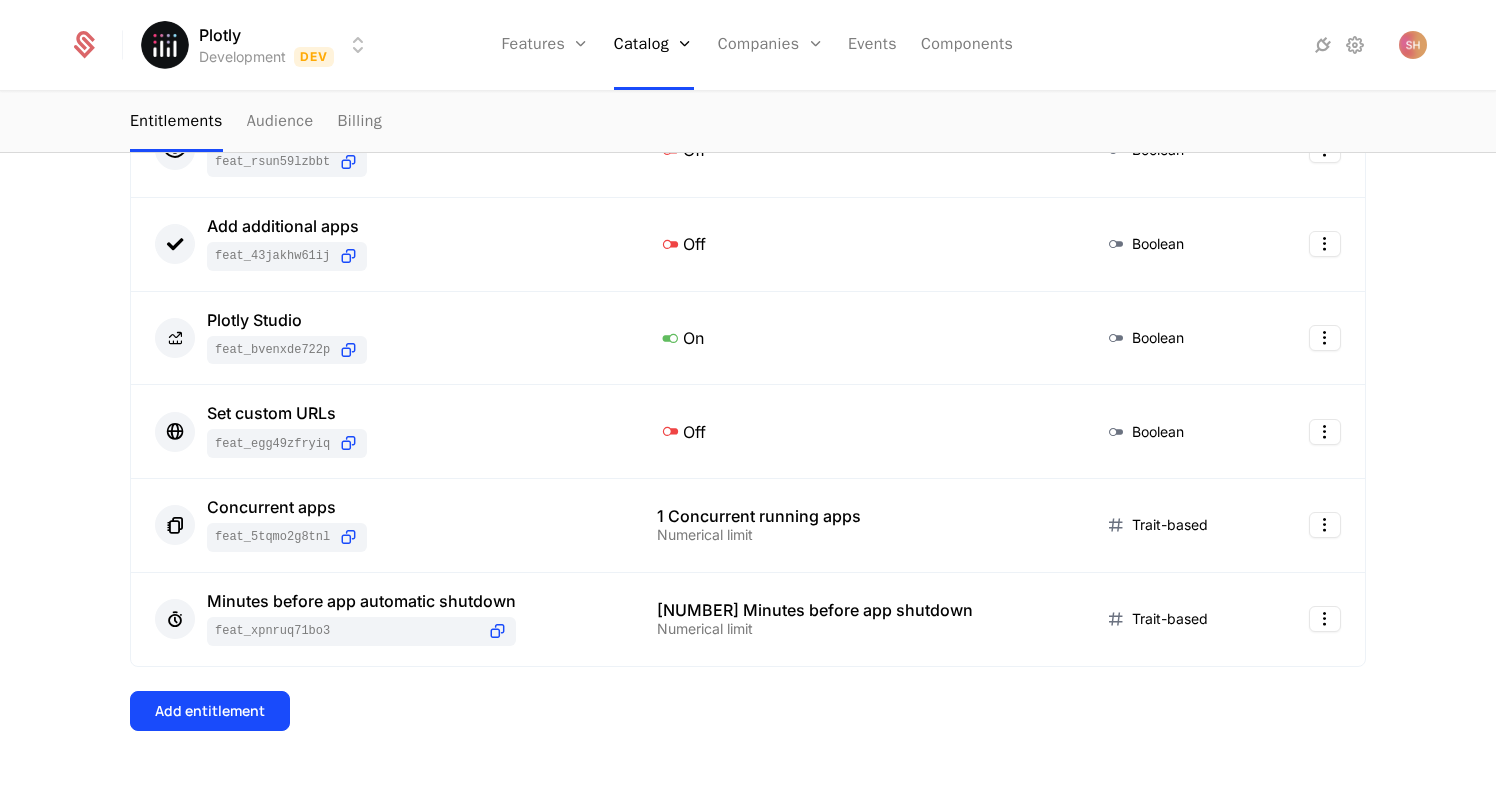 scroll, scrollTop: 452, scrollLeft: 0, axis: vertical 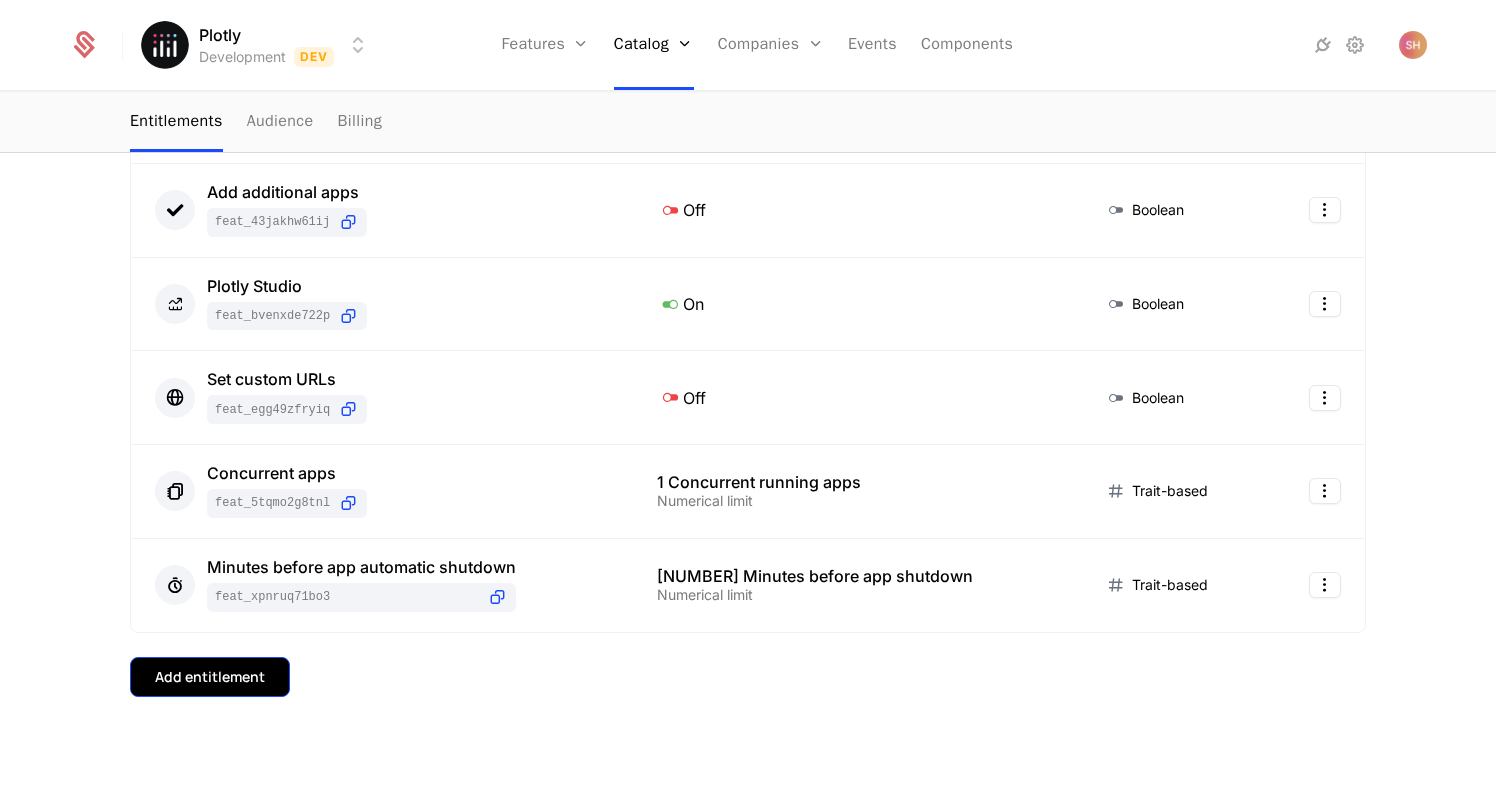 click on "Add entitlement" at bounding box center (210, 677) 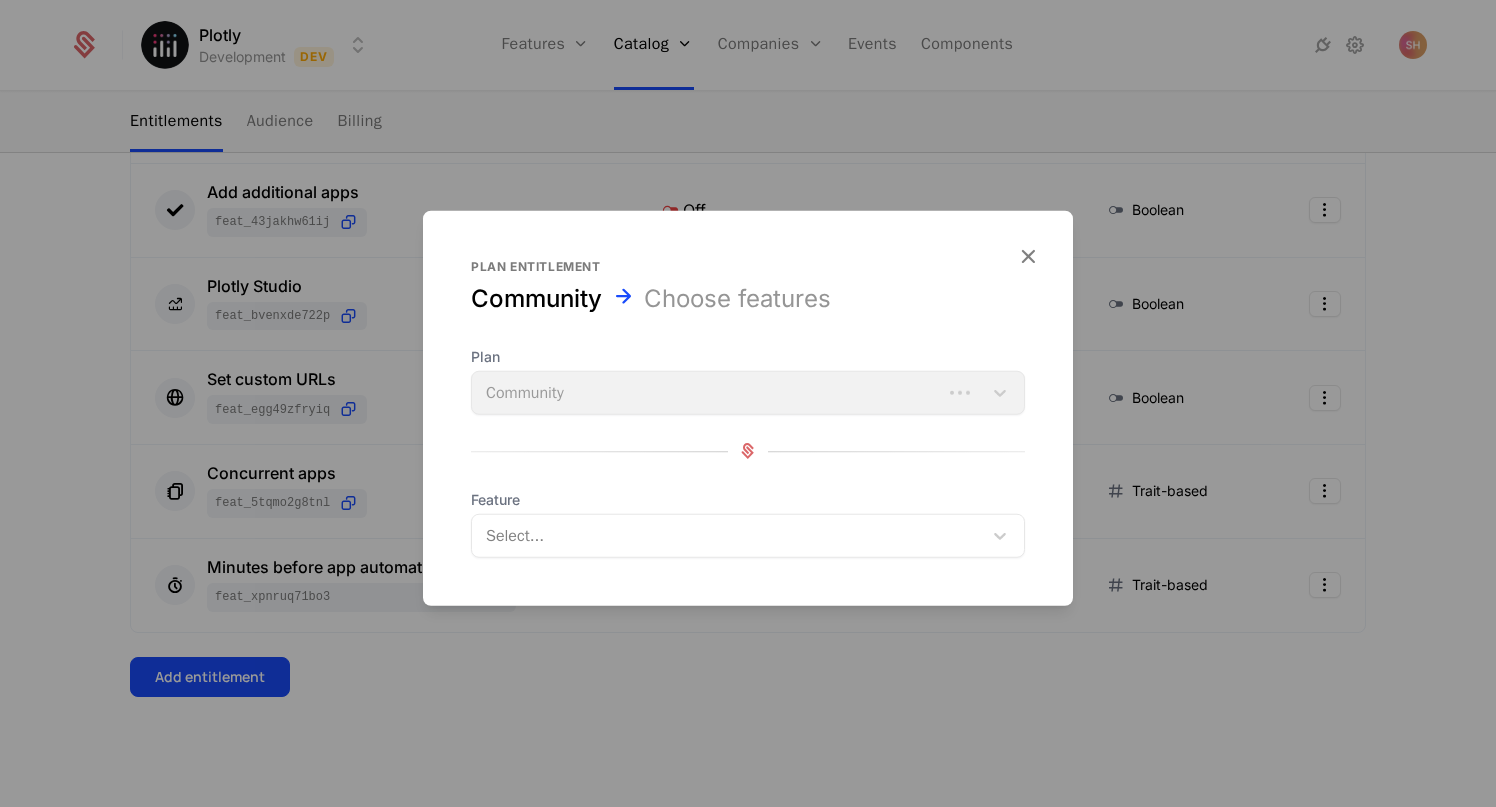 click at bounding box center [729, 535] 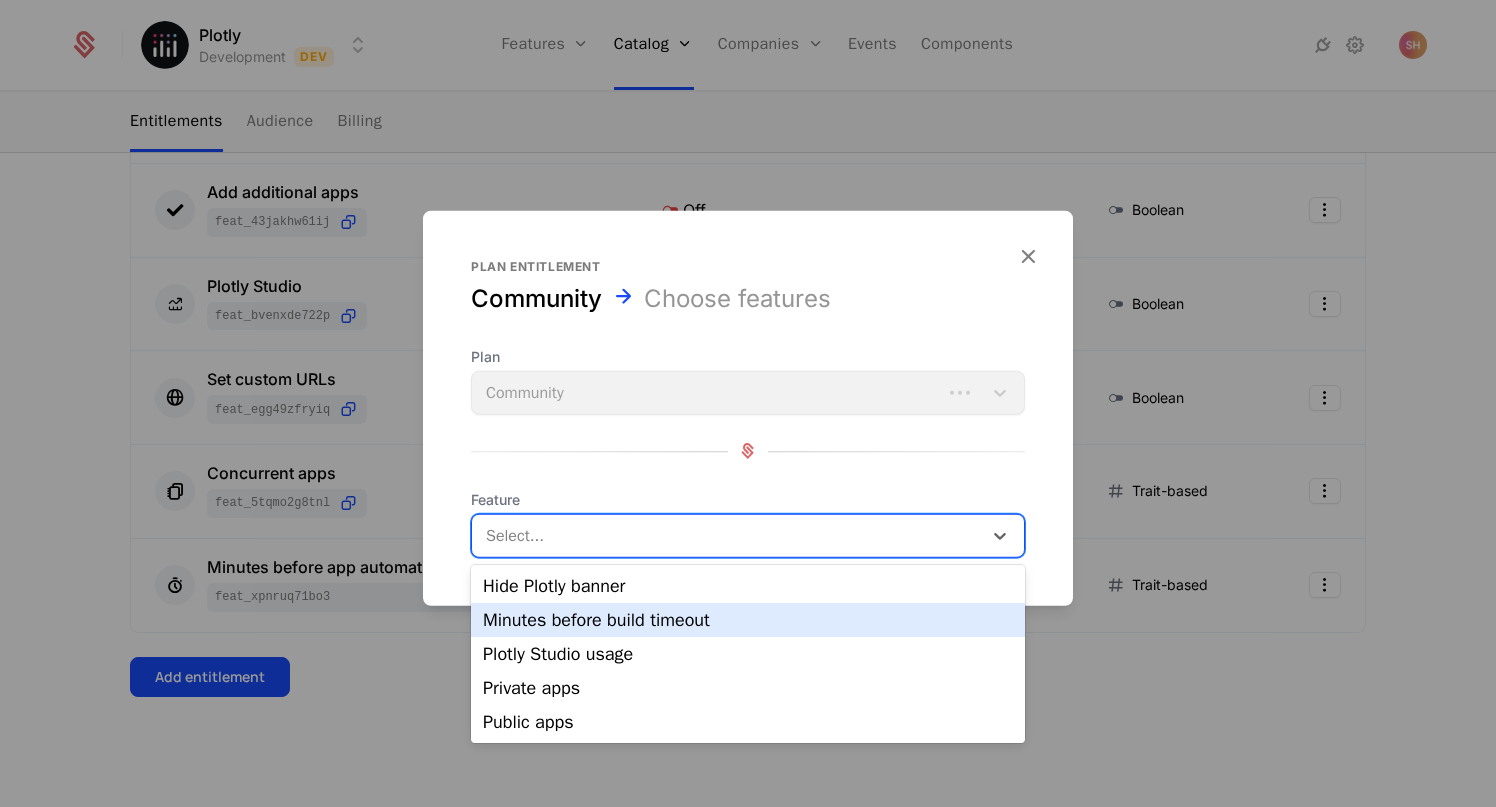 click on "Minutes before build timeout" at bounding box center (748, 620) 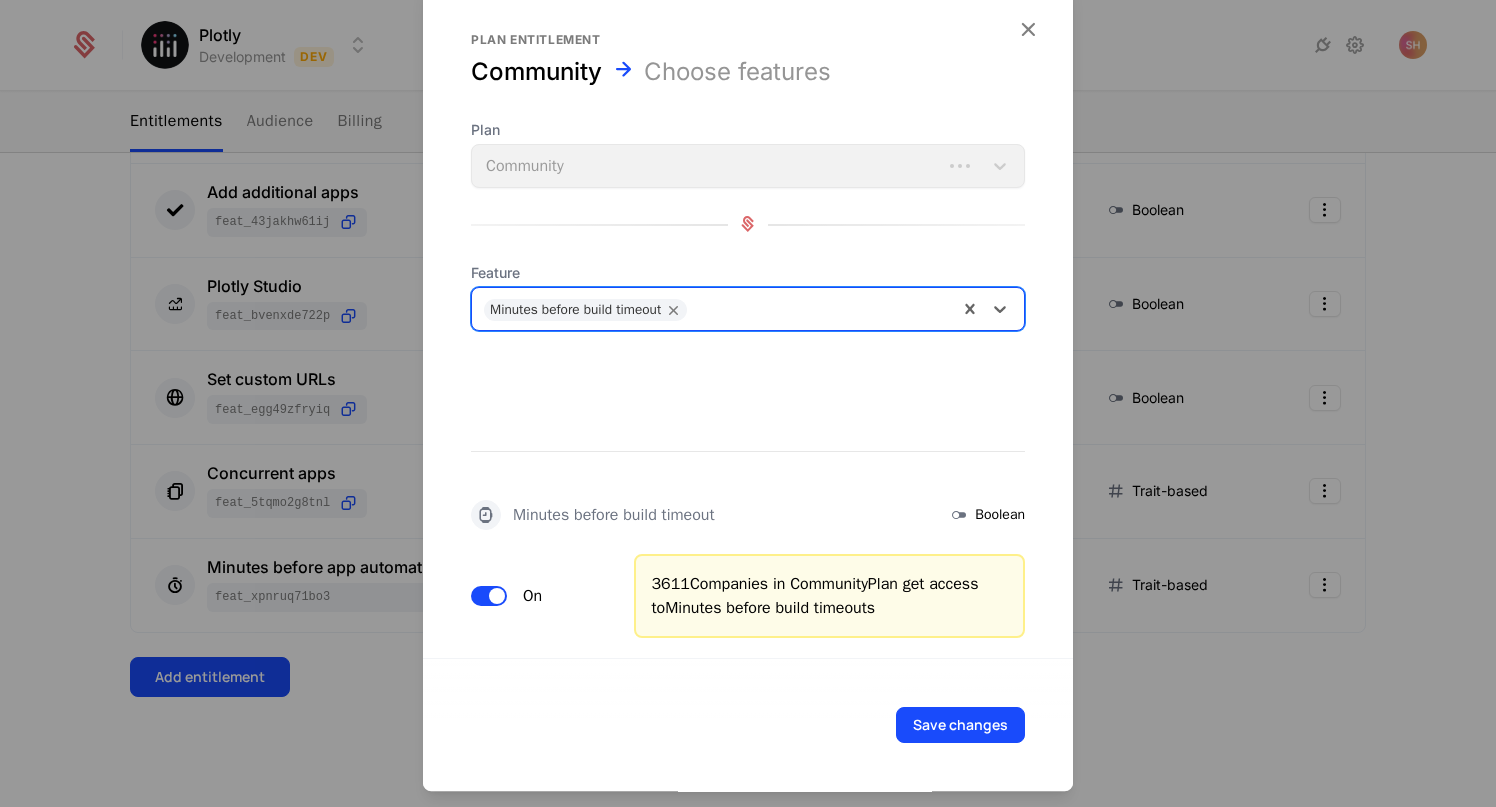 click at bounding box center (959, 515) 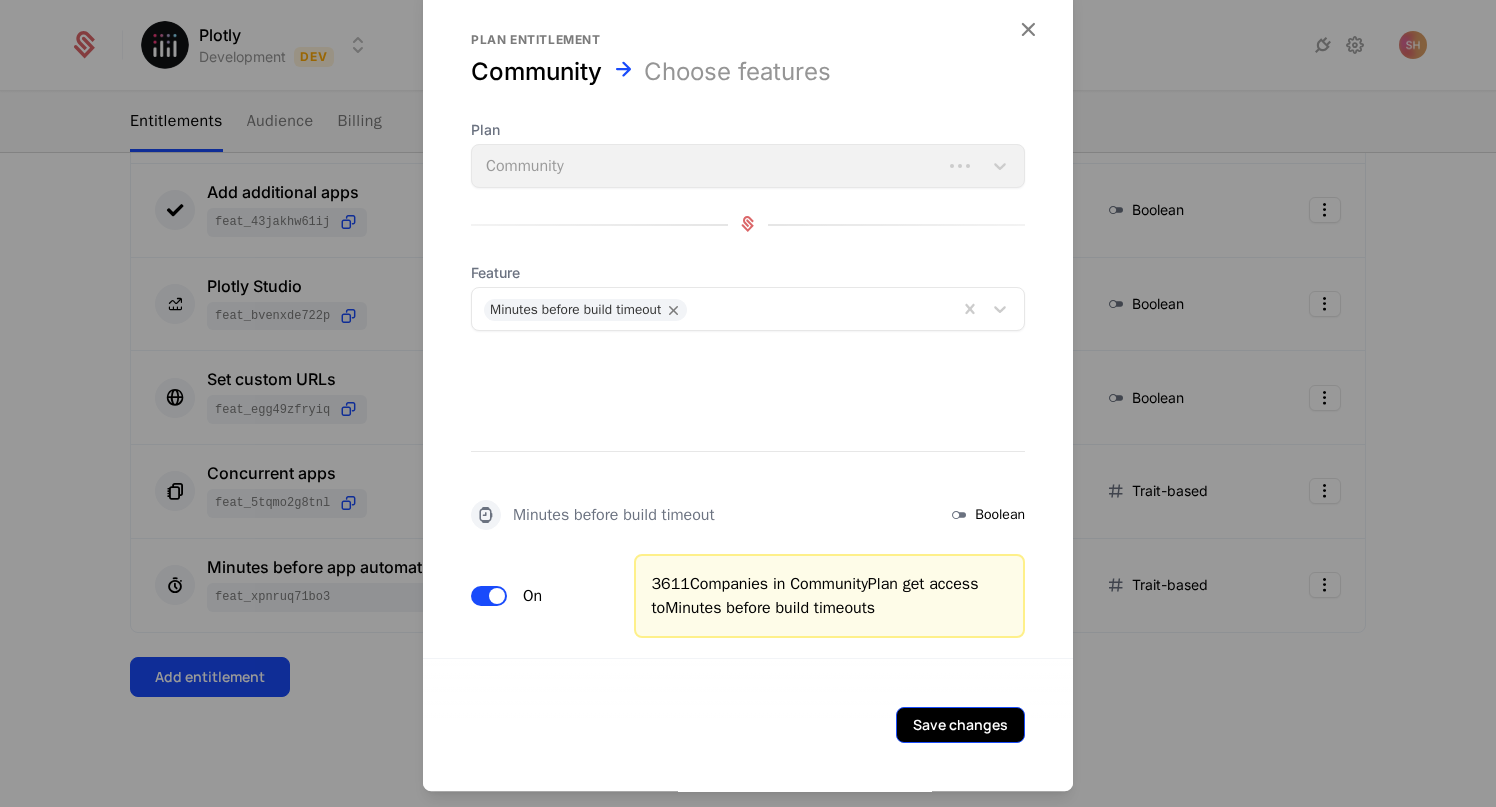 click on "Save changes" at bounding box center [960, 725] 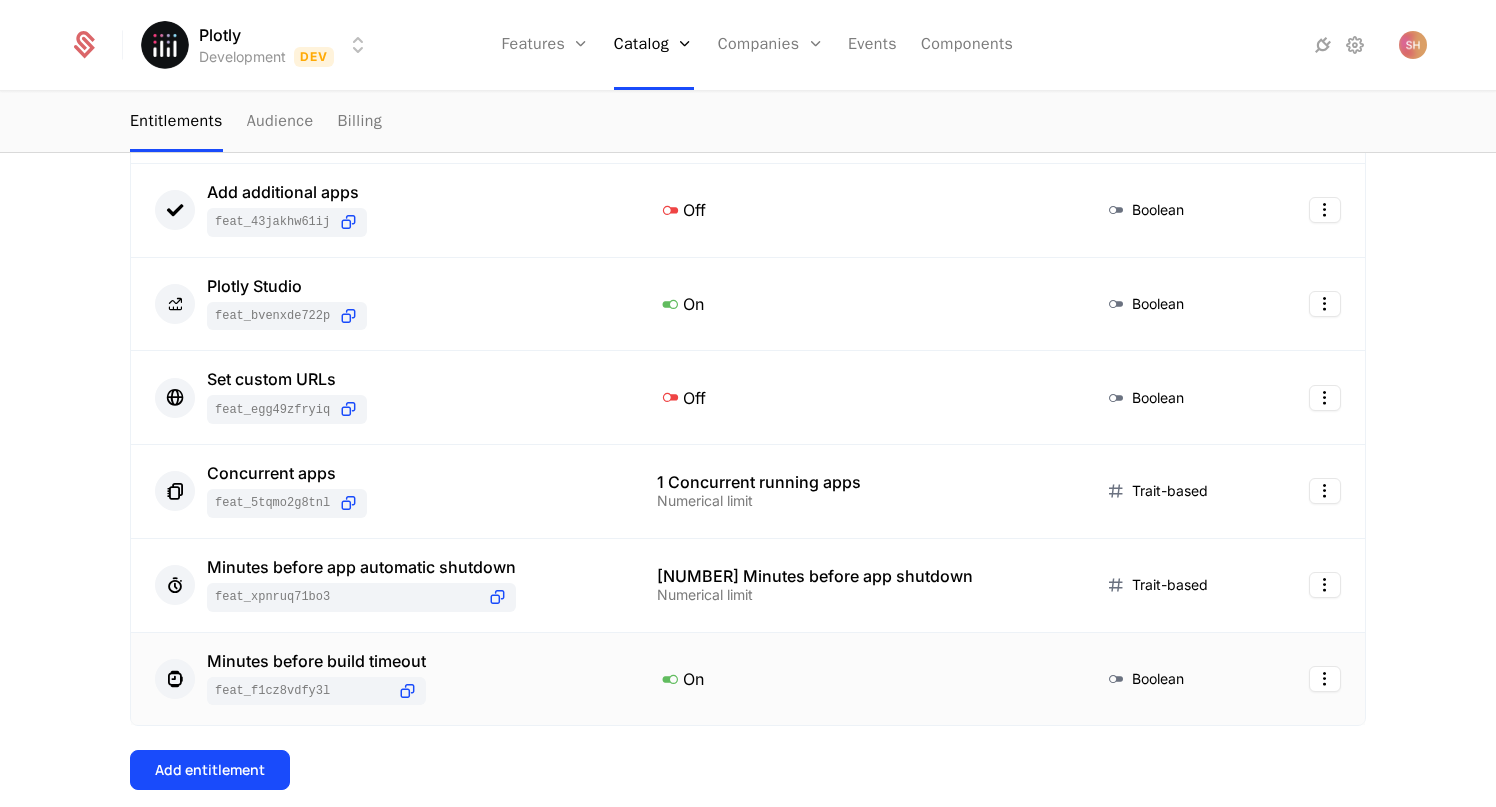 click at bounding box center [670, 679] 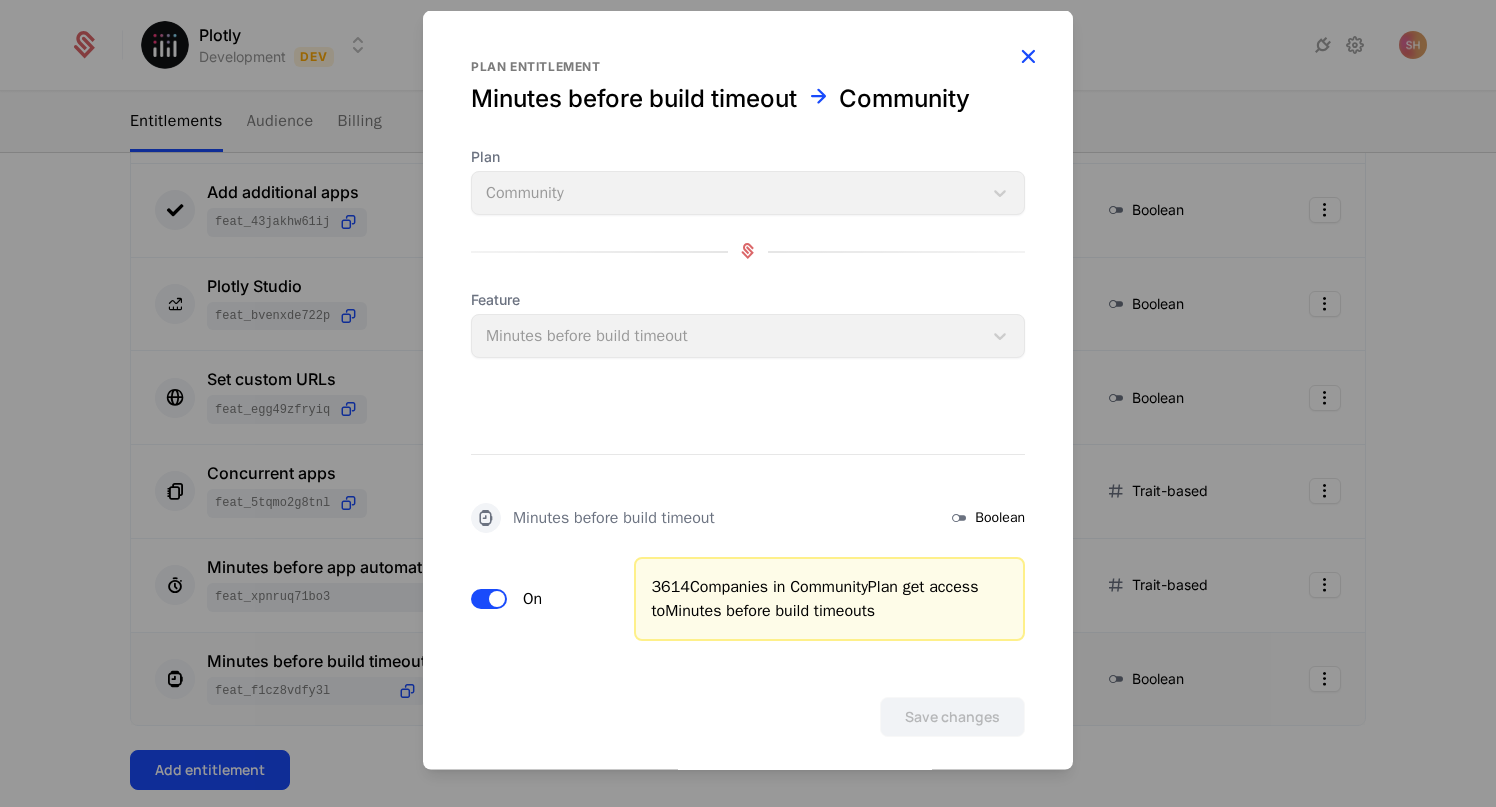 click at bounding box center (1028, 55) 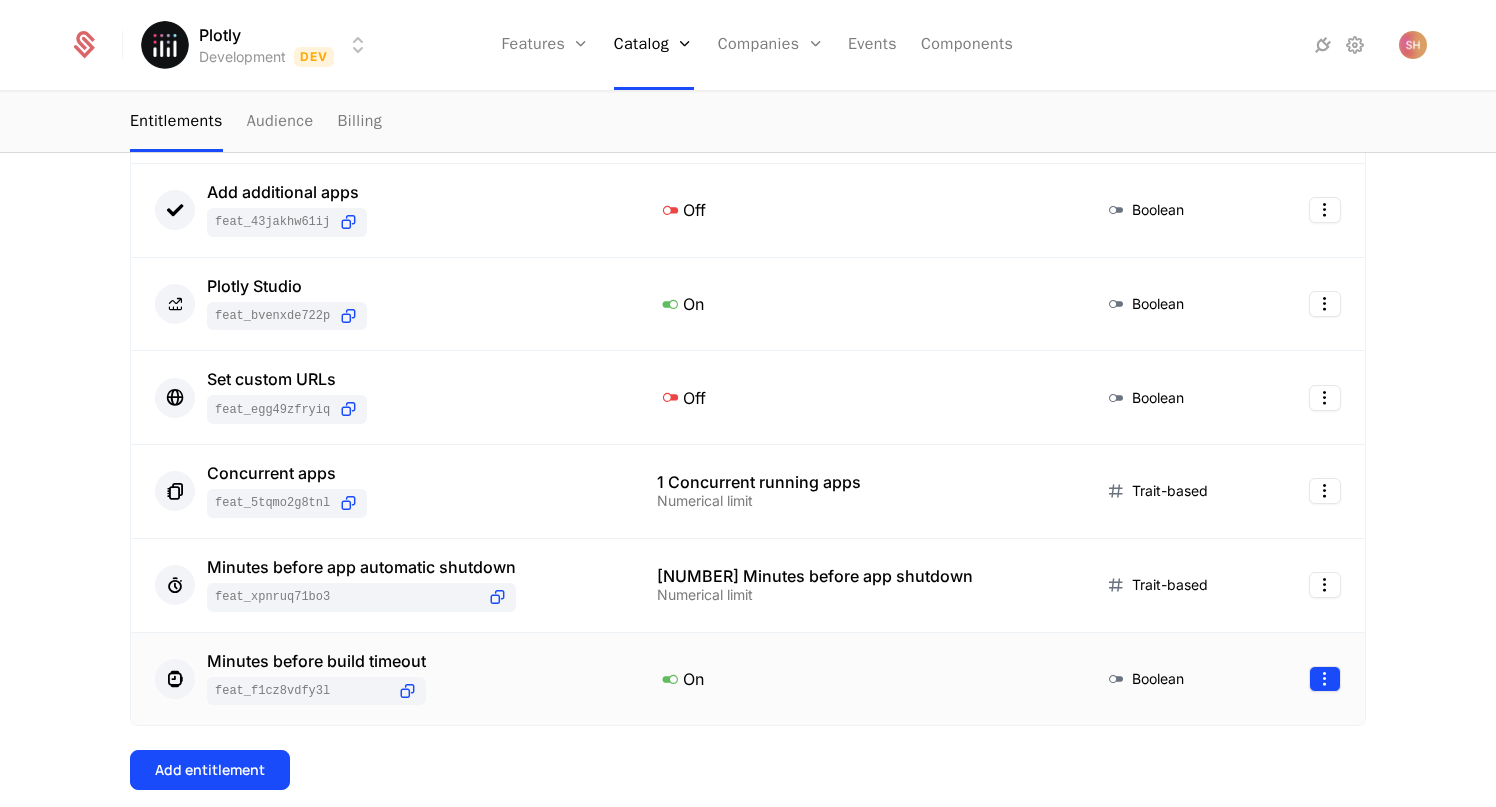 click on "Edit  plan Get started with one private app. Entitlements Audience Billing [NUMBER] Entitlements Feature Entitlement Type App sharing ... Off Boolean Add additional apps ... Off Boolean Plotly Studio ... On Boolean Set custom URLs ... Off Boolean Concurrent apps ... [NUMBER] Concurrent running apps  Numerical limit Trait-based Minutes before app automatic shutdown ... [NUMBER] Minutes before app shutdown  Numerical limit Trait-based Minutes before build timeout ... On Boolean Add entitlement
Best Viewed on Desktop You're currently viewing this on a  mobile device . For the best experience,   we recommend using a desktop or larger screens Got it" at bounding box center [748, 403] 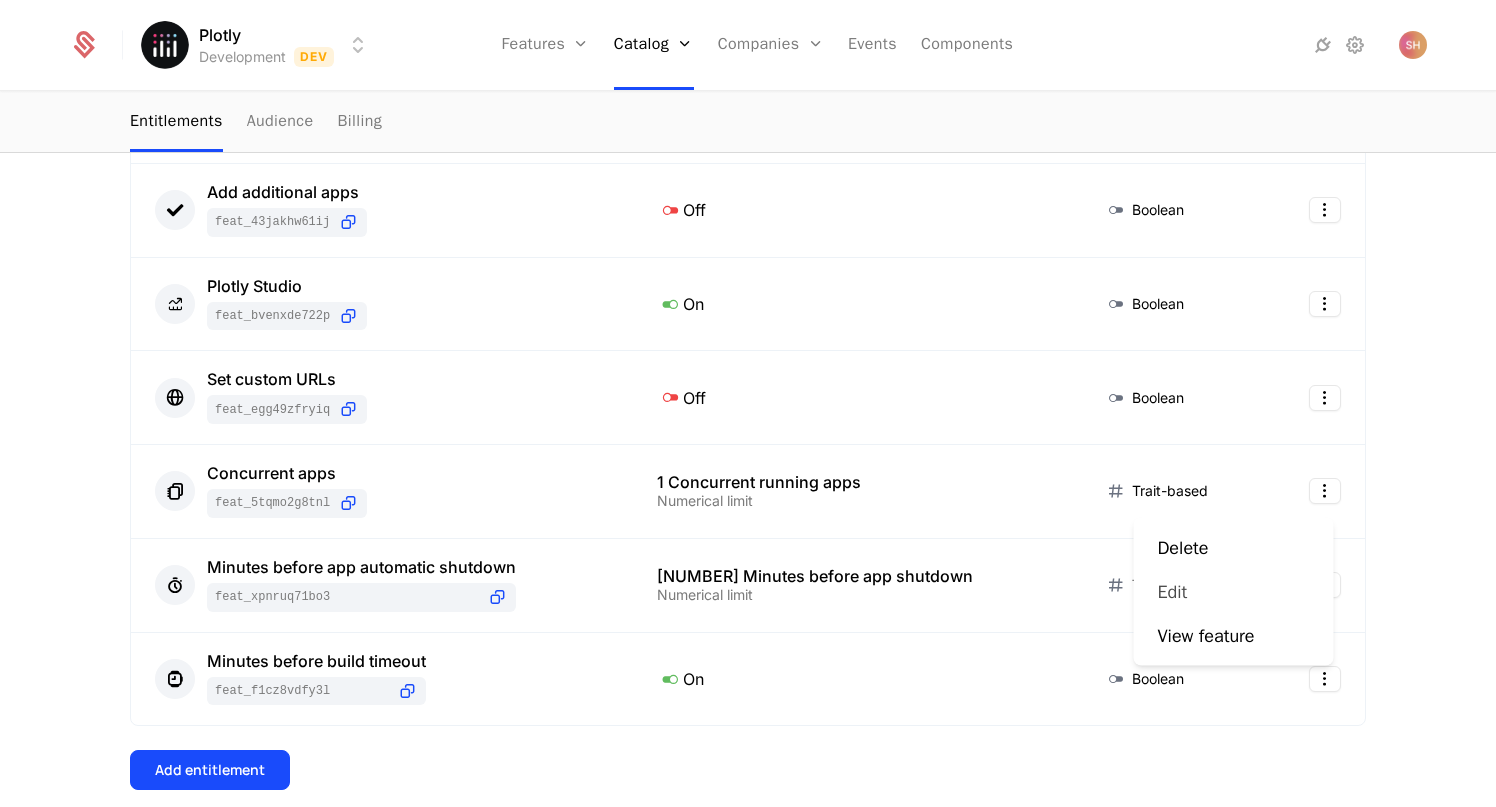 click on "Edit" at bounding box center (1173, 592) 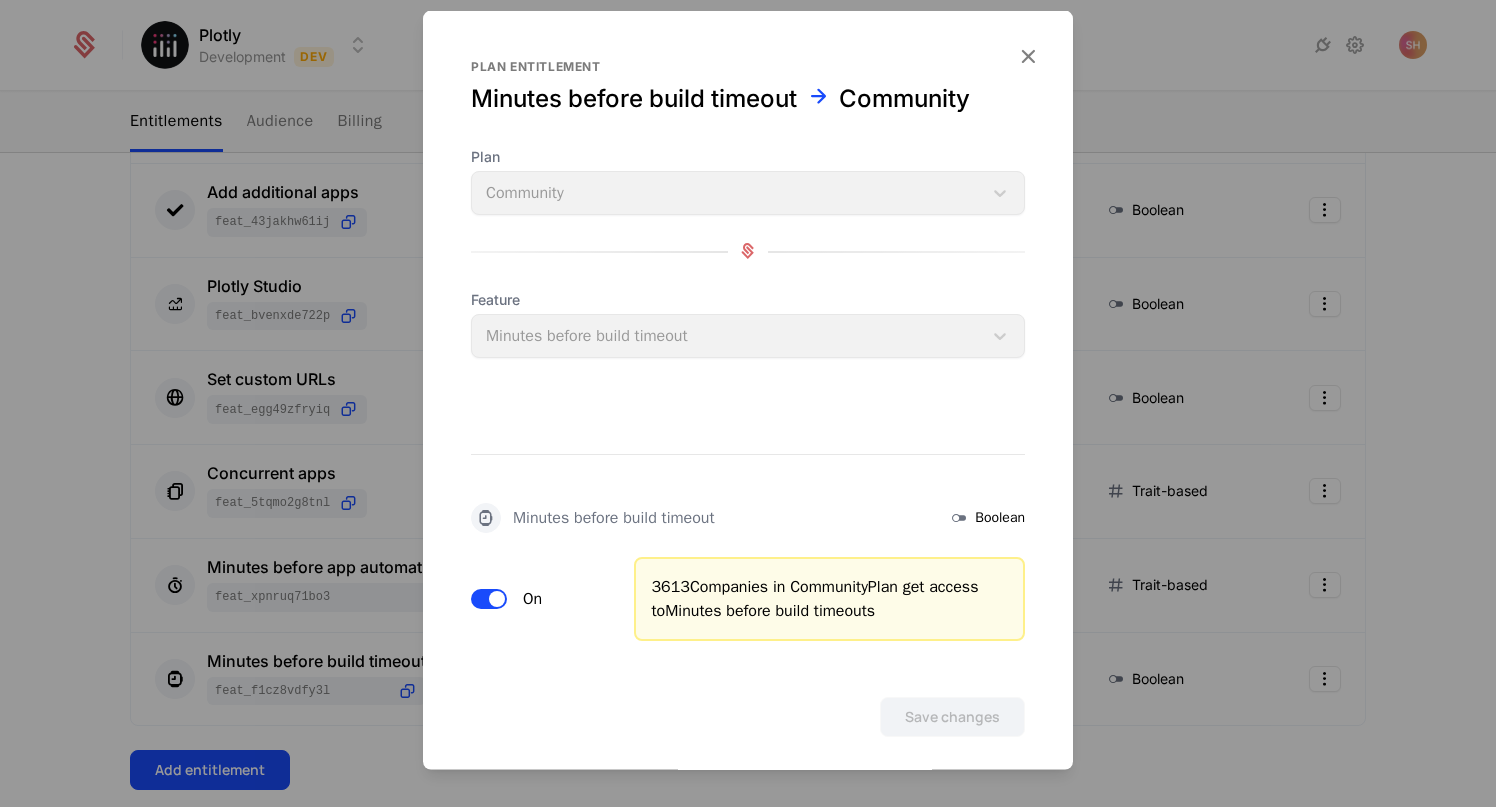 click on "Plan entitlement Minutes before build timeout Community Plan Community Feature Minutes before build timeout Minutes before build timeout Boolean On [NUMBER]  Companies in   Community  Plan get access to  Minutes before build timeouts Save changes" at bounding box center [748, 397] 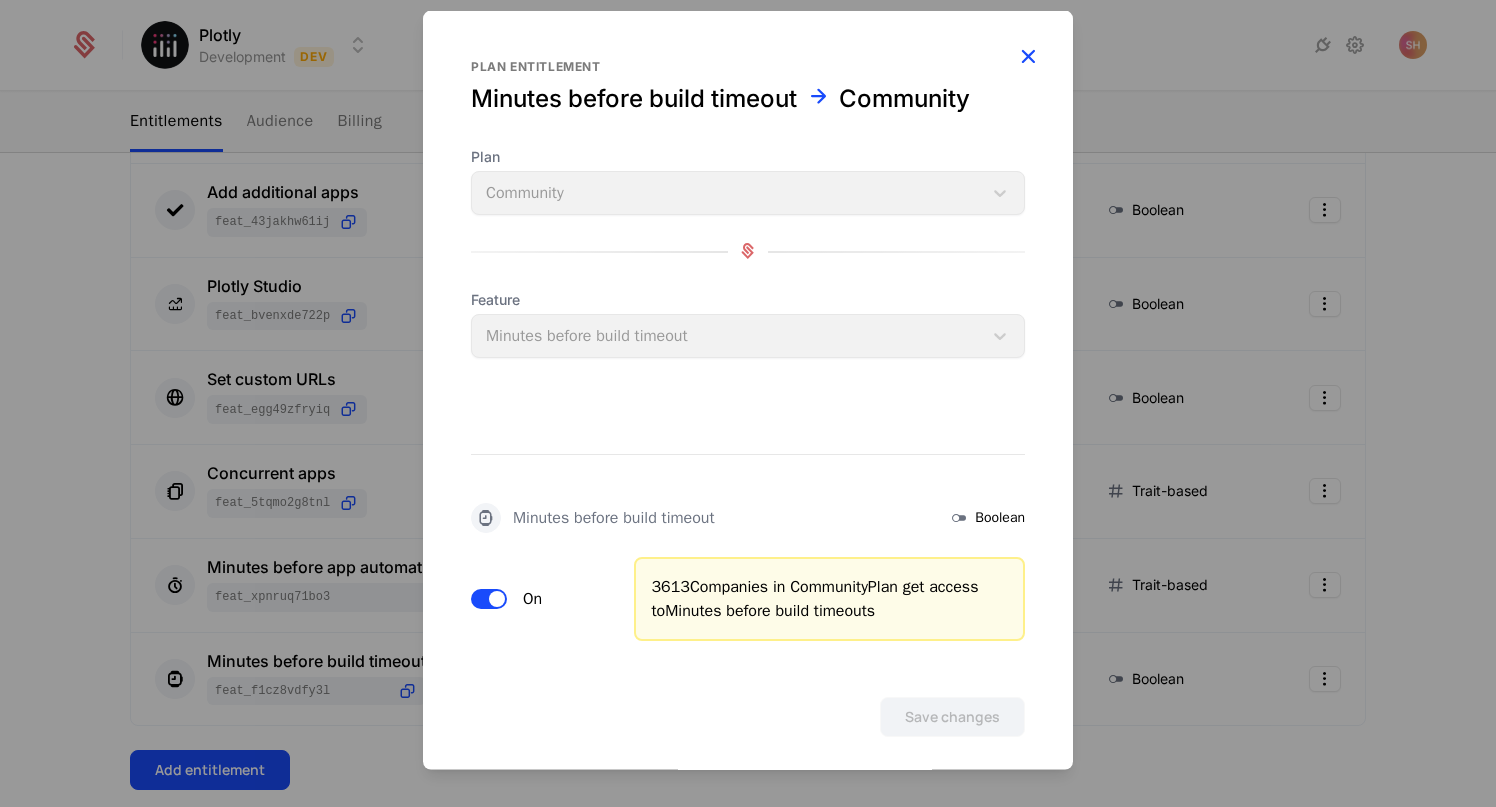 click at bounding box center [1028, 55] 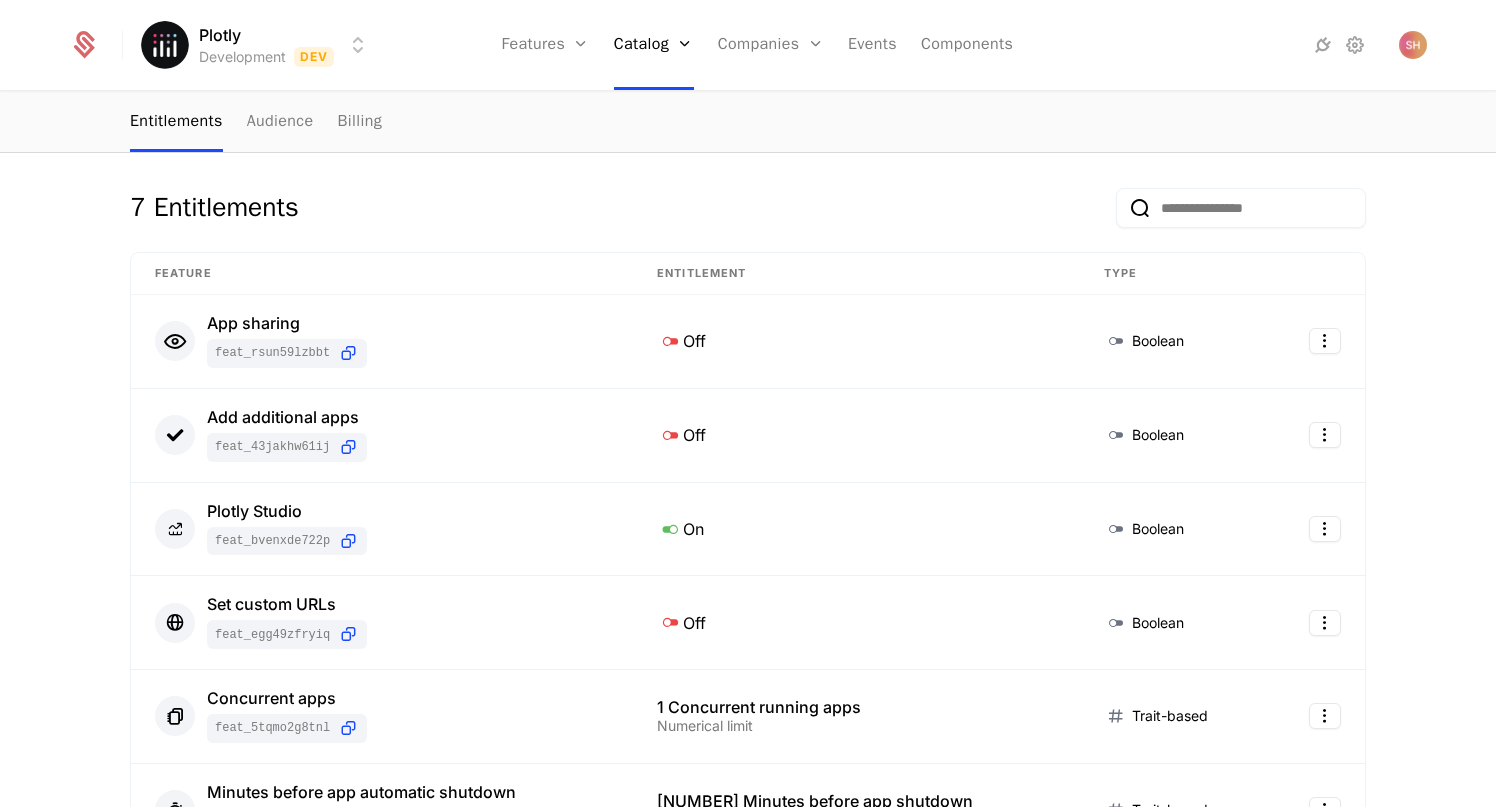 scroll, scrollTop: 546, scrollLeft: 0, axis: vertical 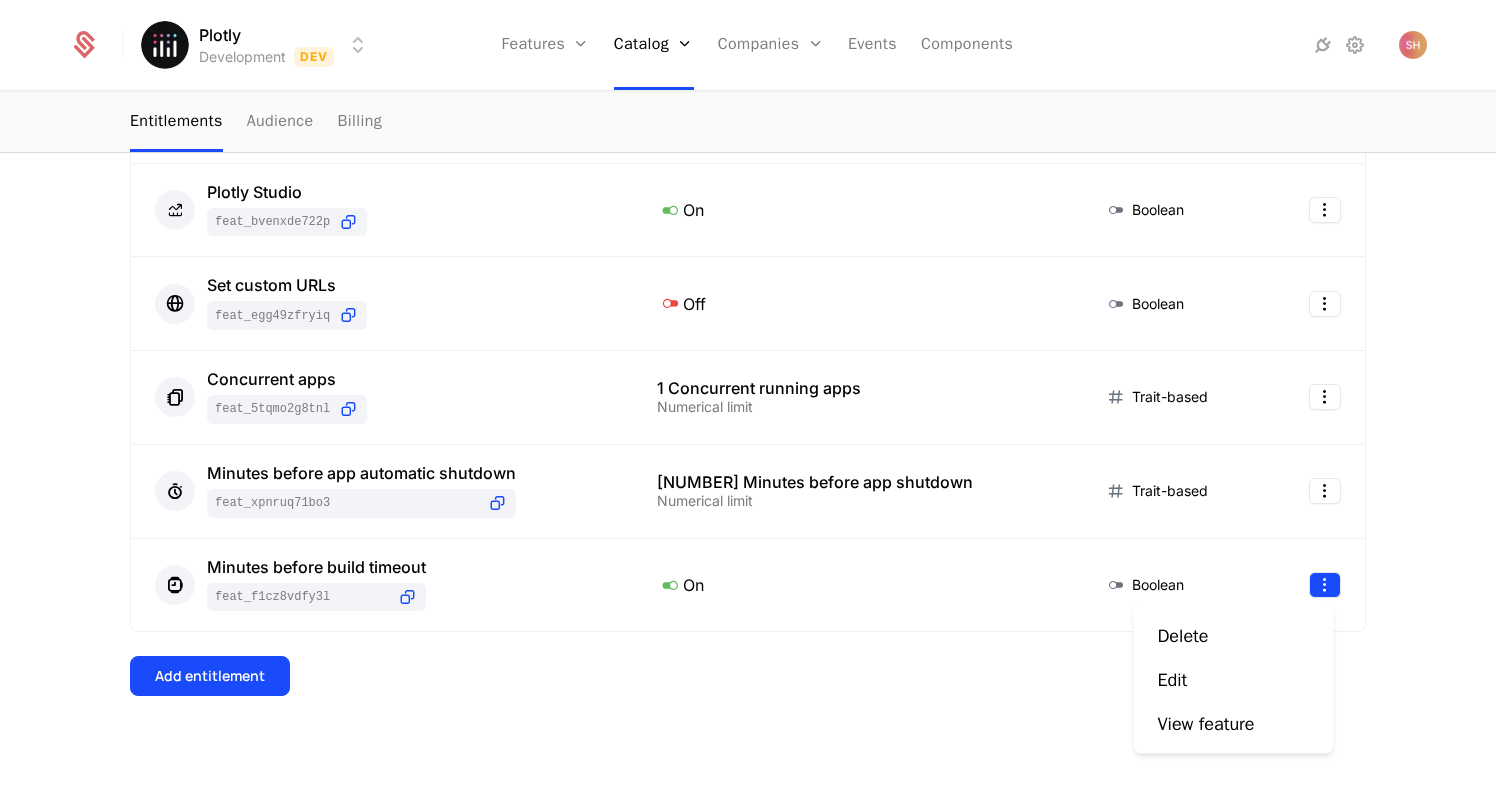 click on "Plotly Development Dev Features Features Flags Catalog Plans Add Ons Configuration Companies Companies Users Events Components plans Community Community Last modified last week Type Plan Price $0.00 /mo + 3 Companies 3613 Edit  plan Get started with one private app. Entitlements Audience Billing 7 Entitlements Feature Entitlement Type App sharing feat_RSuN59LZBBt Off Boolean Add additional apps feat_43JAkhW61ij Off Boolean Plotly Studio feat_bvEnxDe722P On Boolean Set custom URLs feat_egg49zfRYiQ Off Boolean Concurrent apps feat_5tqmo2G8TNL 1 Concurrent running apps  Numerical limit Trait-based Minutes before app automatic shutdown feat_XPnRuQ71Bo3 60 Minutes before app shutdown  Numerical limit Trait-based Minutes before build timeout feat_f1Cz8vDFY3L On Boolean Add entitlement
Best Viewed on Desktop You're currently viewing this on a  mobile device . For the best experience,   we recommend using a desktop or larger screens Got it  Delete Edit View feature" at bounding box center (748, 403) 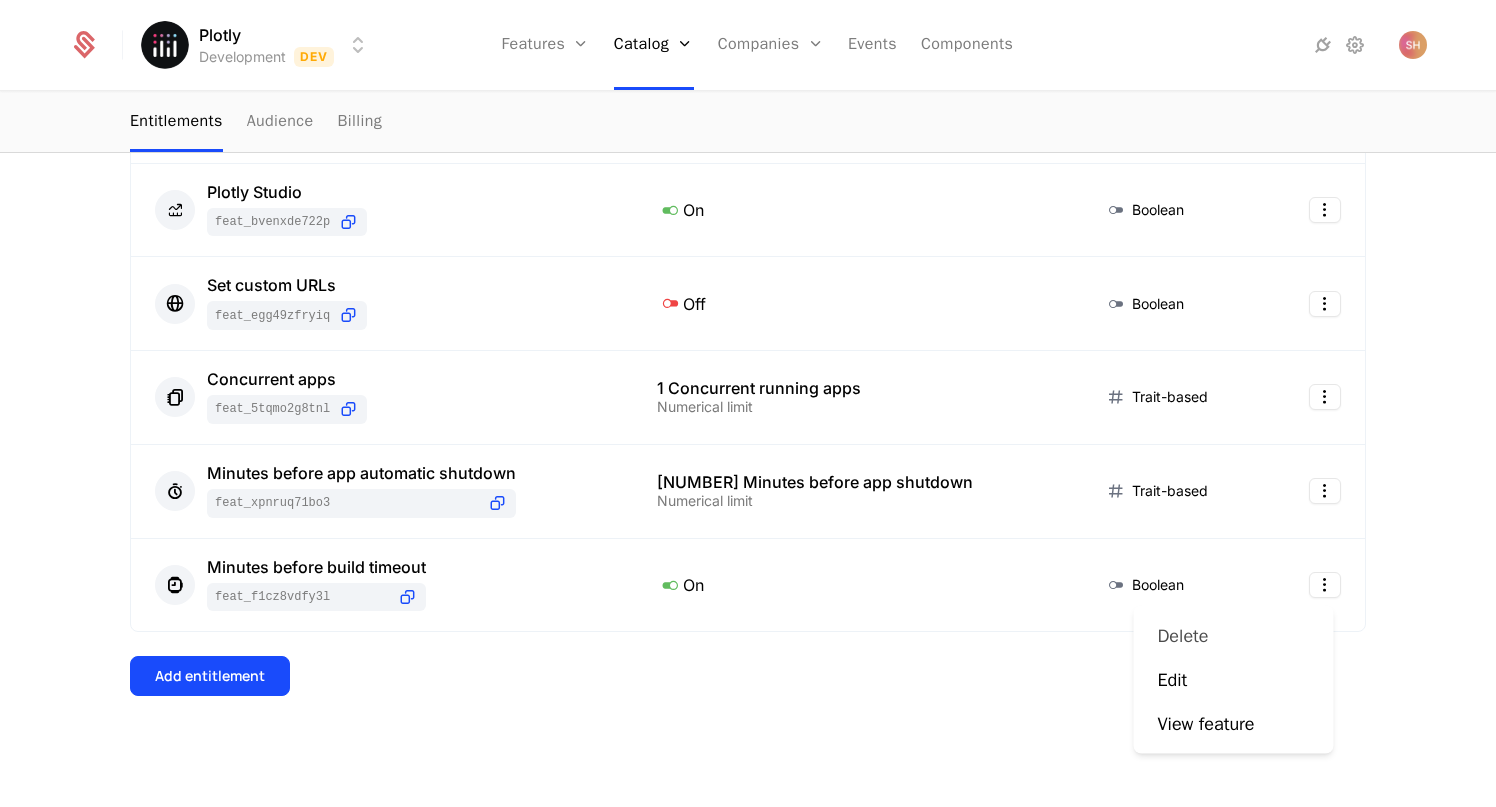 click on "Delete" at bounding box center [1183, 636] 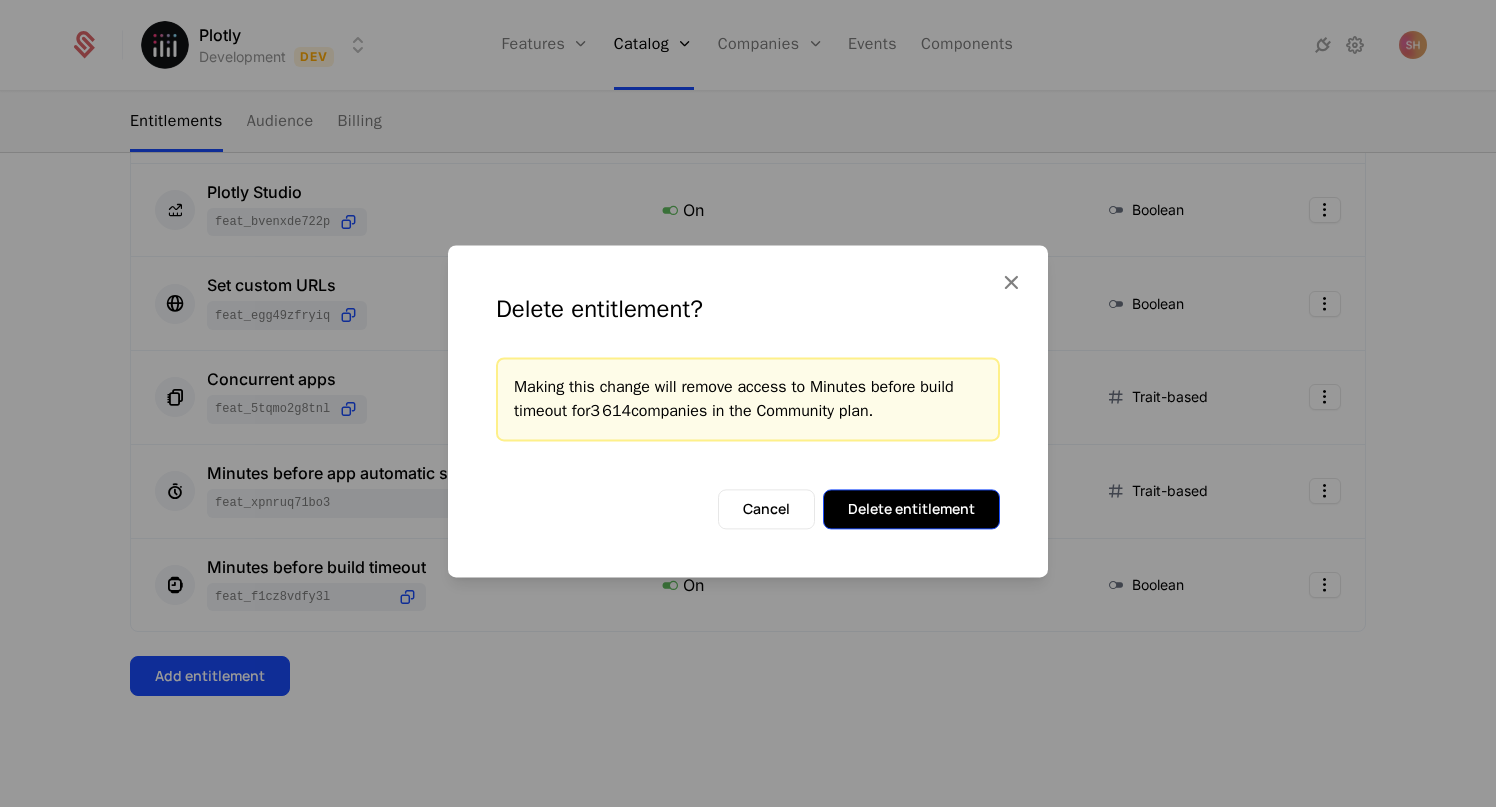 click on "Delete entitlement" at bounding box center (911, 509) 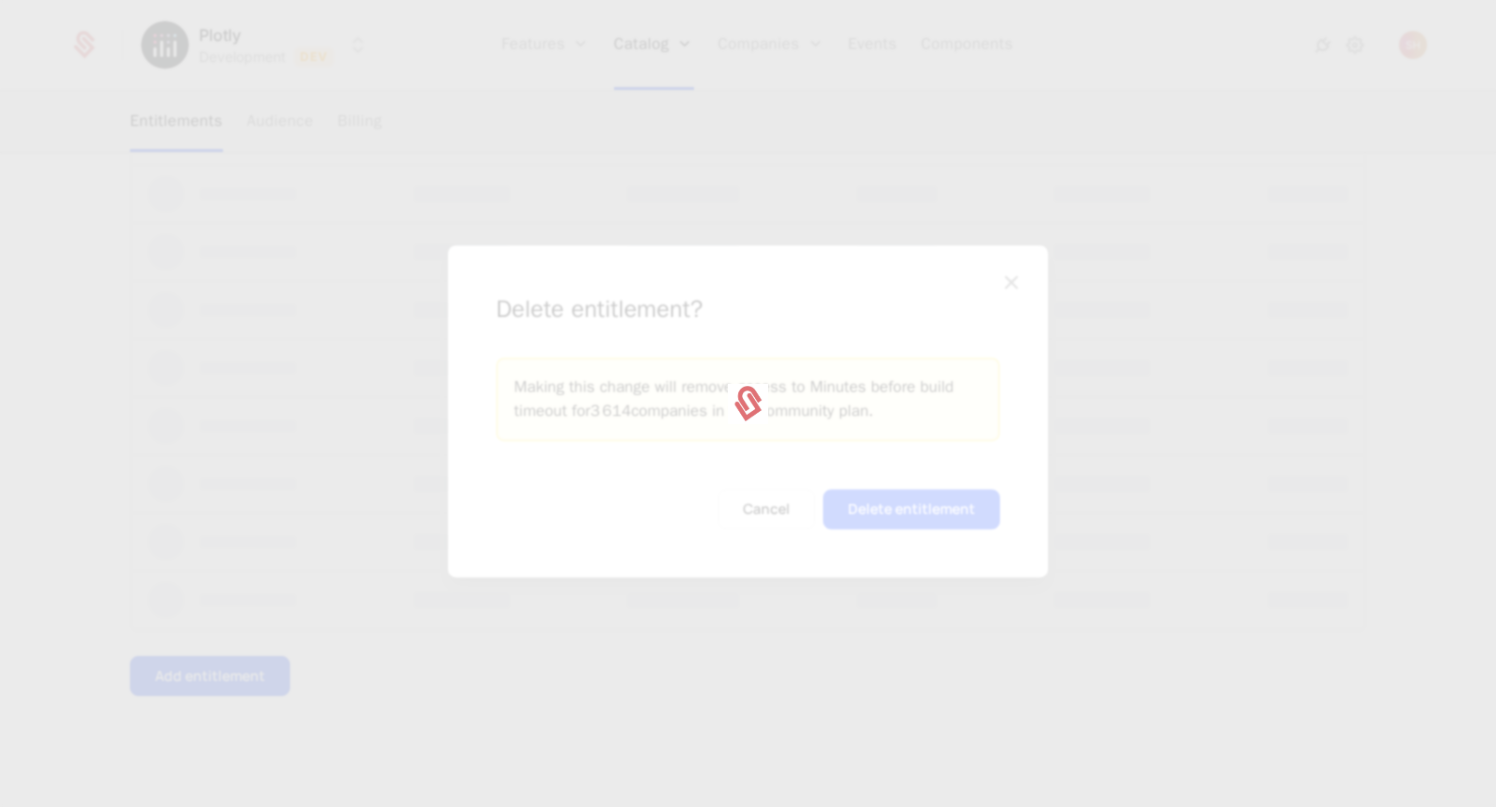 scroll, scrollTop: 0, scrollLeft: 0, axis: both 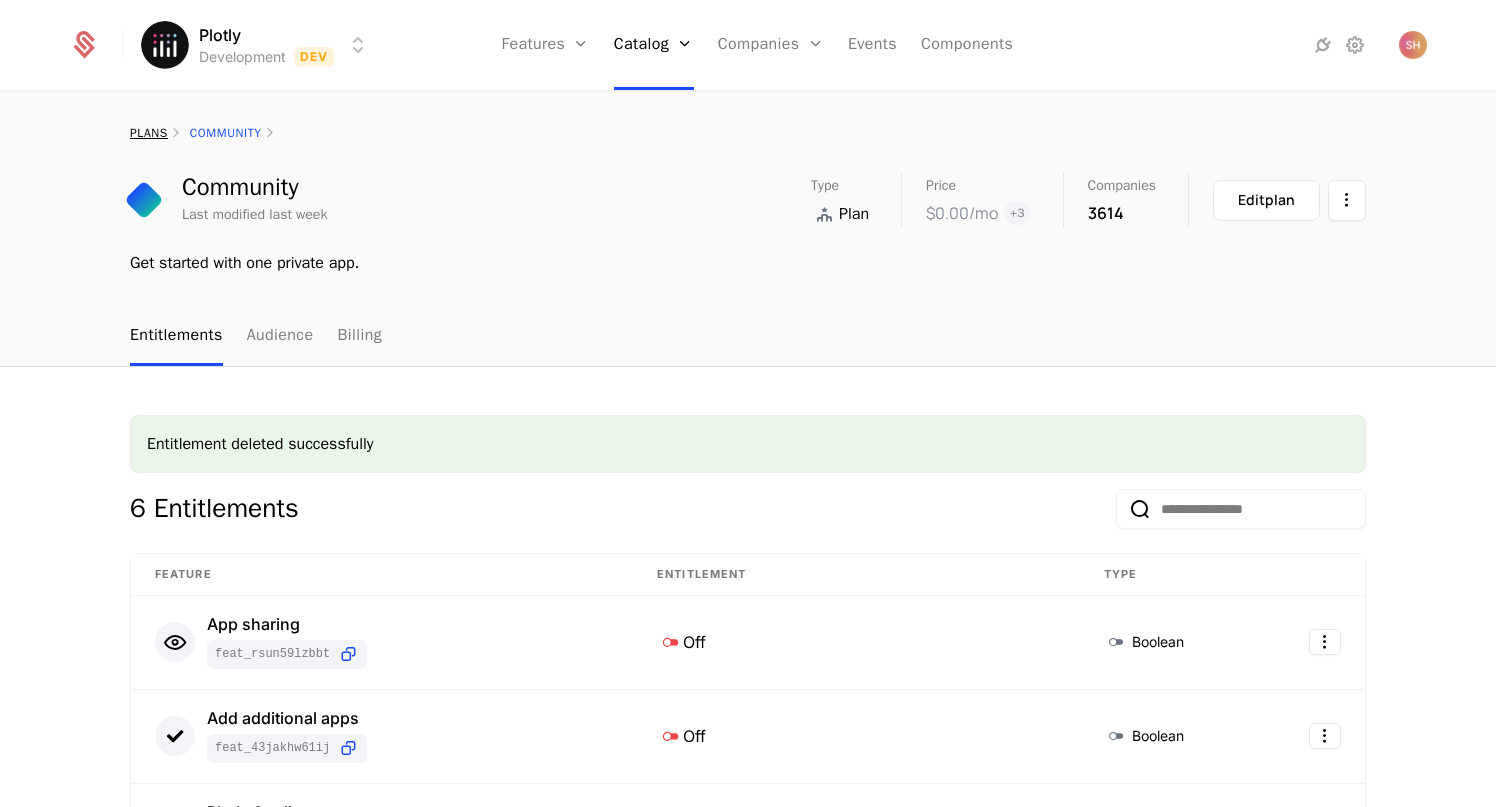 click on "plans" at bounding box center (149, 133) 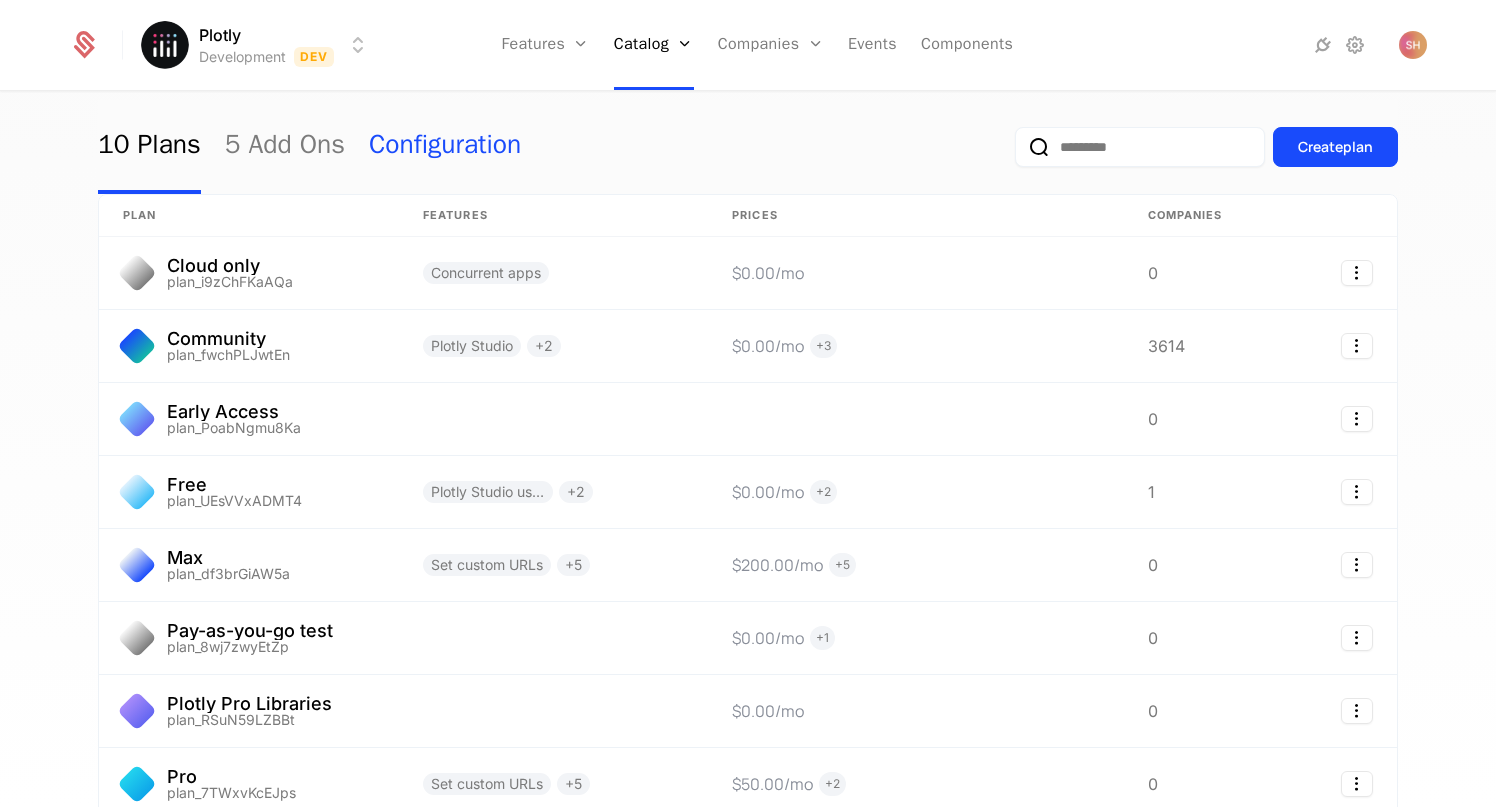 scroll, scrollTop: 43, scrollLeft: 0, axis: vertical 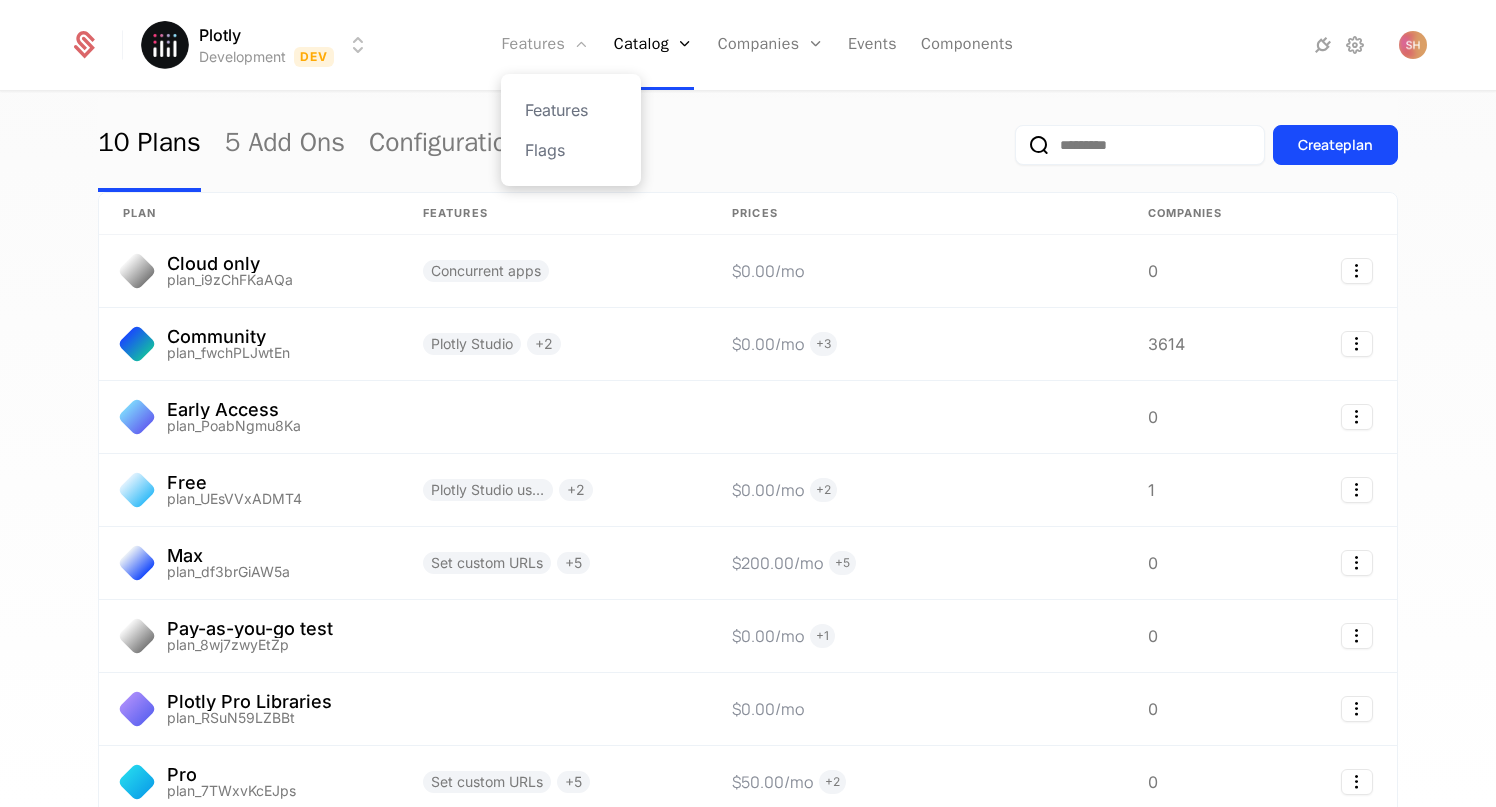 click on "Features" at bounding box center [545, 45] 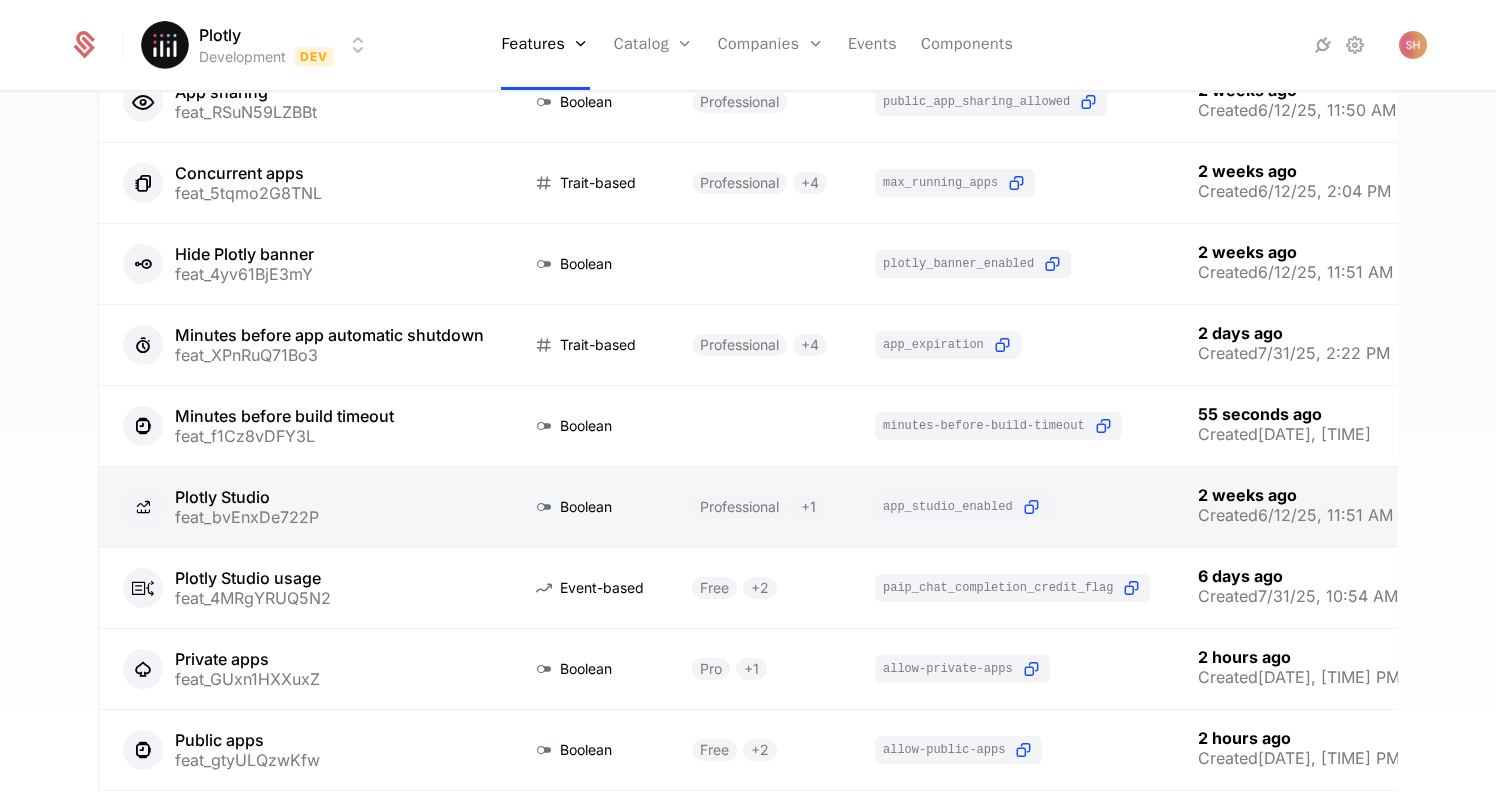 scroll, scrollTop: 309, scrollLeft: 0, axis: vertical 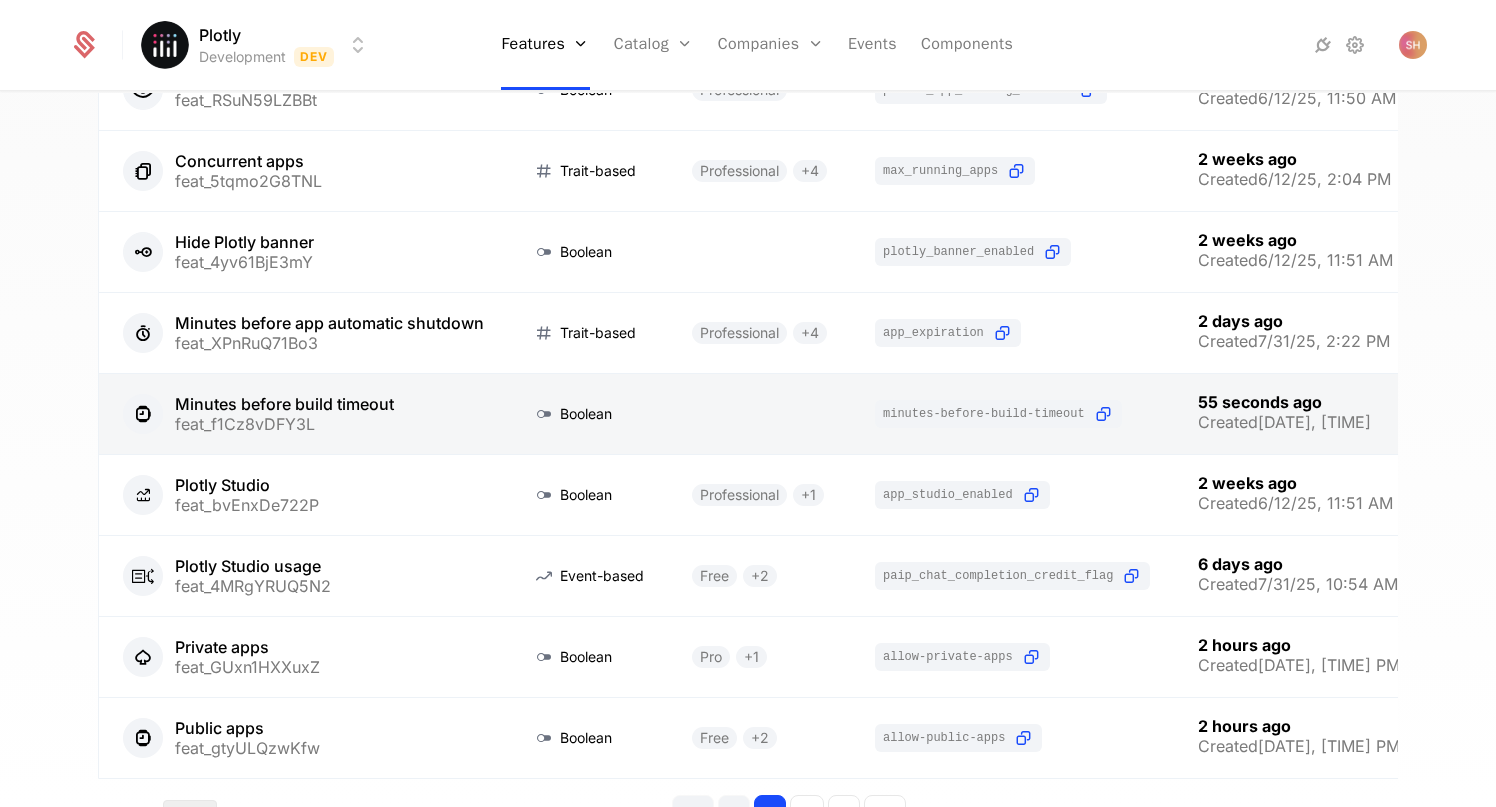 click at bounding box center (1299, 414) 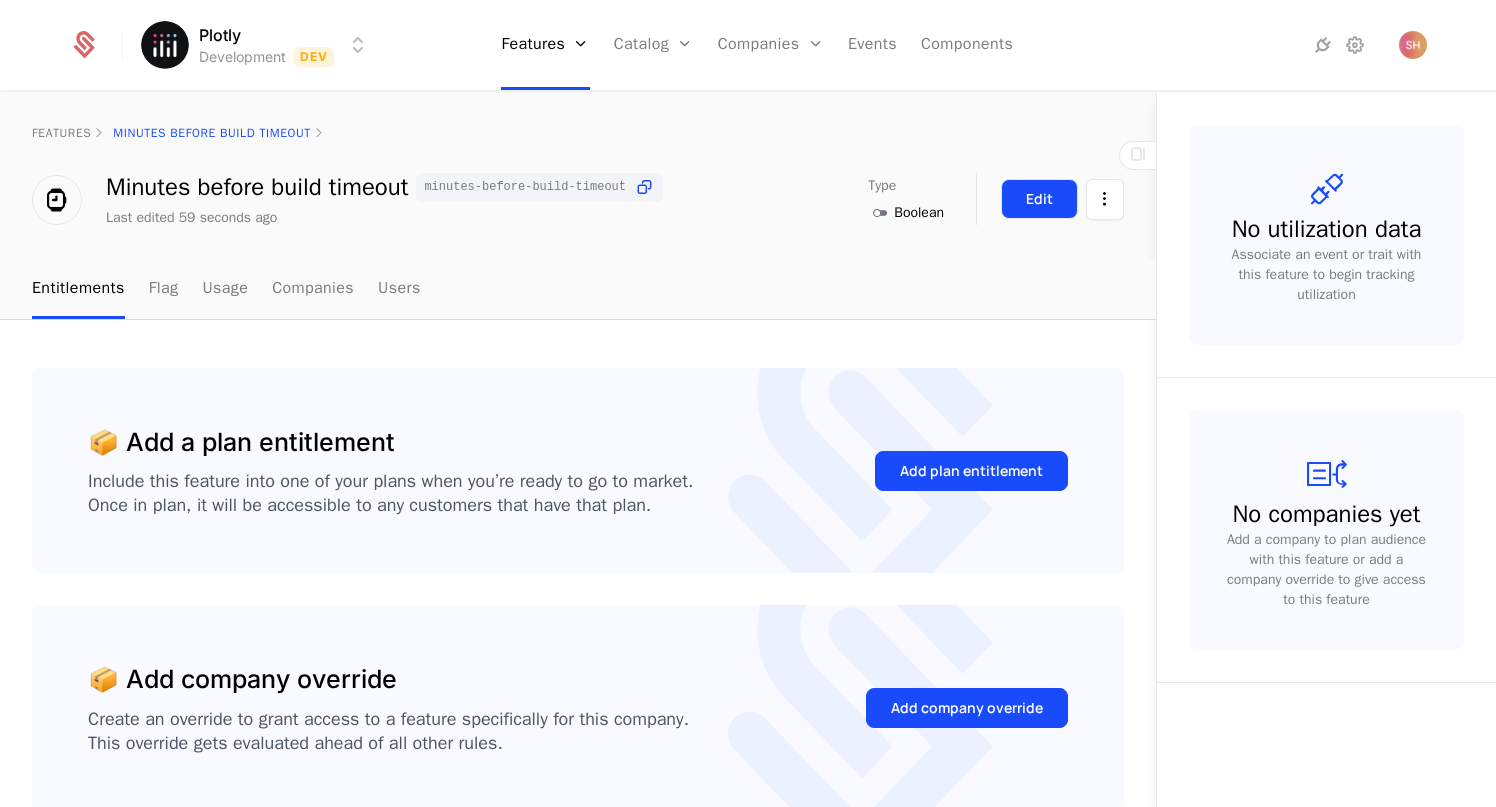 click on "Edit" at bounding box center [1039, 199] 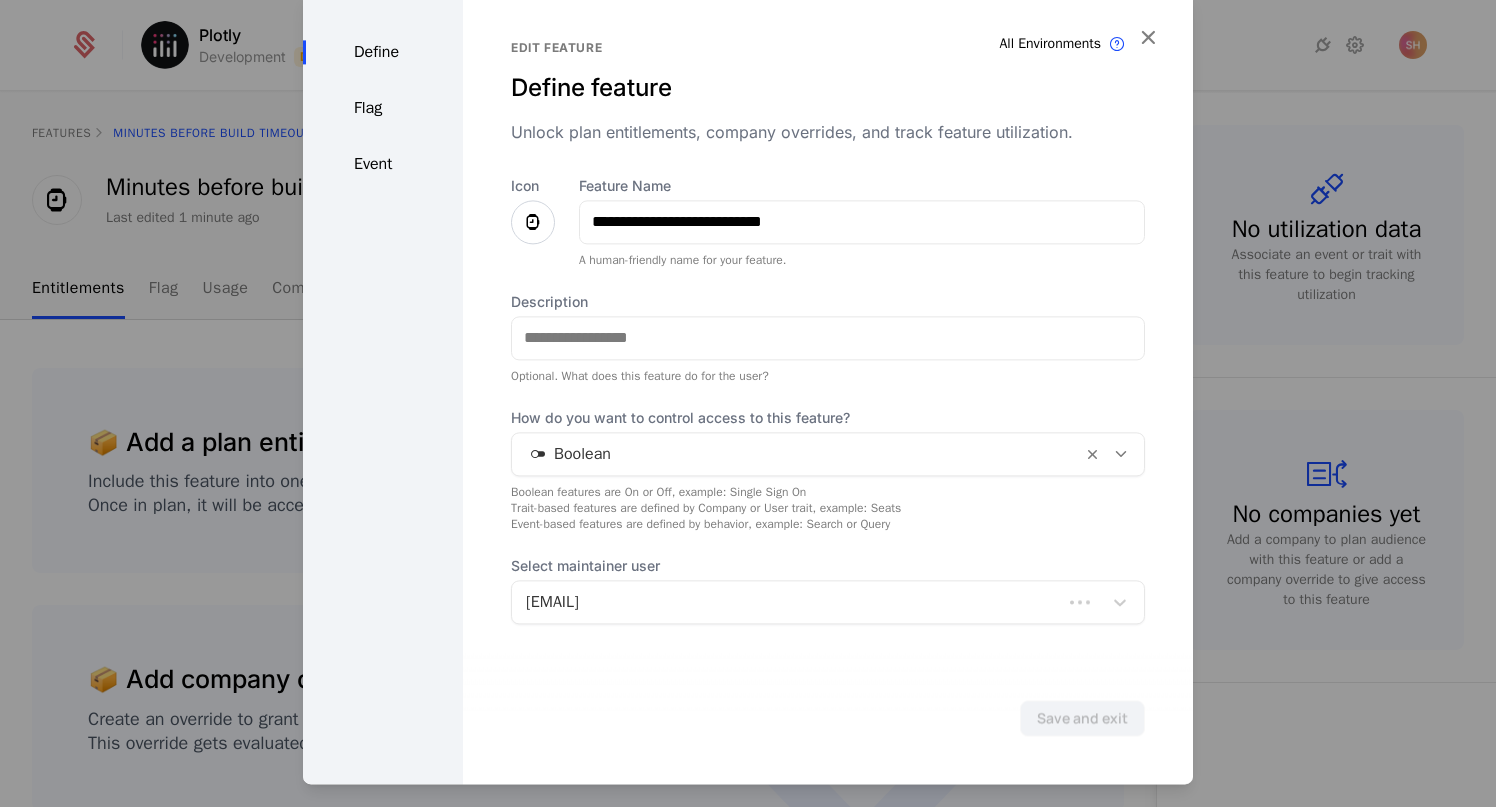 click at bounding box center (797, 454) 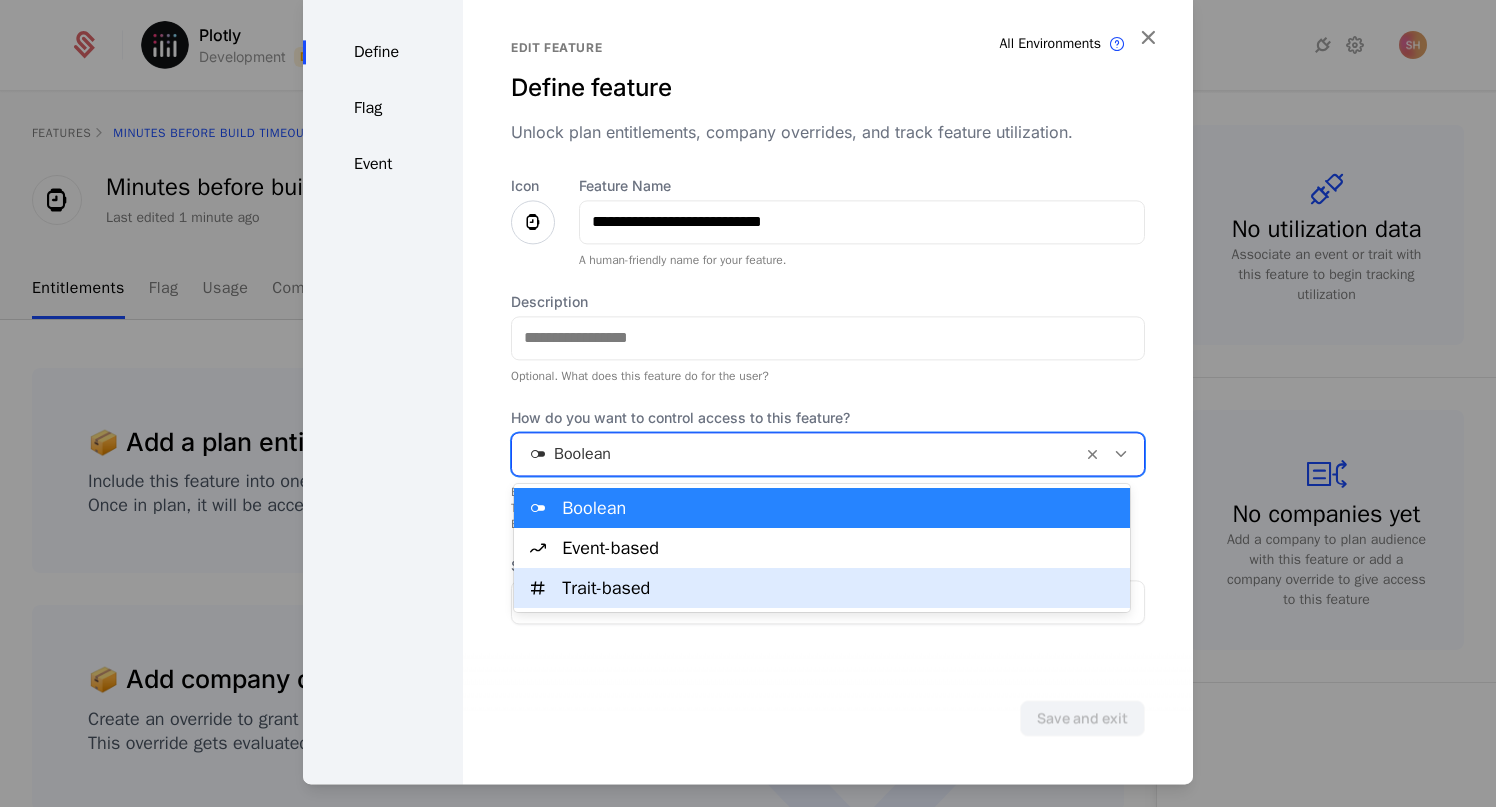 click on "Trait-based" at bounding box center [822, 588] 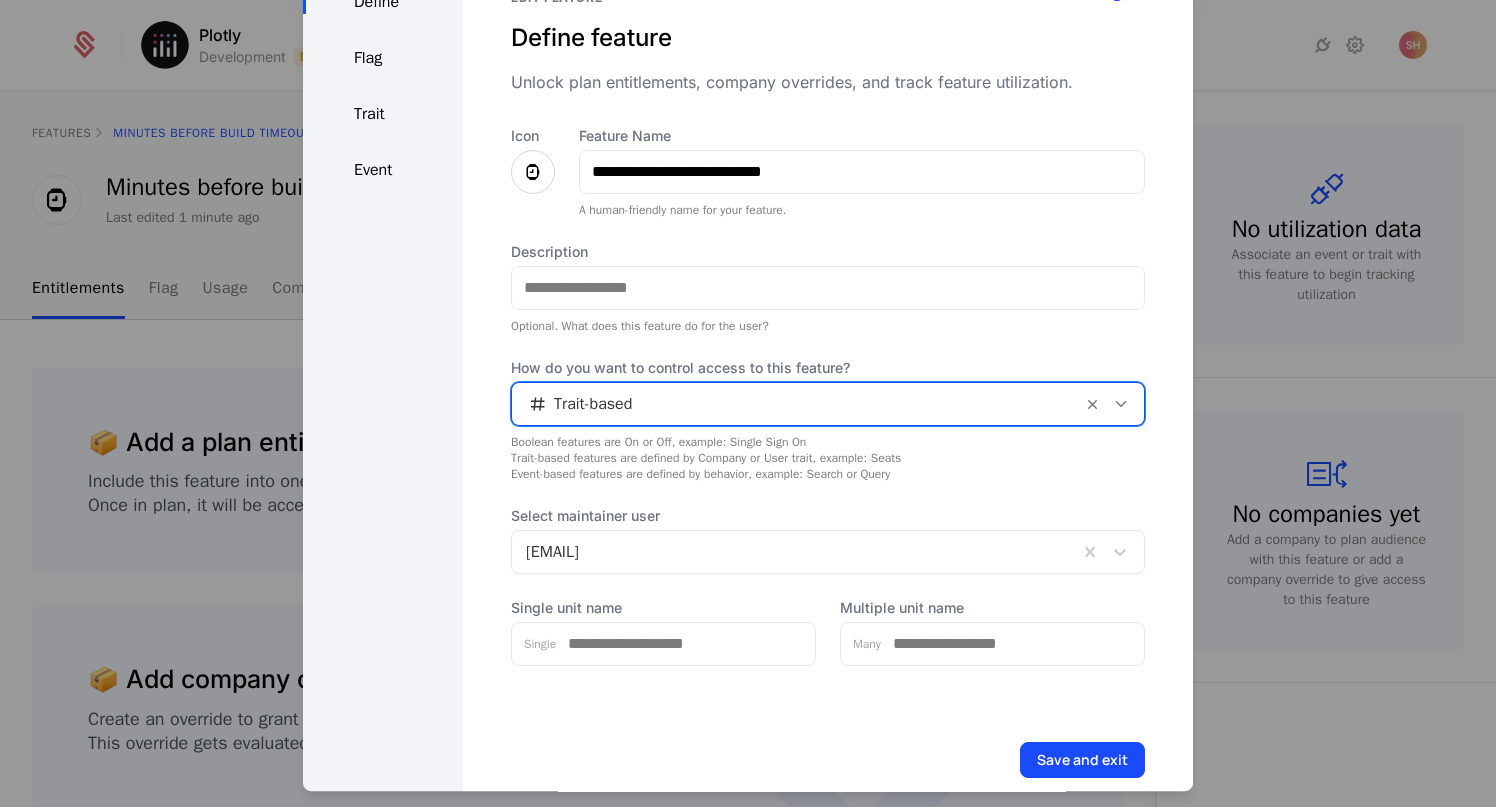 scroll, scrollTop: 39, scrollLeft: 0, axis: vertical 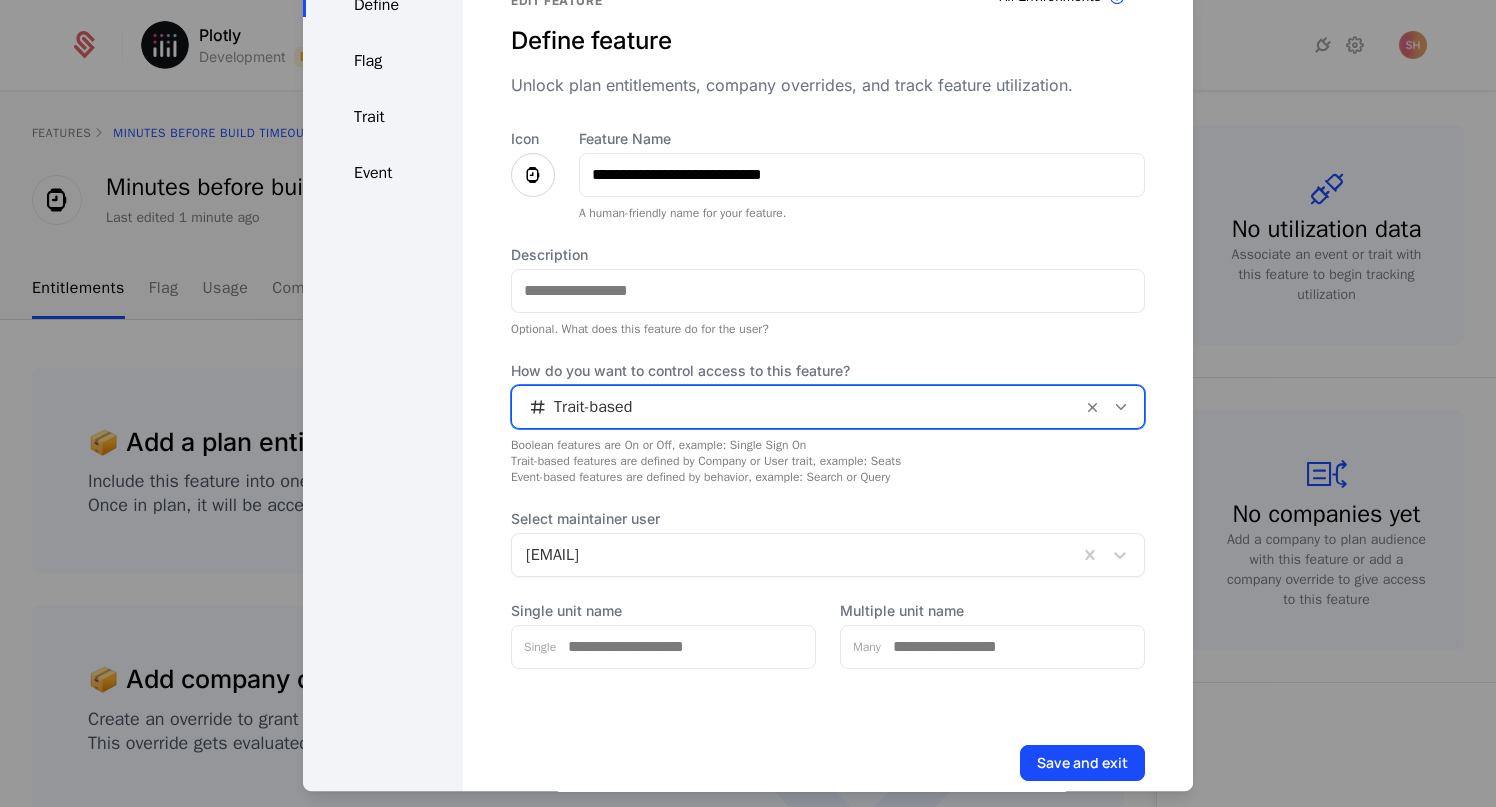 click on "Trait" at bounding box center [383, 117] 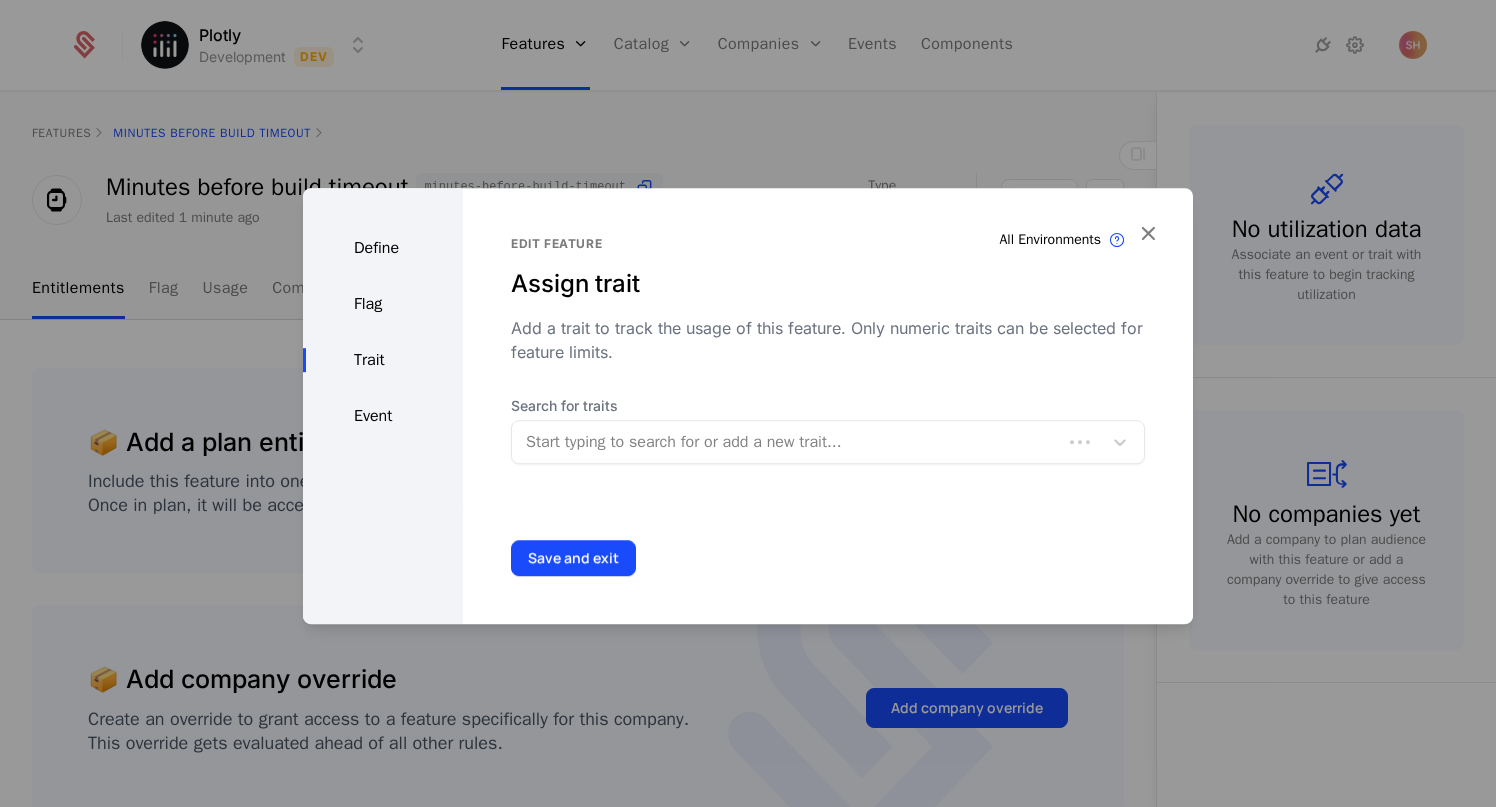 scroll, scrollTop: 0, scrollLeft: 0, axis: both 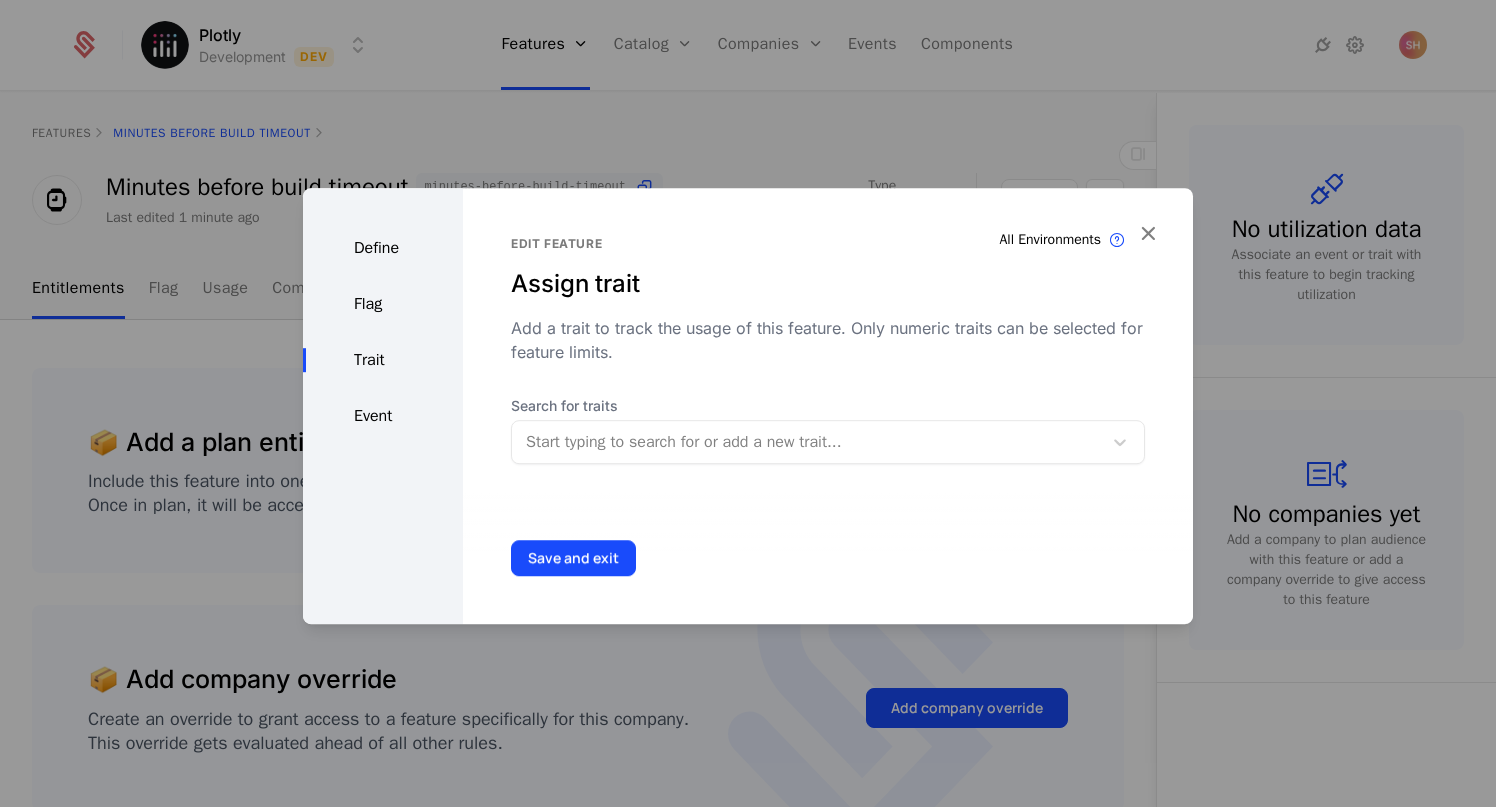 click at bounding box center [807, 442] 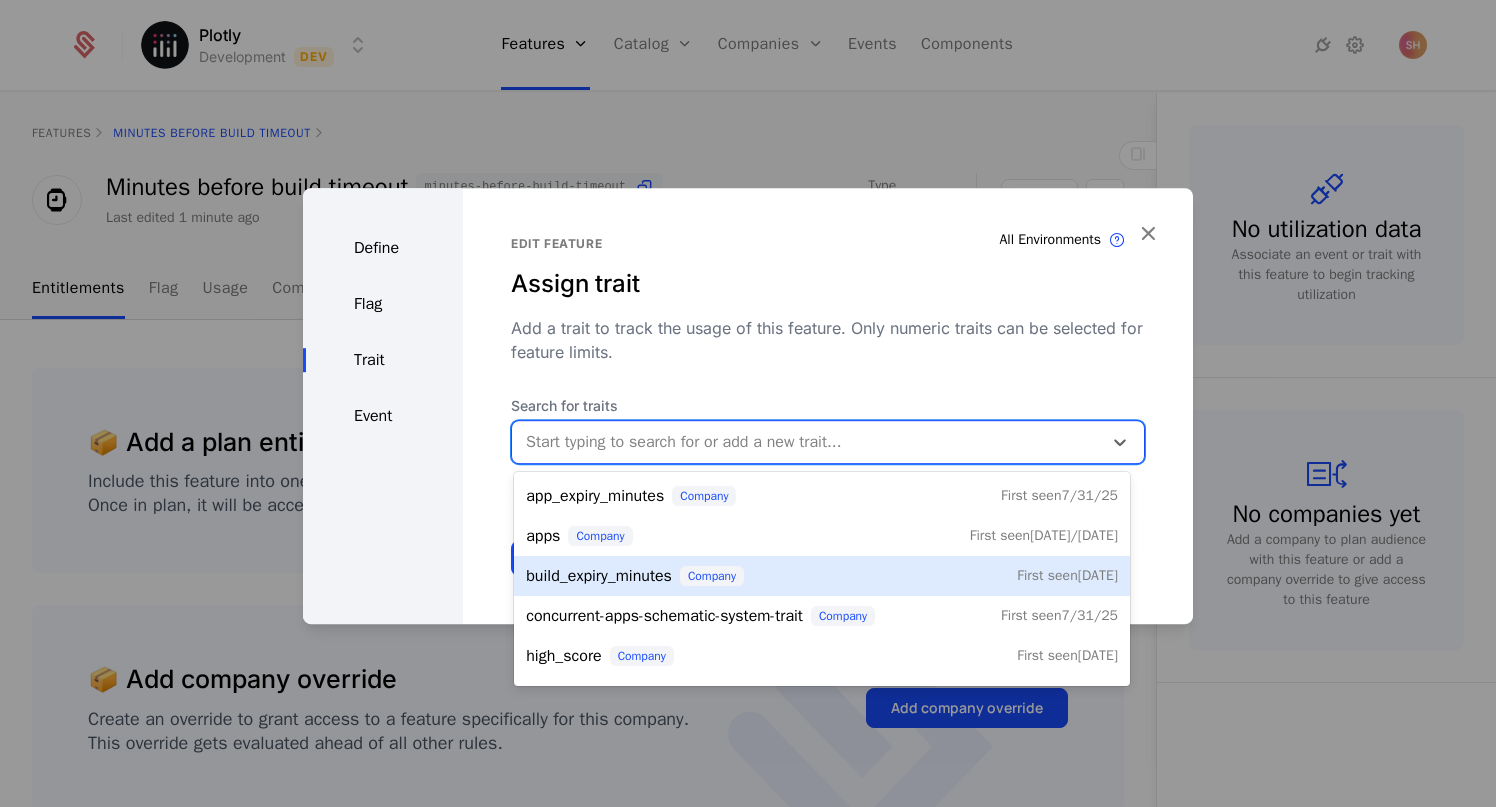 click on "build_expiry_minutes" at bounding box center (599, 576) 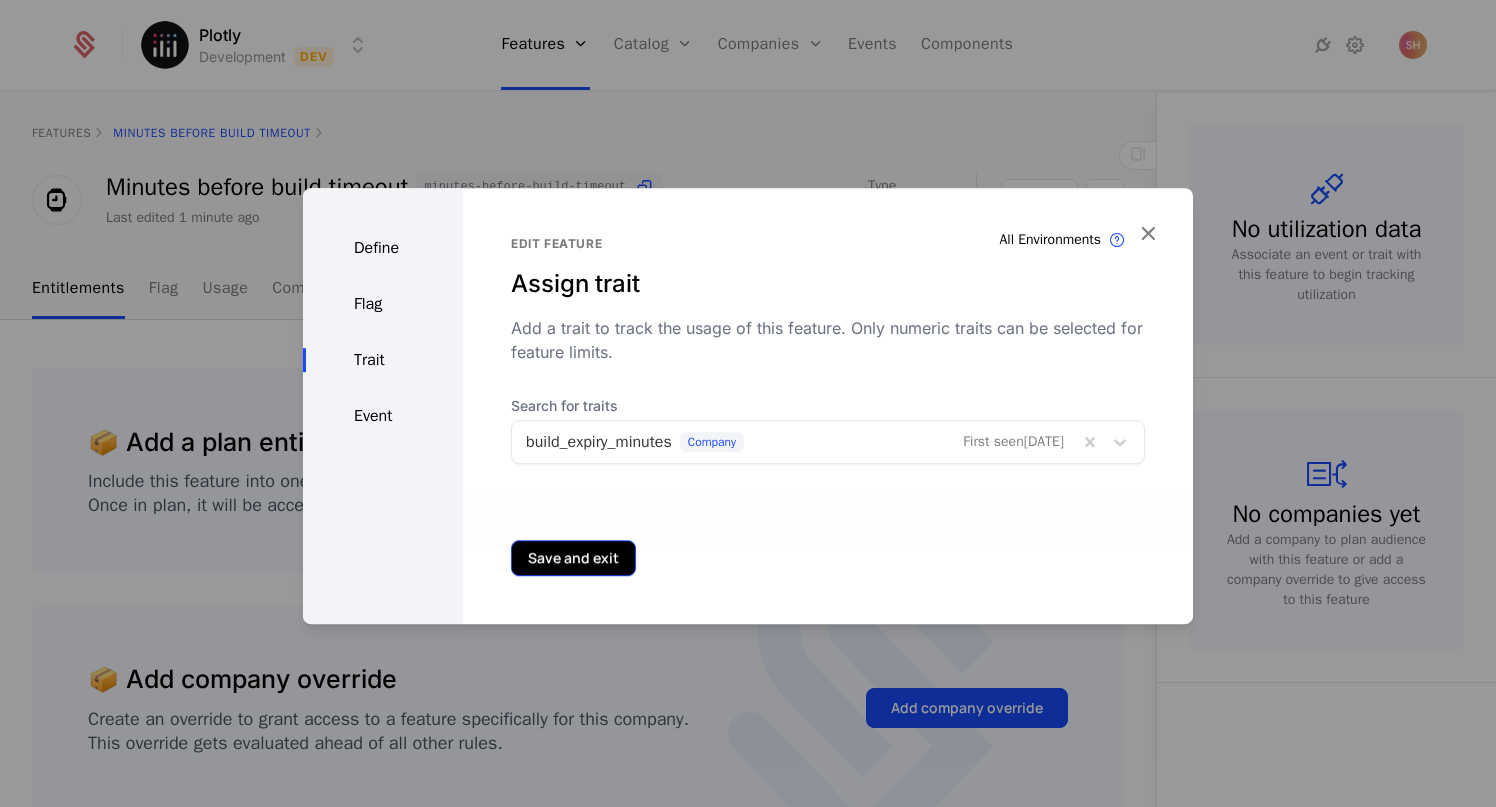 click on "Save and exit" at bounding box center [573, 558] 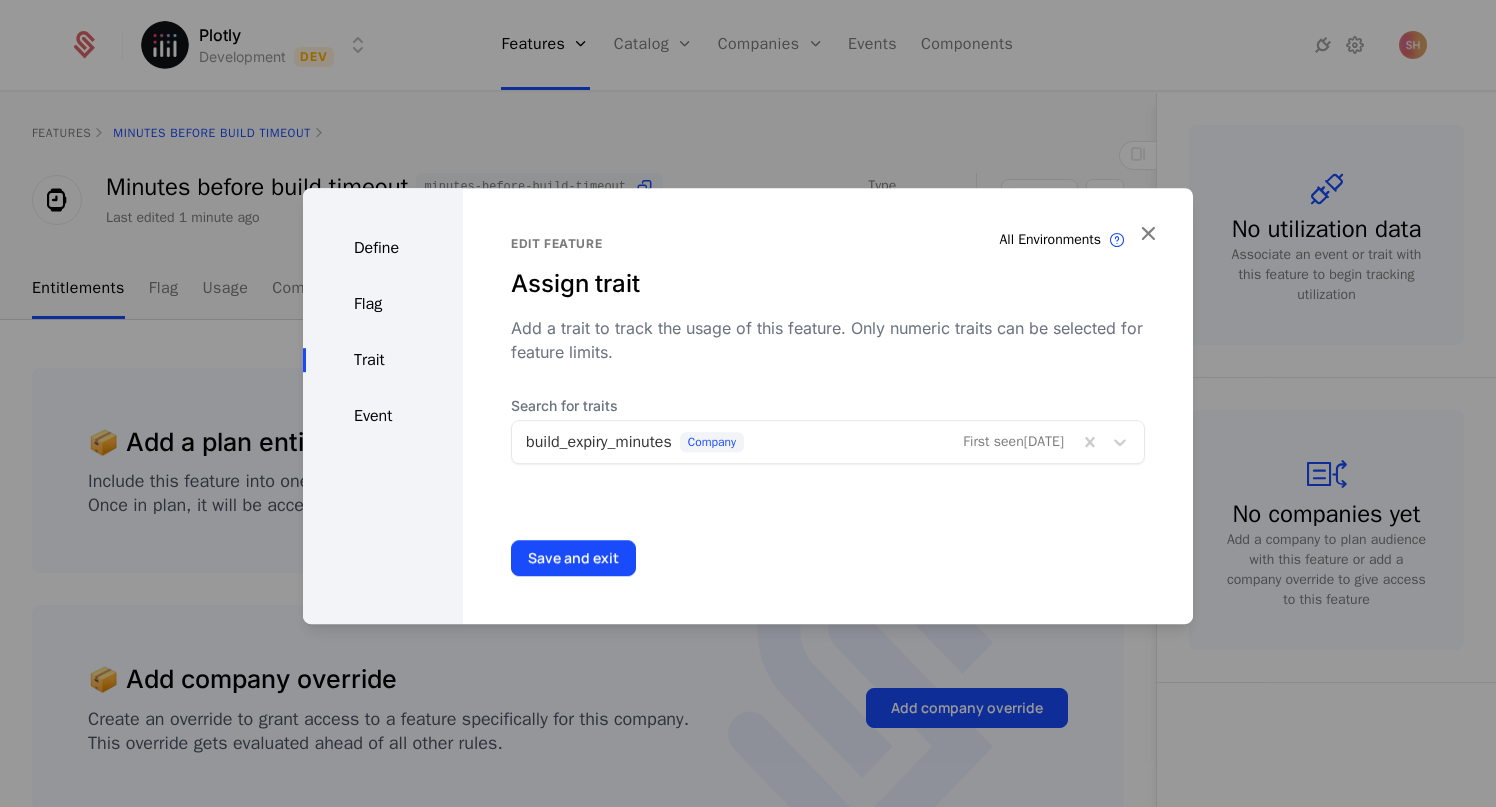 click on "Define Flag Trait Event" at bounding box center [383, 406] 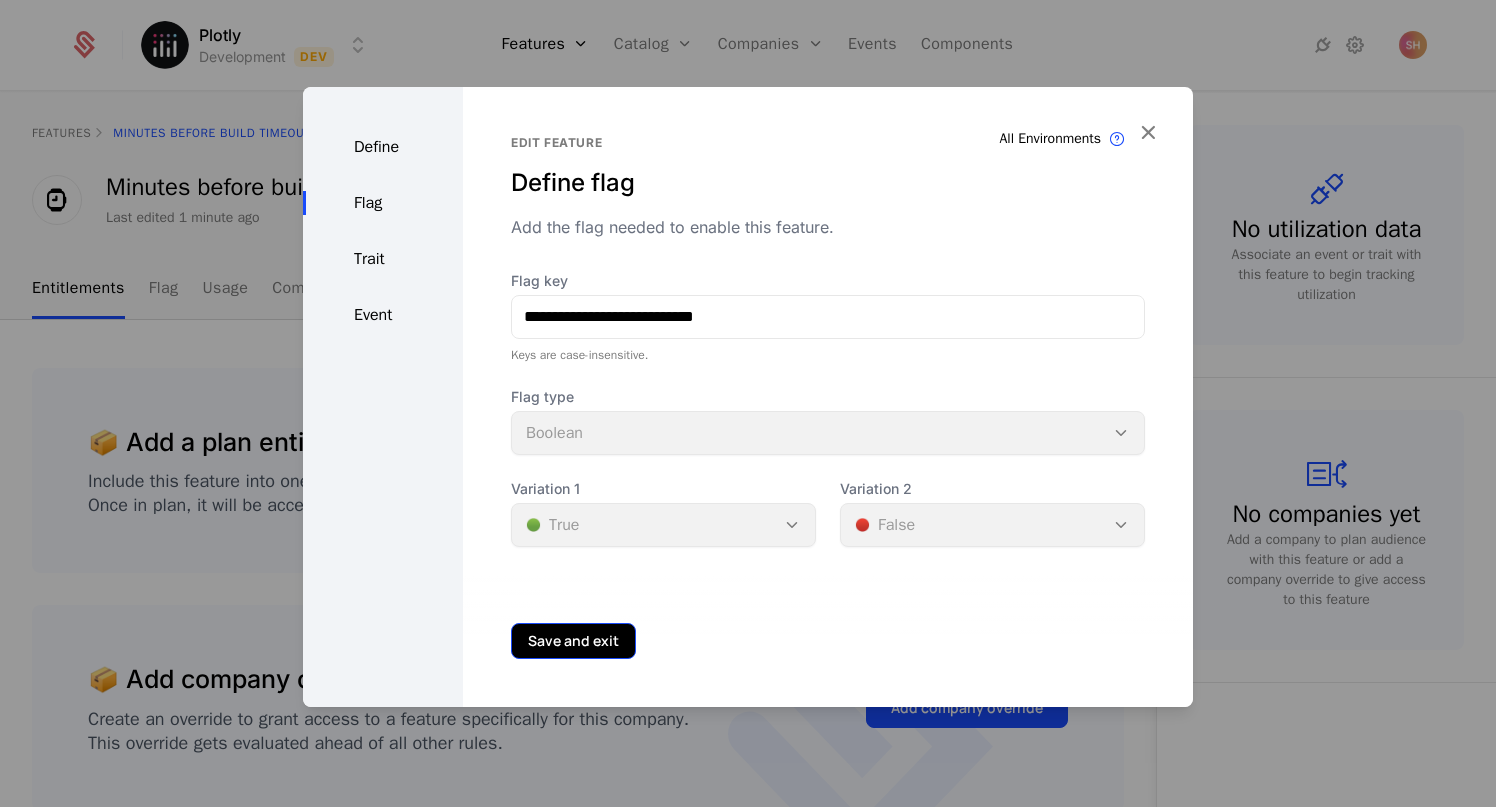 click on "Save and exit" at bounding box center (573, 641) 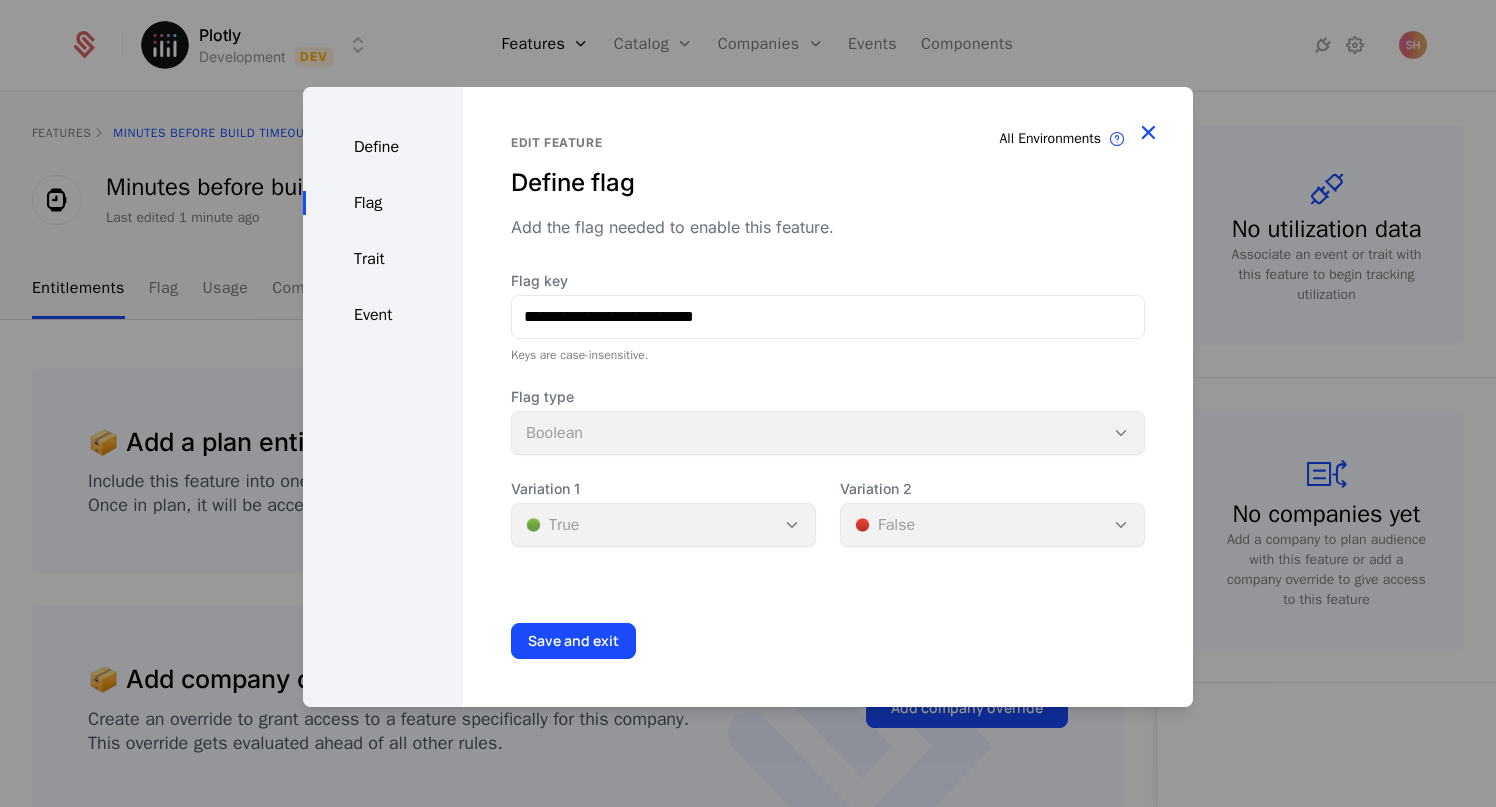 click at bounding box center (1148, 132) 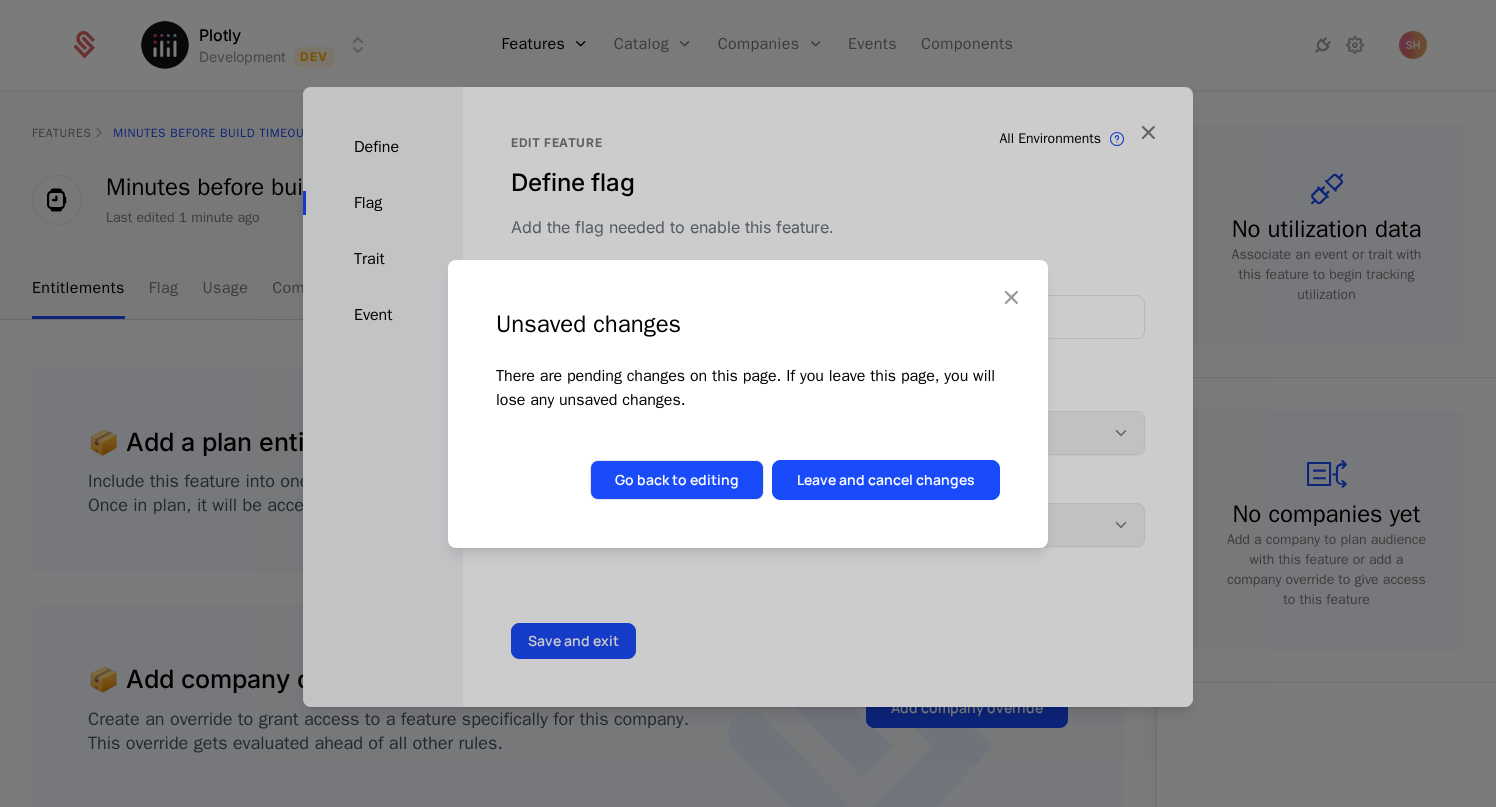 click on "Go back to editing" at bounding box center (677, 480) 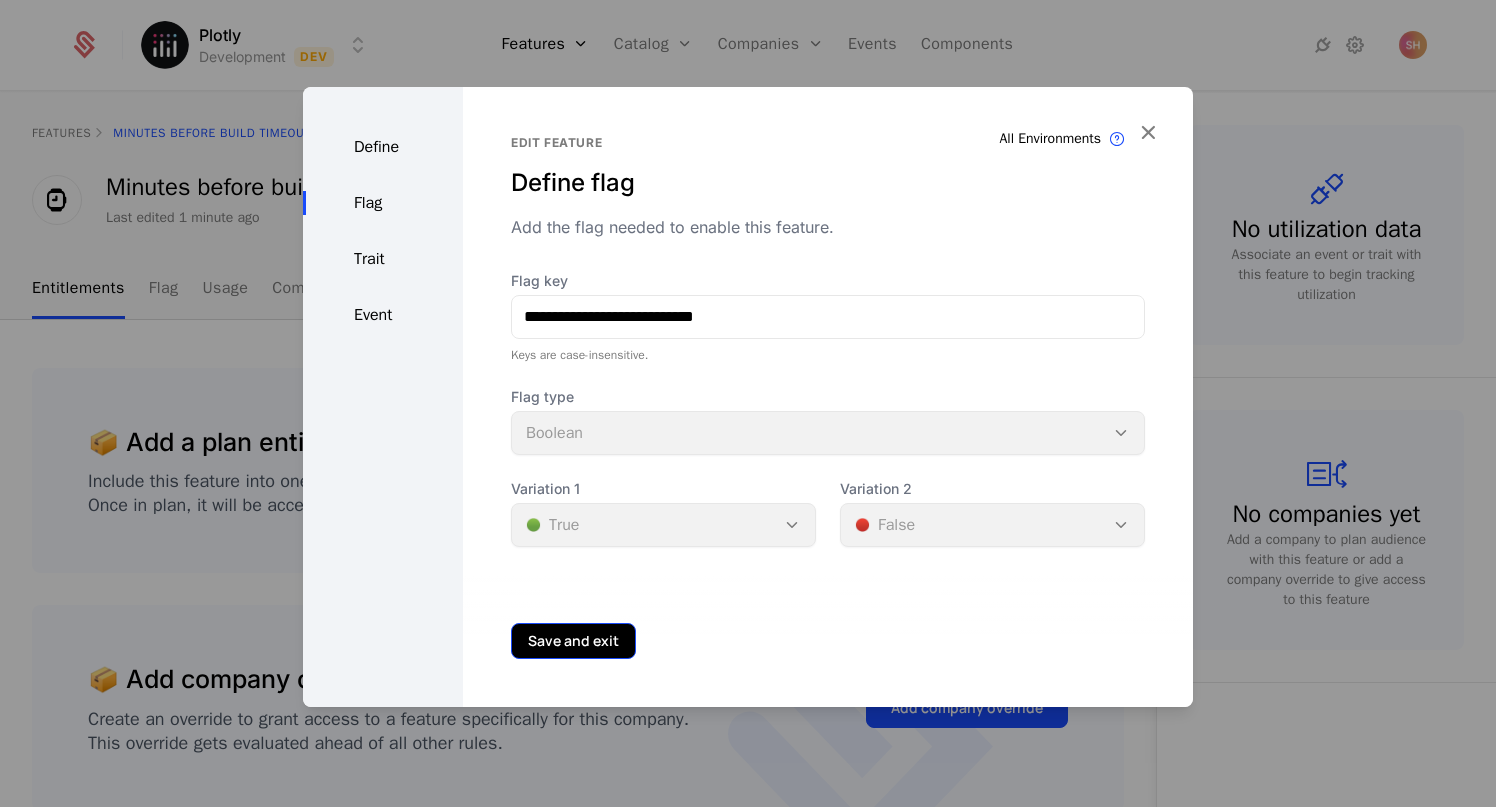 click on "Save and exit" at bounding box center [573, 641] 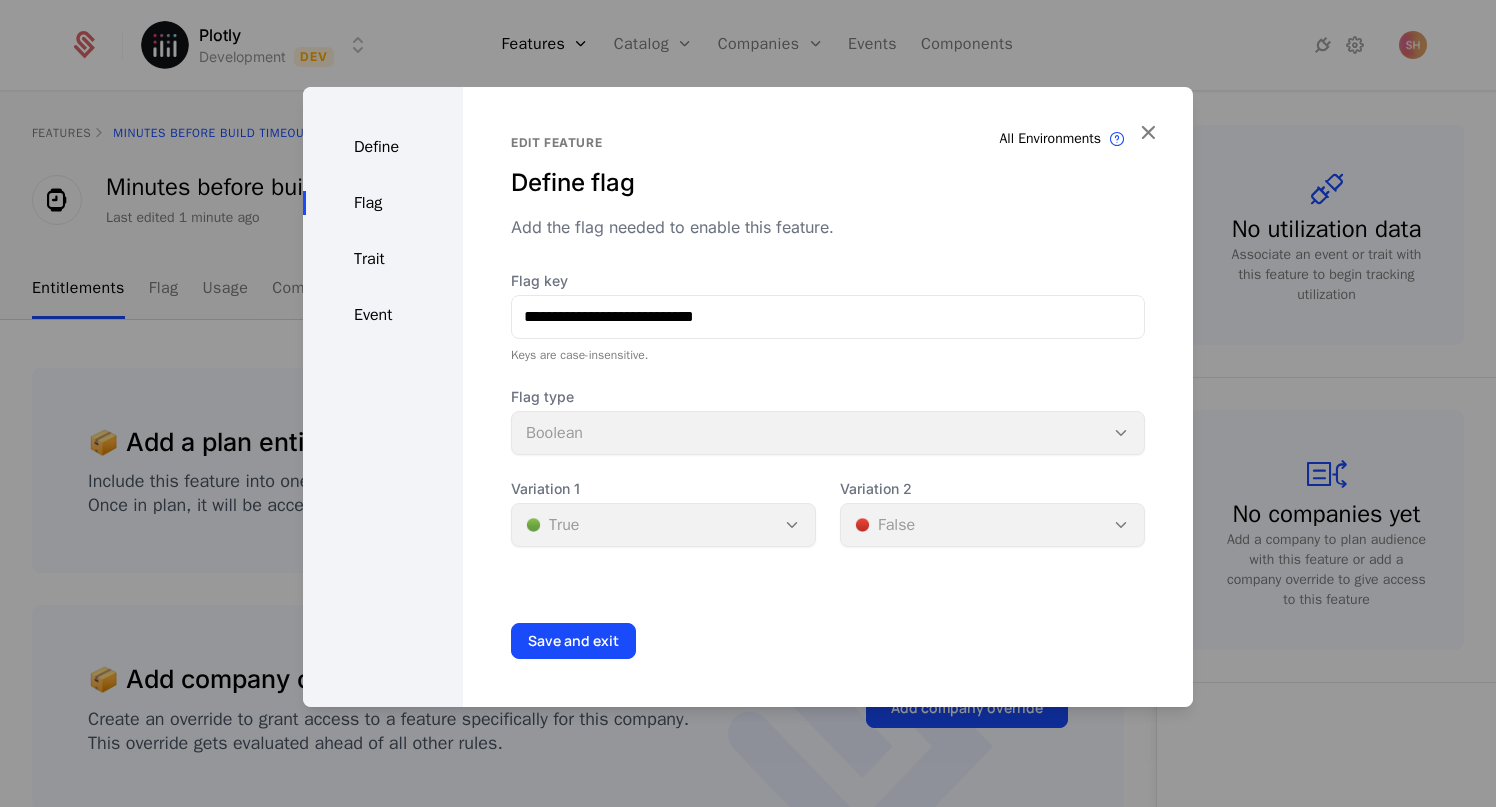click on "Event" at bounding box center [383, 315] 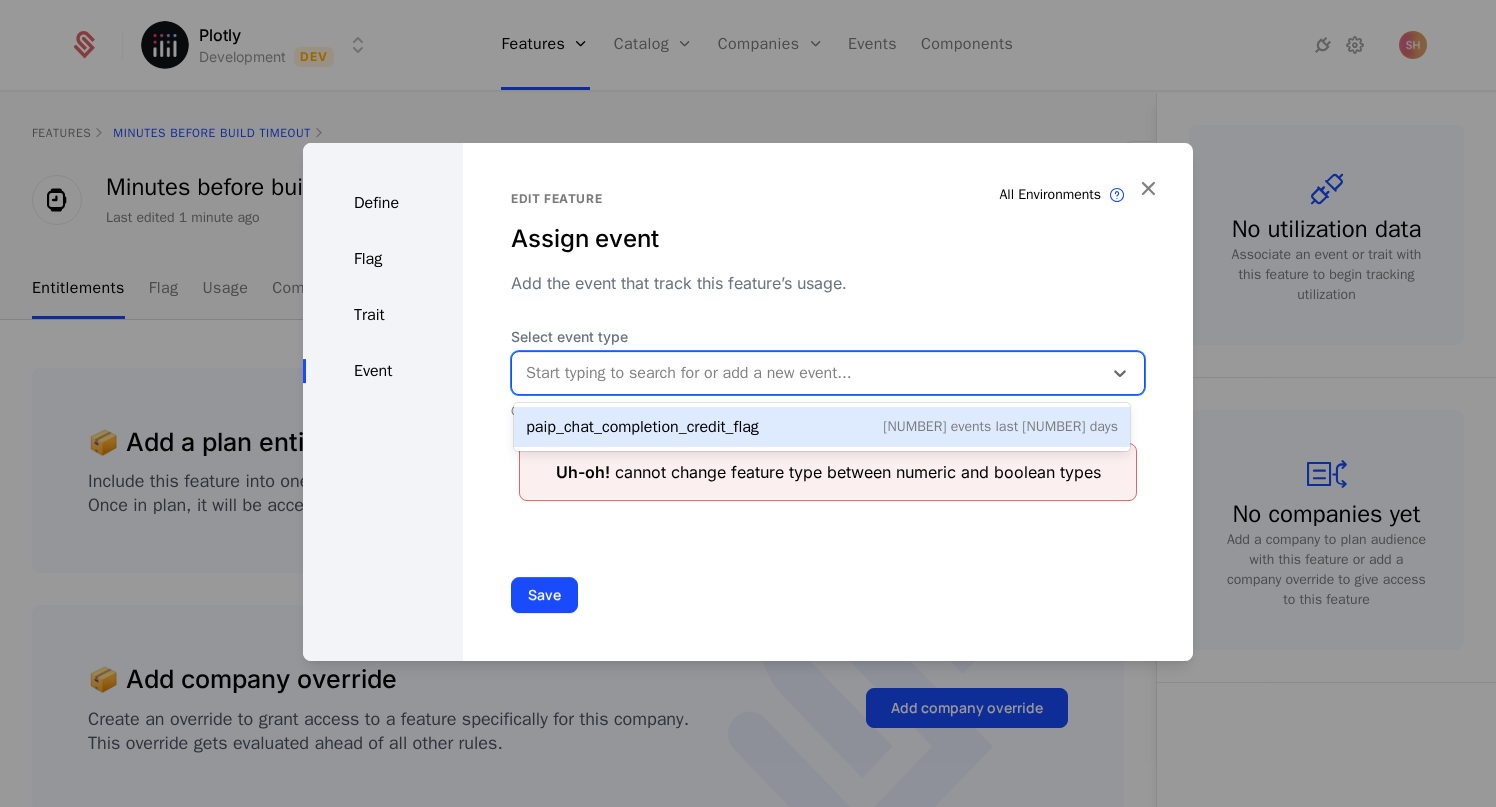 click on "Start typing to search for or add a new event..." at bounding box center (807, 373) 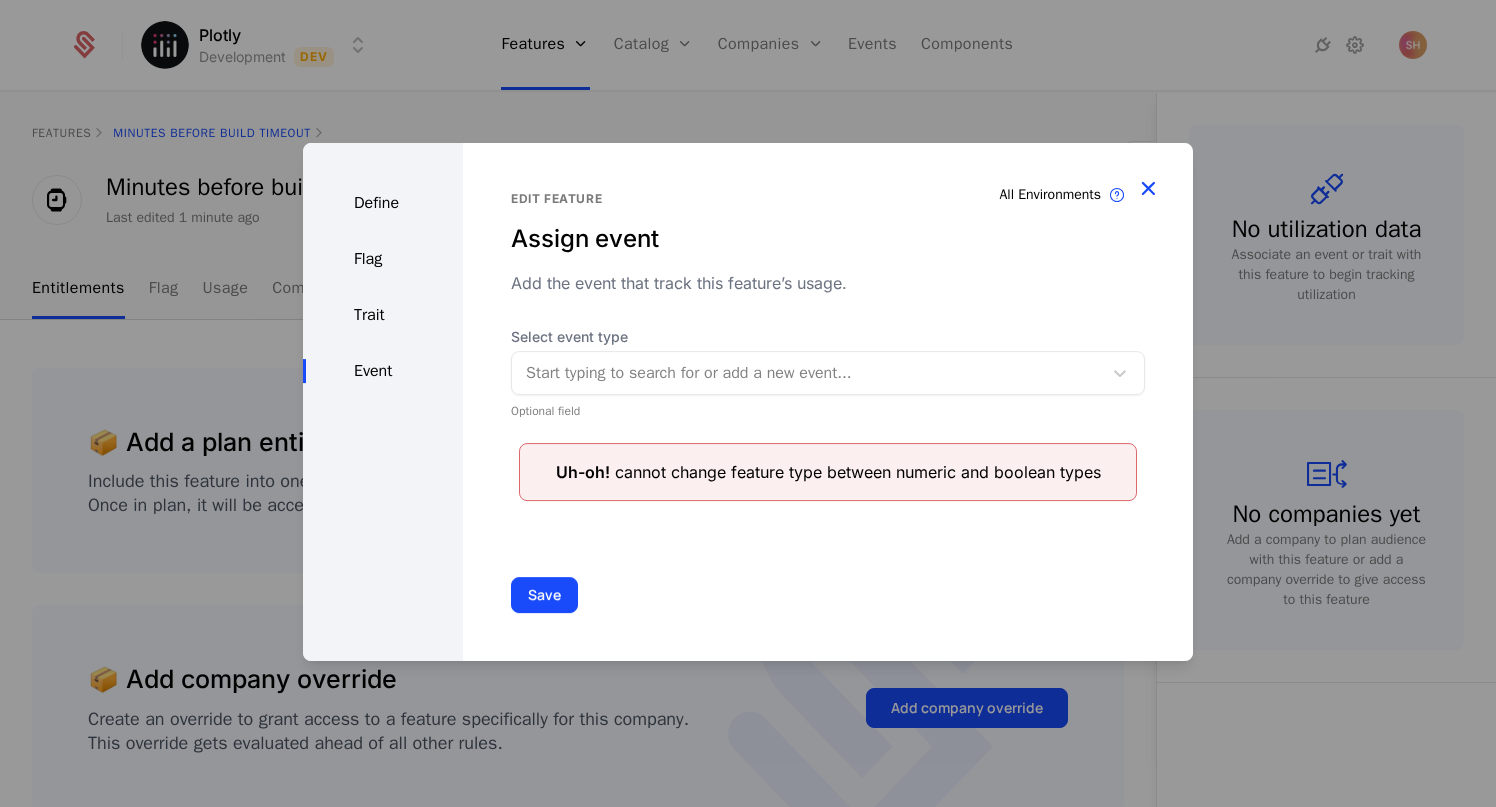 click at bounding box center (1148, 188) 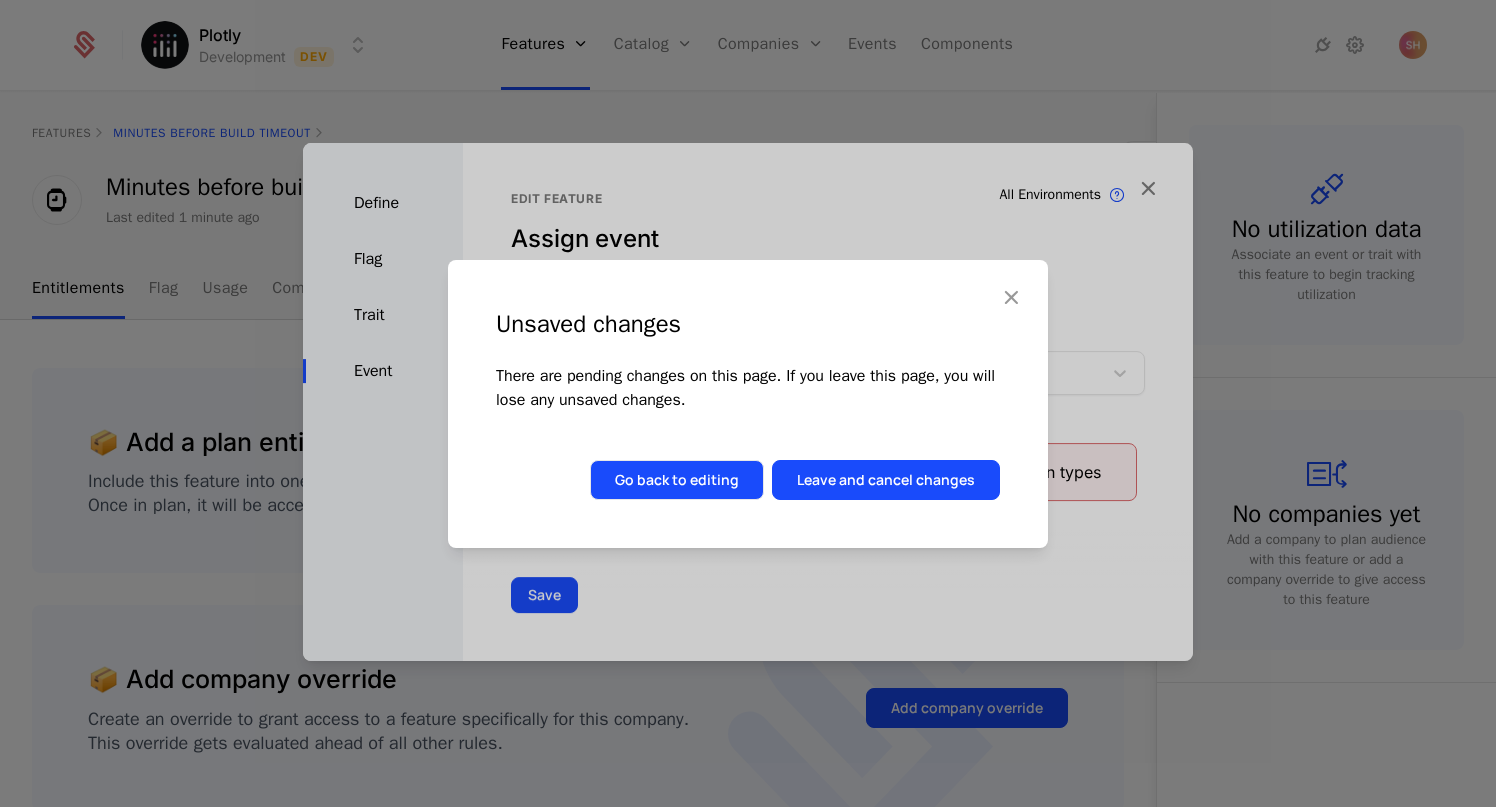 click on "Go back to editing" at bounding box center (677, 480) 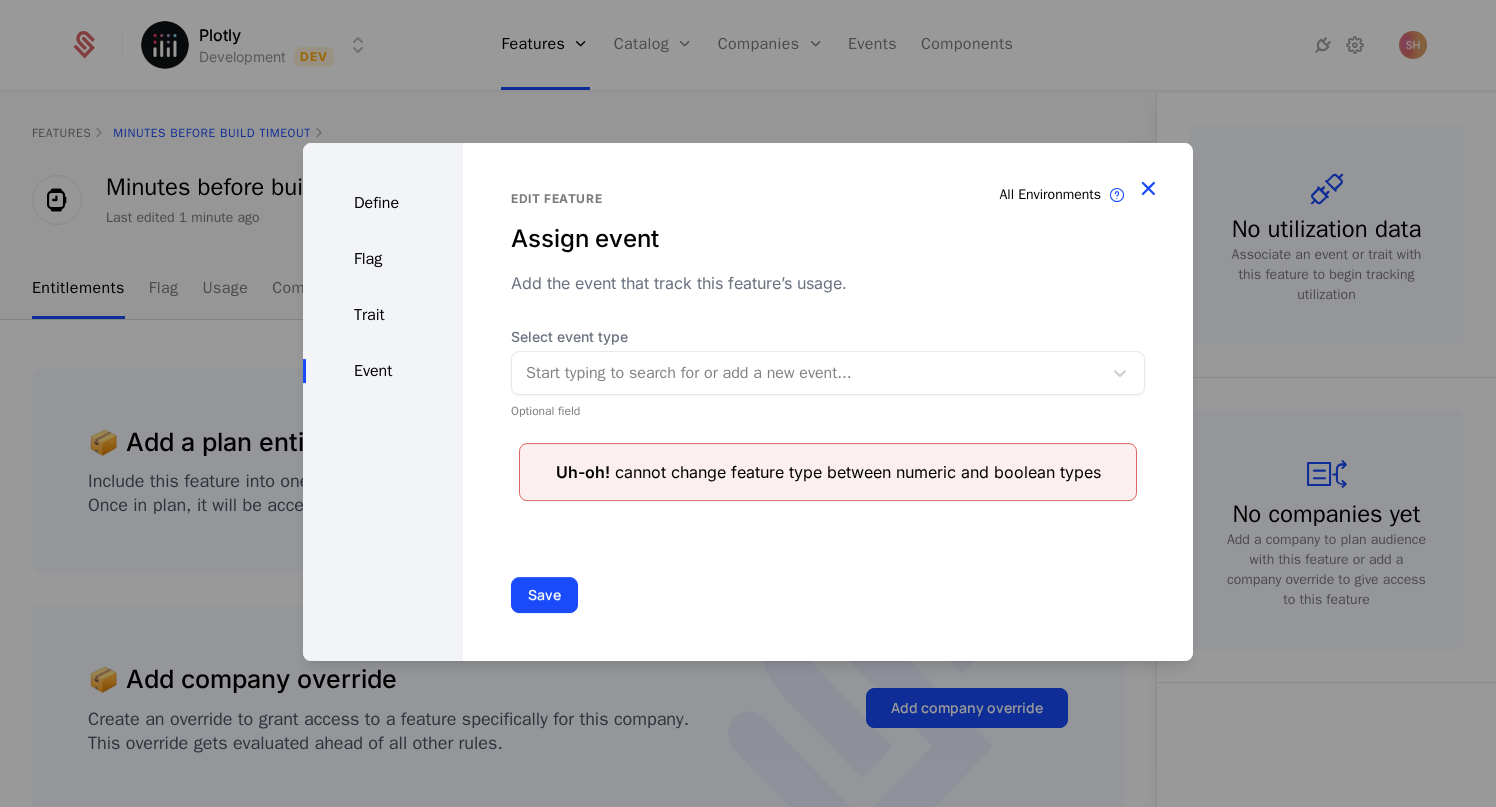 click at bounding box center [1148, 188] 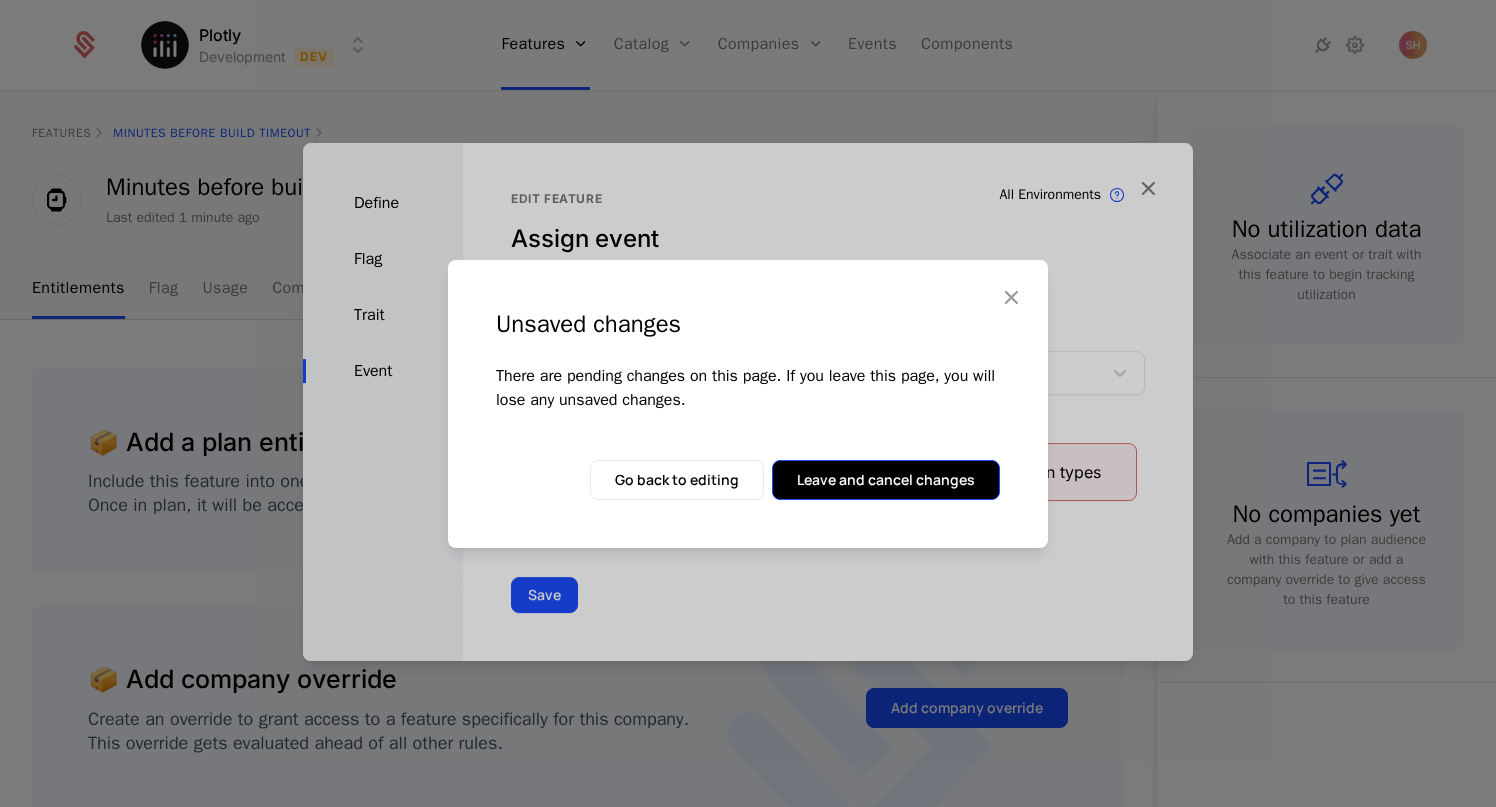 click on "Leave and cancel changes" at bounding box center (886, 480) 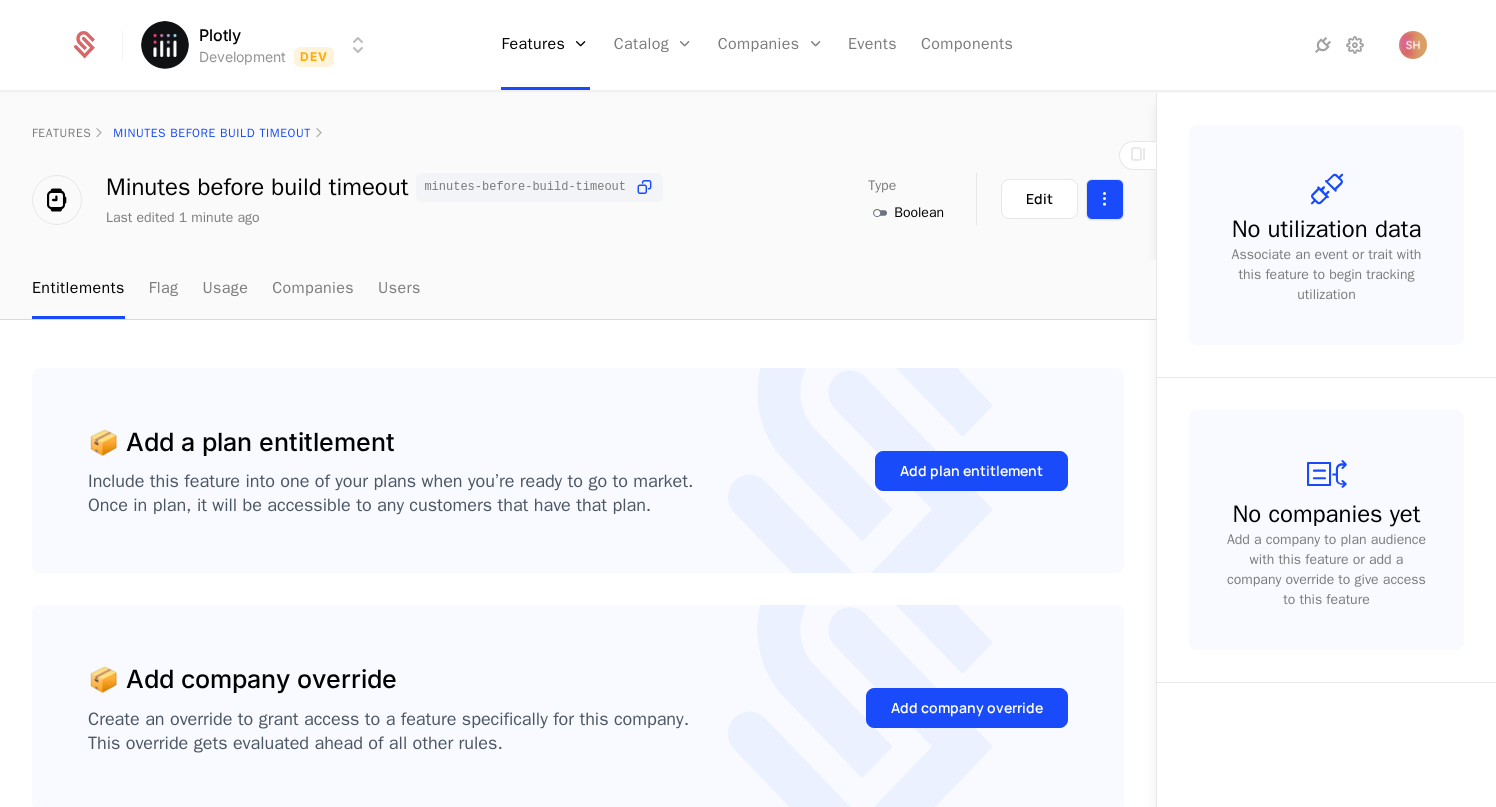 click on "Plotly Development Dev Features Features Flags Catalog Plans Add Ons Configuration Companies Companies Users Events Components features Minutes before build timeout Minutes before build timeout minutes-before-build-timeout Last edited 1 minute ago Type Boolean Maintainer [FIRST] [LAST] Edit Entitlements Flag Usage Companies Users 📦 Add a plan entitlement Include this feature into one of your plans when you’re ready to go to market. Once in plan, it will be accessible to any customers that have that plan. Add plan entitlement 📦 Add company override Create an override to grant access to a feature specifically for this company.  This override gets evaluated ahead of all other rules. Add company override No utilization data Associate an event or trait with this feature to begin tracking utilization No companies yet Add a company to plan audience with this feature or add a company override to give access to this feature
Best Viewed on Desktop You're currently viewing this on a  mobile device .   Got it" at bounding box center [748, 403] 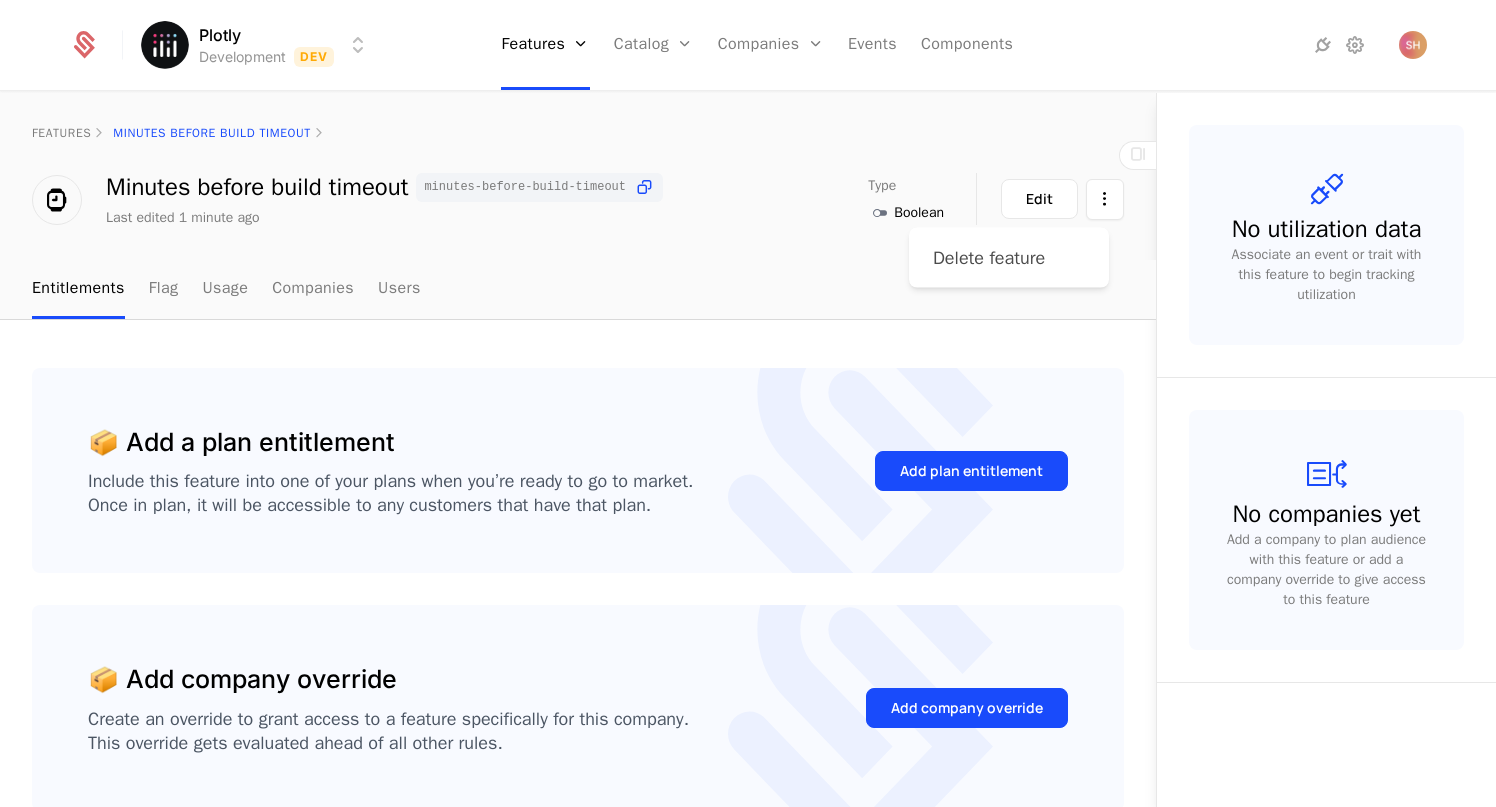 click on "Delete feature" at bounding box center (997, 258) 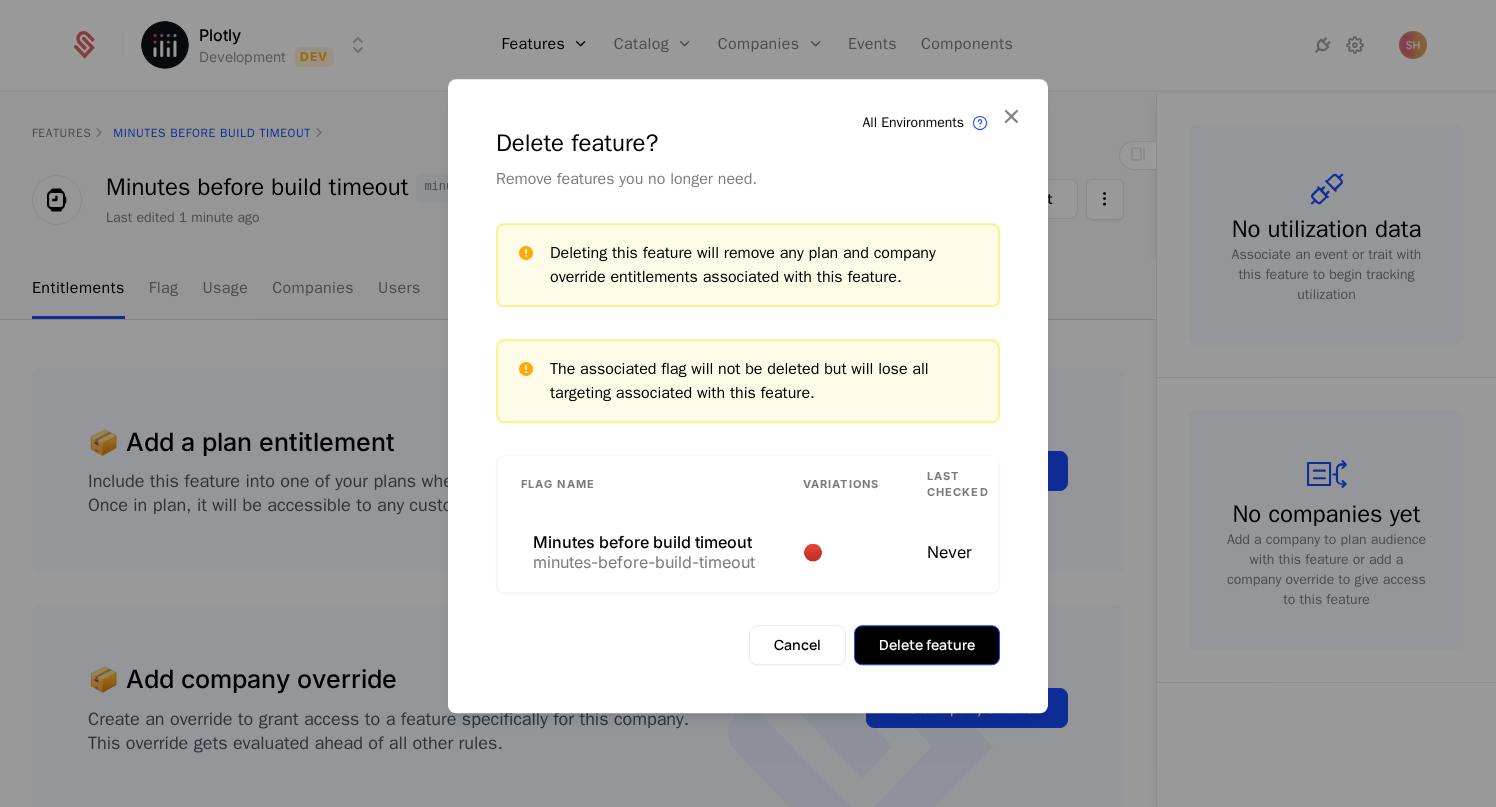click on "Delete feature" at bounding box center (927, 645) 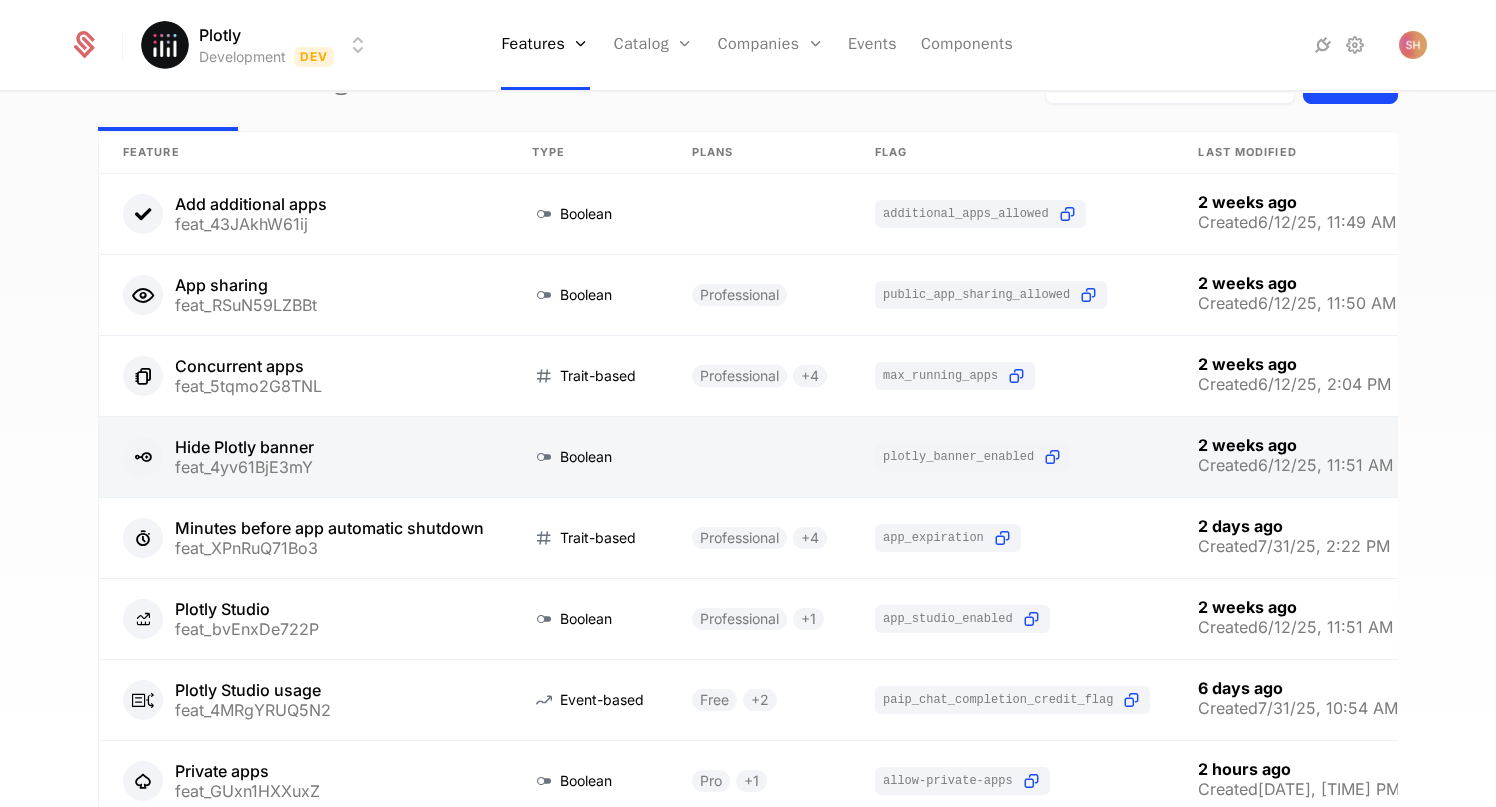 scroll, scrollTop: 0, scrollLeft: 0, axis: both 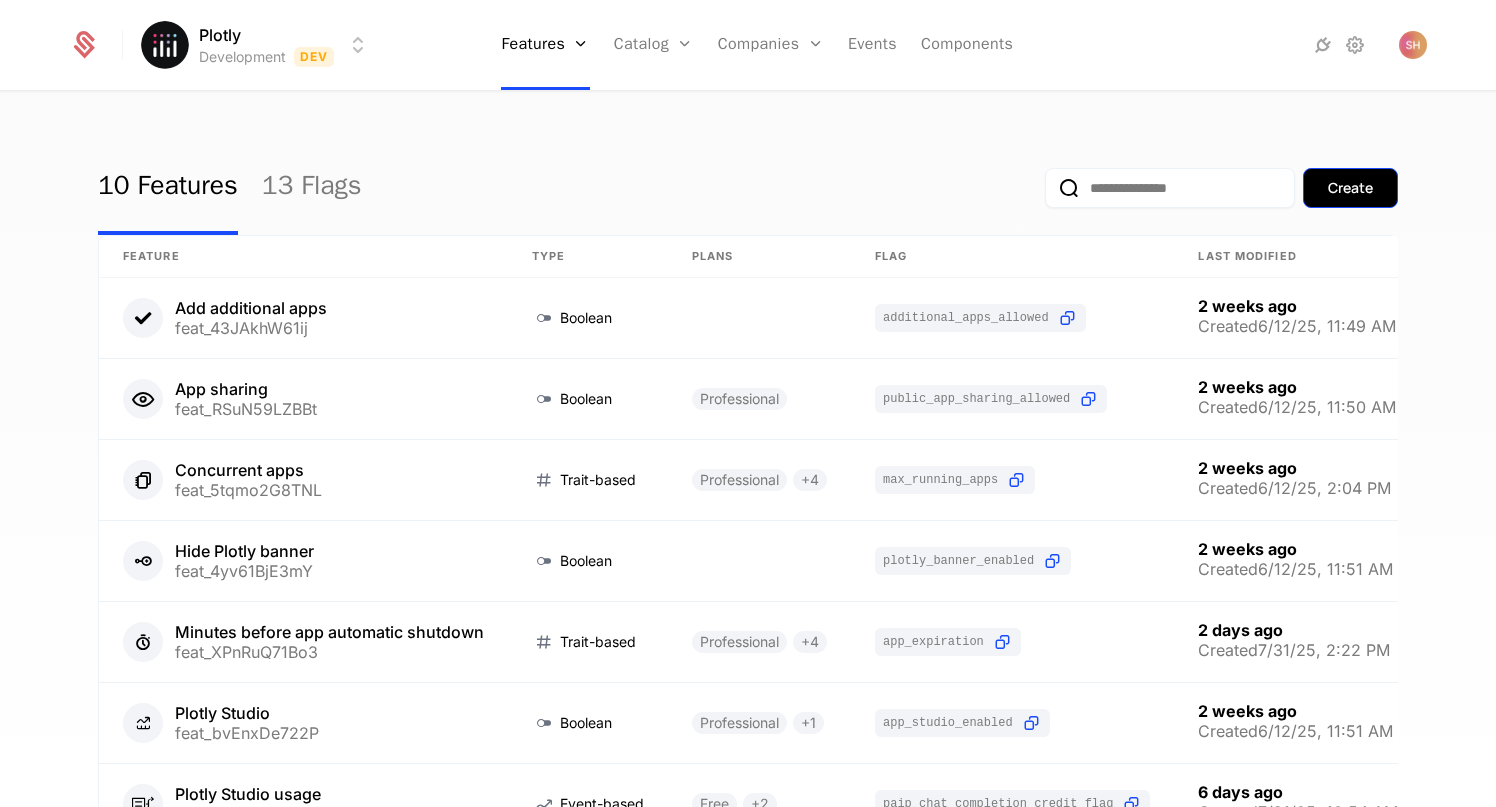 click on "Create" at bounding box center [1350, 188] 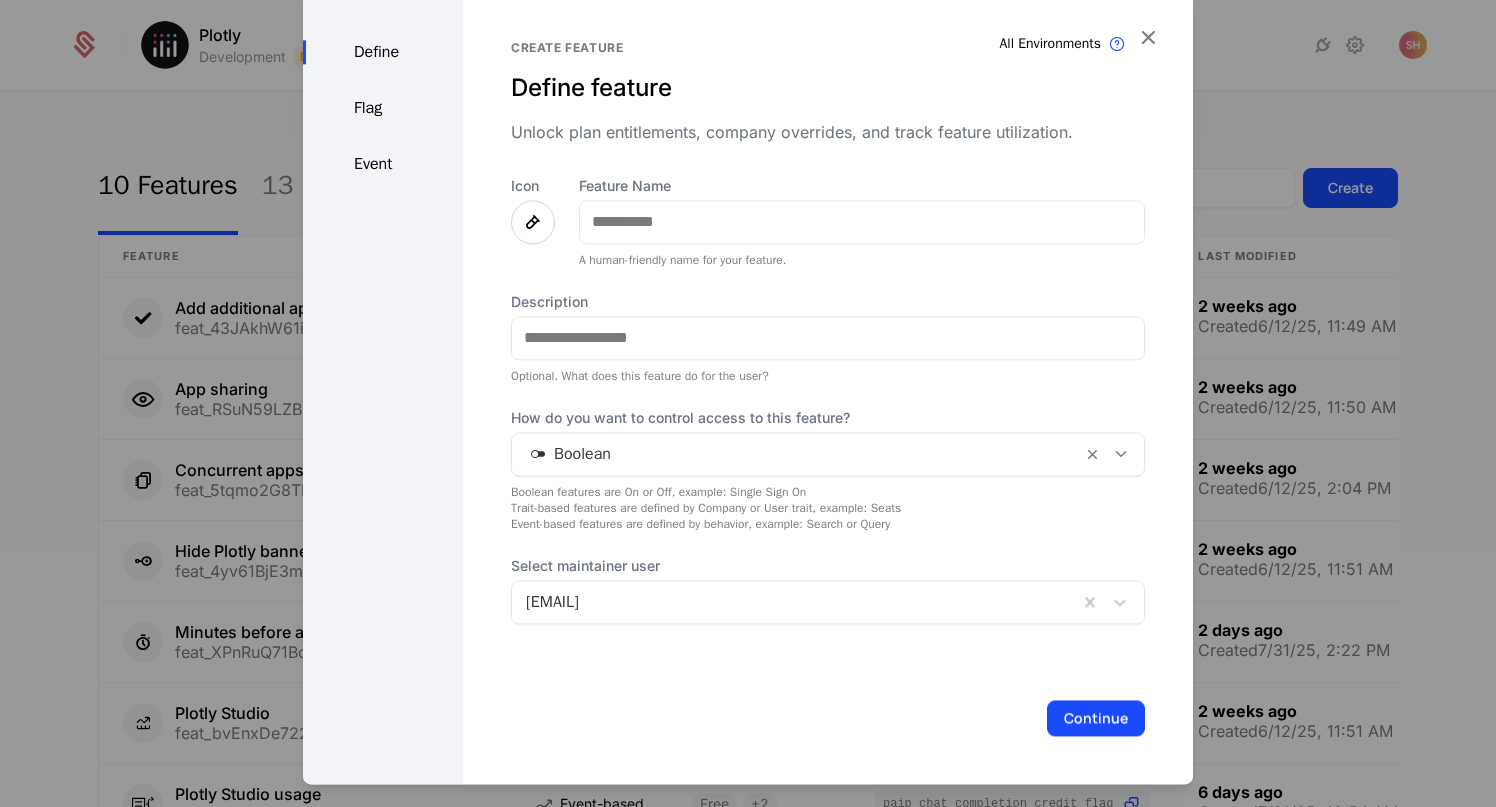 click on "Feature Name A human-friendly name for your feature." at bounding box center [862, 222] 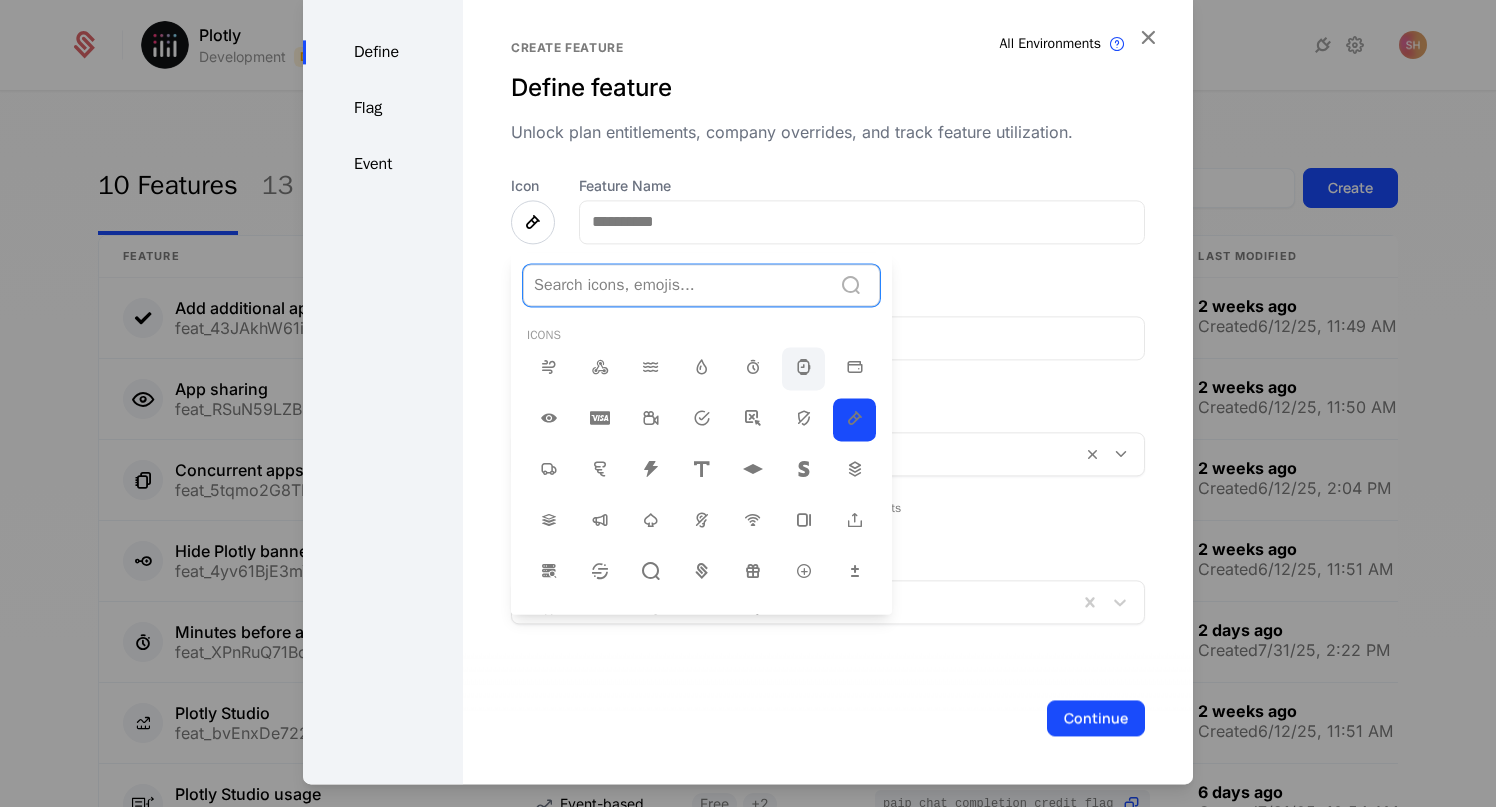 click at bounding box center (804, 367) 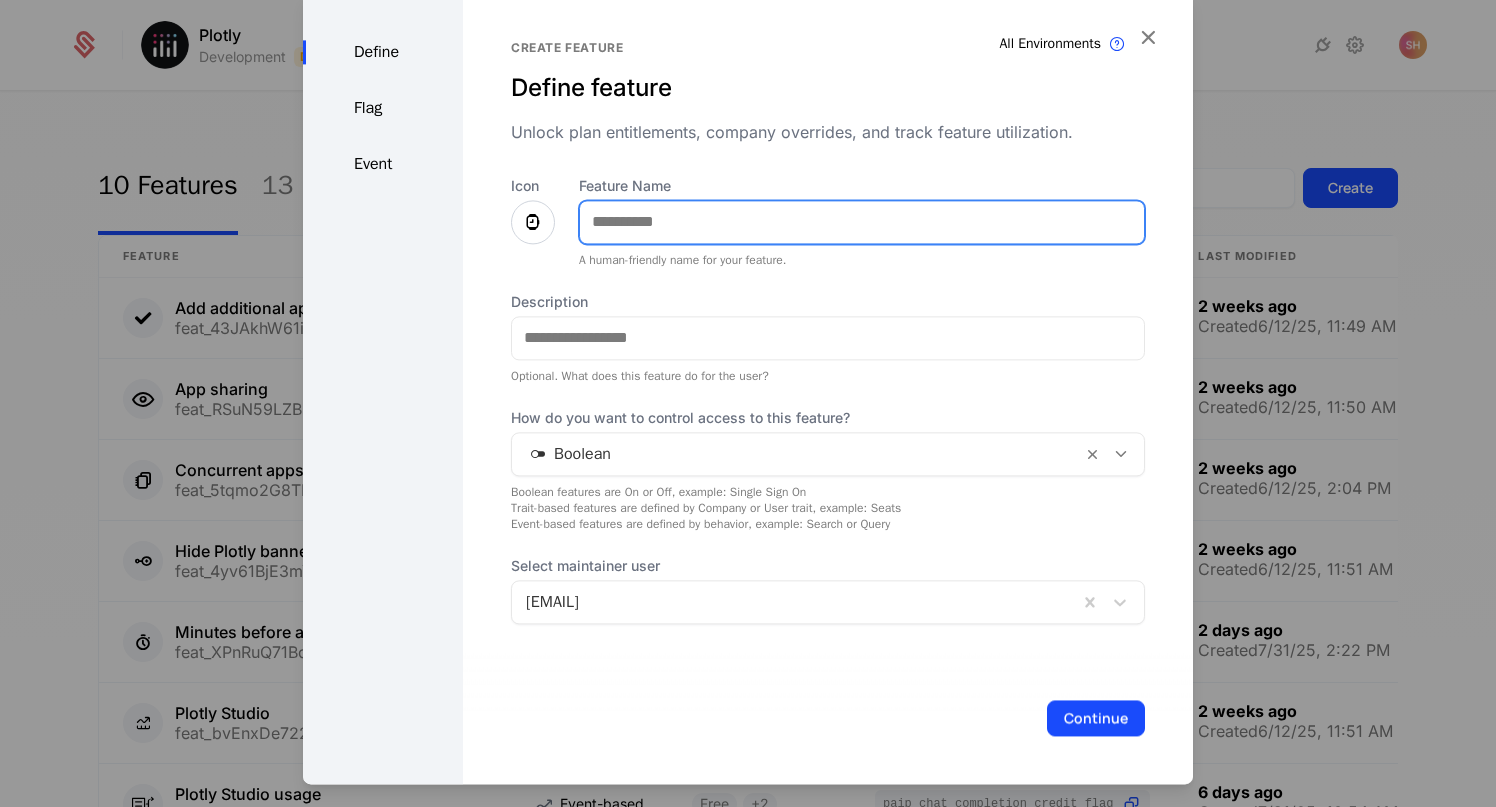 click on "Feature Name" at bounding box center [862, 222] 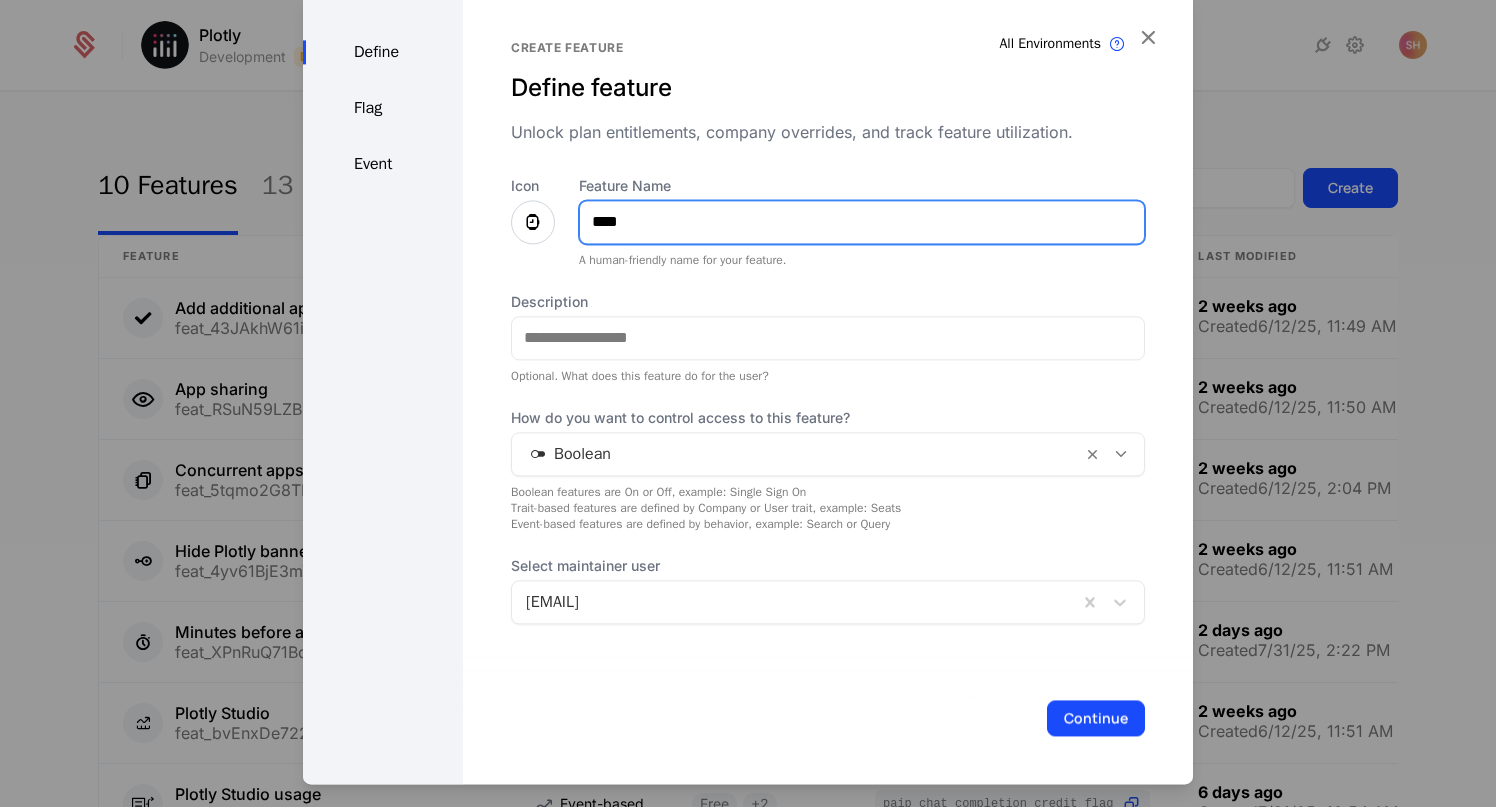 type on "**********" 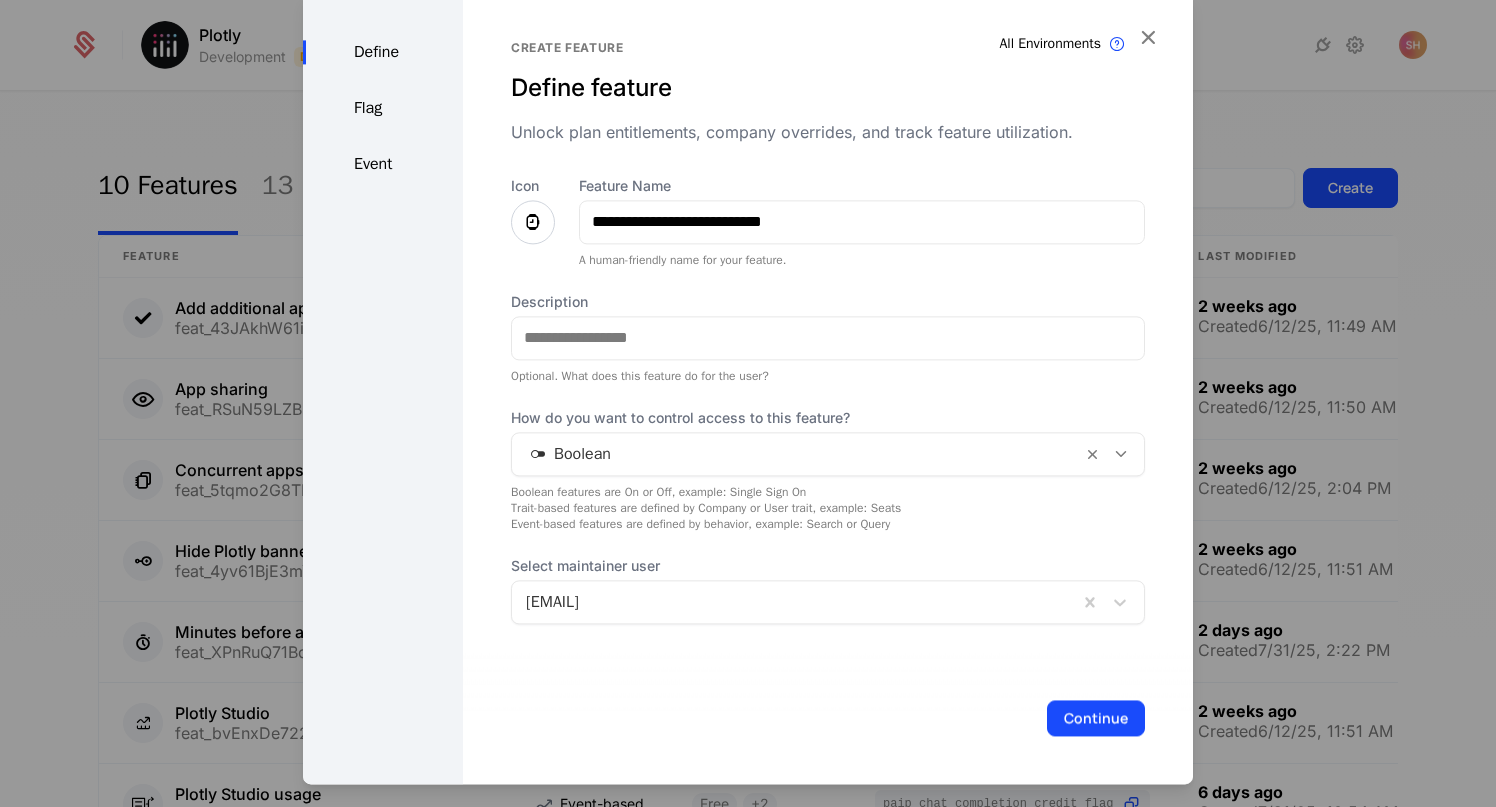 click on "Boolean" at bounding box center (797, 454) 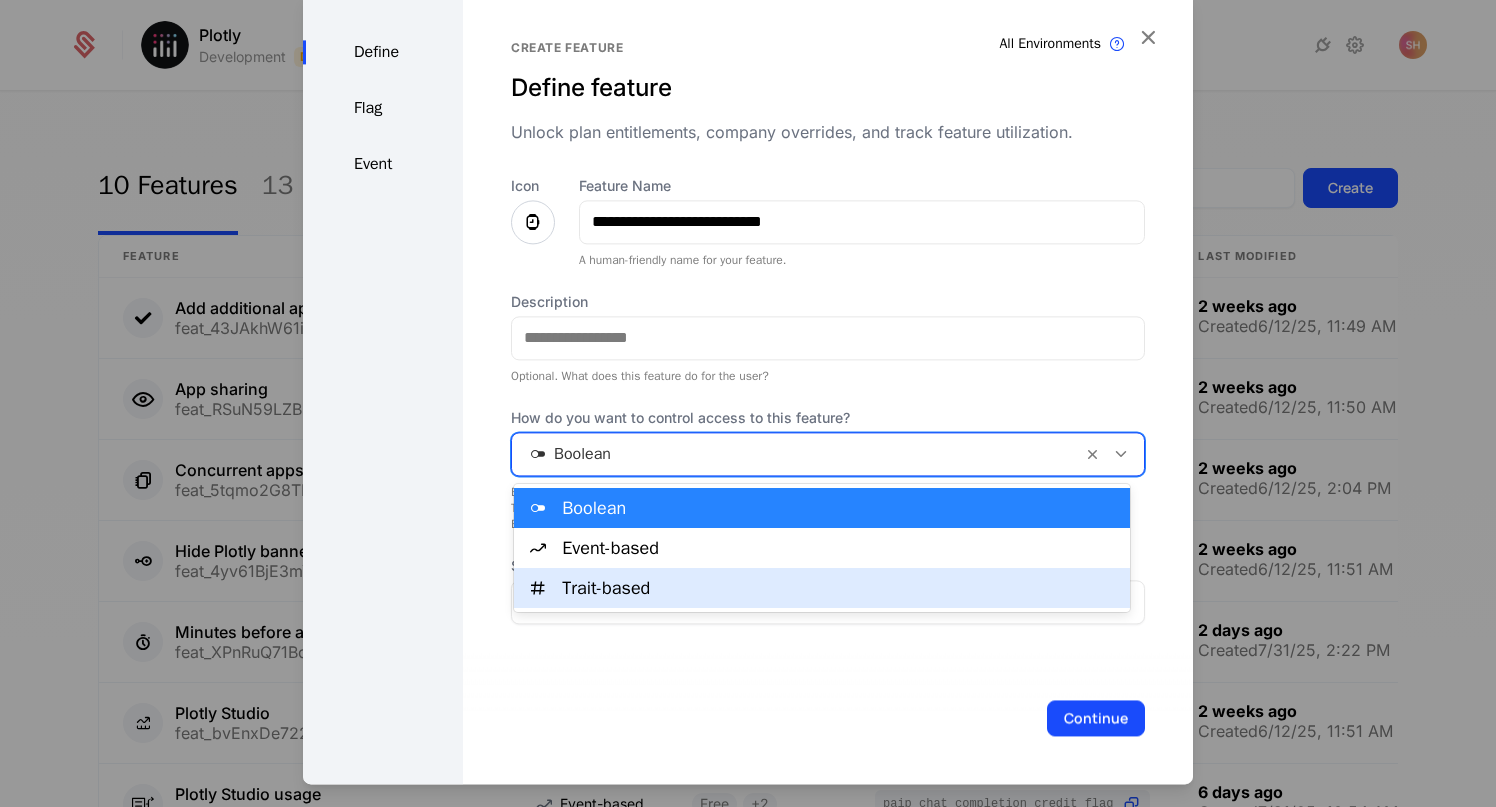 click on "Trait-based" at bounding box center [840, 588] 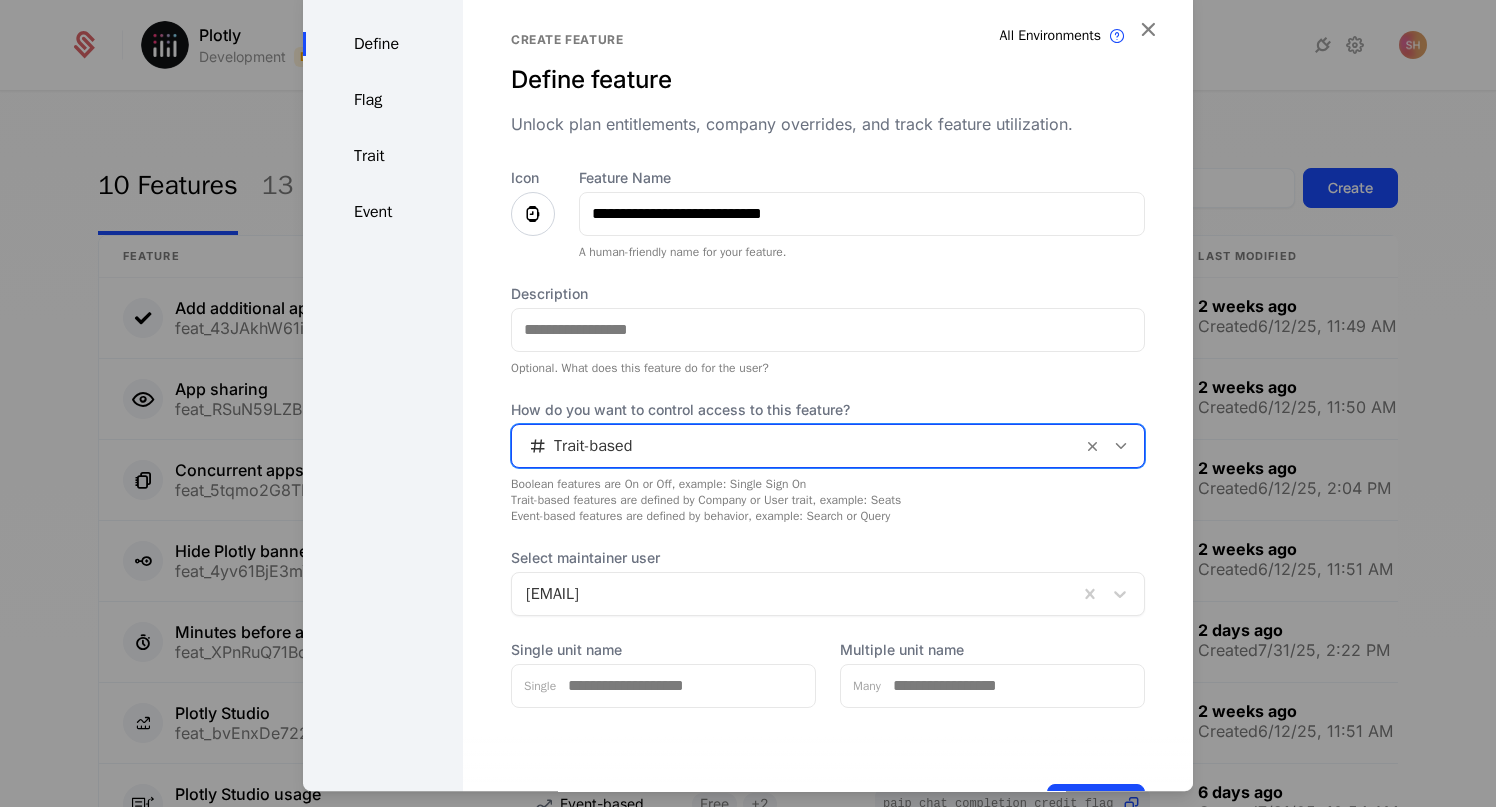click on "Define Flag Trait Event" at bounding box center [383, 426] 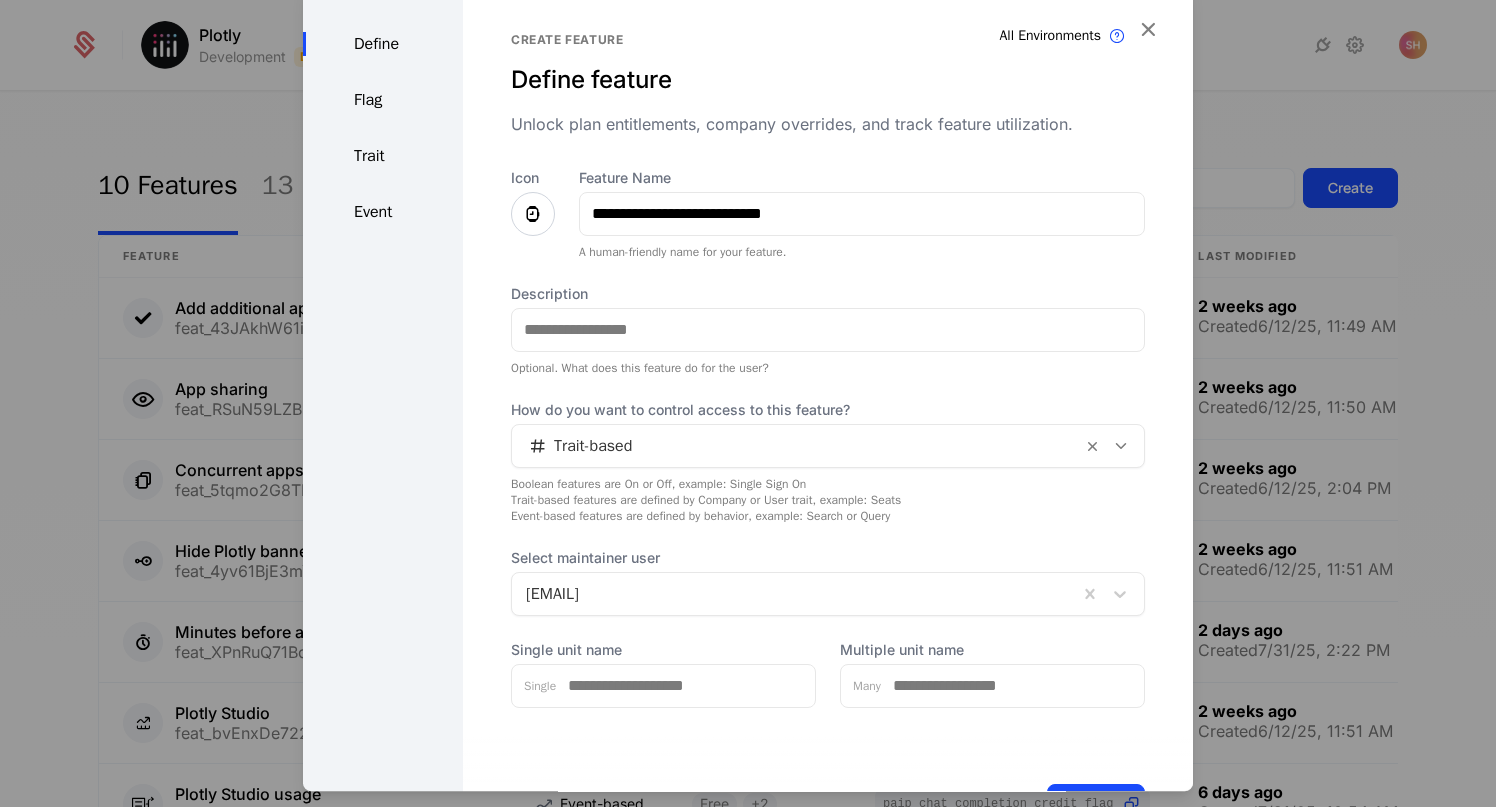 click on "Flag" at bounding box center (383, 100) 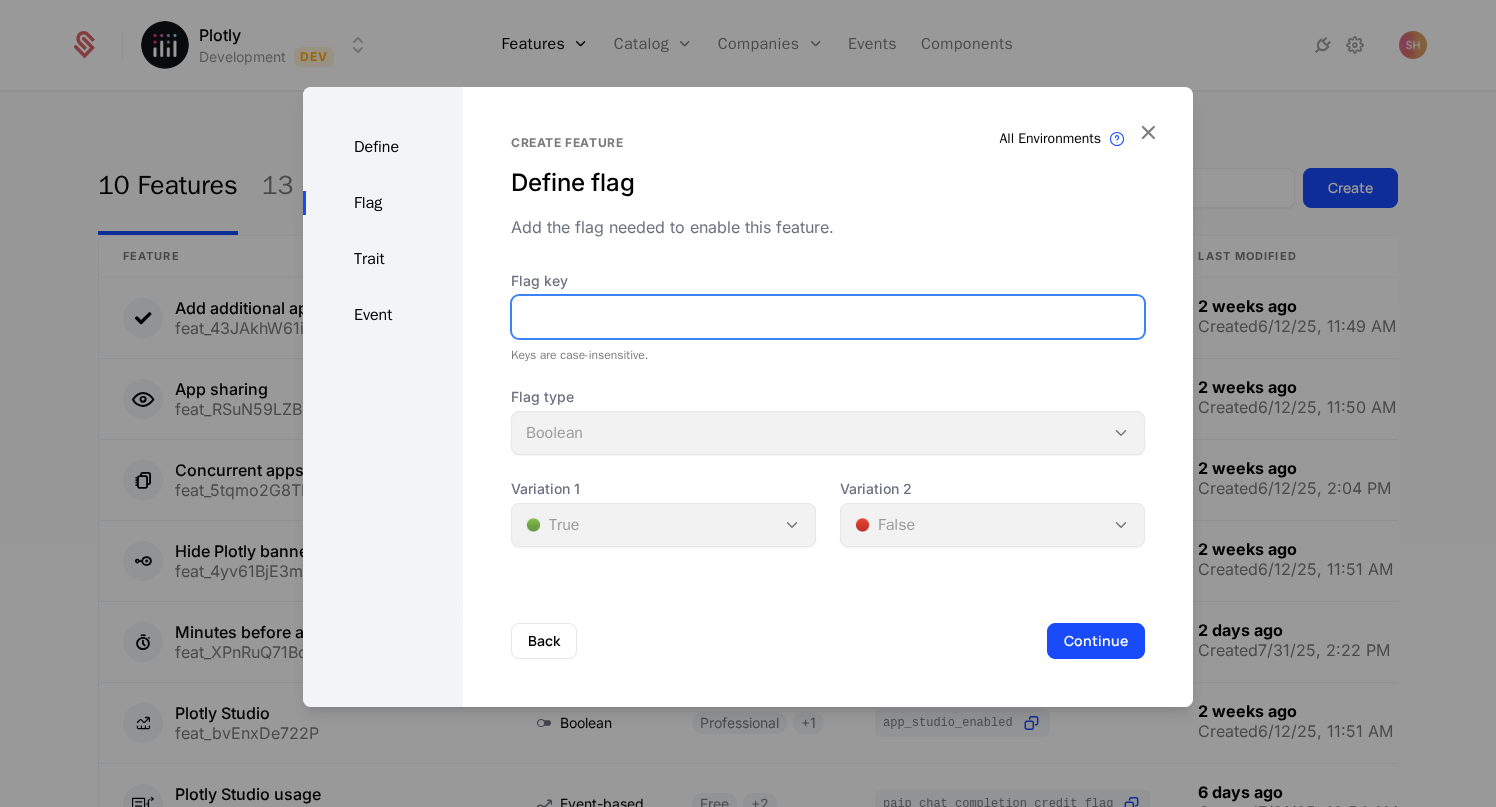 click on "Flag key" at bounding box center (828, 317) 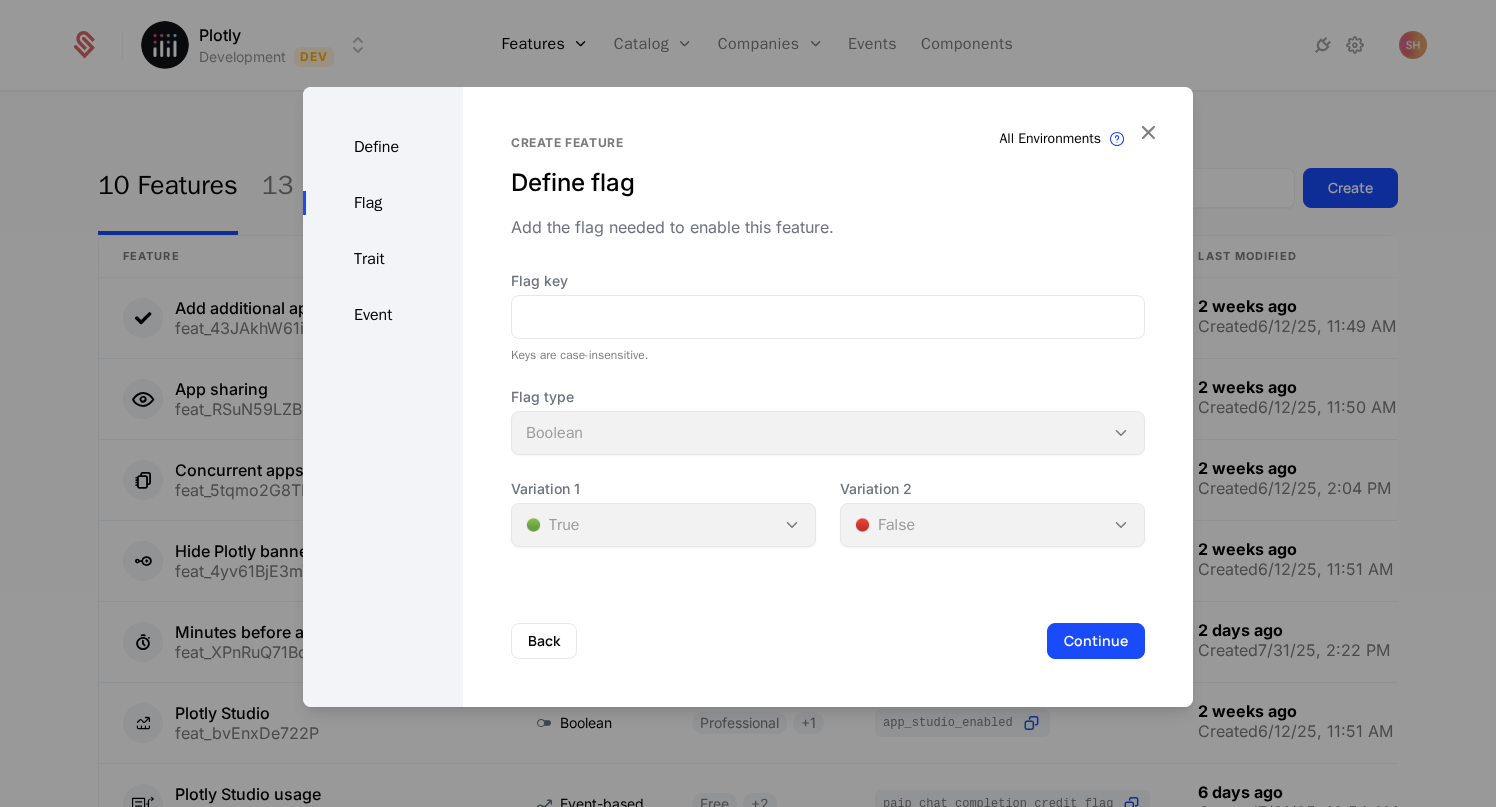 click on "Define Flag Trait Event" at bounding box center (383, 397) 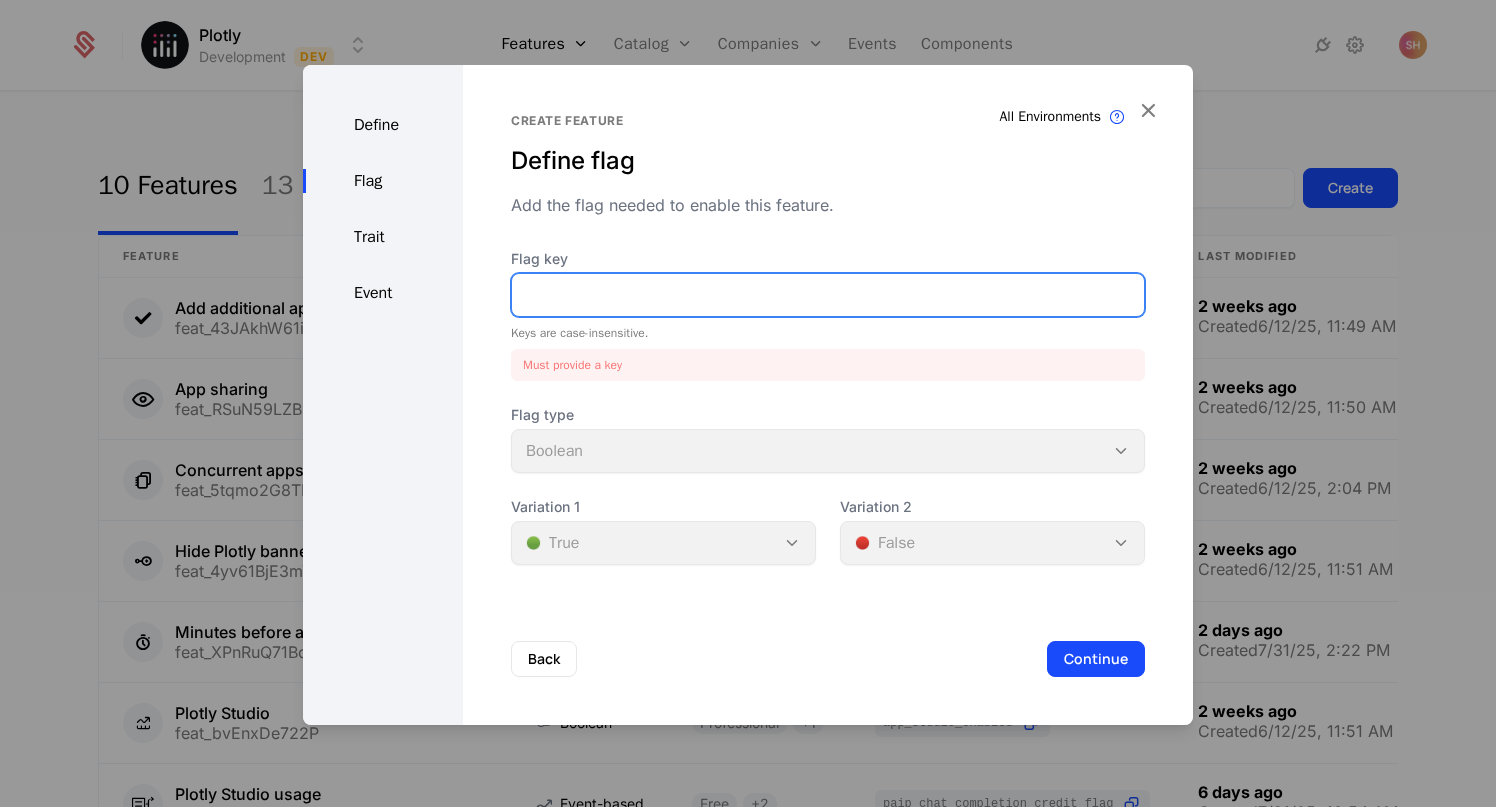 click on "Flag key" at bounding box center (828, 295) 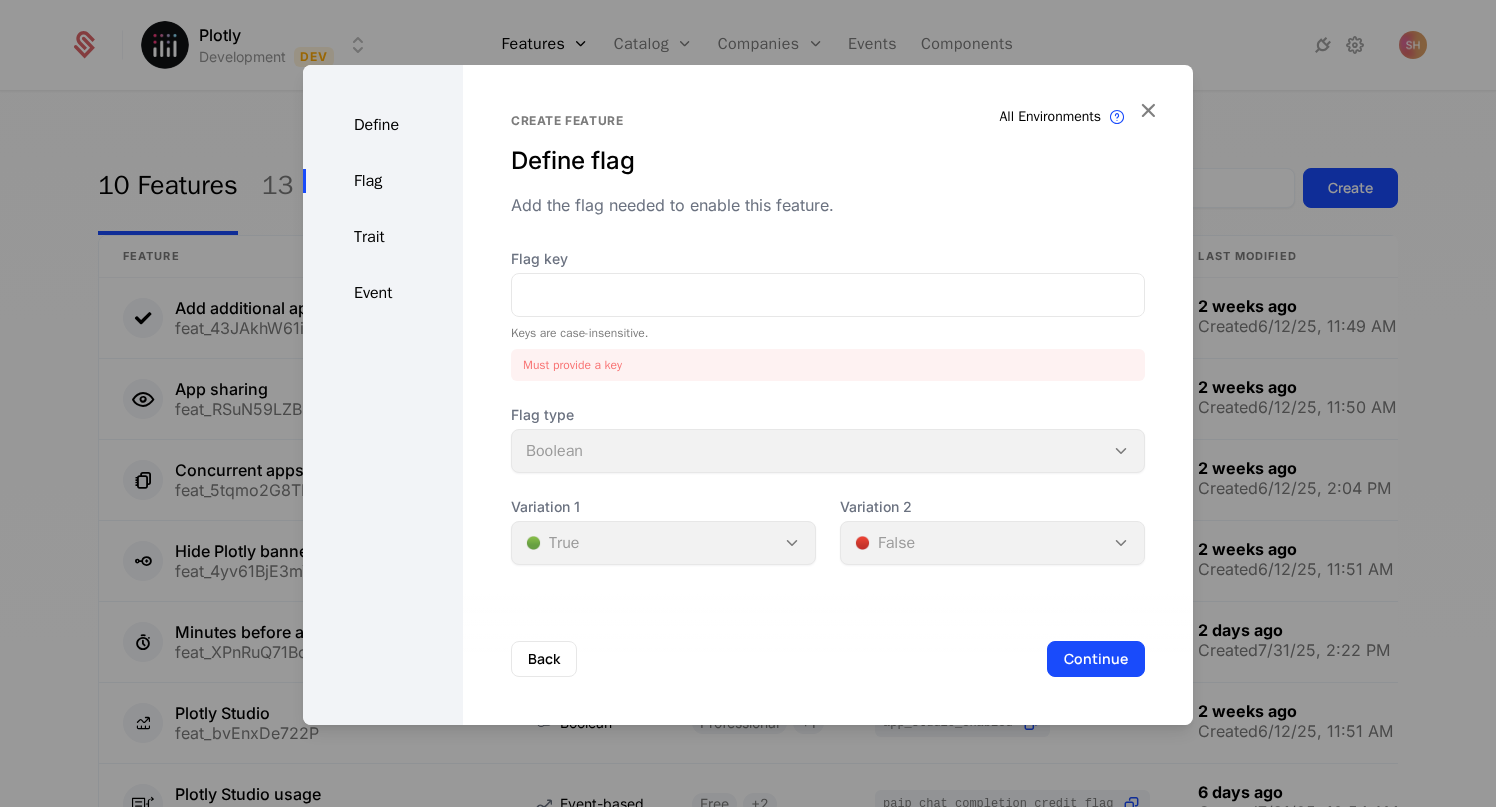 click on "Trait" at bounding box center [383, 237] 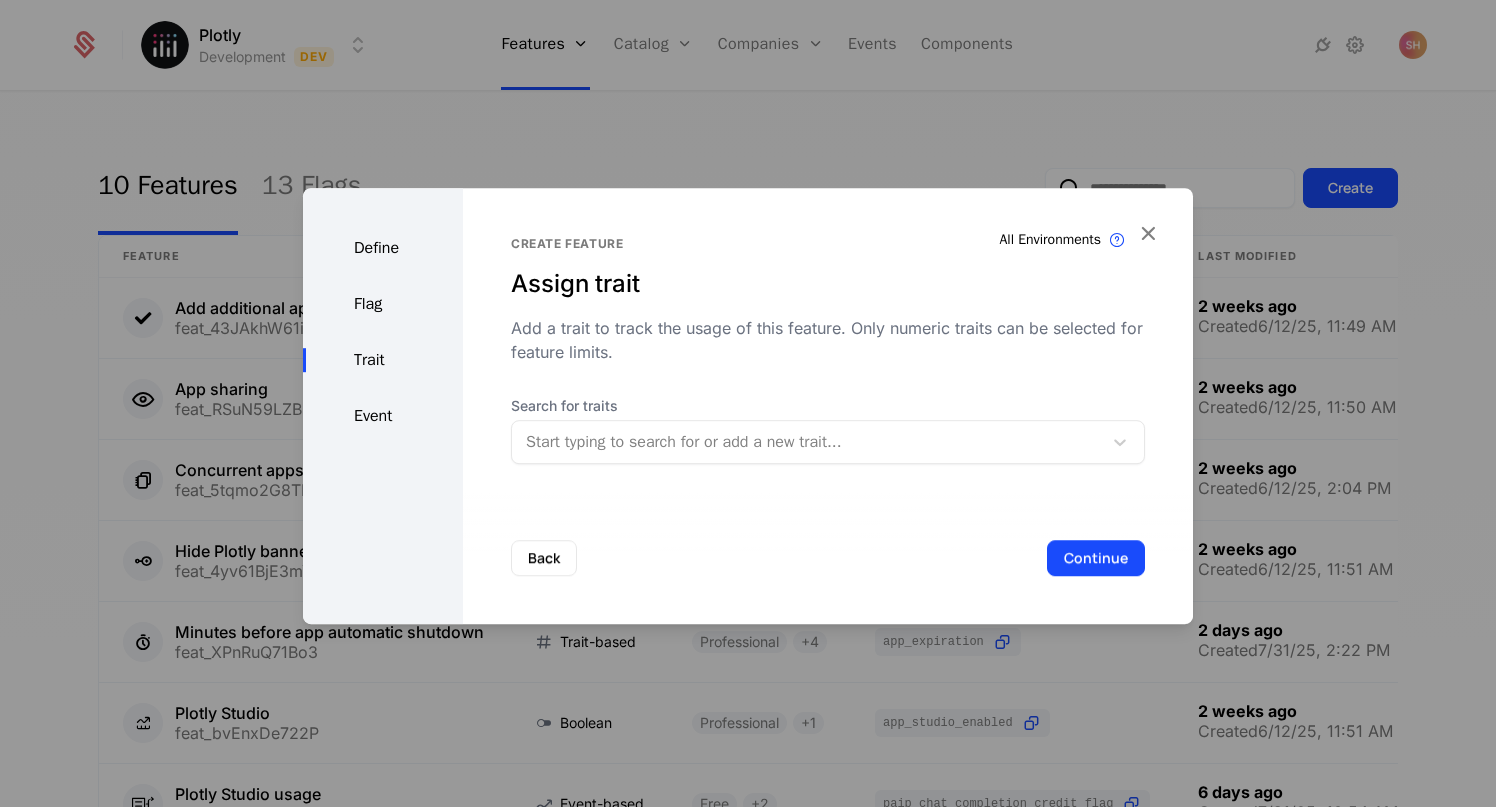 click on "Flag" at bounding box center [383, 304] 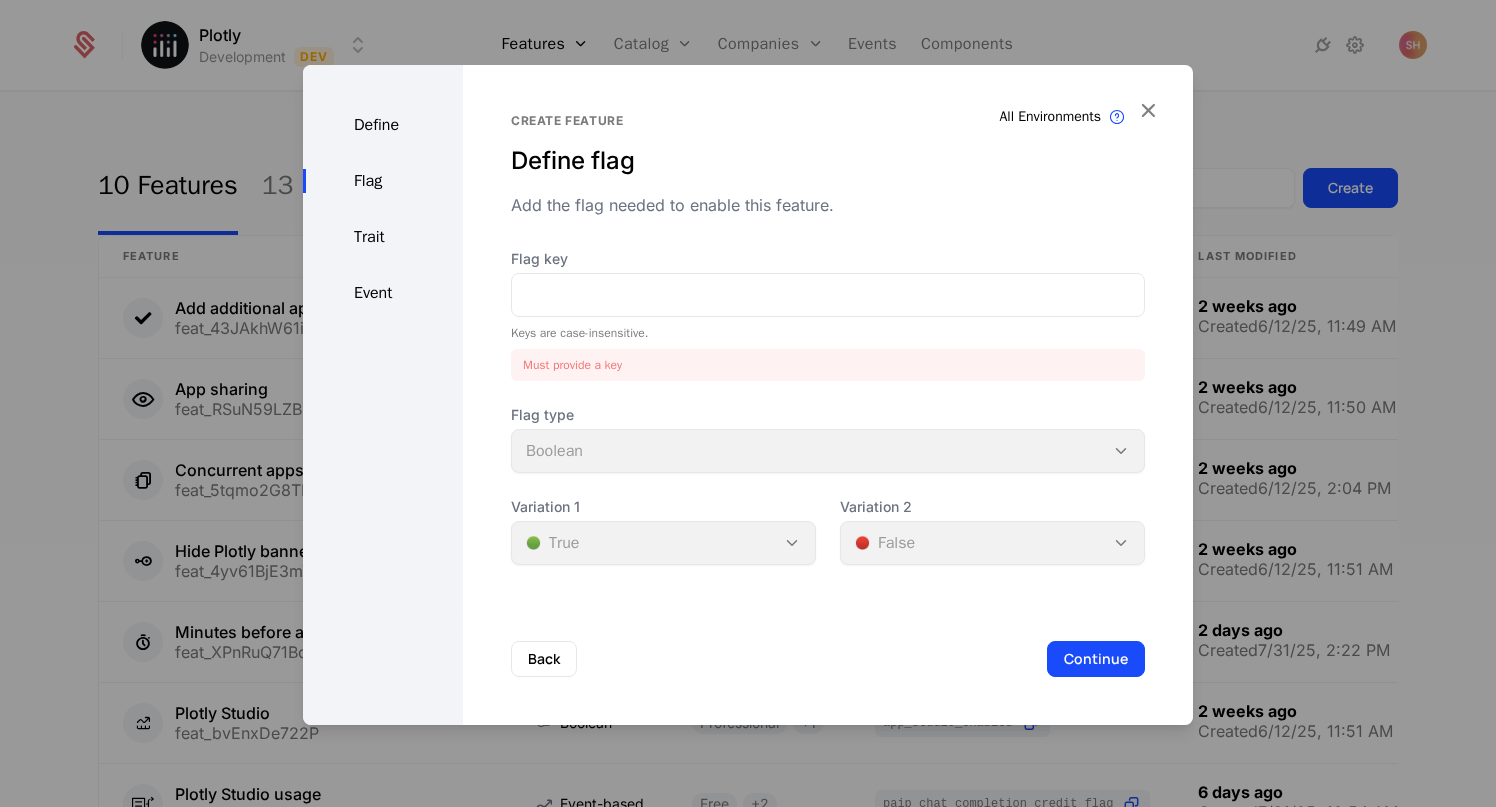 click on "Flag key Keys are case-insensitive. Must provide a key" at bounding box center (828, 315) 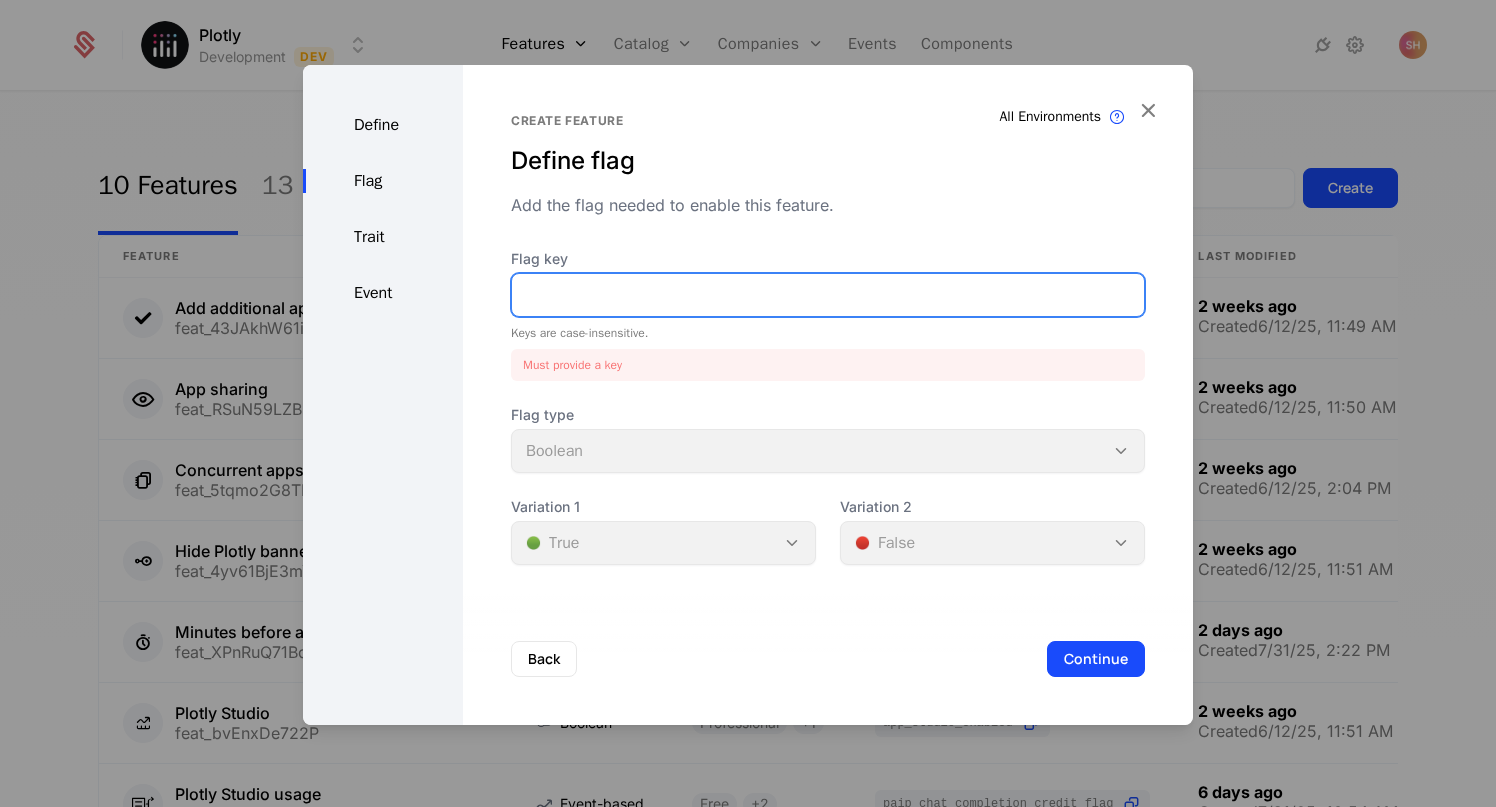 click on "Flag key" at bounding box center [828, 295] 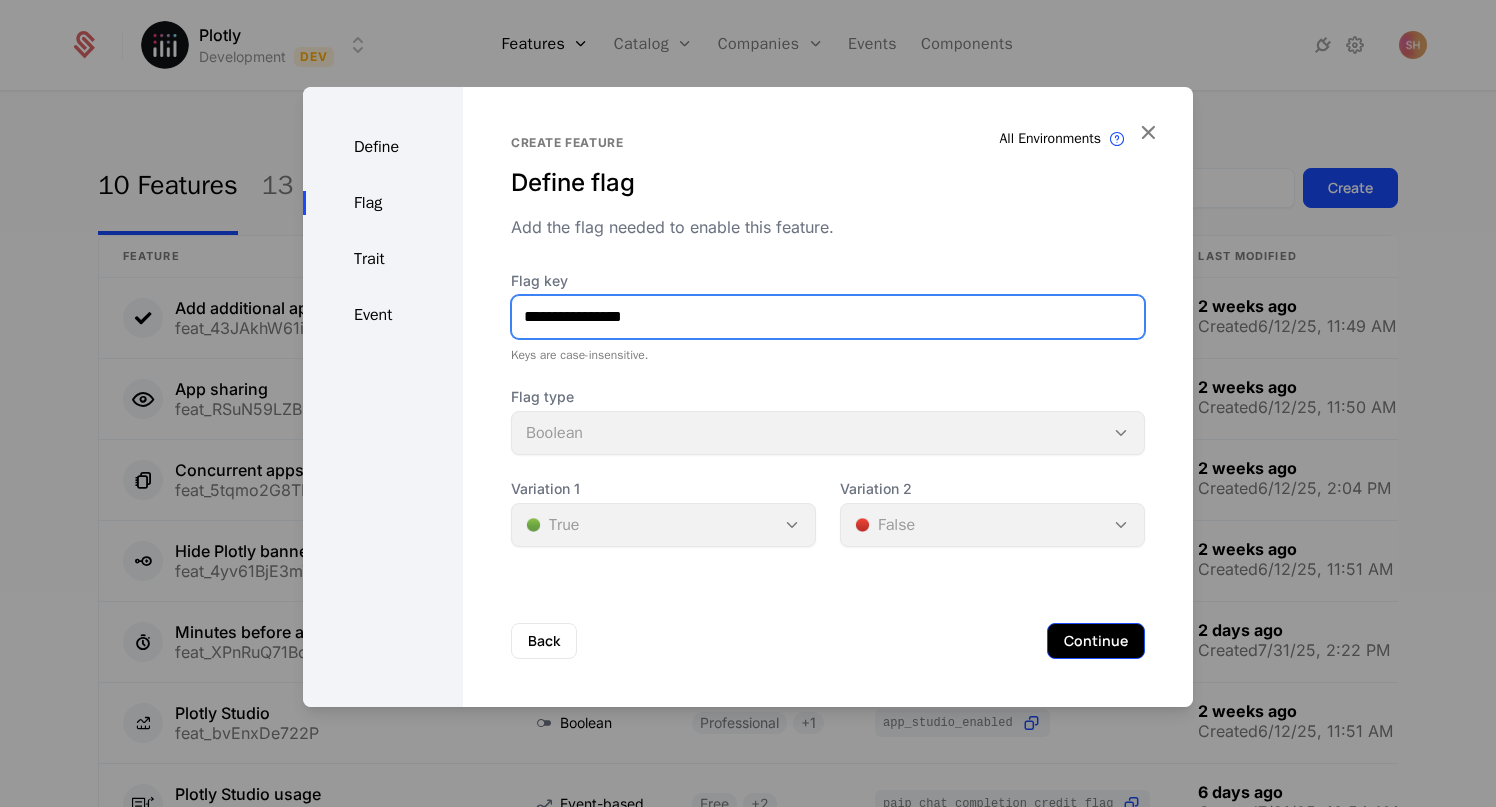 type on "**********" 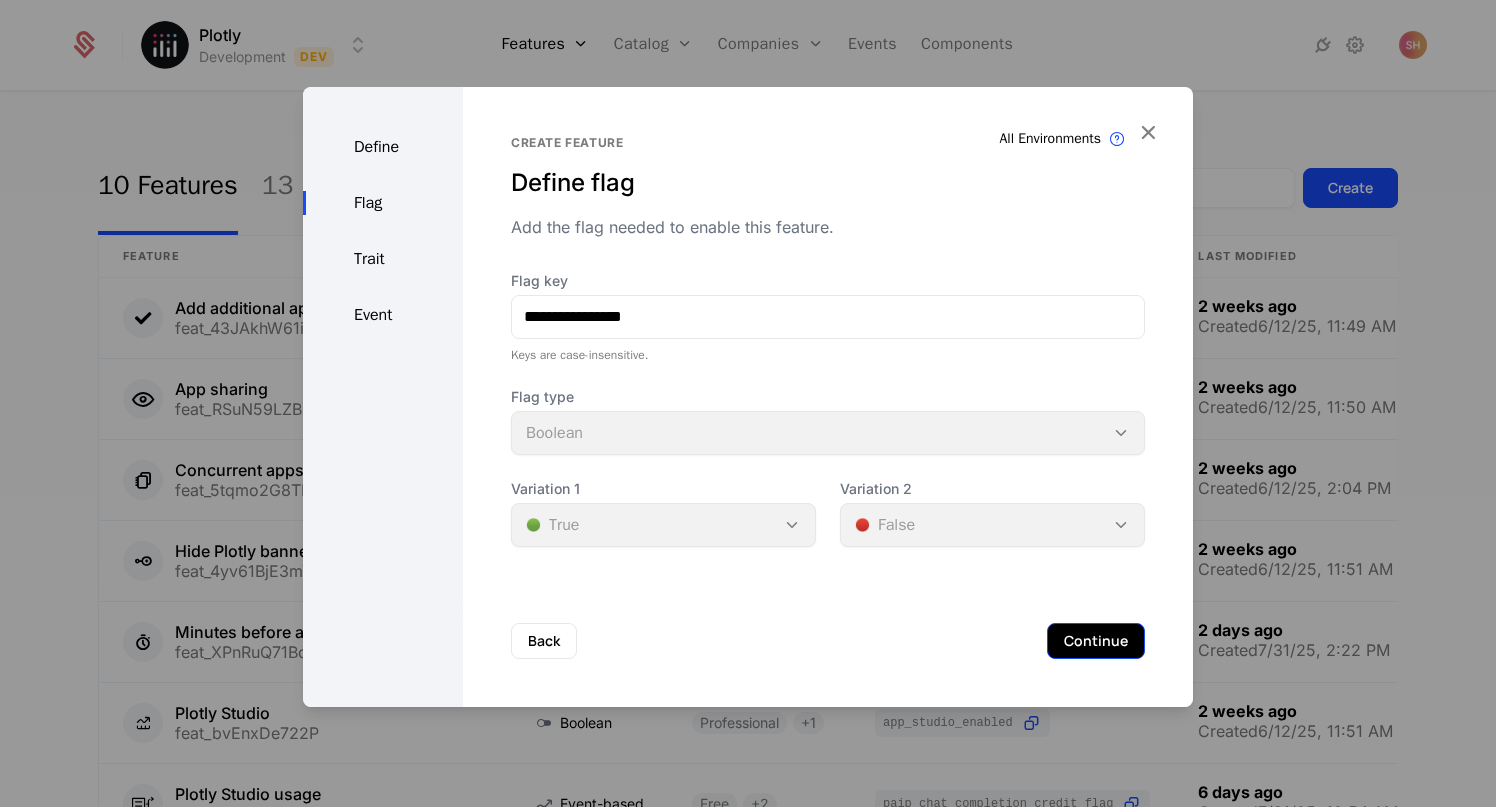 click on "Continue" at bounding box center (1096, 641) 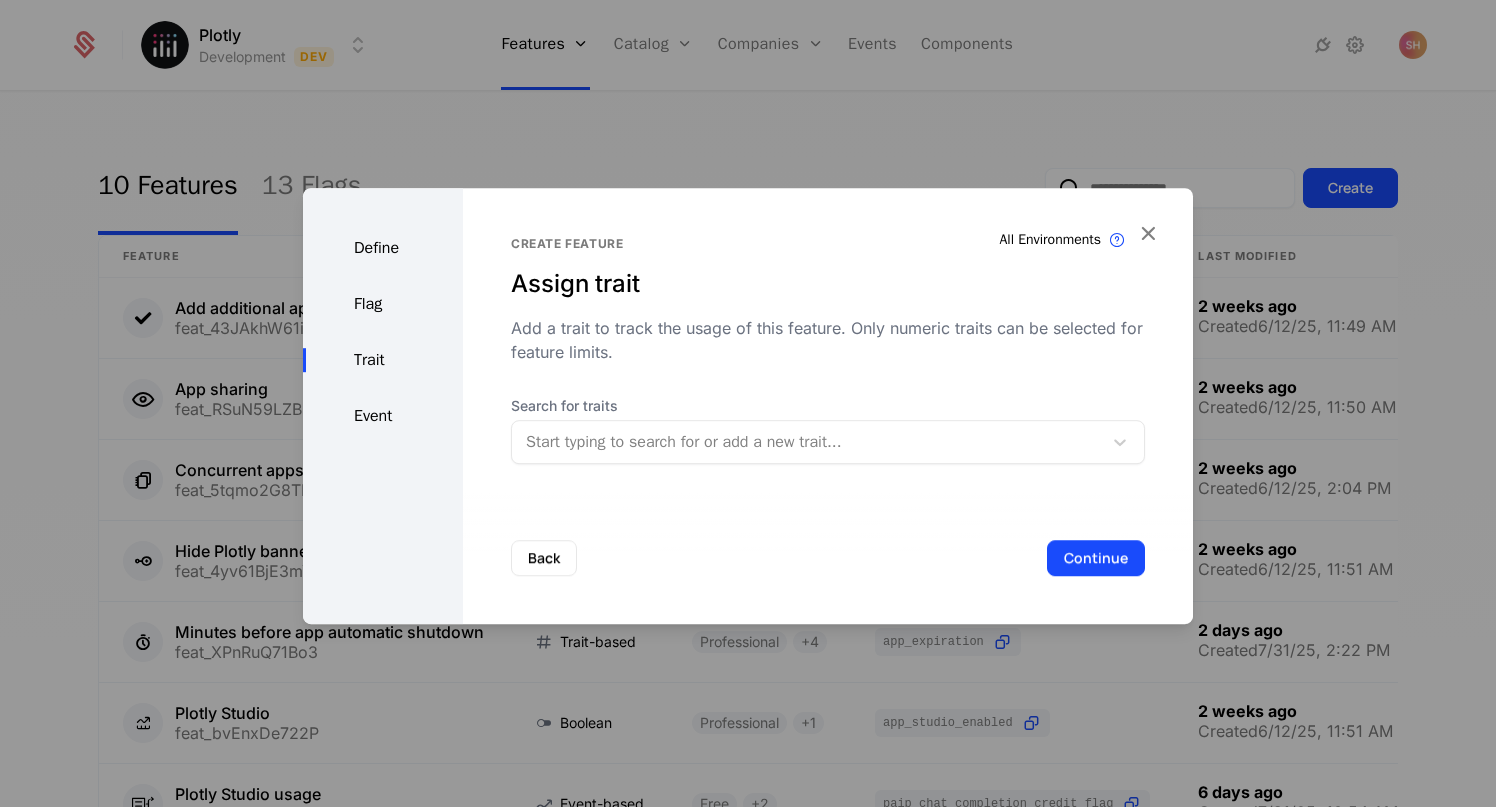 click at bounding box center (807, 442) 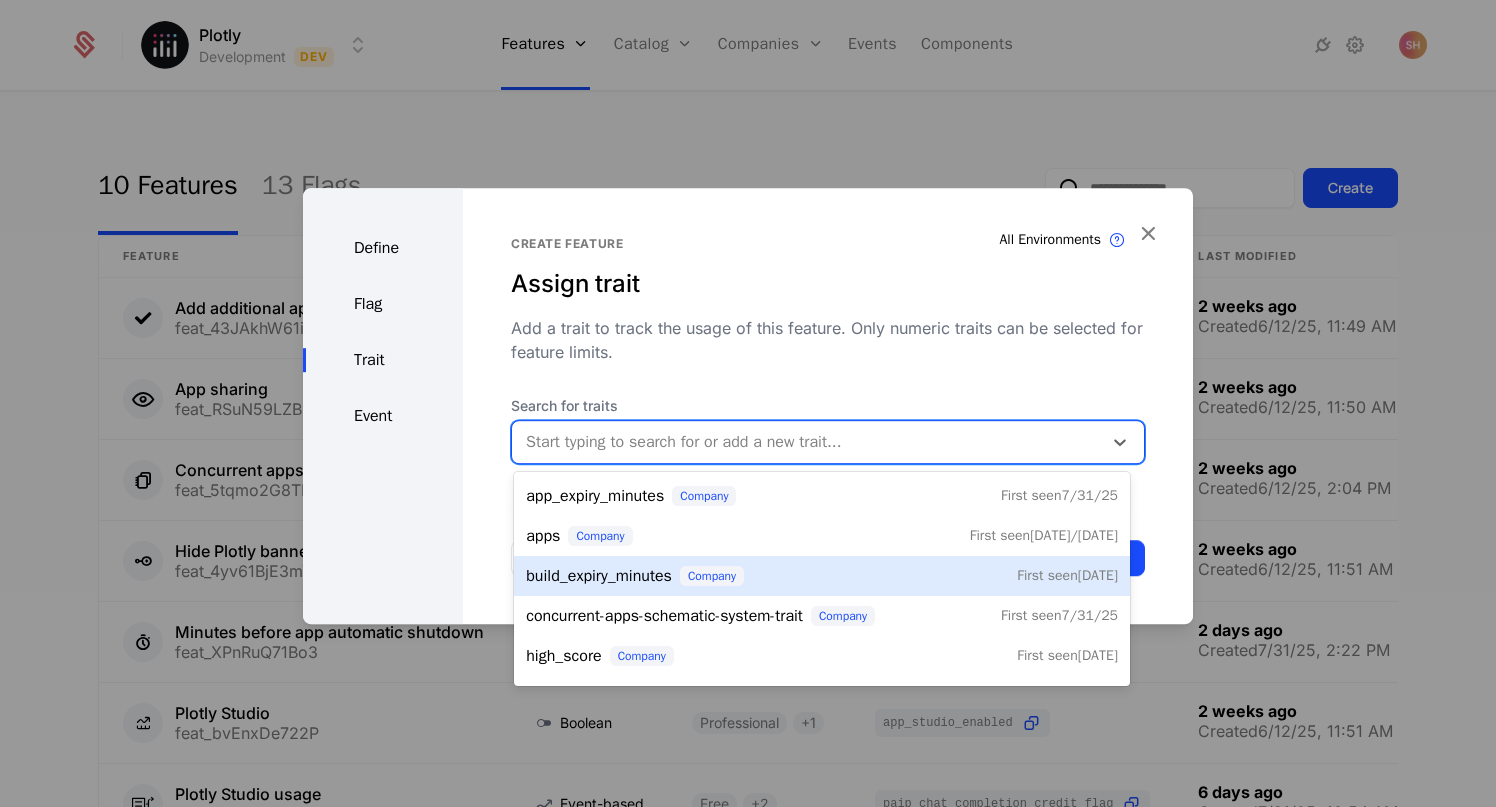 click on "First seen  [DATE]" at bounding box center [822, 576] 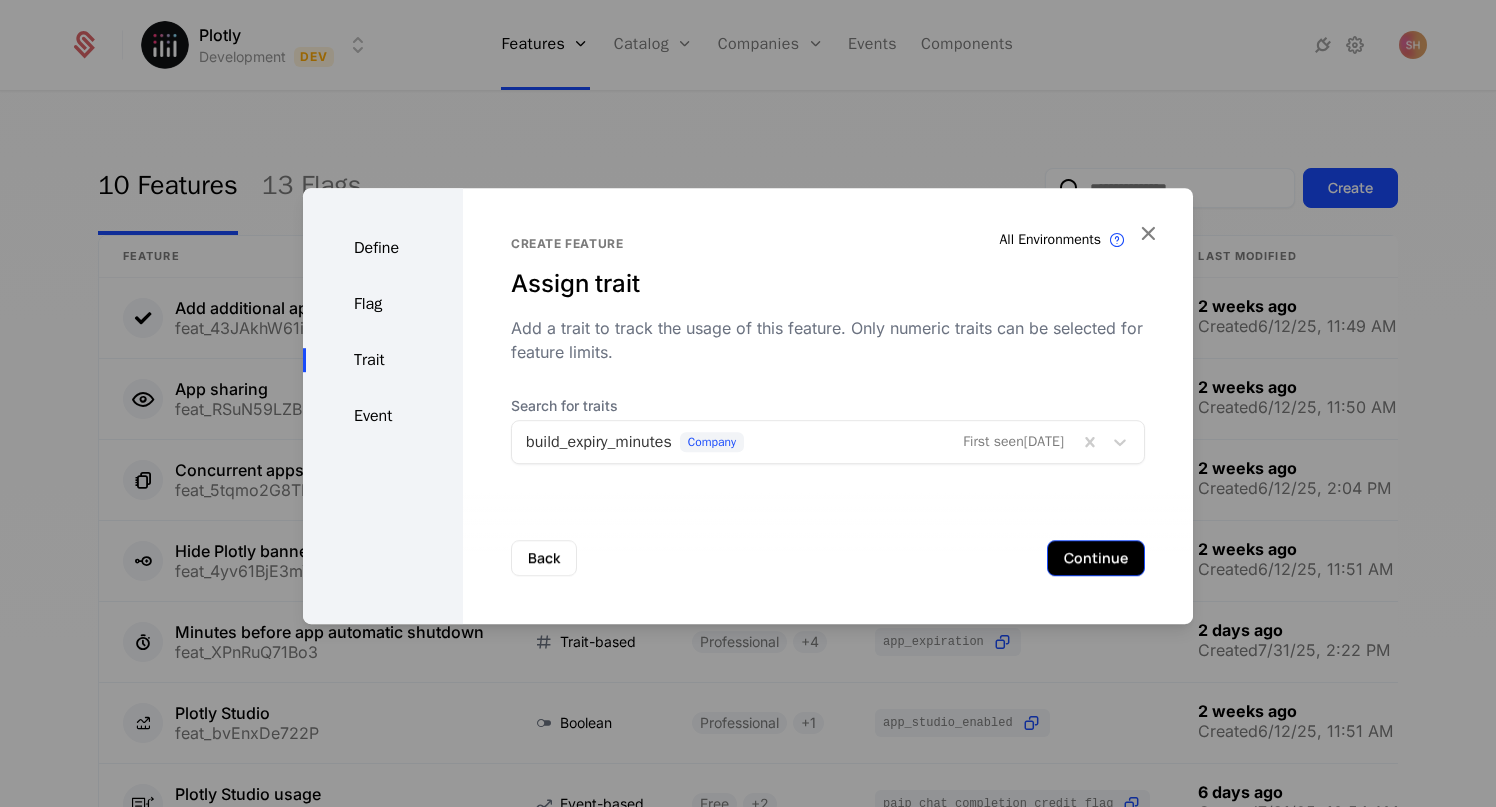 click on "Continue" at bounding box center (1096, 558) 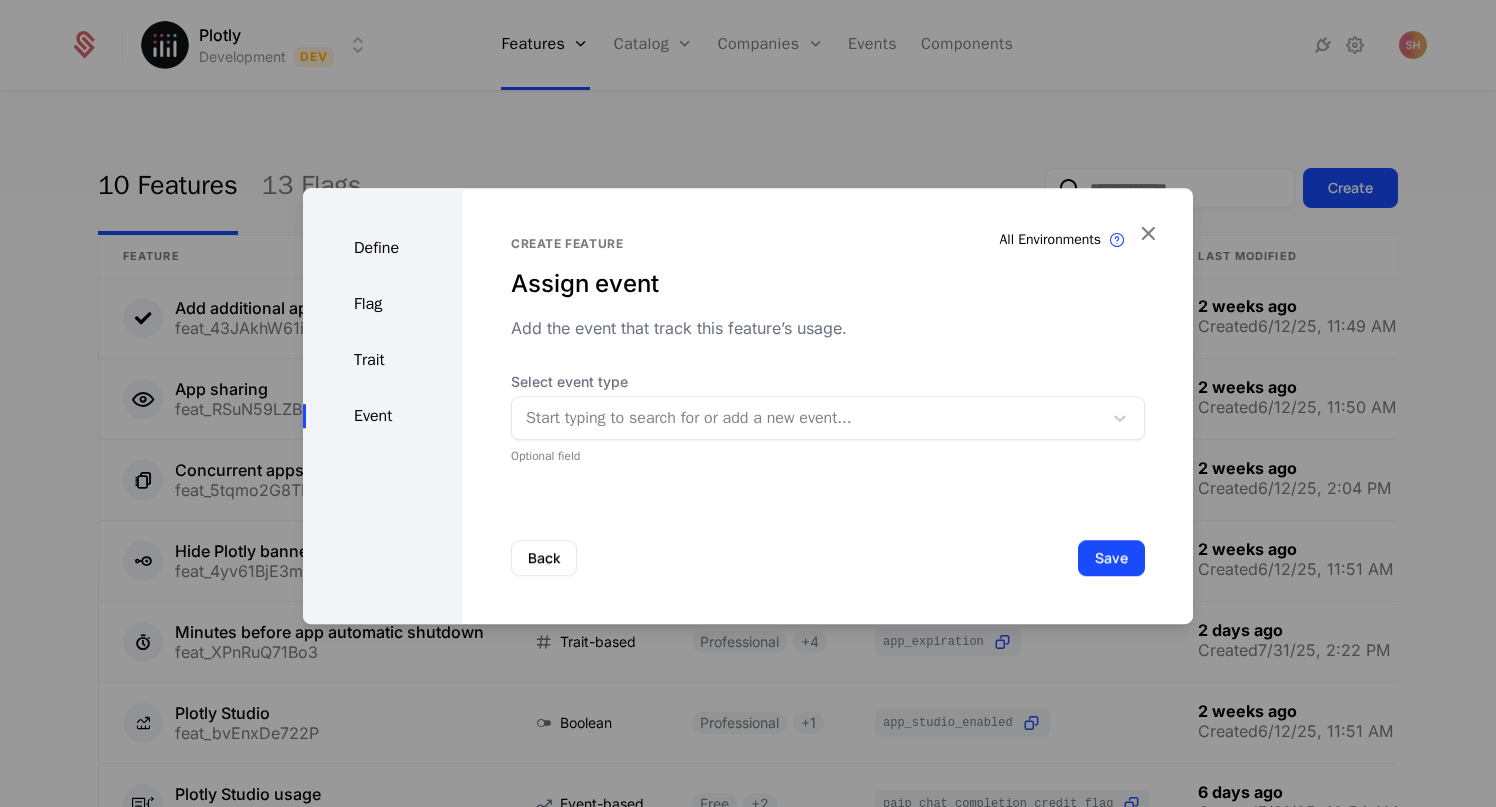 click at bounding box center (807, 418) 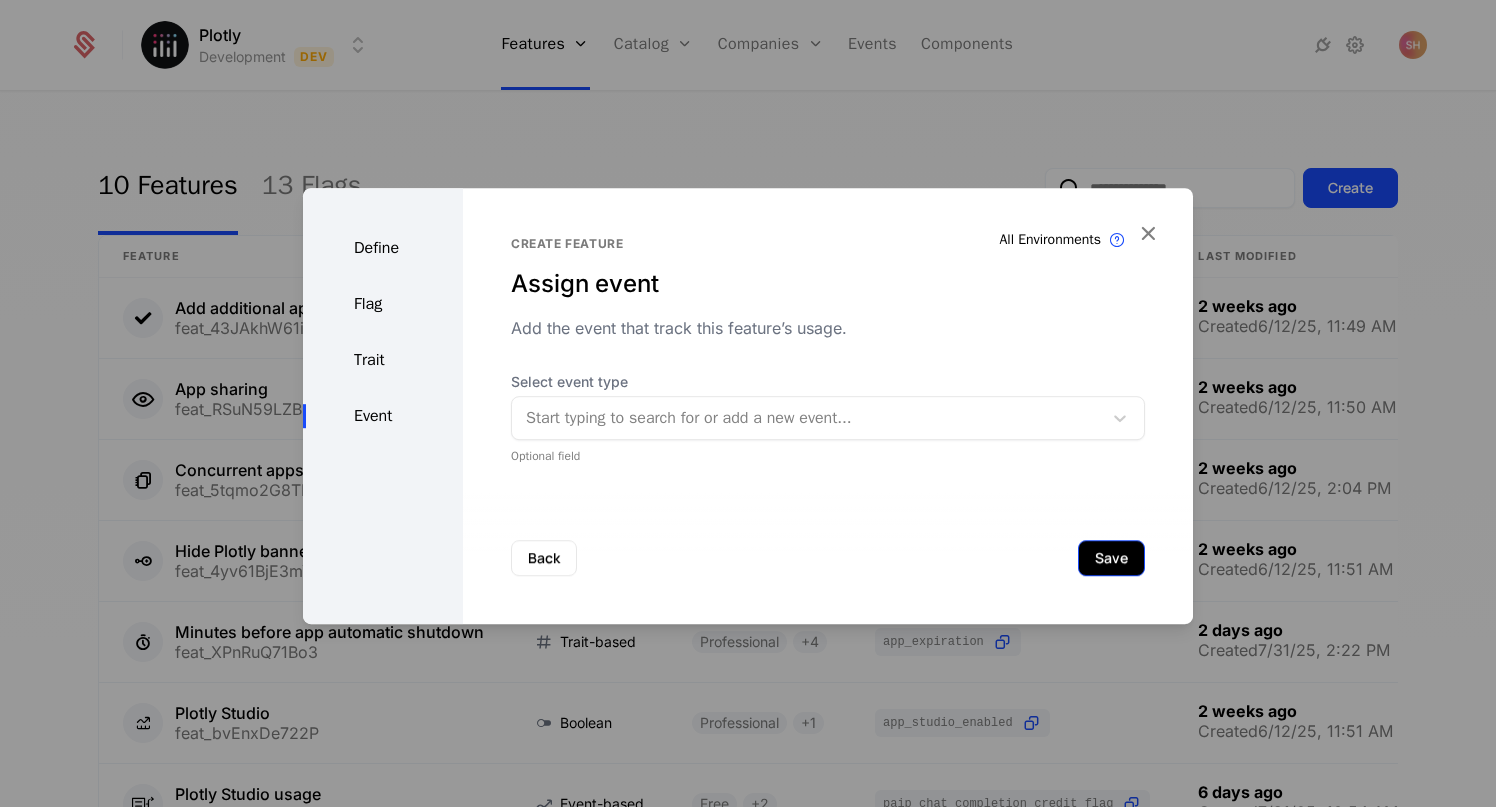 click on "Save" at bounding box center (1111, 558) 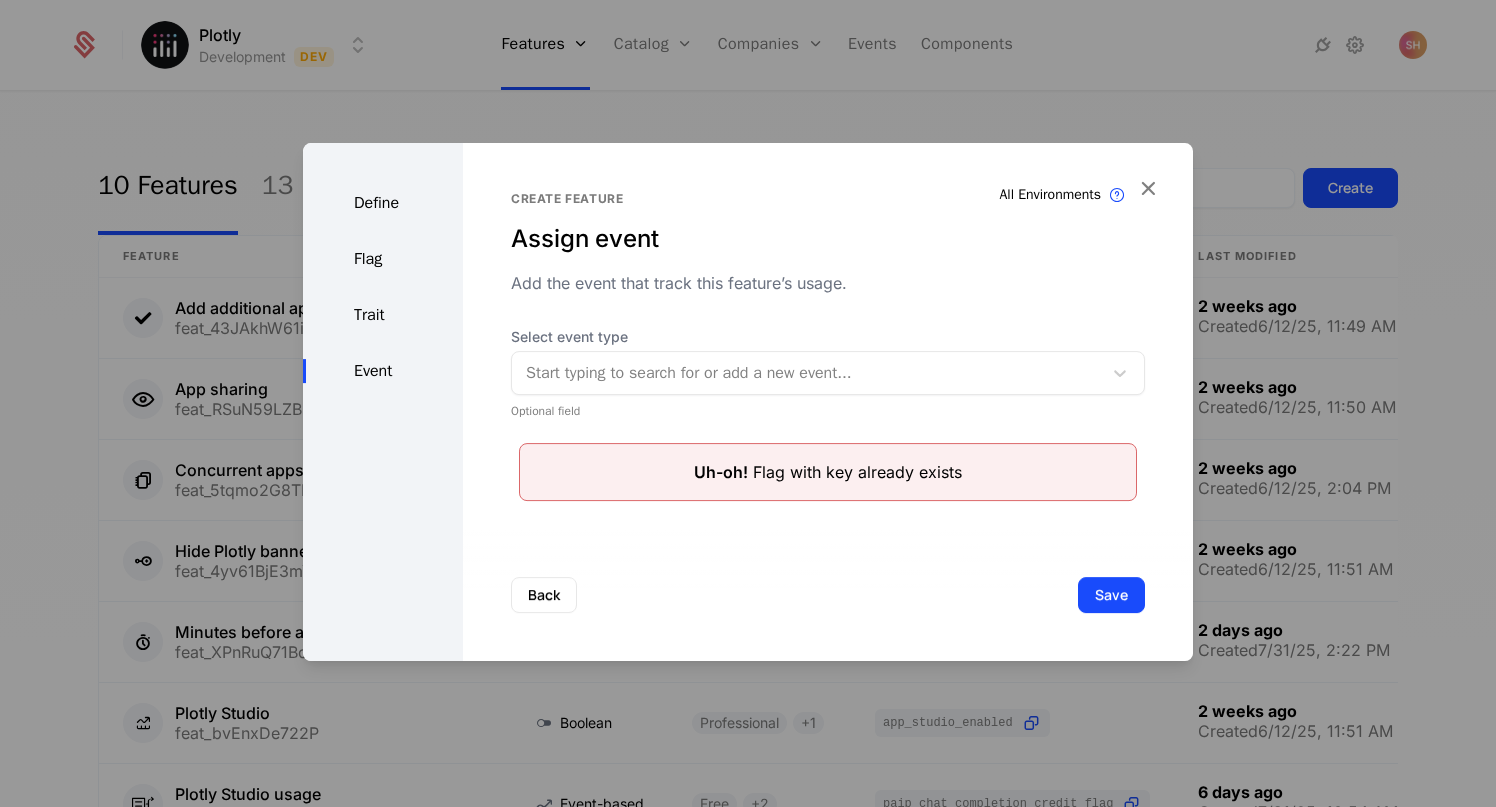 click on "Define Flag Trait Event" at bounding box center [383, 402] 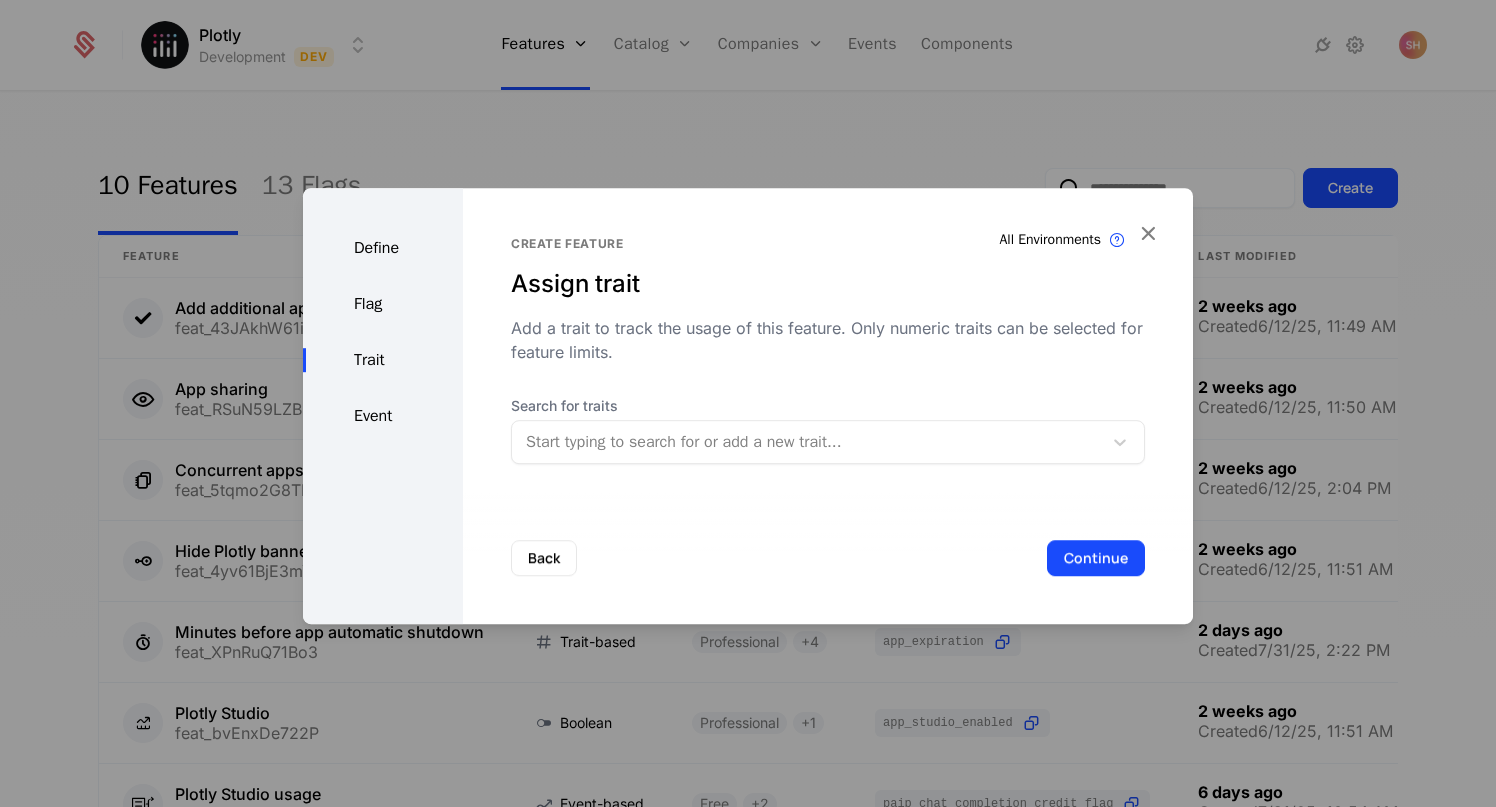 click on "Define Flag Trait Event" at bounding box center (383, 406) 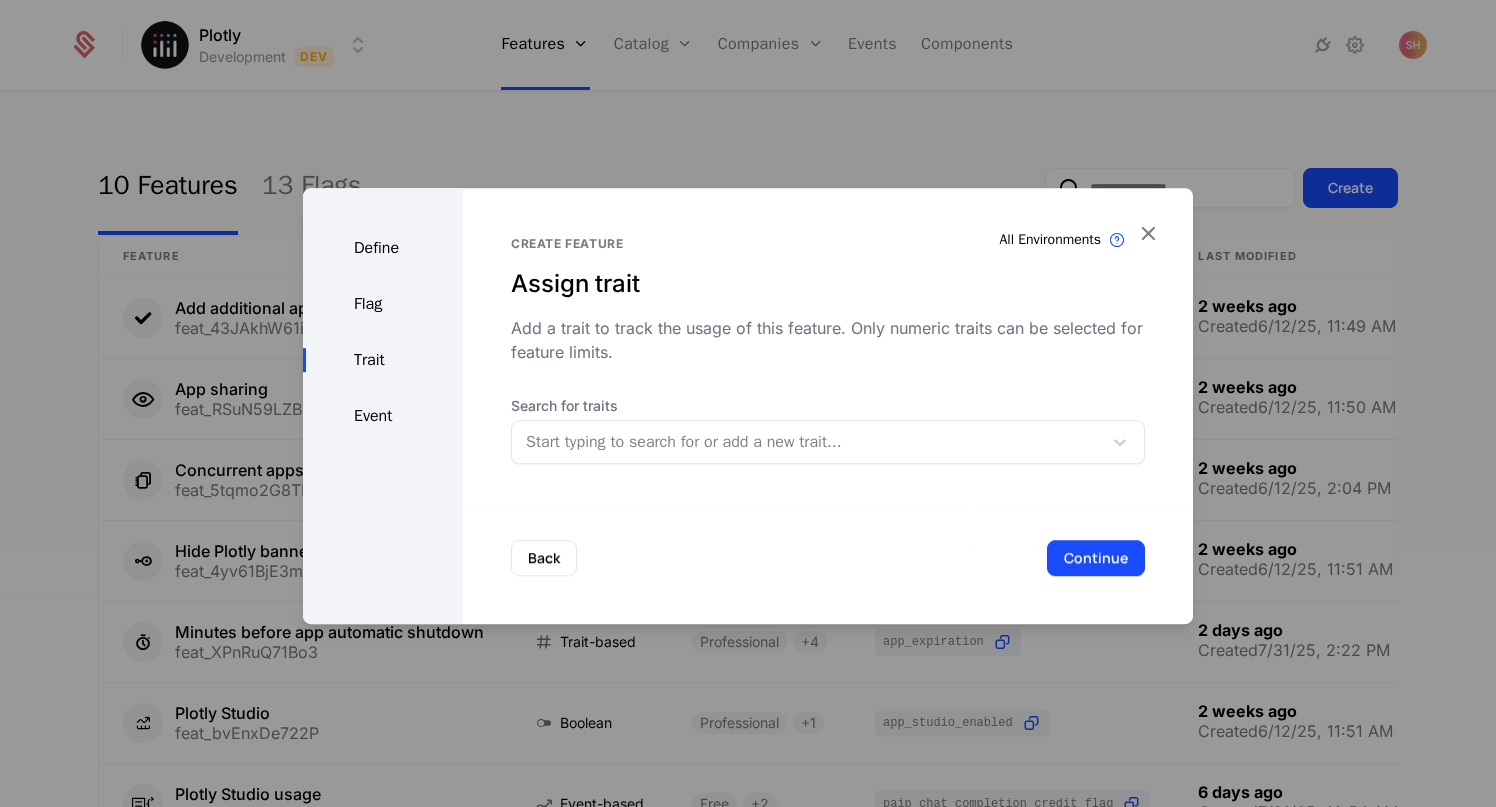 click on "Flag" at bounding box center [383, 304] 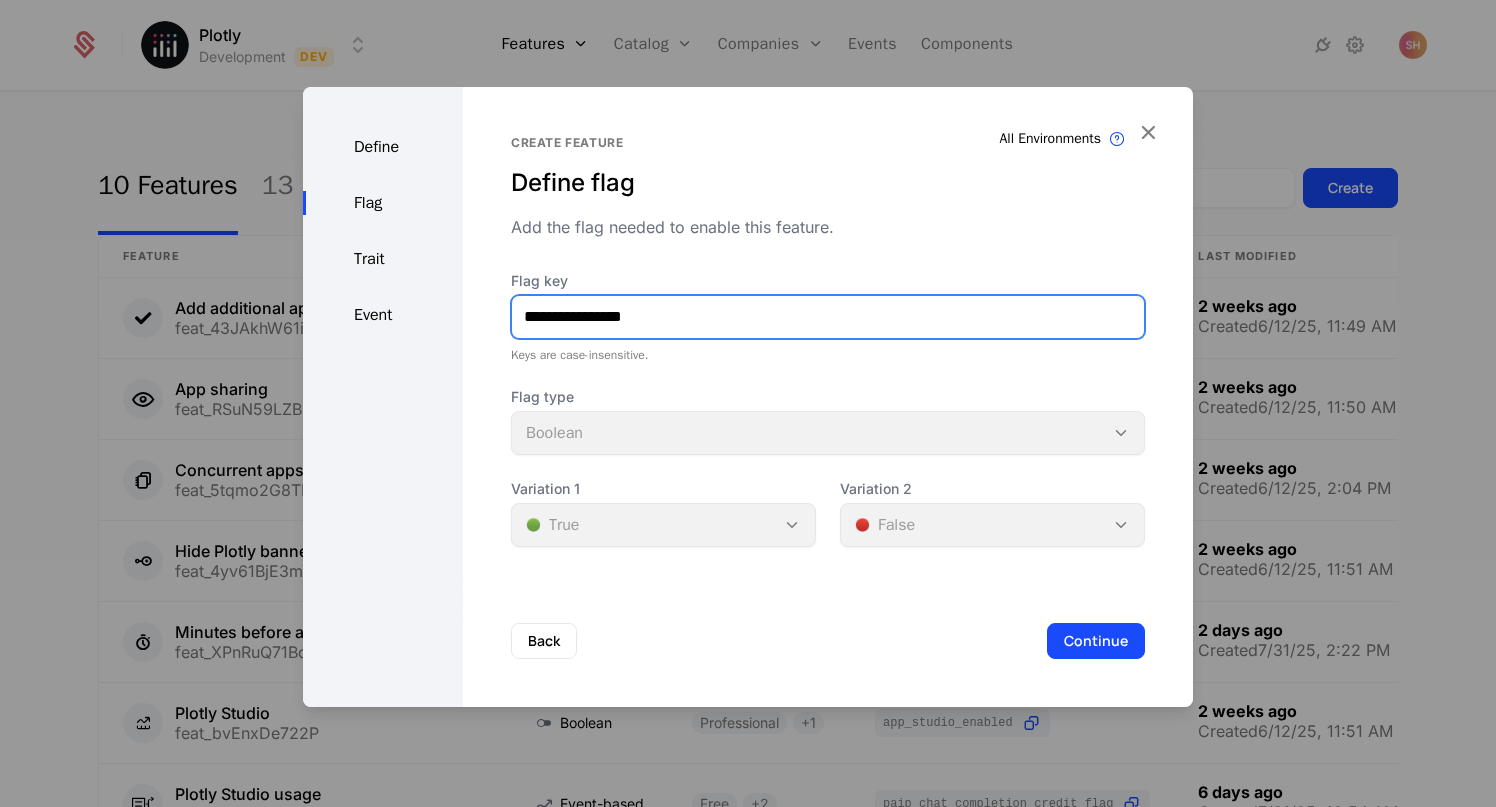 click on "**********" at bounding box center (828, 317) 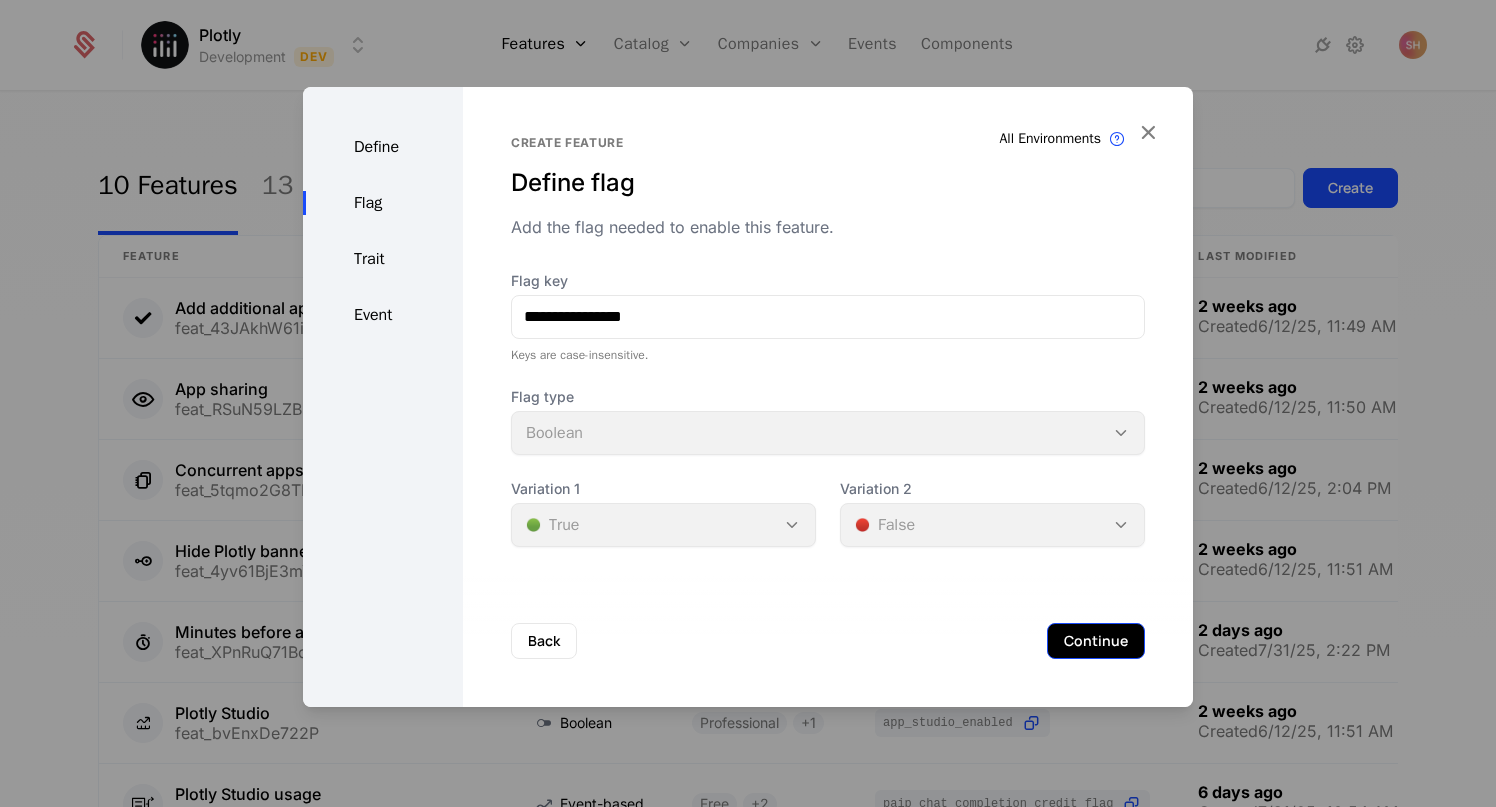 click on "Continue" at bounding box center [1096, 641] 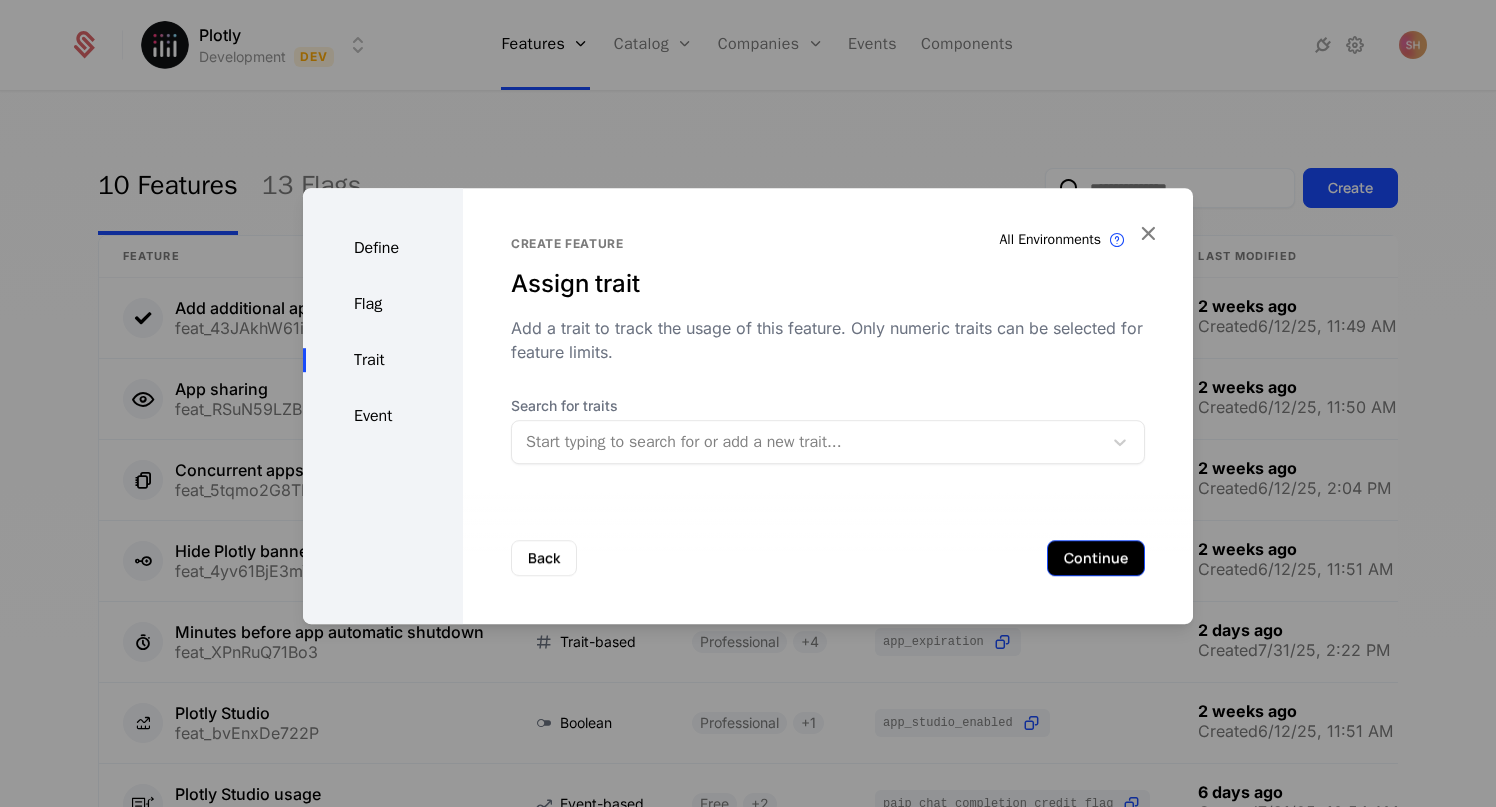 click on "Continue" at bounding box center (1096, 558) 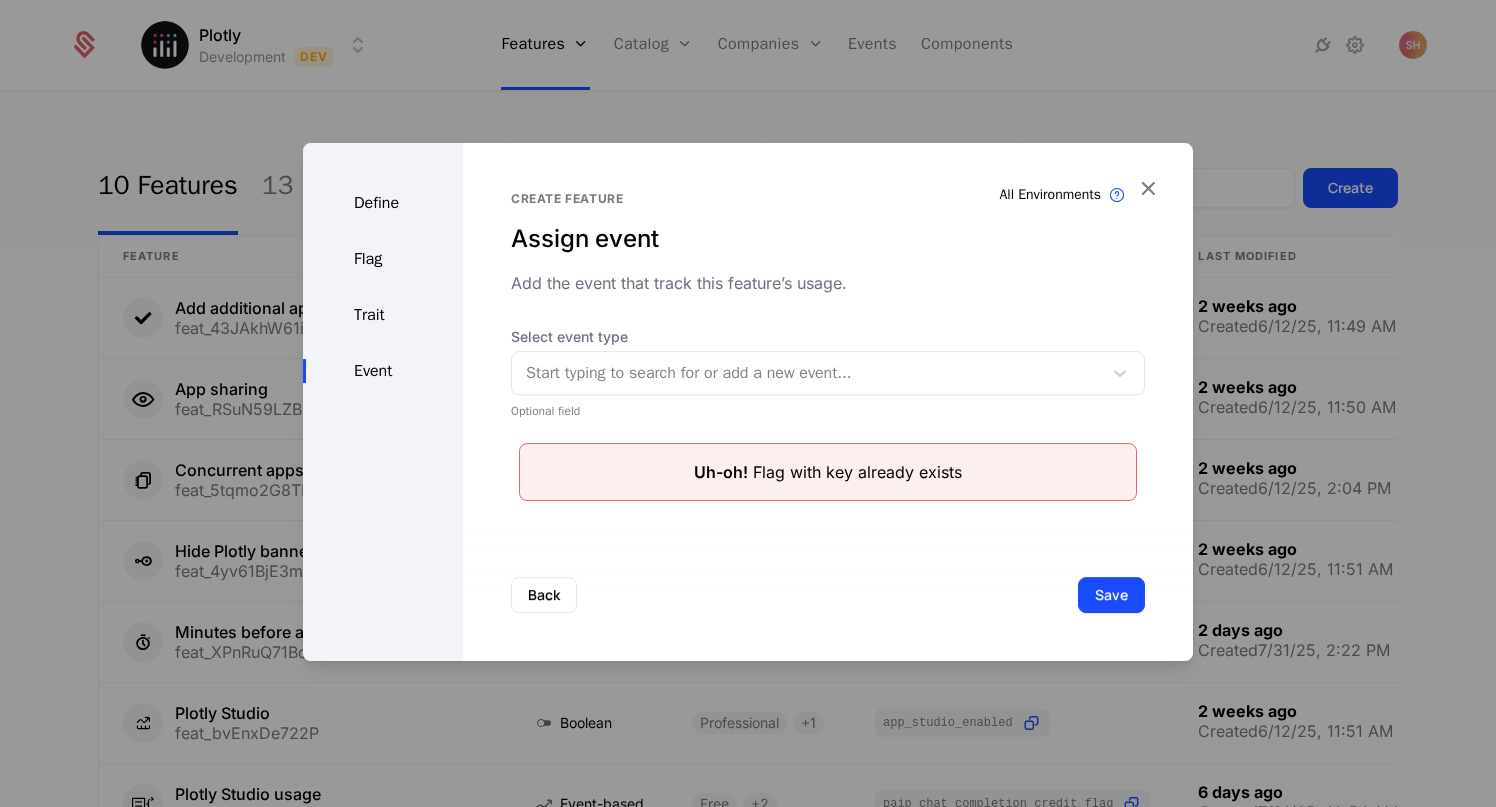 click on "Define Flag Trait Event" at bounding box center (383, 402) 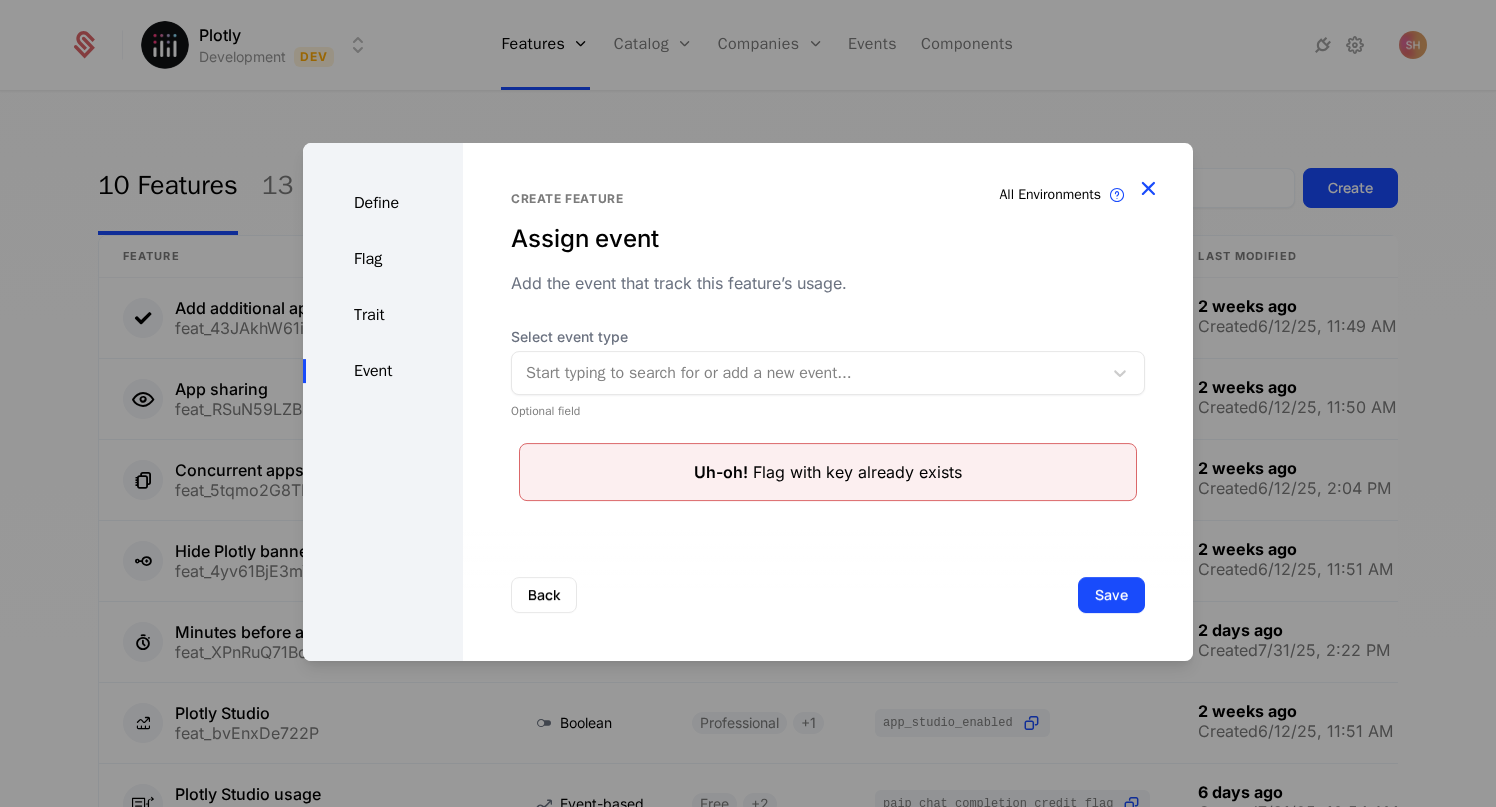 click at bounding box center [1148, 188] 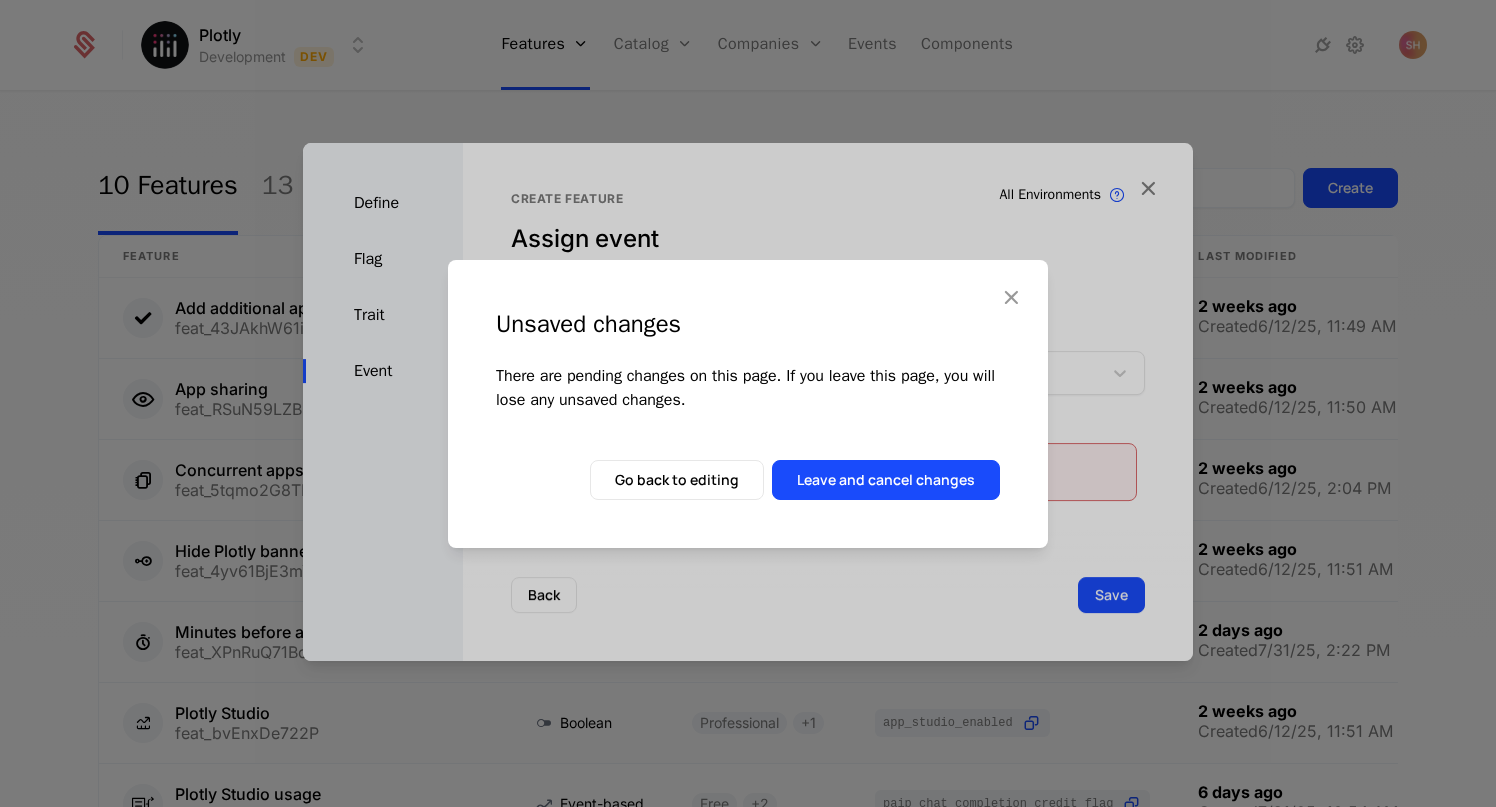 click on "Unsaved changes There are pending changes on this page. If you leave this page, you will lose any unsaved changes. Go back to editing Leave and cancel changes" at bounding box center [748, 403] 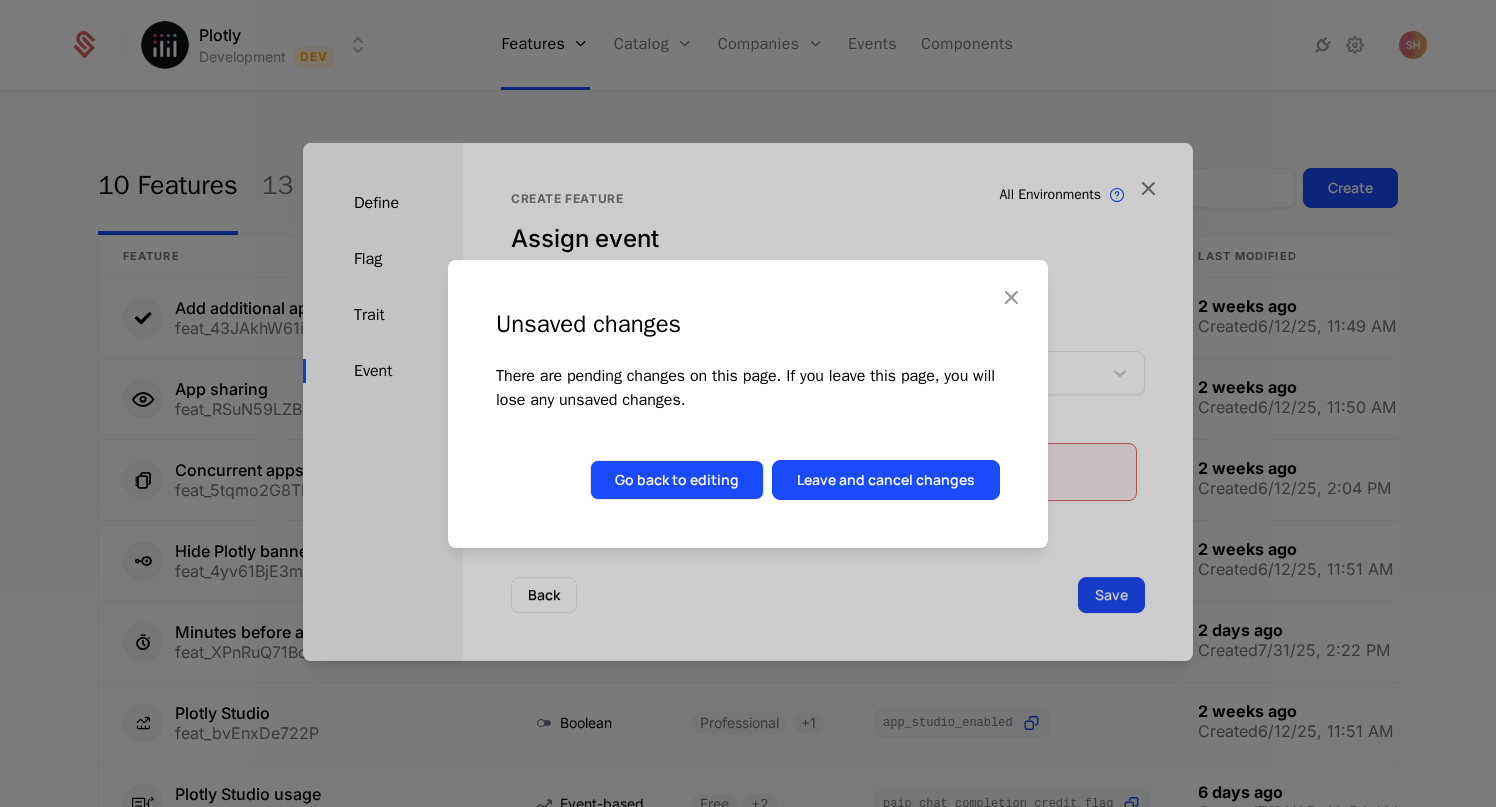 click on "Go back to editing" at bounding box center [677, 480] 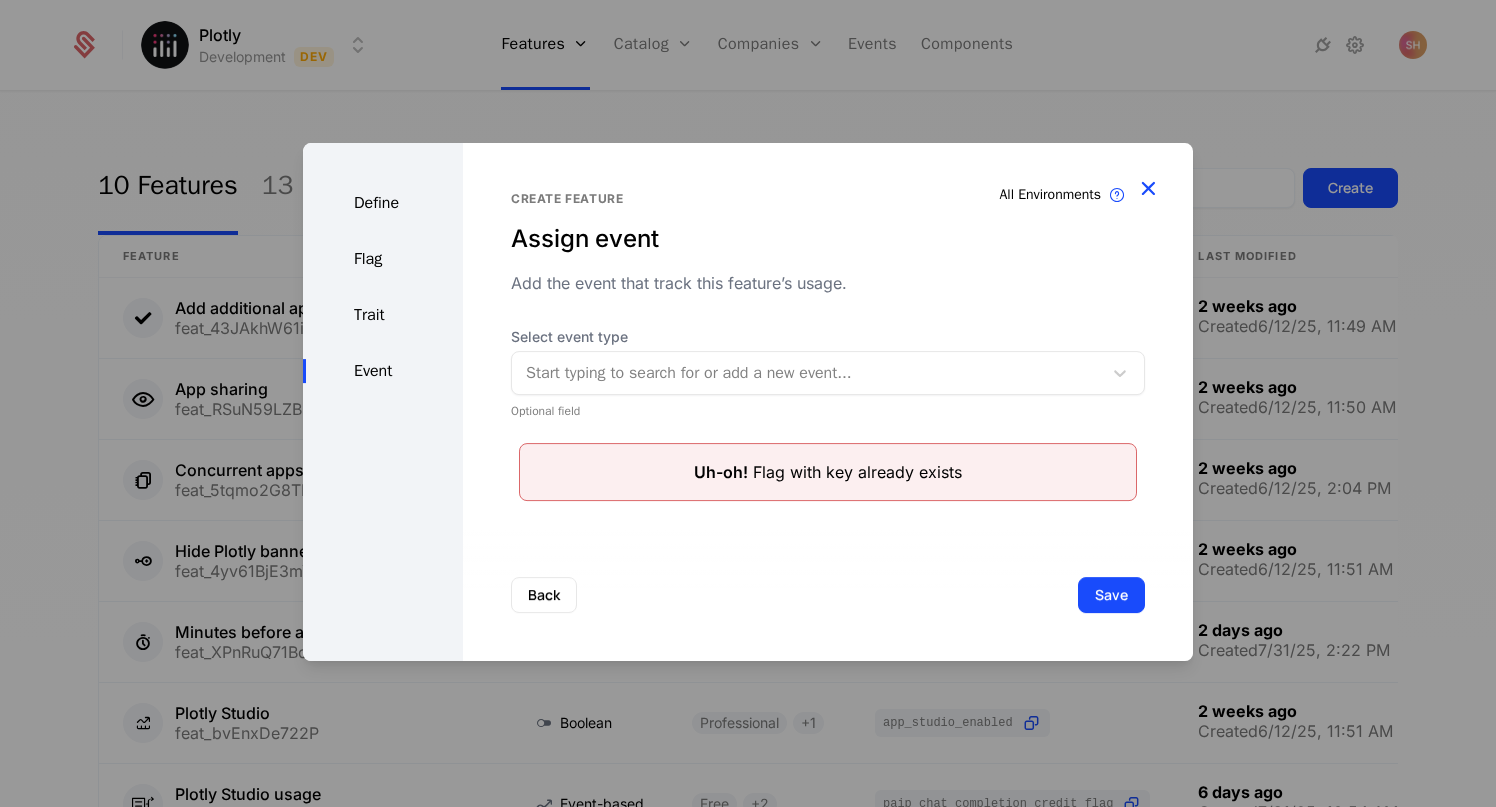 click at bounding box center [1148, 188] 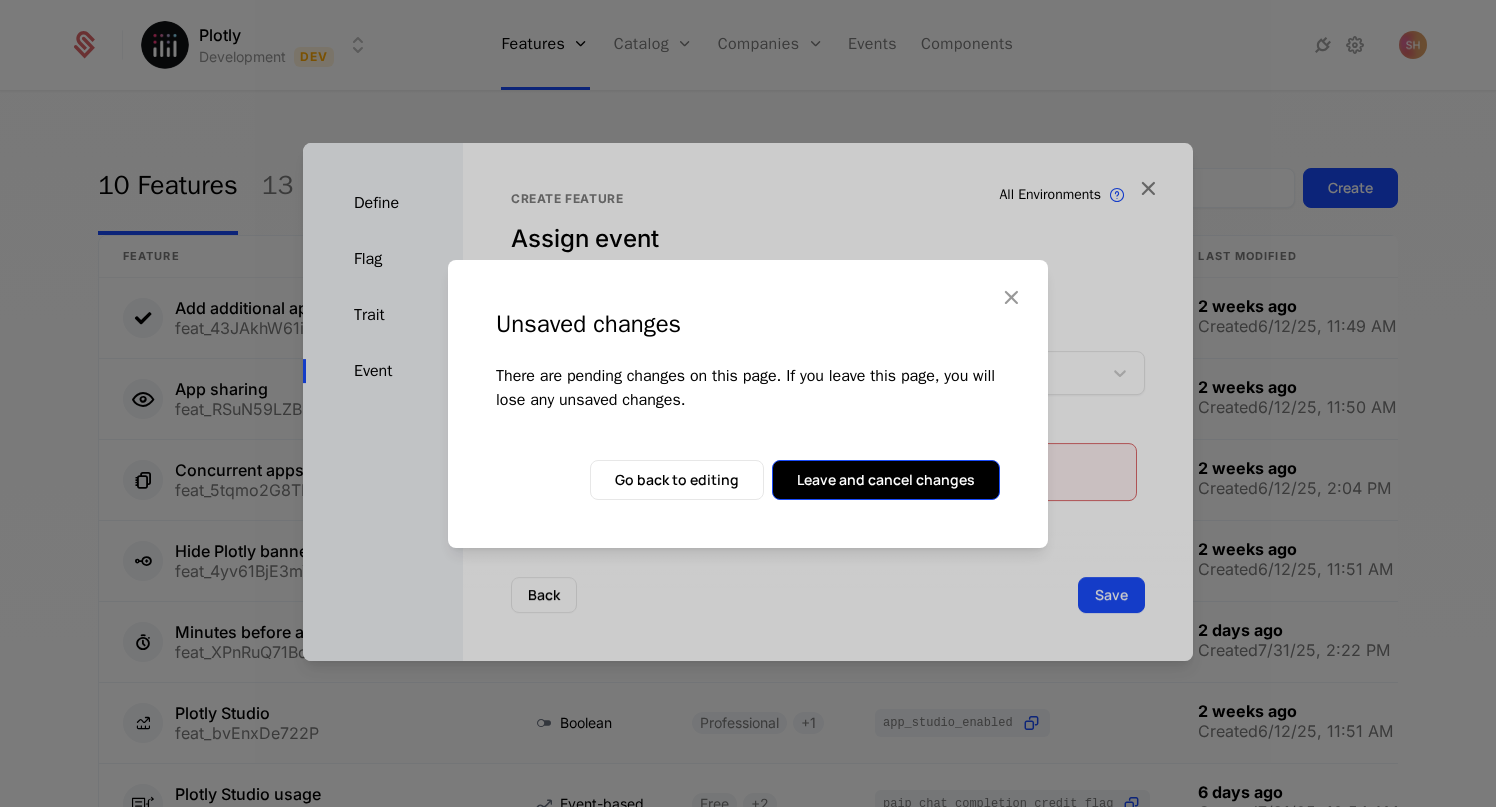 click on "Leave and cancel changes" at bounding box center (886, 480) 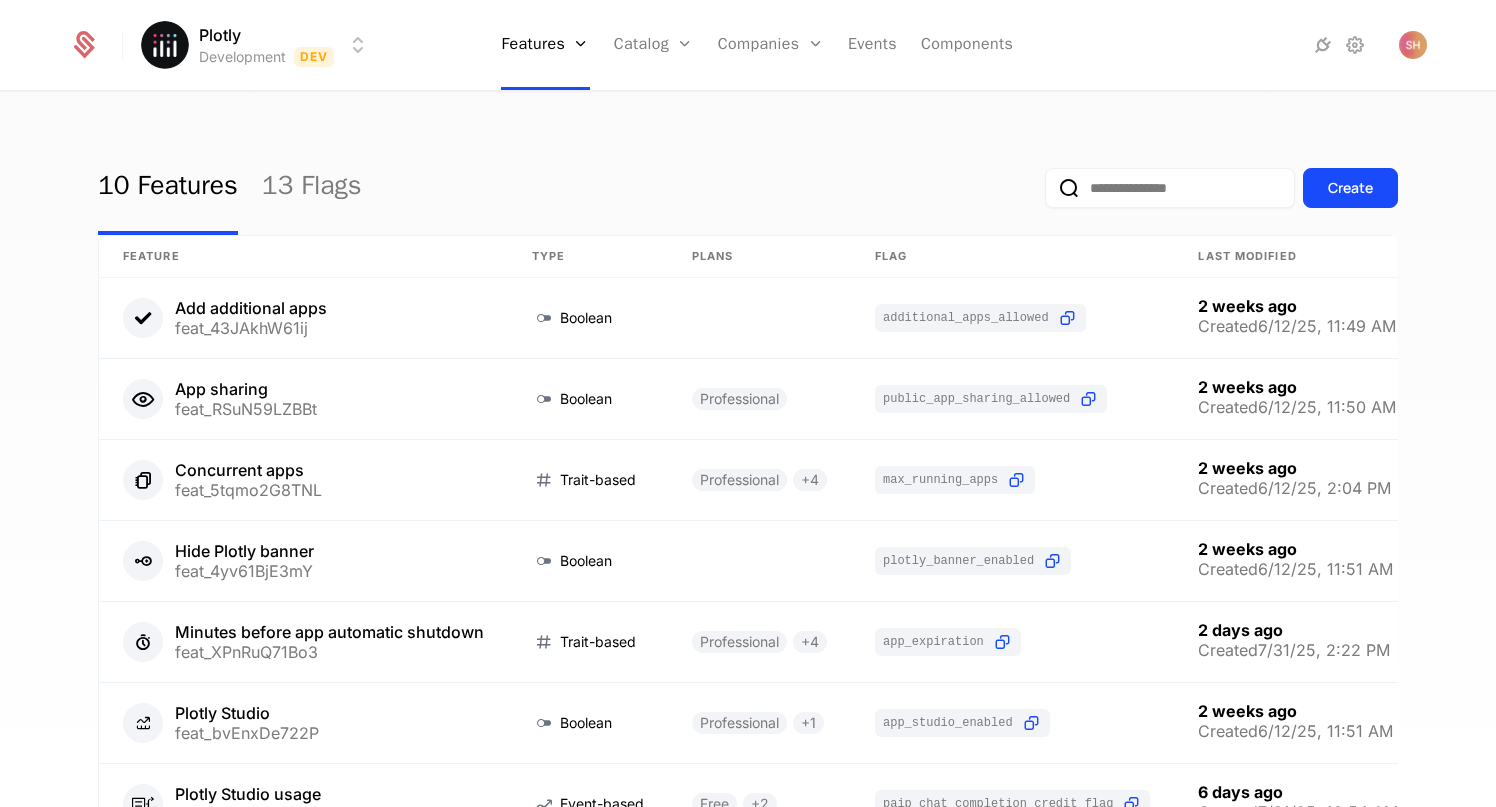 click on "Created  [DATE]/[DATE], [TIME] AM App sharing ... Created  [DATE]/[DATE], [TIME] AM Concurrent apps ... Created  [DATE]/[DATE], [TIME] PM Hide Plotly banner ... Created  [DATE]/[DATE], [TIME] AM Minutes before app automatic shutdown ... Created  [DATE]/[DATE], [TIME] PM Plotly Studio ... Created  [DATE]/[DATE], [TIME] AM Plotly Studio usage ..." at bounding box center (748, 403) 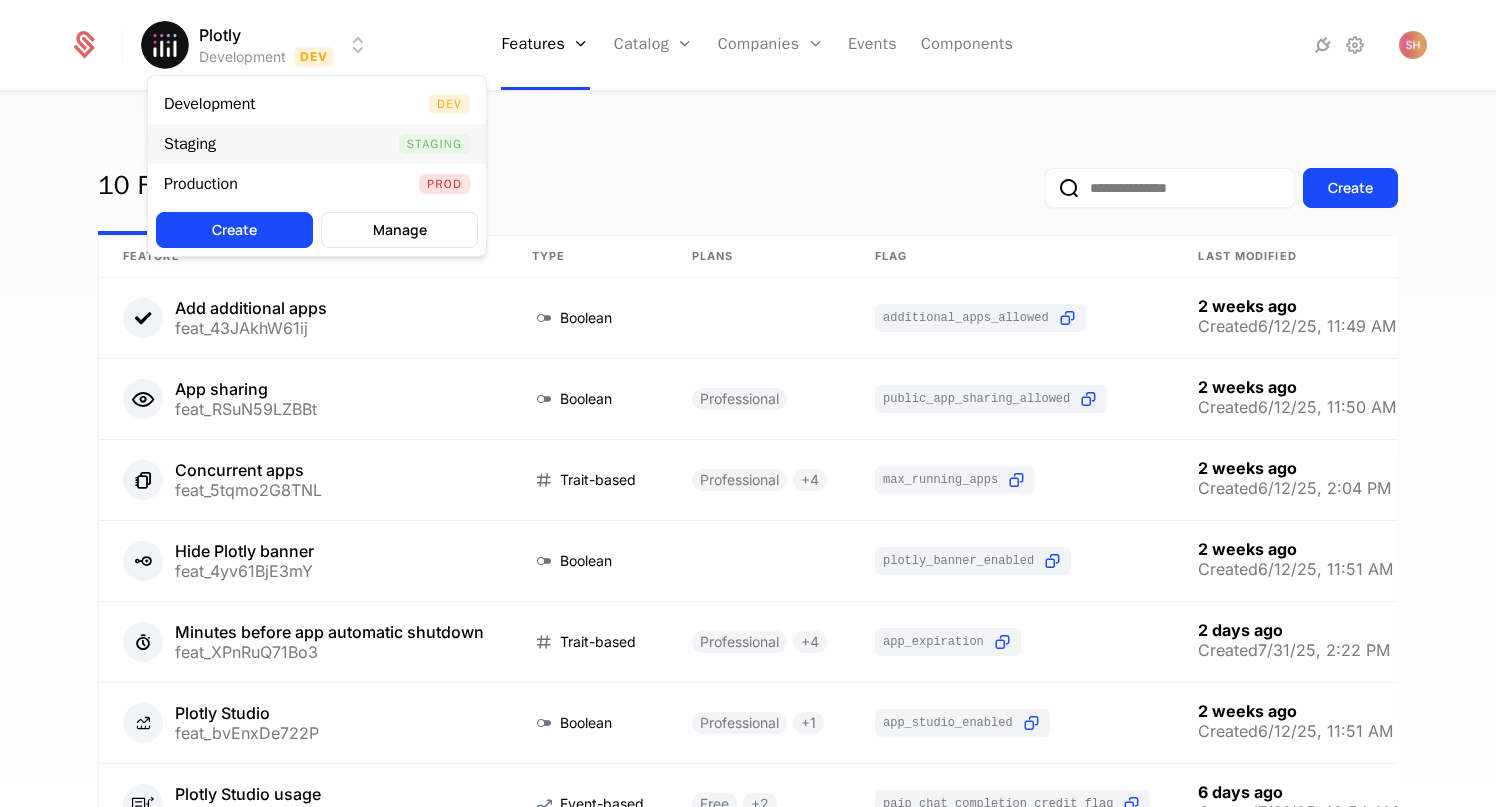 click on "Staging Staging" at bounding box center (317, 144) 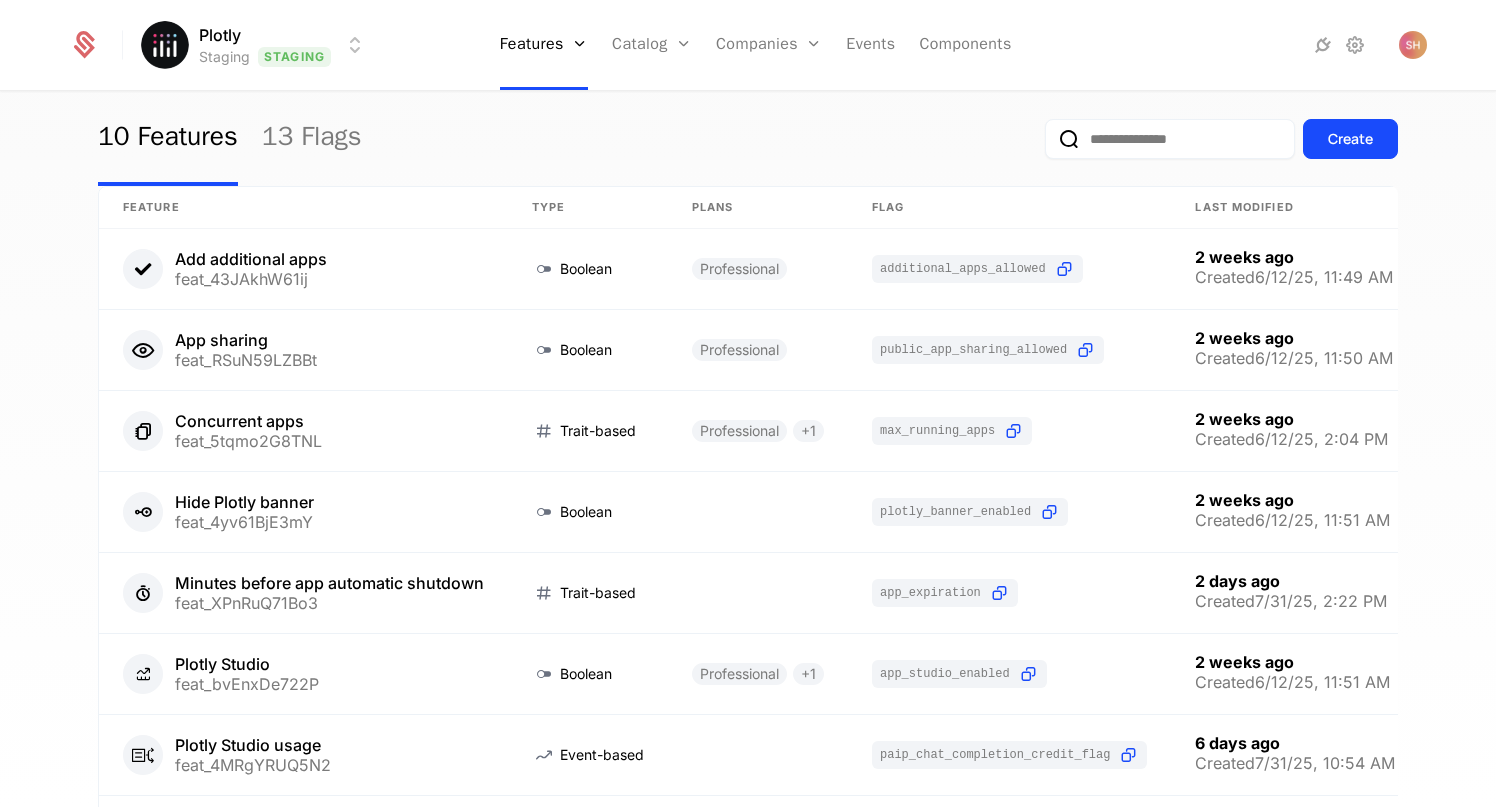 scroll, scrollTop: 0, scrollLeft: 0, axis: both 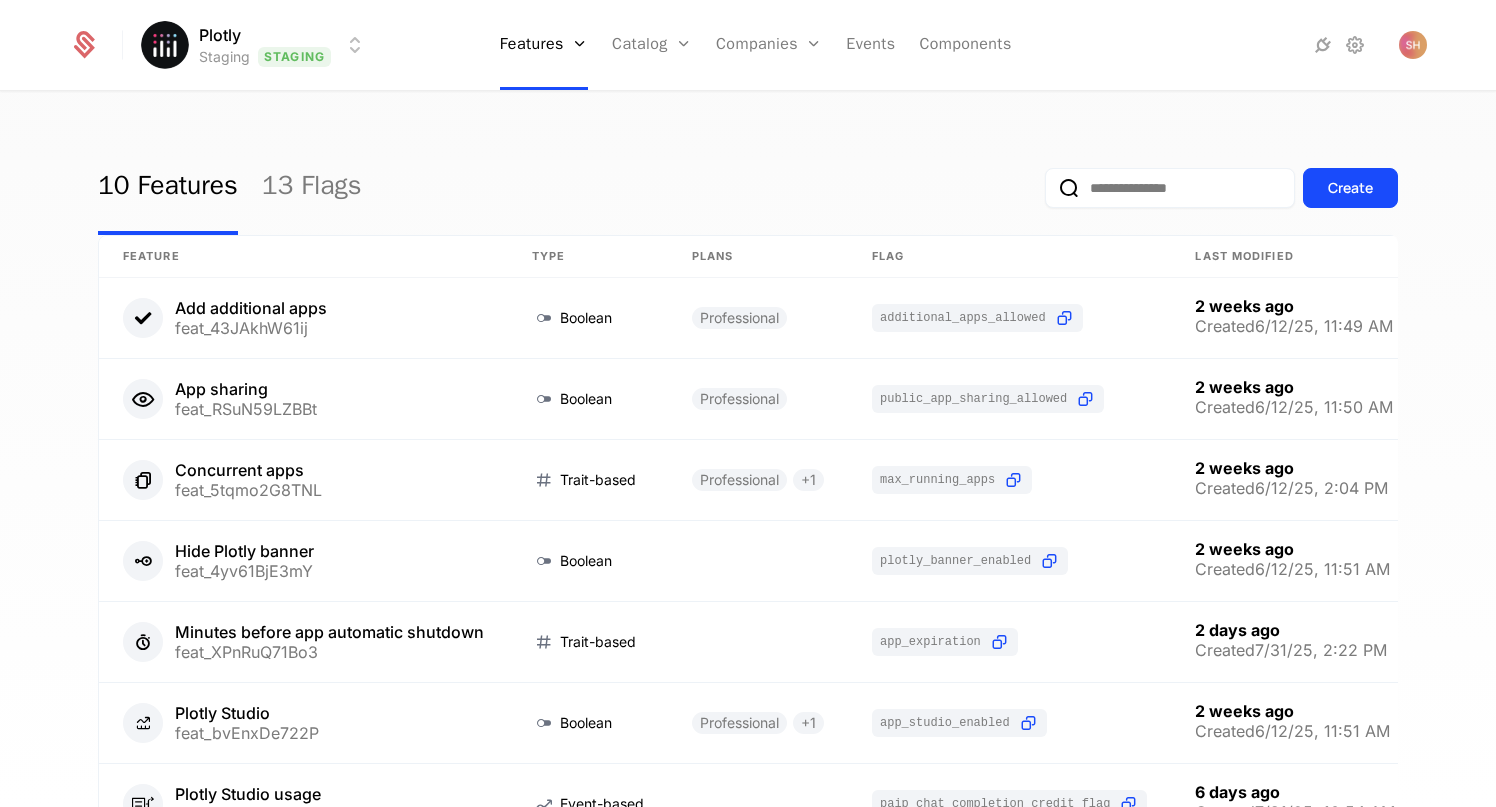 click on "Created  [DATE]/[DATE], [TIME] AM App sharing ... Created  [DATE]/[DATE], [TIME] AM Concurrent apps ... Created  [DATE]/[DATE], [TIME] PM Hide Plotly banner ... Created  [DATE]/[DATE], [TIME] AM Minutes before app automatic shutdown ... Created  [DATE]/[DATE], [TIME] PM Plotly Studio ... Created  [DATE]/[DATE], [TIME] AM Plotly Studio usage ..." at bounding box center (748, 403) 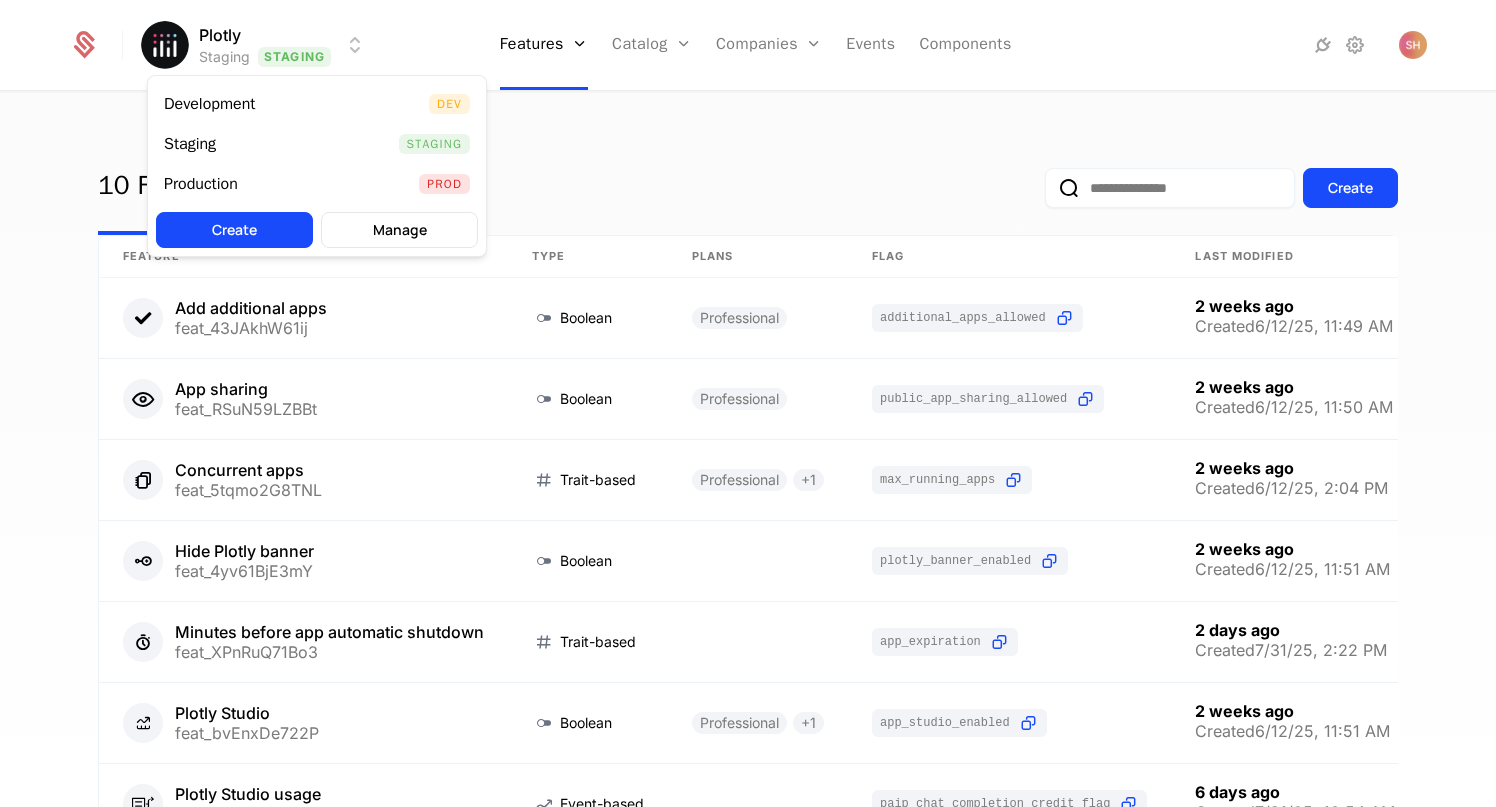 click on "Production Prod" at bounding box center [317, 184] 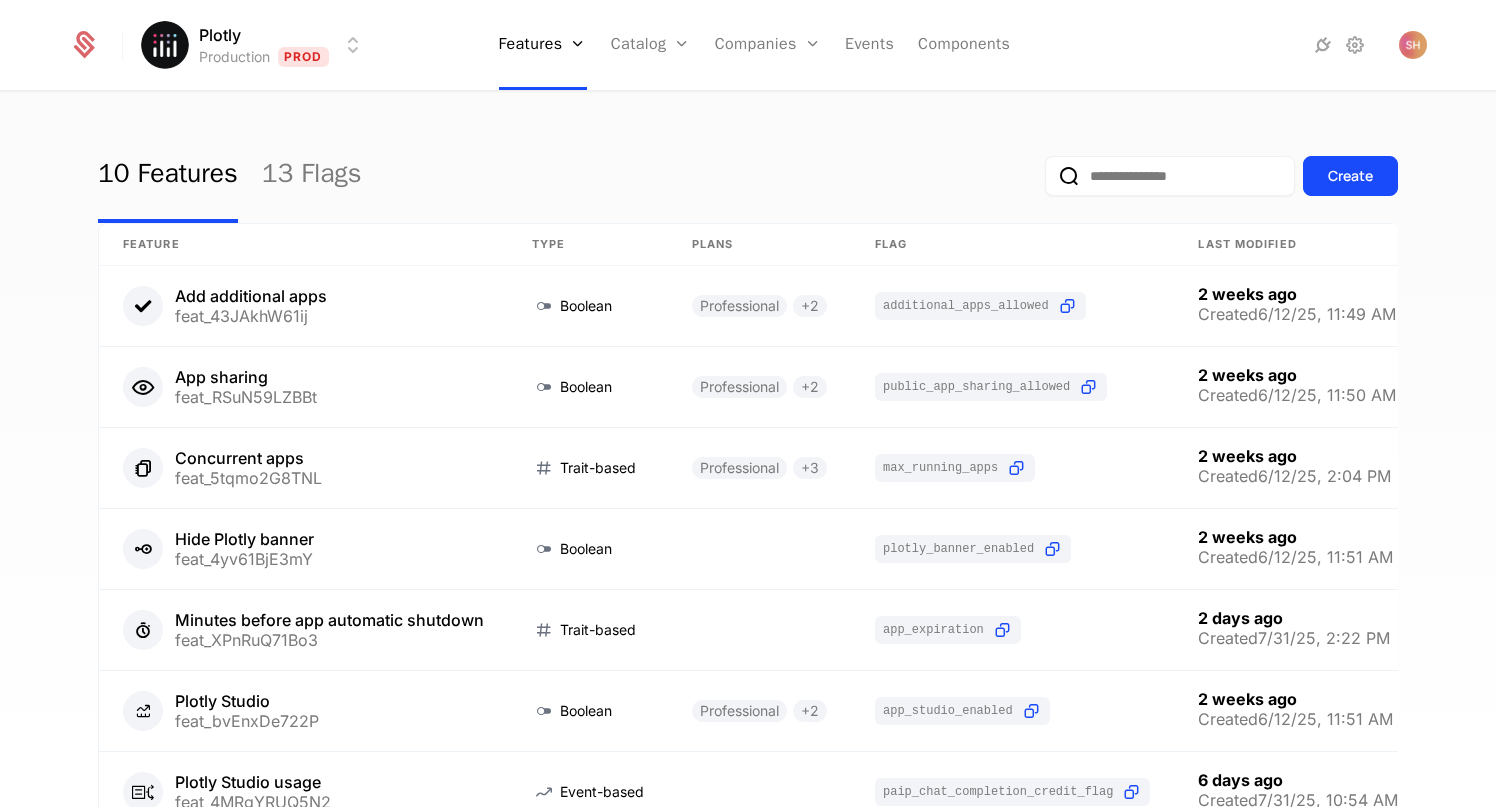 scroll, scrollTop: 11, scrollLeft: 0, axis: vertical 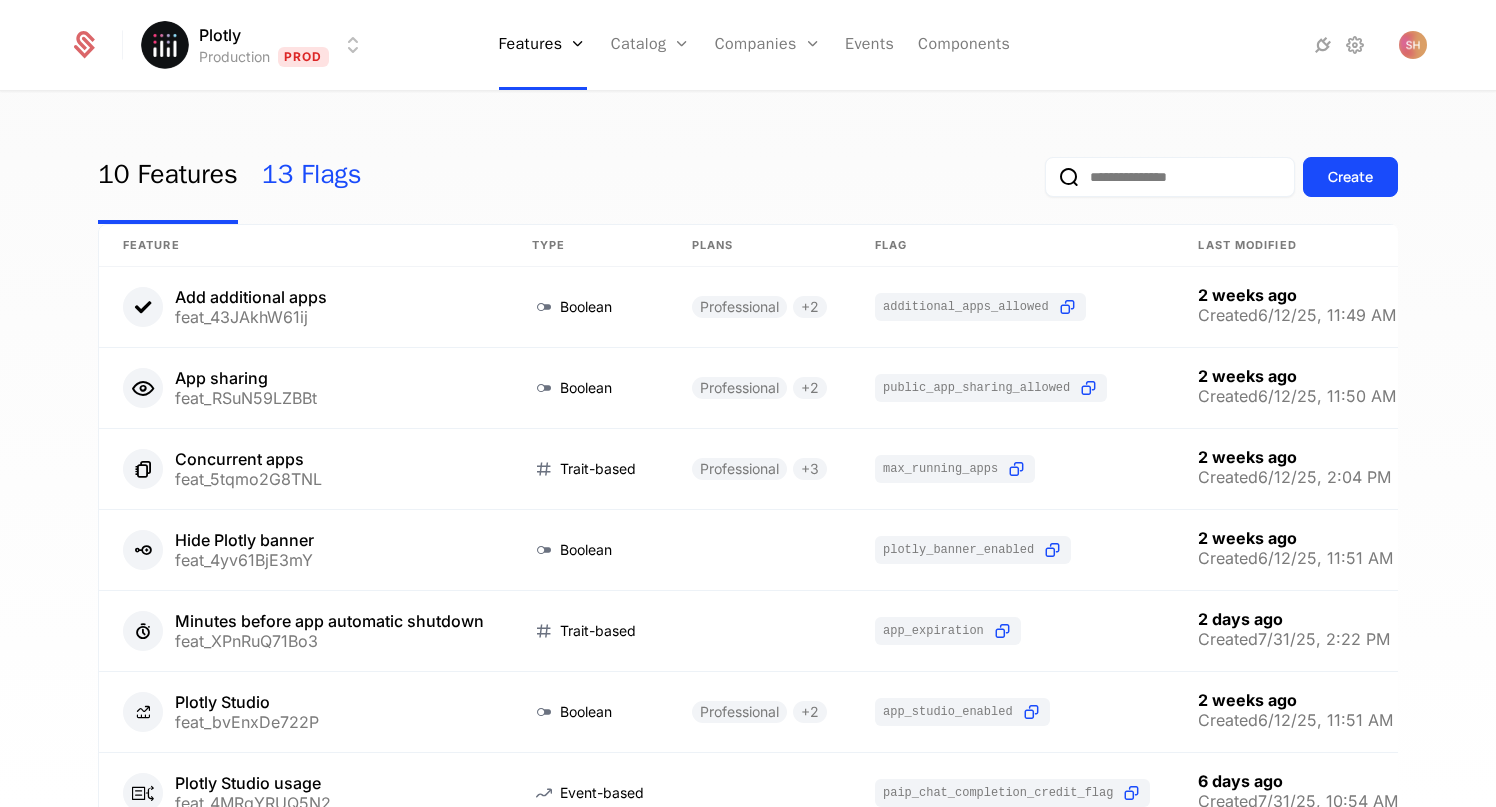 click on "13 Flags" at bounding box center (312, 177) 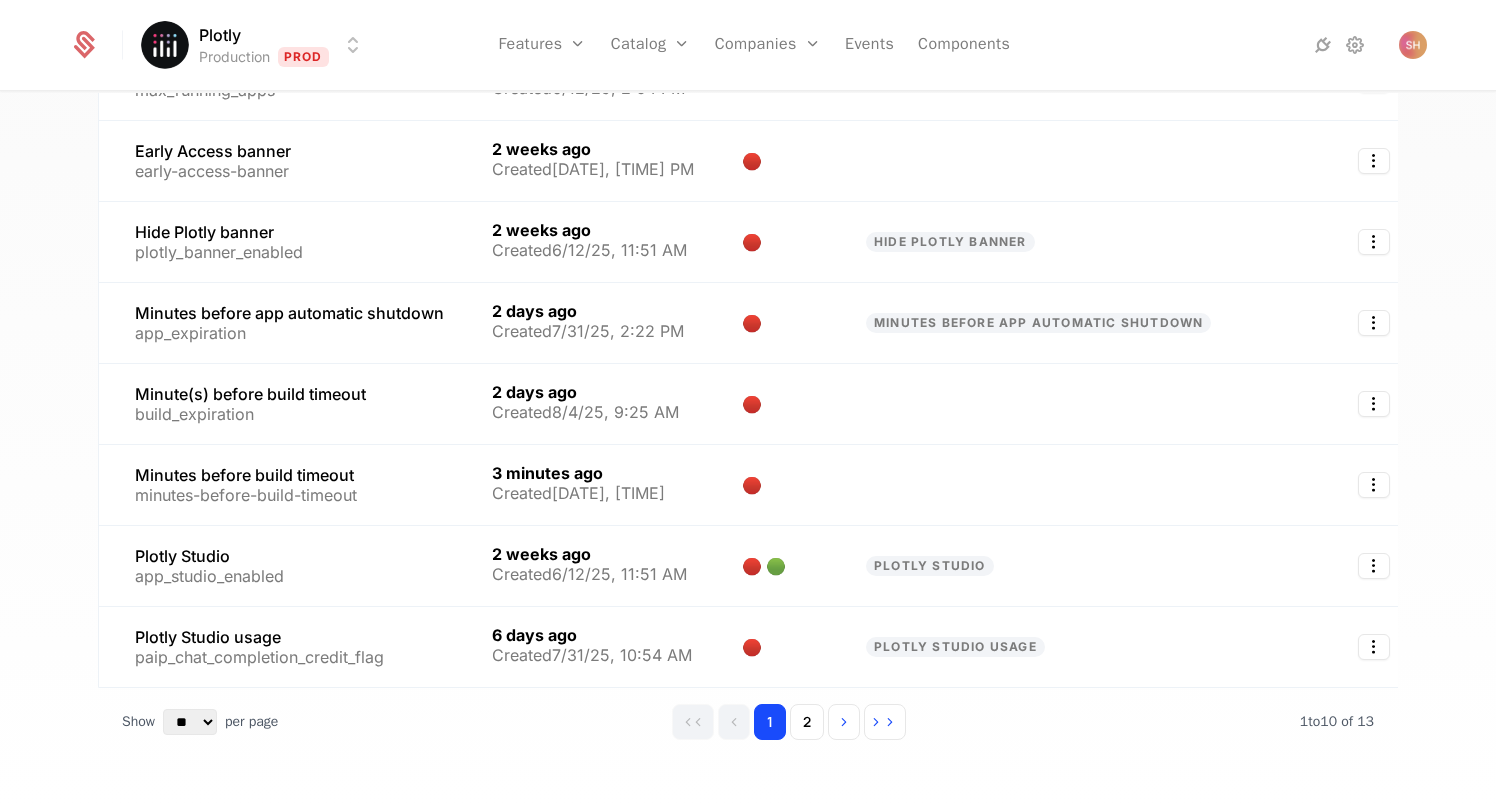 scroll, scrollTop: 480, scrollLeft: 0, axis: vertical 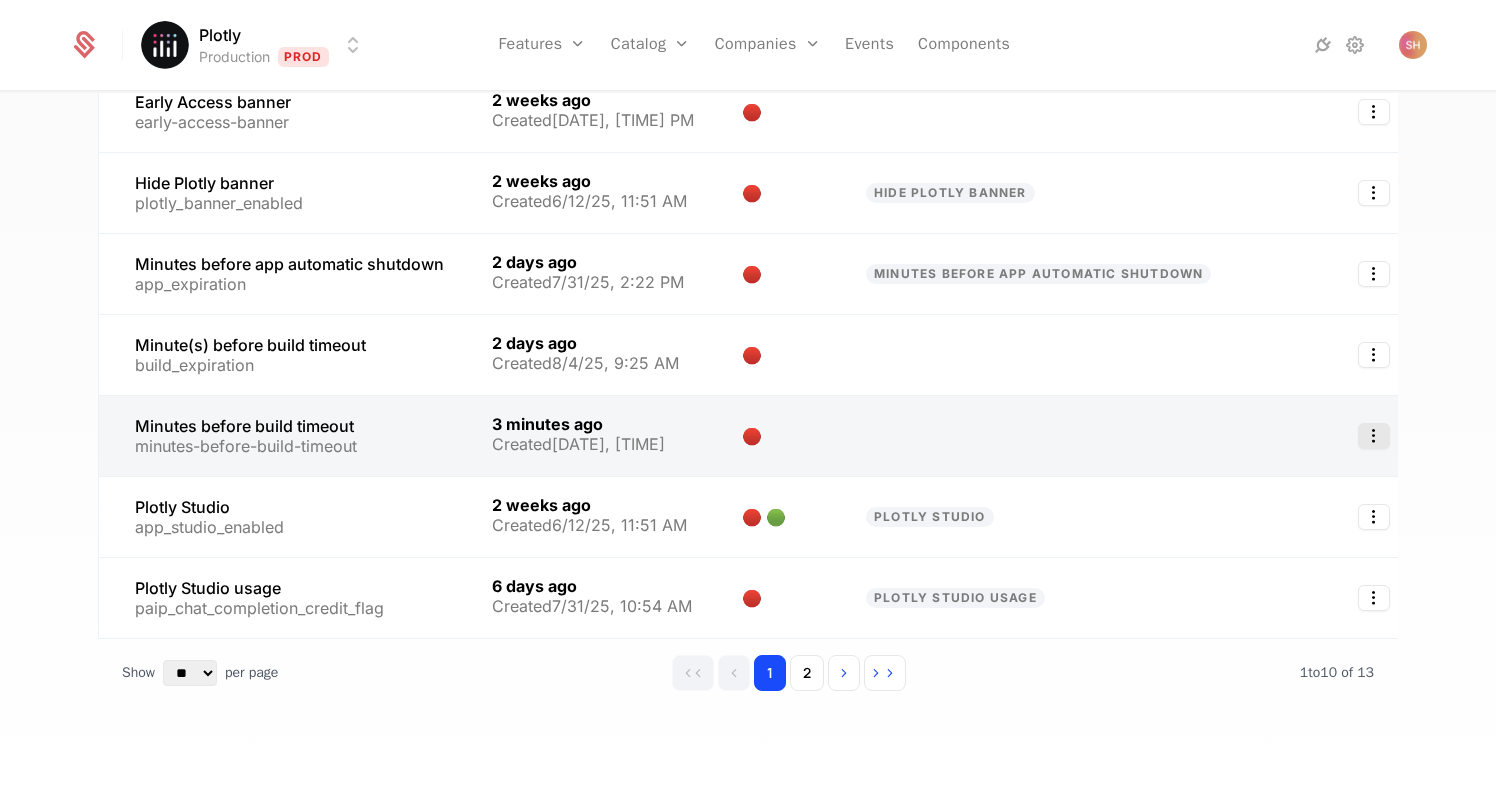 click at bounding box center (1374, 436) 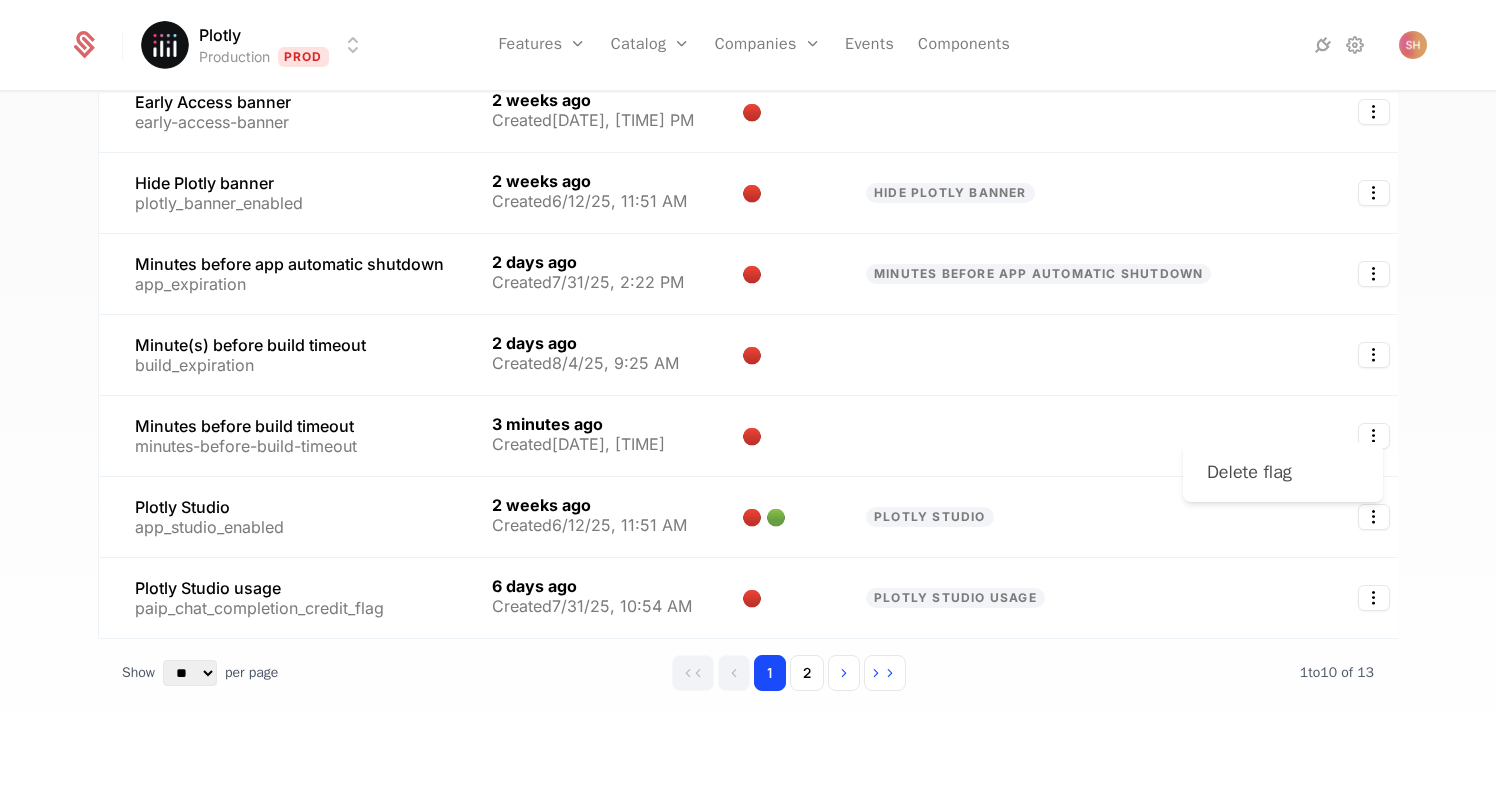 click on "Delete flag" at bounding box center (1257, 472) 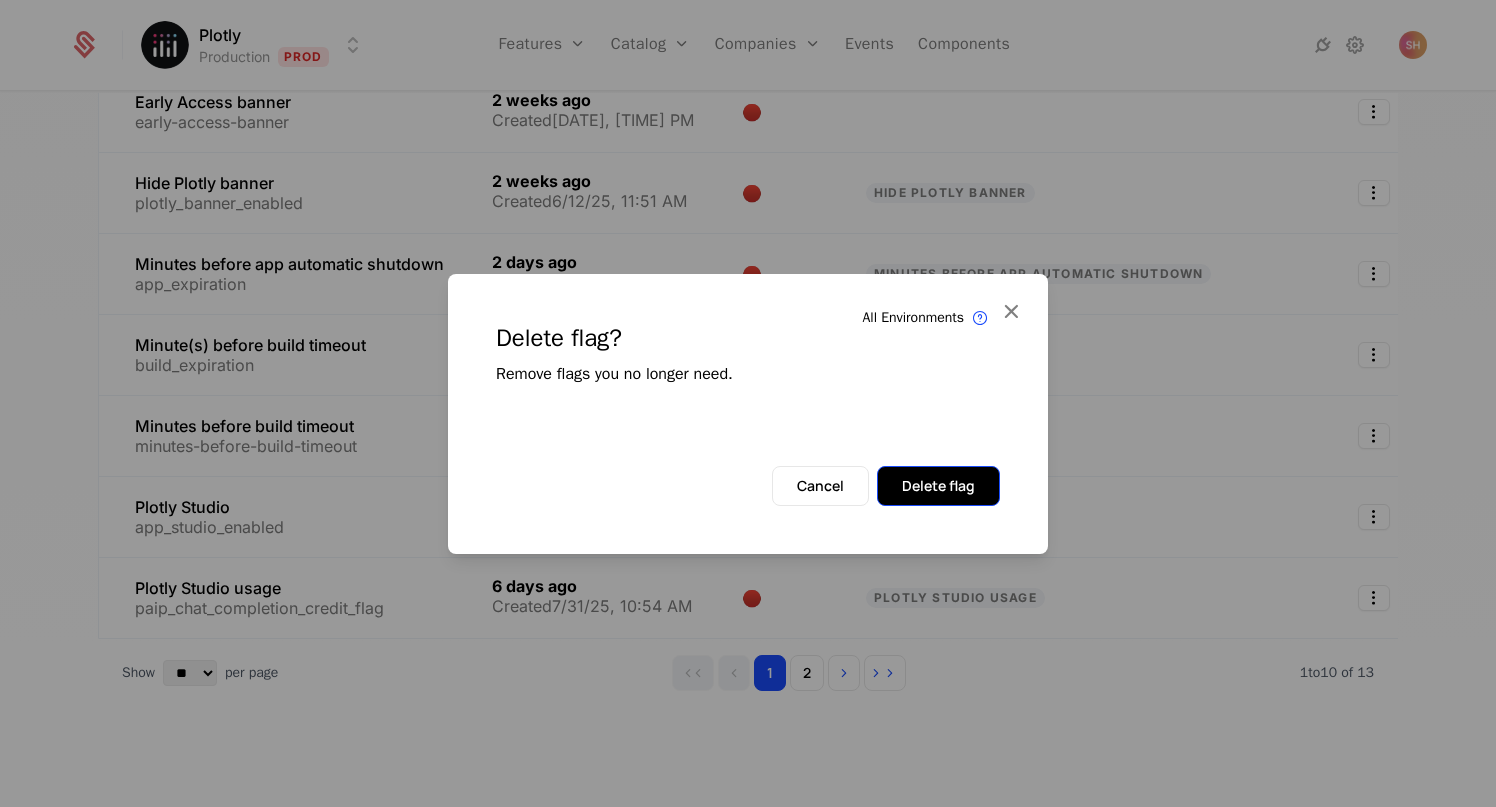 click on "Delete flag" at bounding box center [938, 486] 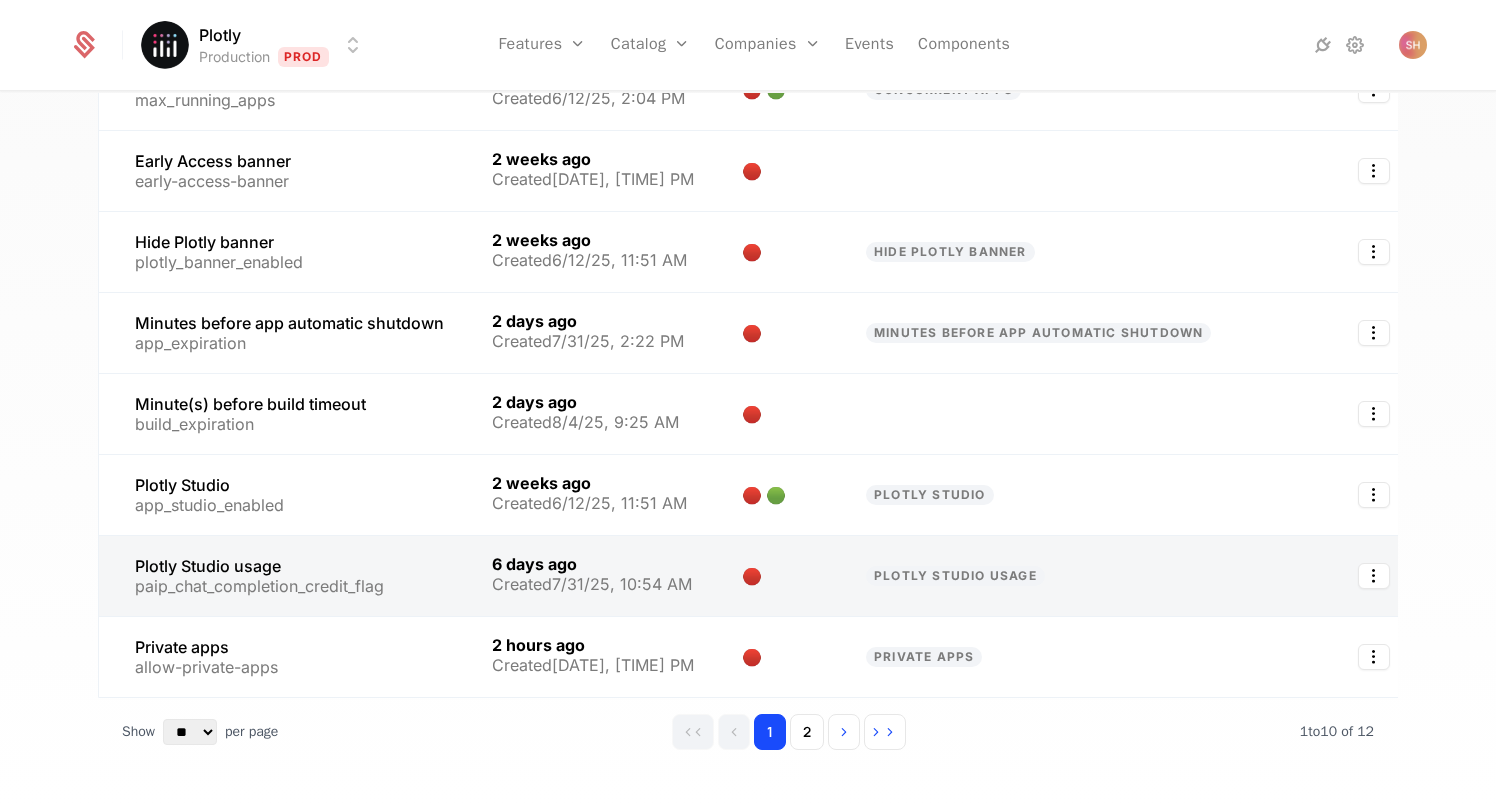 scroll, scrollTop: 554, scrollLeft: 0, axis: vertical 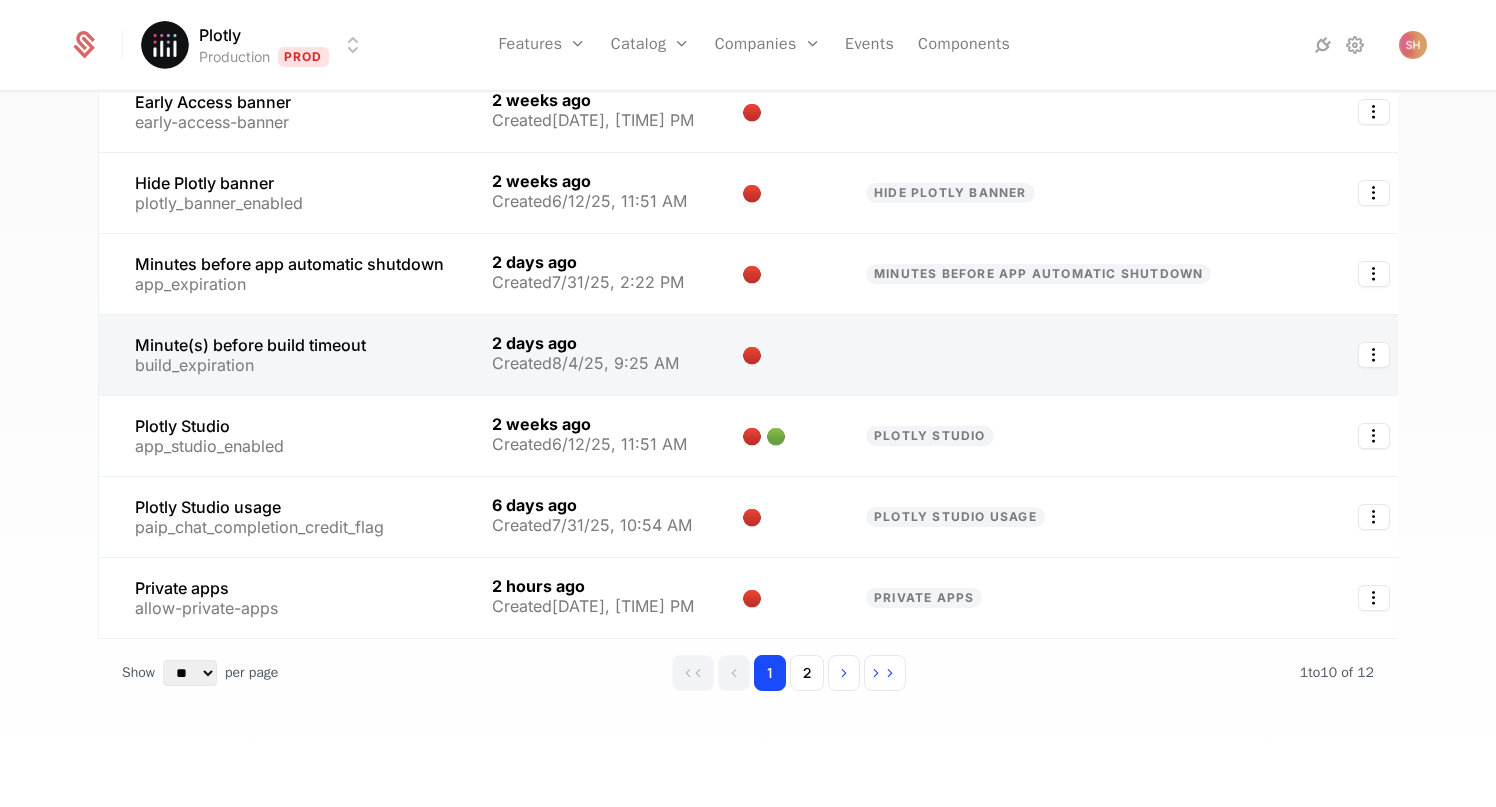 click at bounding box center [1374, 355] 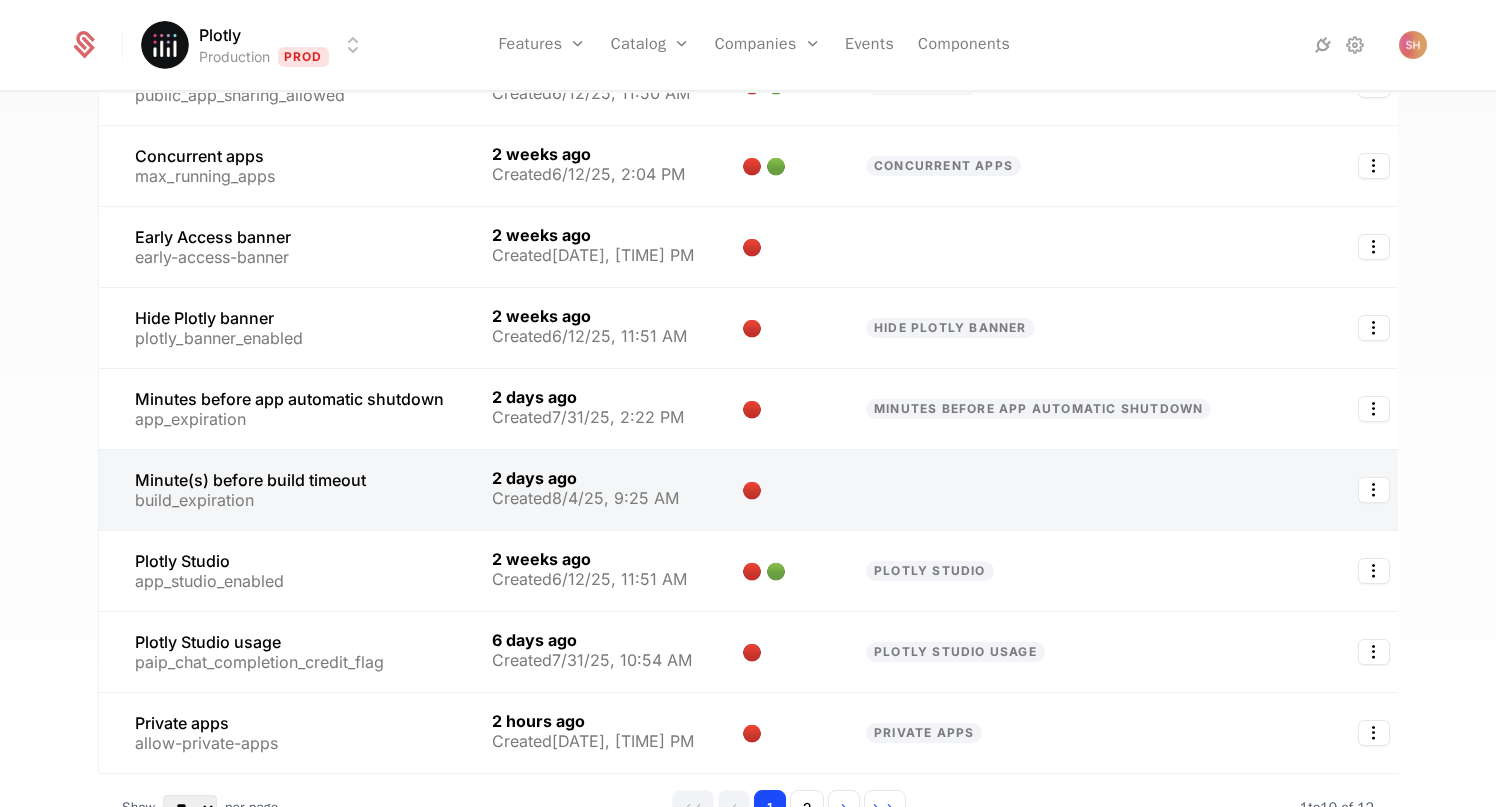 scroll, scrollTop: 453, scrollLeft: 0, axis: vertical 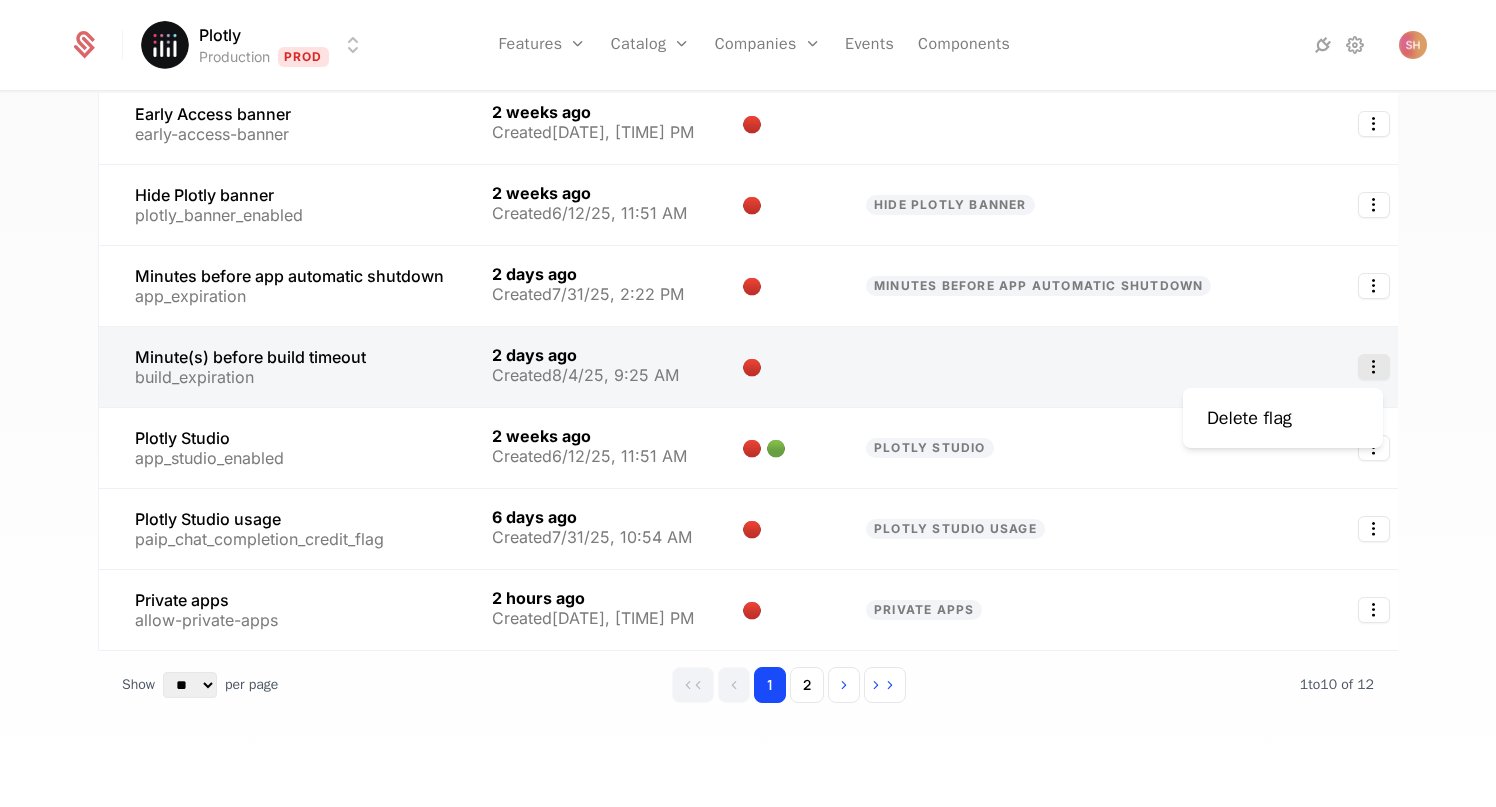 click at bounding box center (1374, 367) 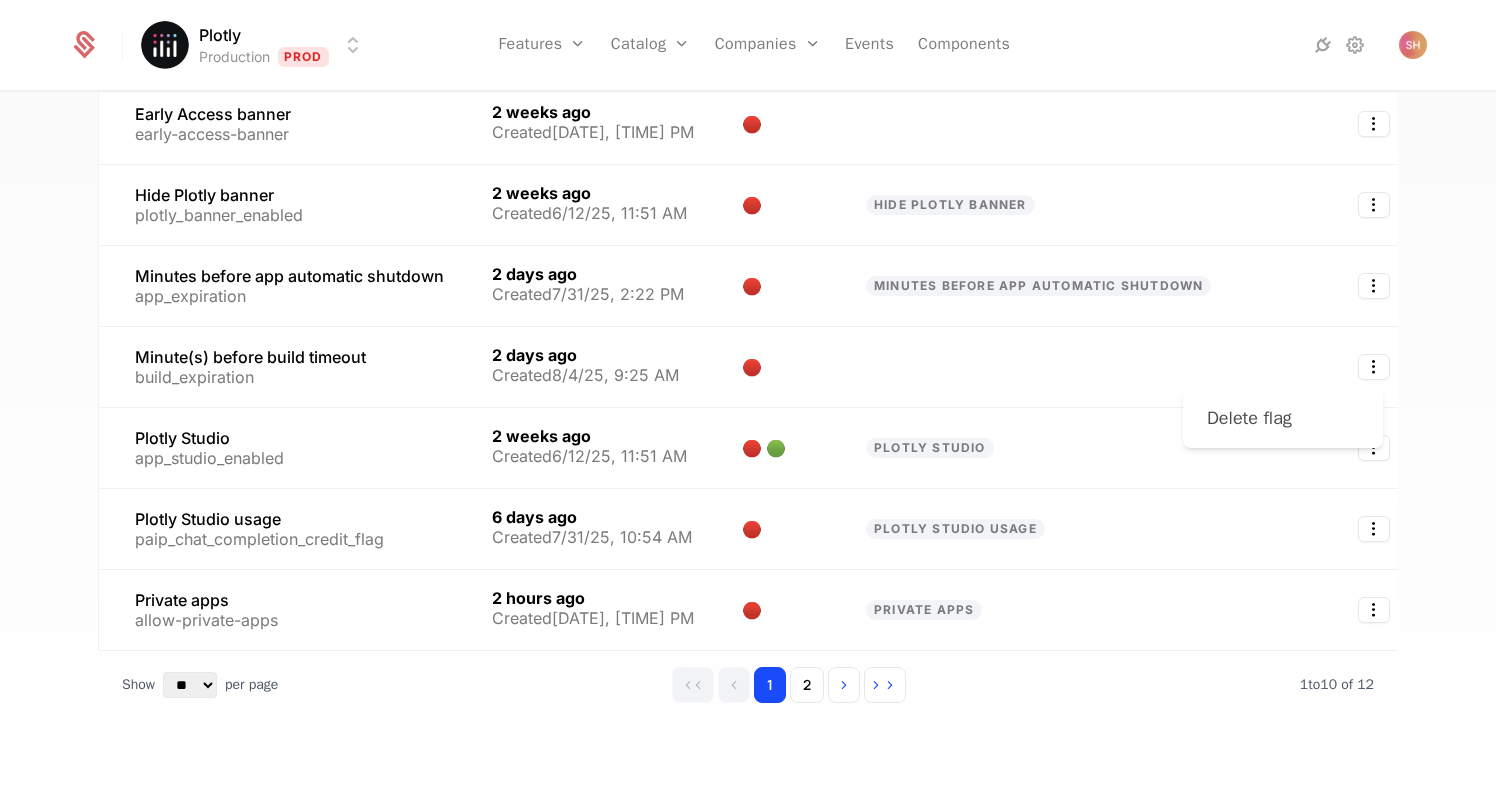 click on "Delete flag" at bounding box center (1257, 418) 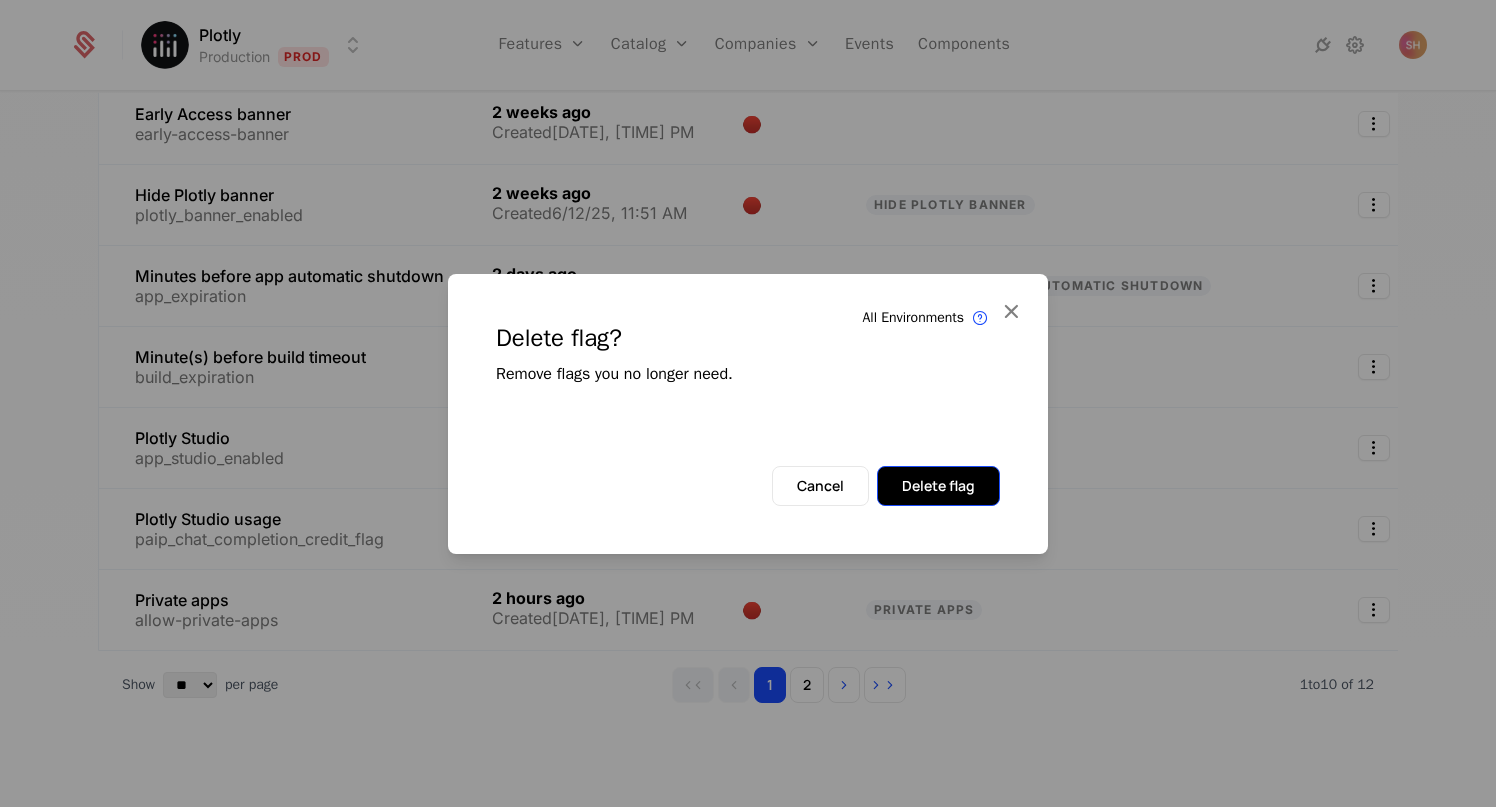 click on "Delete flag" at bounding box center (938, 486) 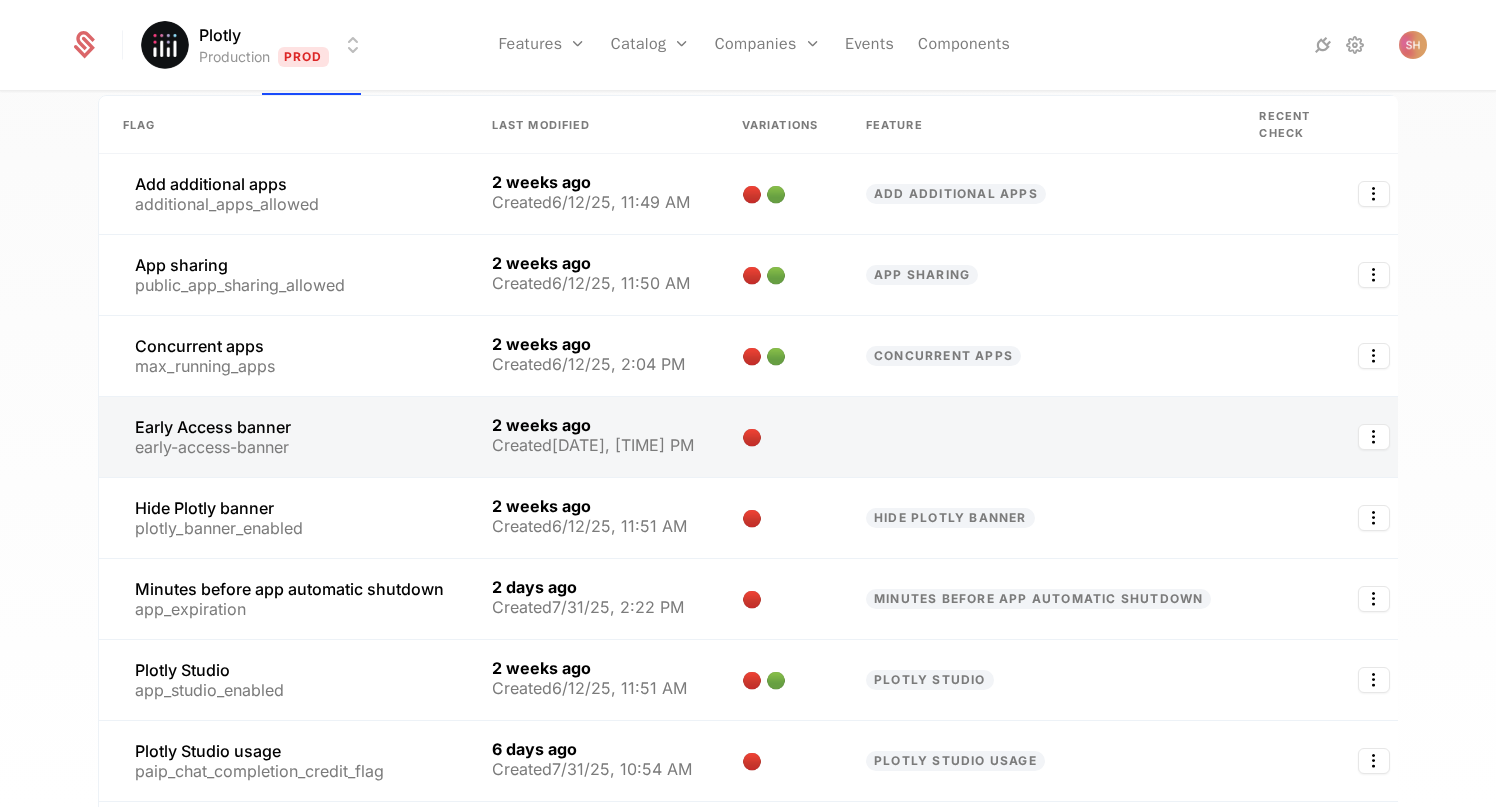 scroll, scrollTop: 38, scrollLeft: 0, axis: vertical 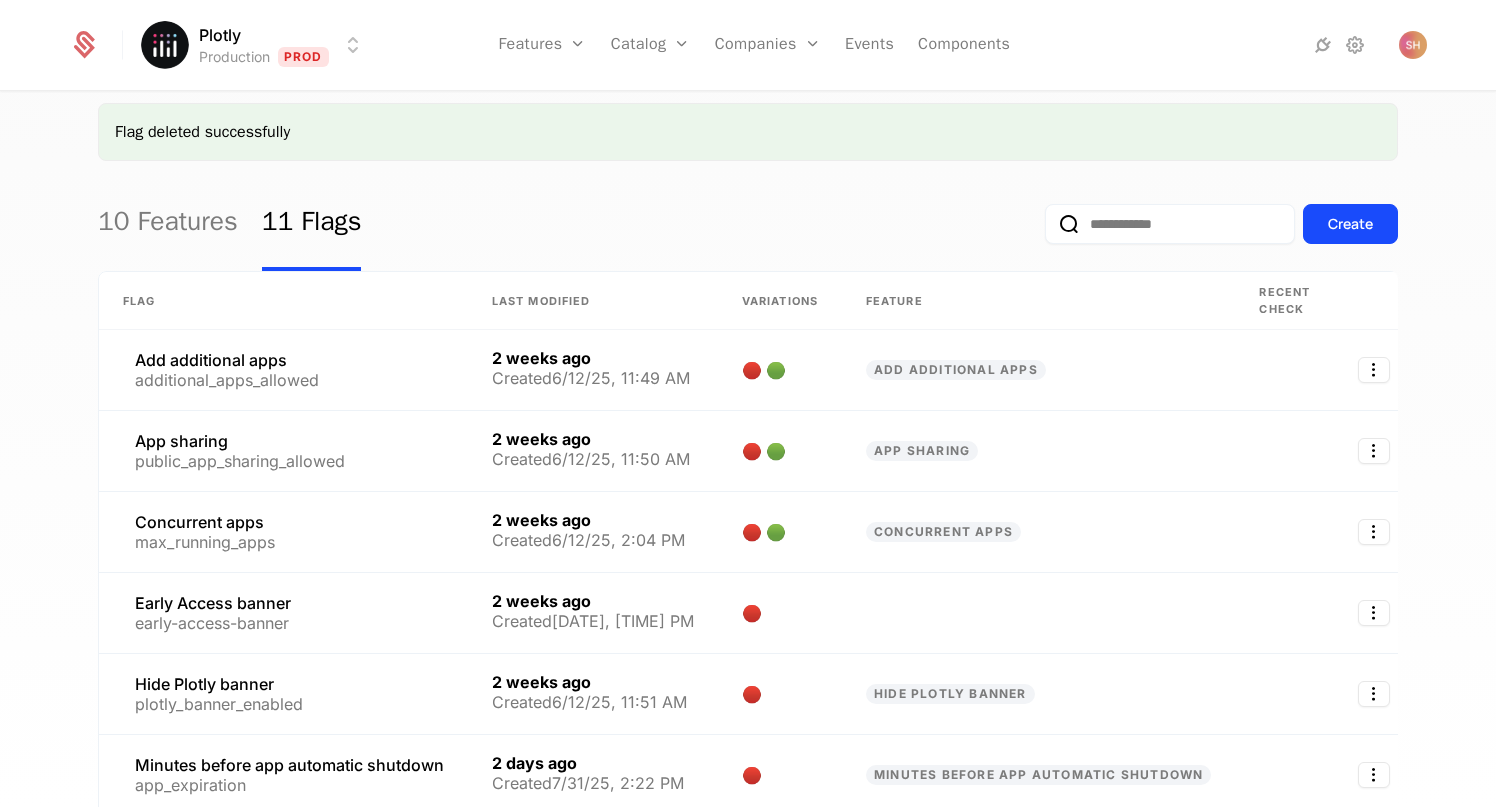 click on "Created  [DATE]/[DATE], [TIME] AM 🔴 🟢 Add additional apps App sharing ... Created  [DATE]/[DATE], [TIME] AM 🔴 🟢 App sharing Concurrent apps ... Created  [DATE]/[DATE], [TIME] PM 🔴 🟢 Concurrent apps Early Access banner ... Created  [DATE]/[DATE], [TIME] PM 🔴 Hide Plotly banner ... Created  [DATE]/[DATE], [TIME] AM Minutes before app automatic shutdown ... Created  [DATE]/[DATE], [TIME] PM 🔴 Minutes before app automatic shutdown Plotly Studio ... Created  [DATE]/[DATE], [TIME] AM 🔴 🟢 Plotly Studio Plotly Studio usage ..." at bounding box center [748, 403] 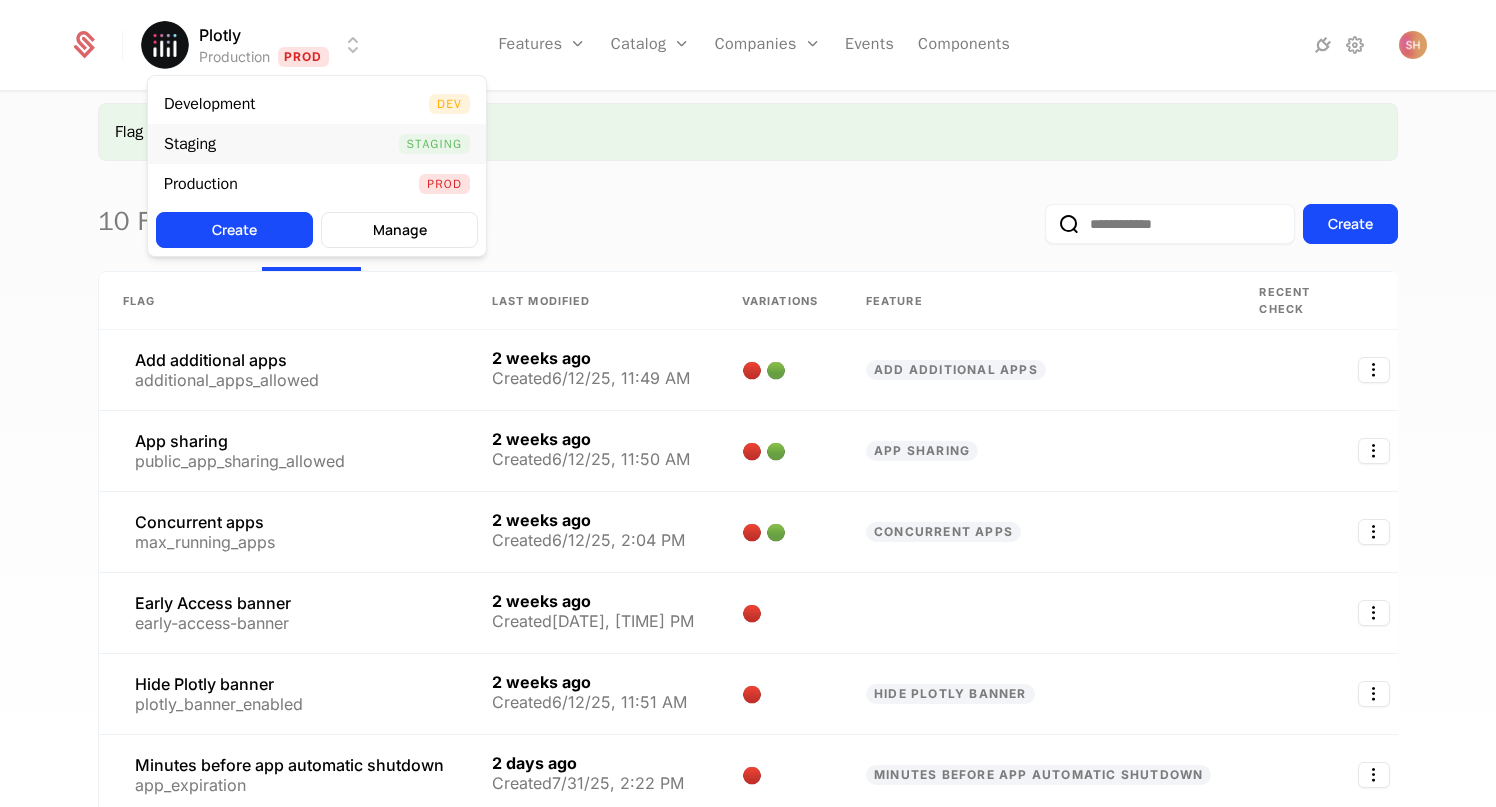click on "Staging Staging" at bounding box center (317, 144) 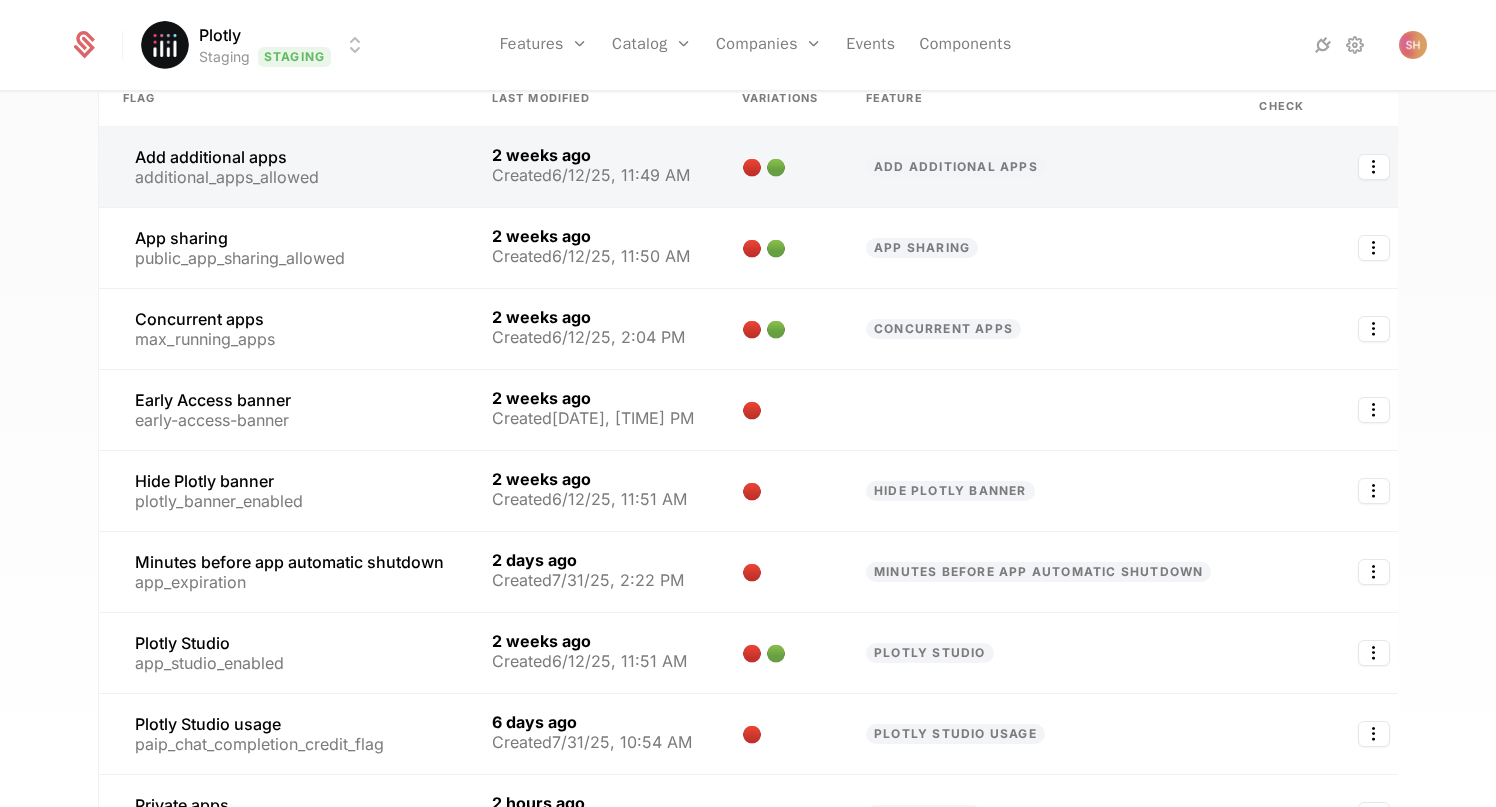 scroll, scrollTop: 136, scrollLeft: 0, axis: vertical 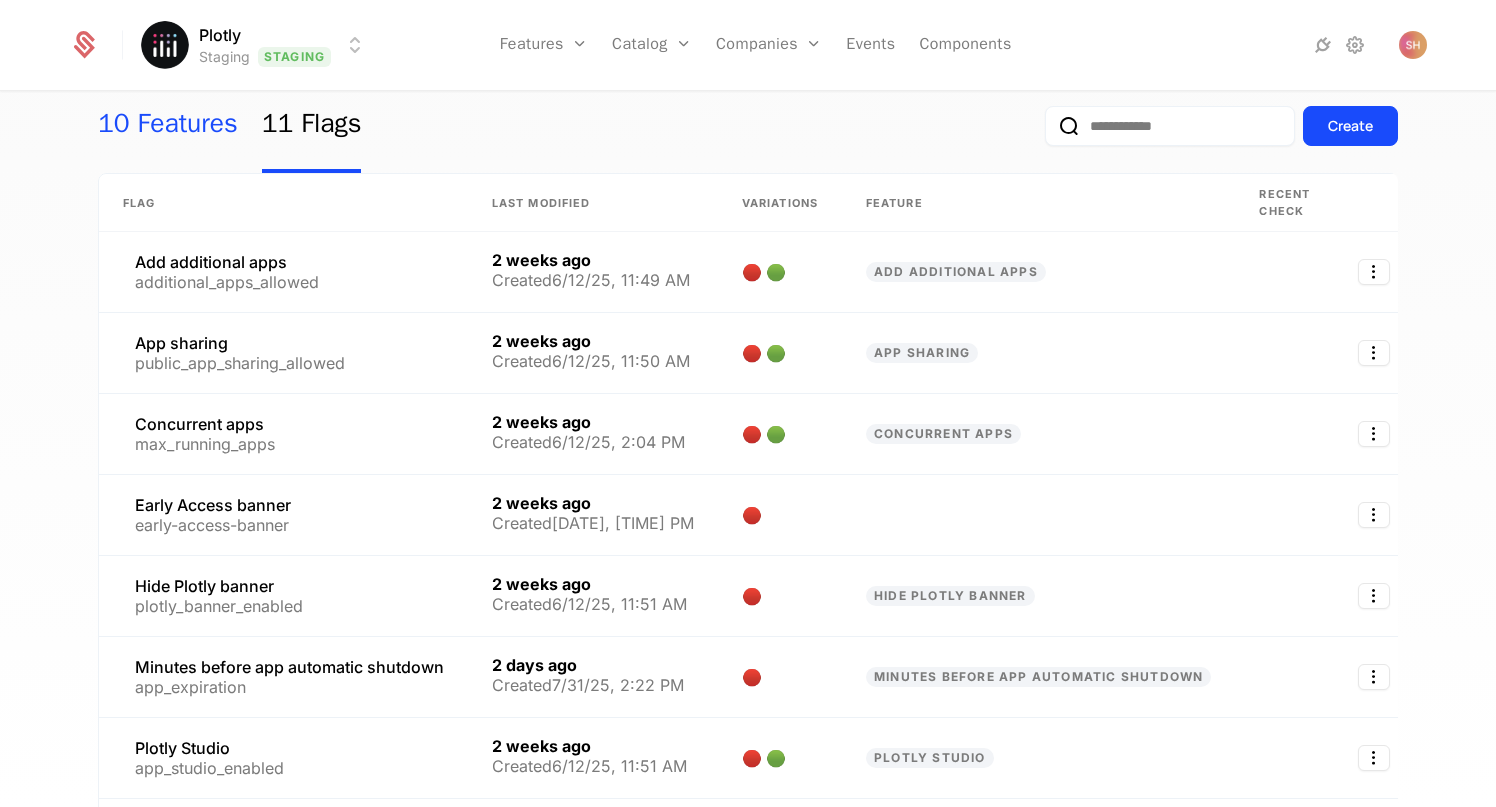 click on "10 Features" at bounding box center [168, 126] 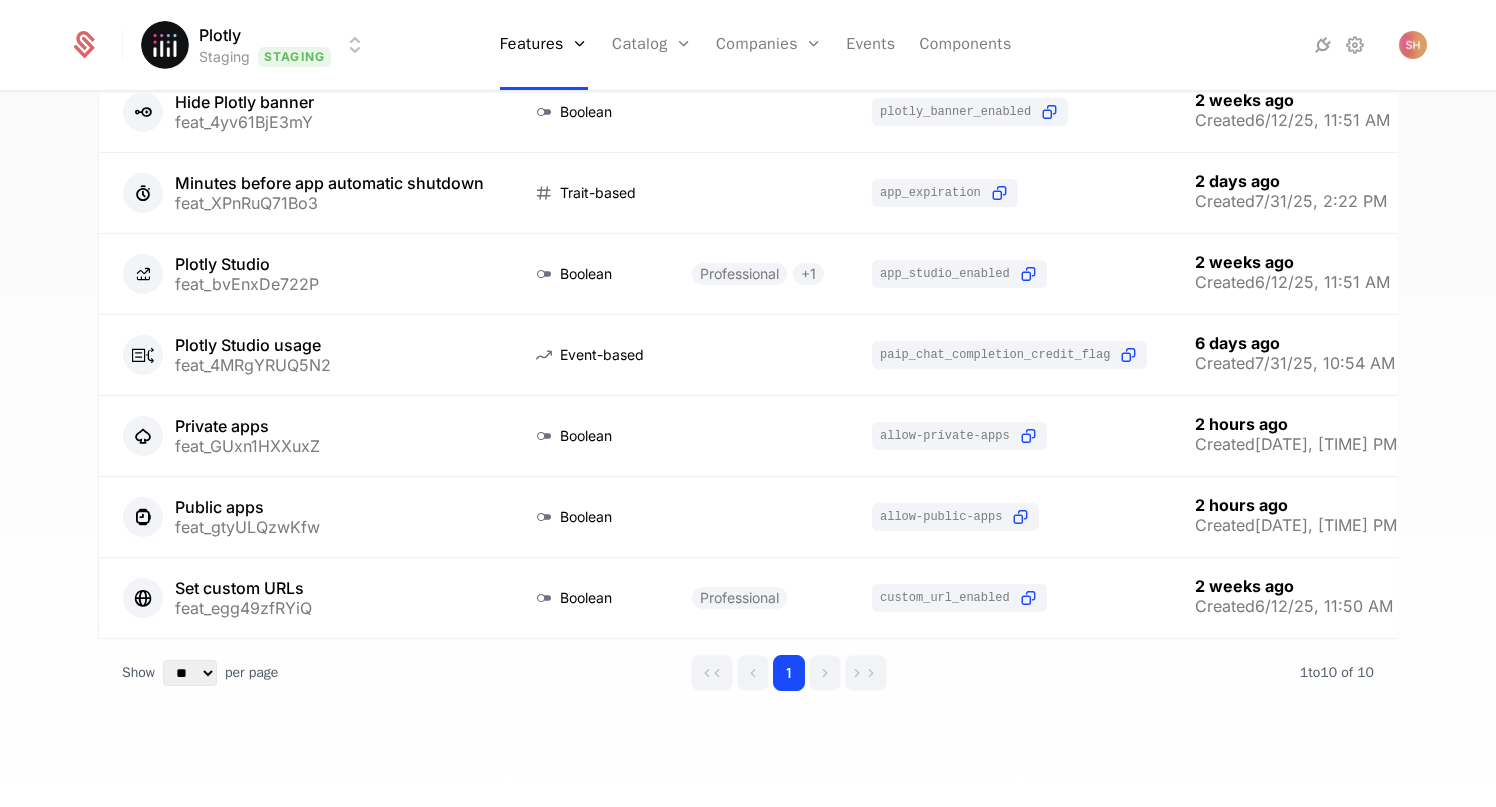 scroll, scrollTop: 464, scrollLeft: 0, axis: vertical 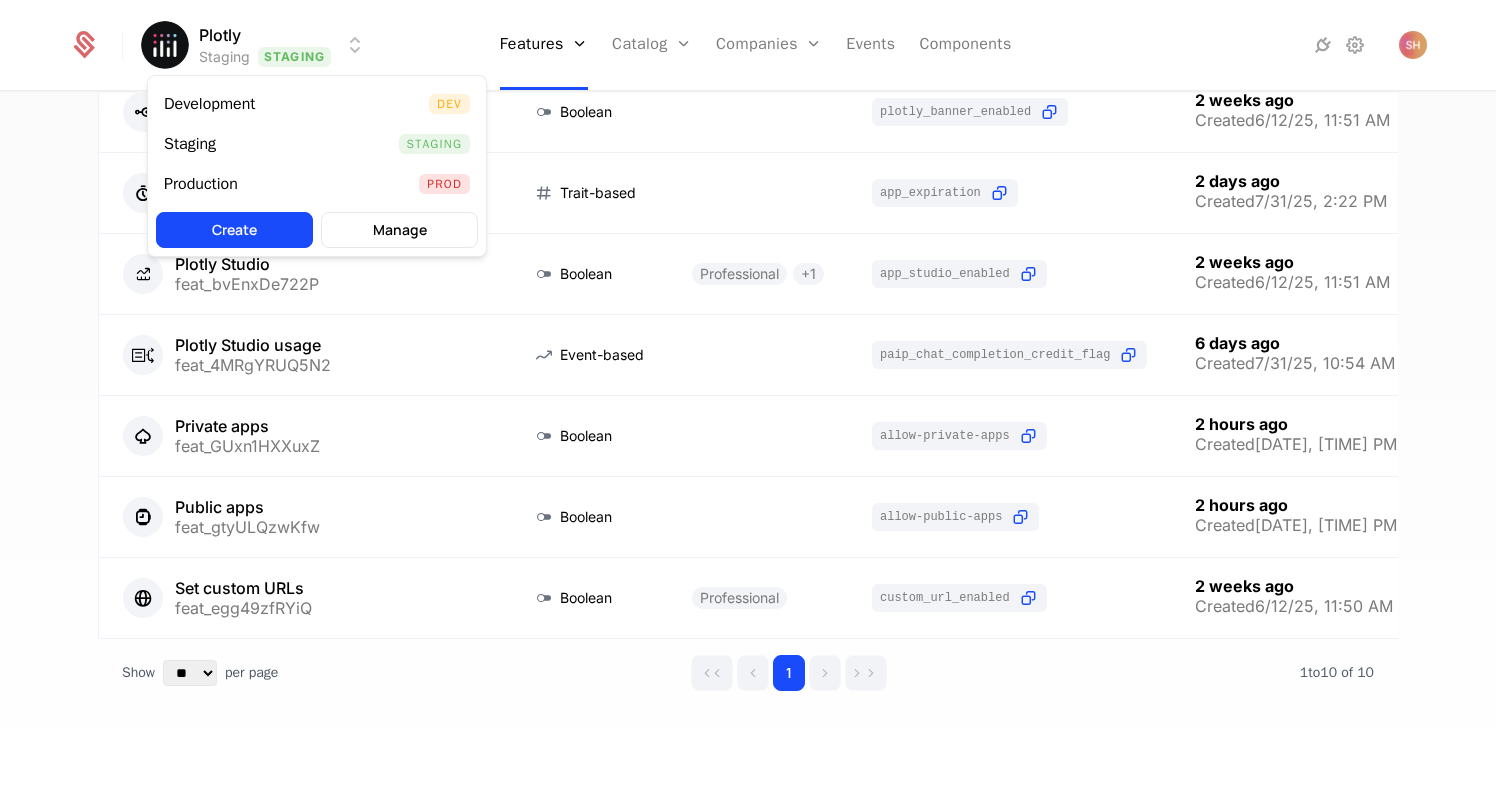 click on "Created  [DATE]/[DATE], [TIME] AM Boolean [NUMBER]" at bounding box center [748, 403] 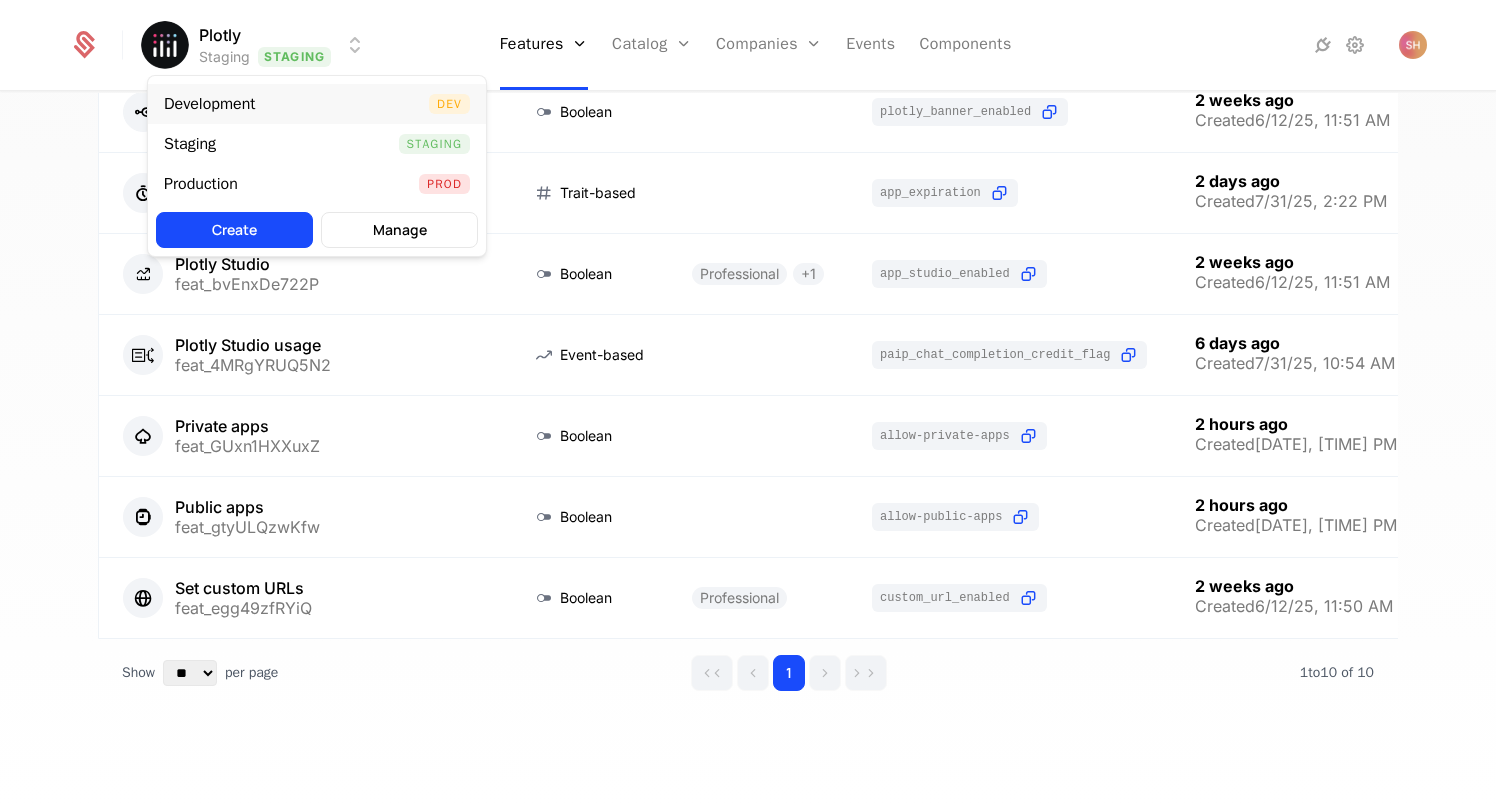 click on "Development Dev" at bounding box center [317, 104] 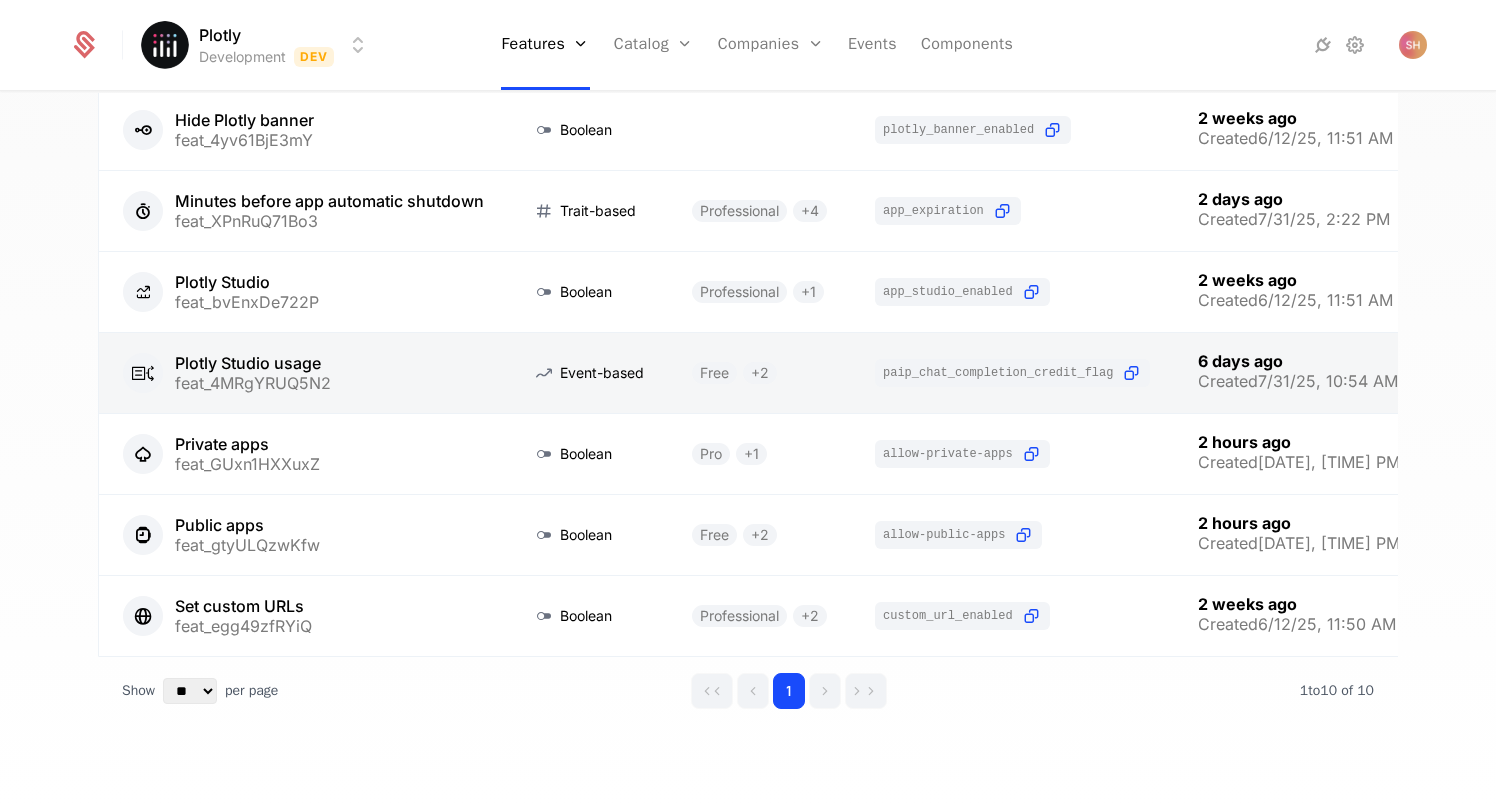 scroll, scrollTop: 0, scrollLeft: 0, axis: both 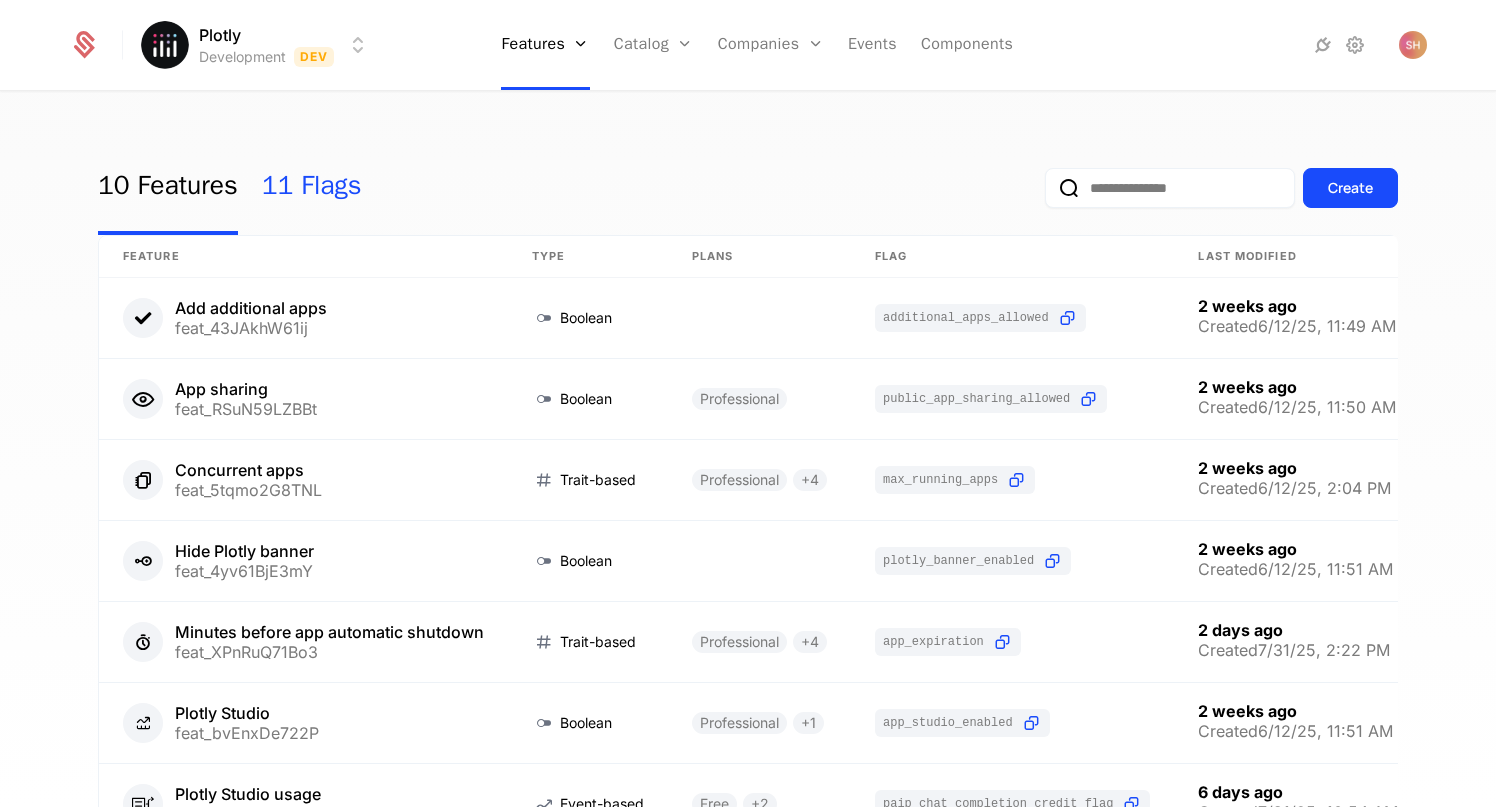 click on "11 Flags" at bounding box center [312, 188] 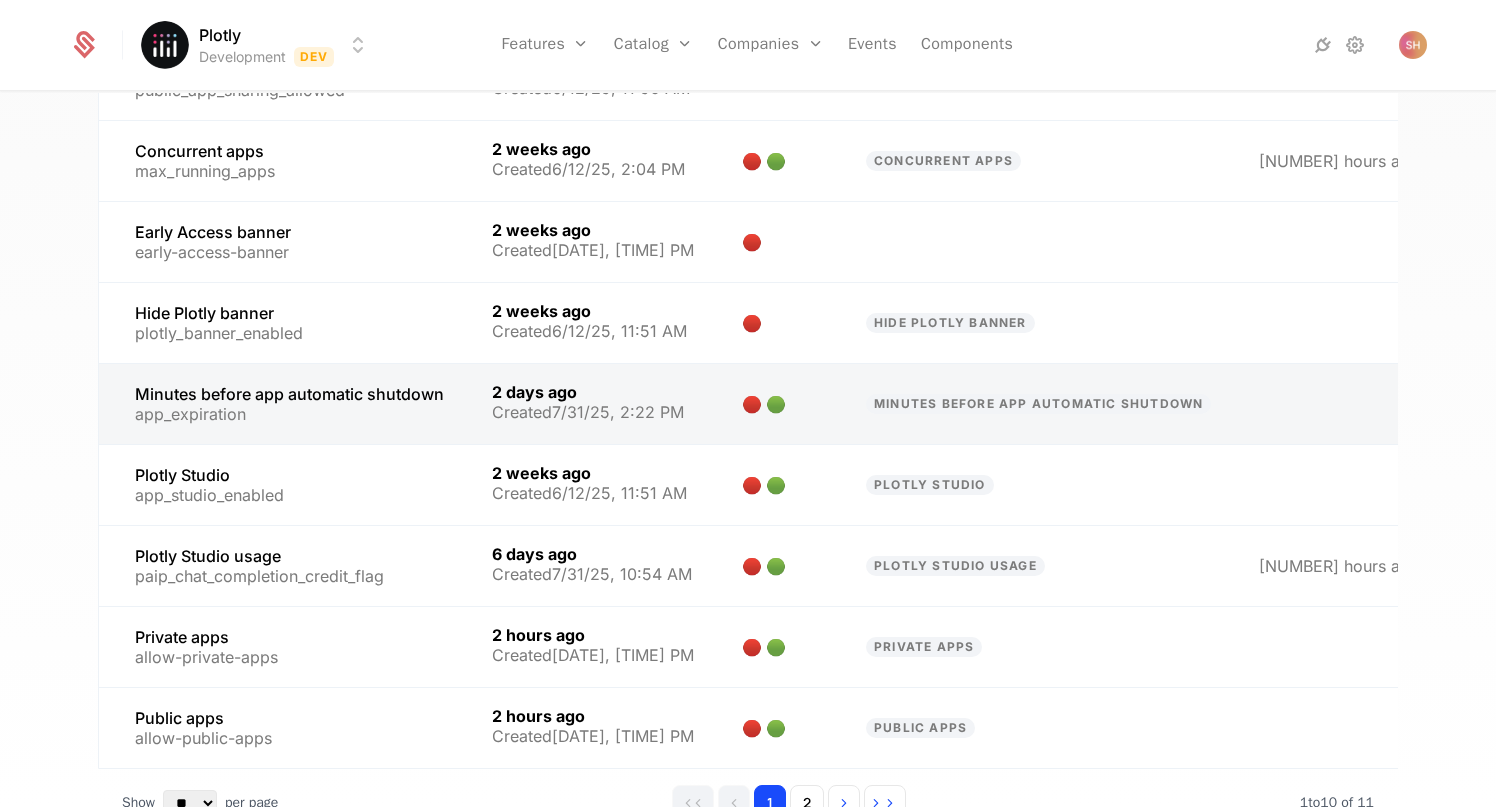 scroll, scrollTop: 0, scrollLeft: 0, axis: both 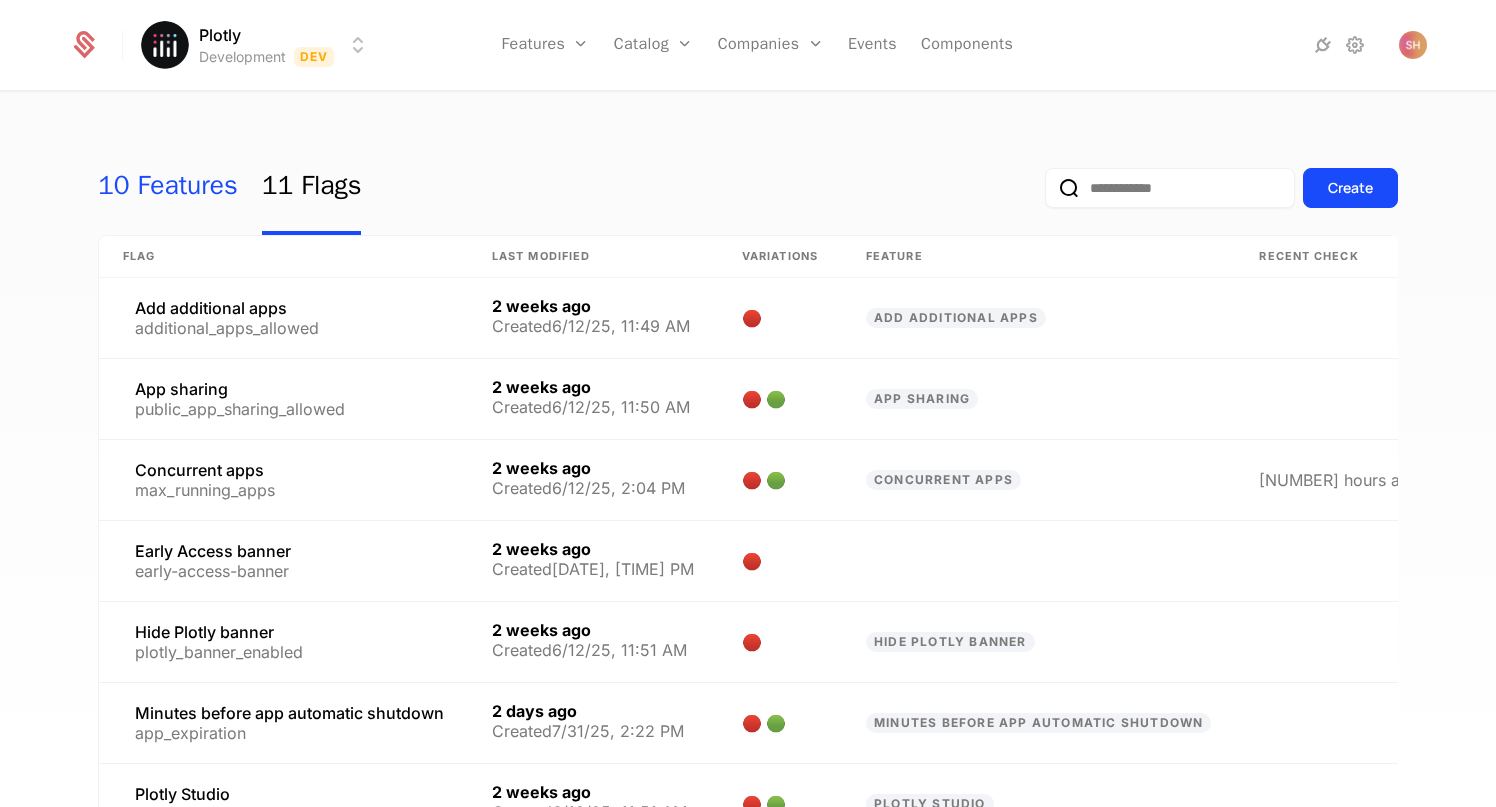 click on "10 Features" at bounding box center (168, 188) 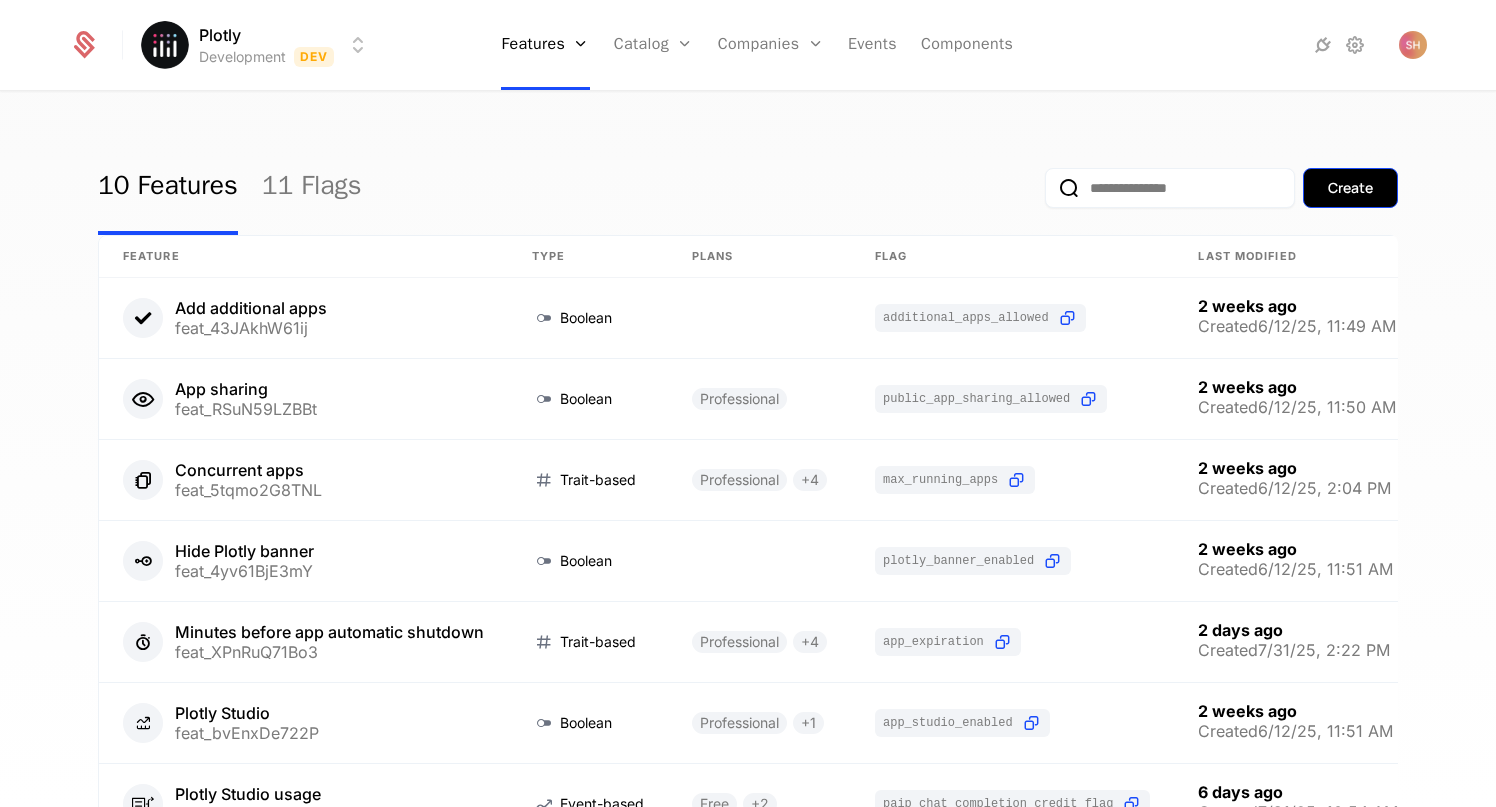 click on "Create" at bounding box center [1350, 188] 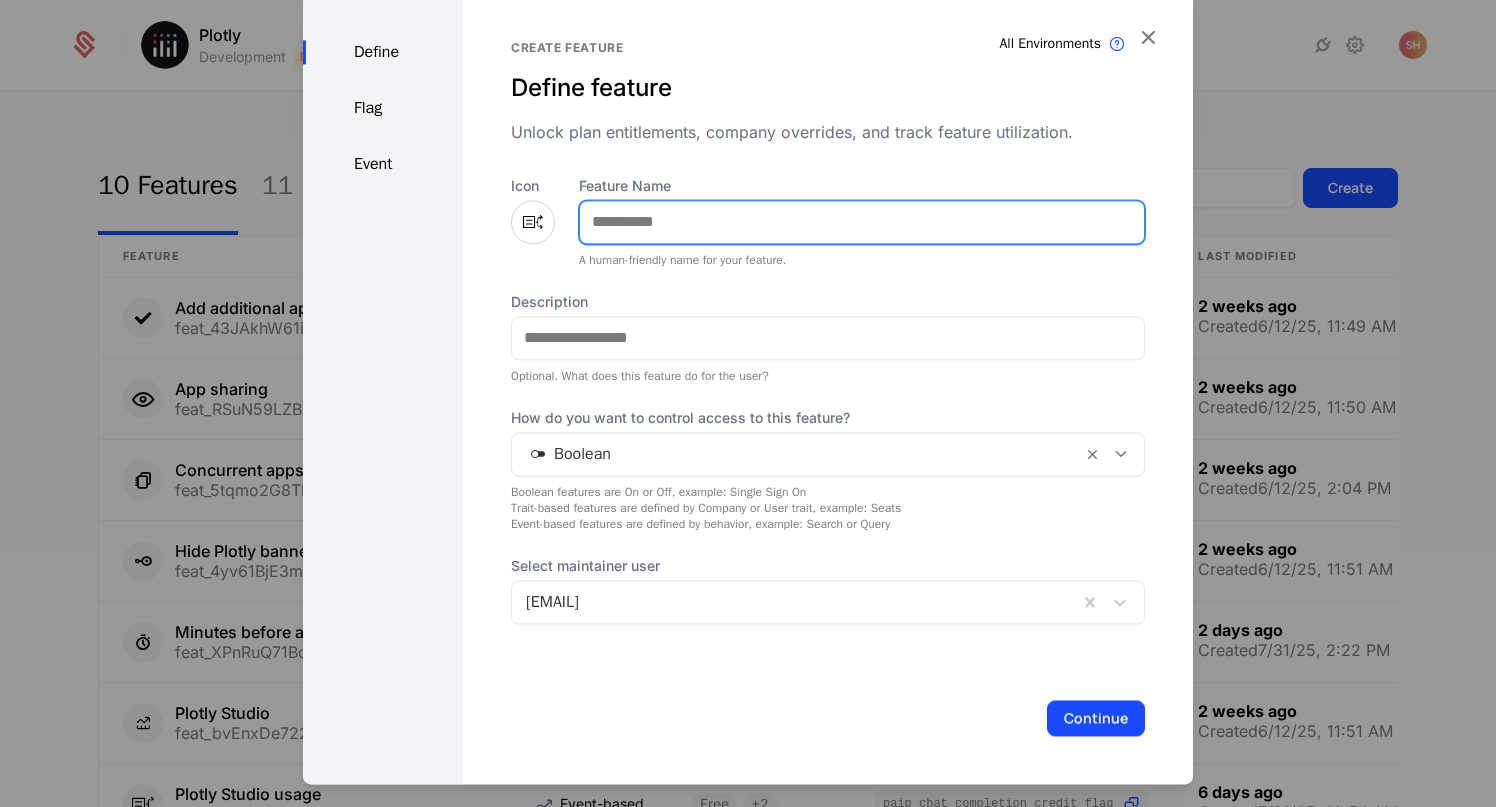 click on "Feature Name" at bounding box center [862, 222] 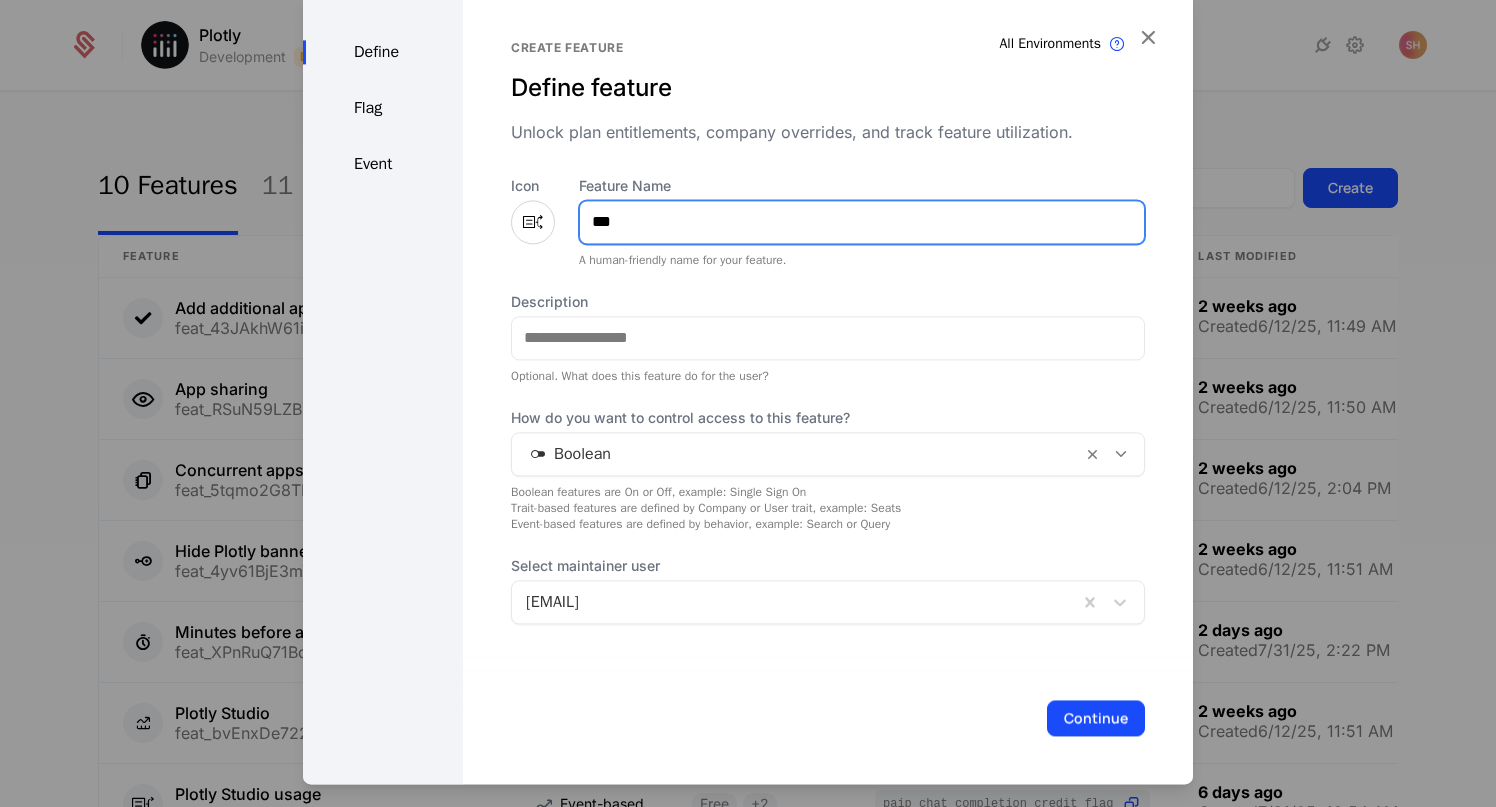 type on "**********" 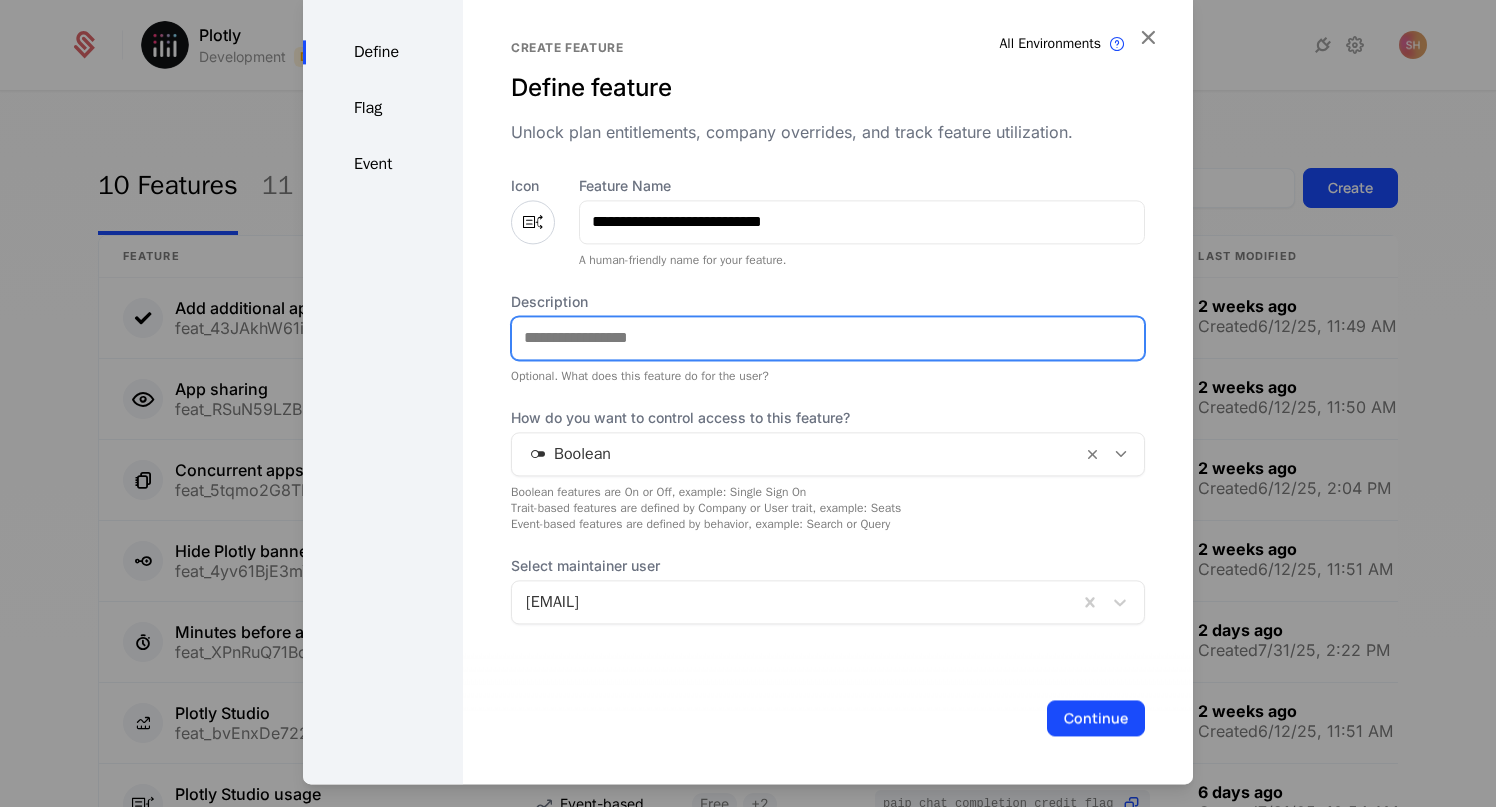 click on "Description" at bounding box center [828, 338] 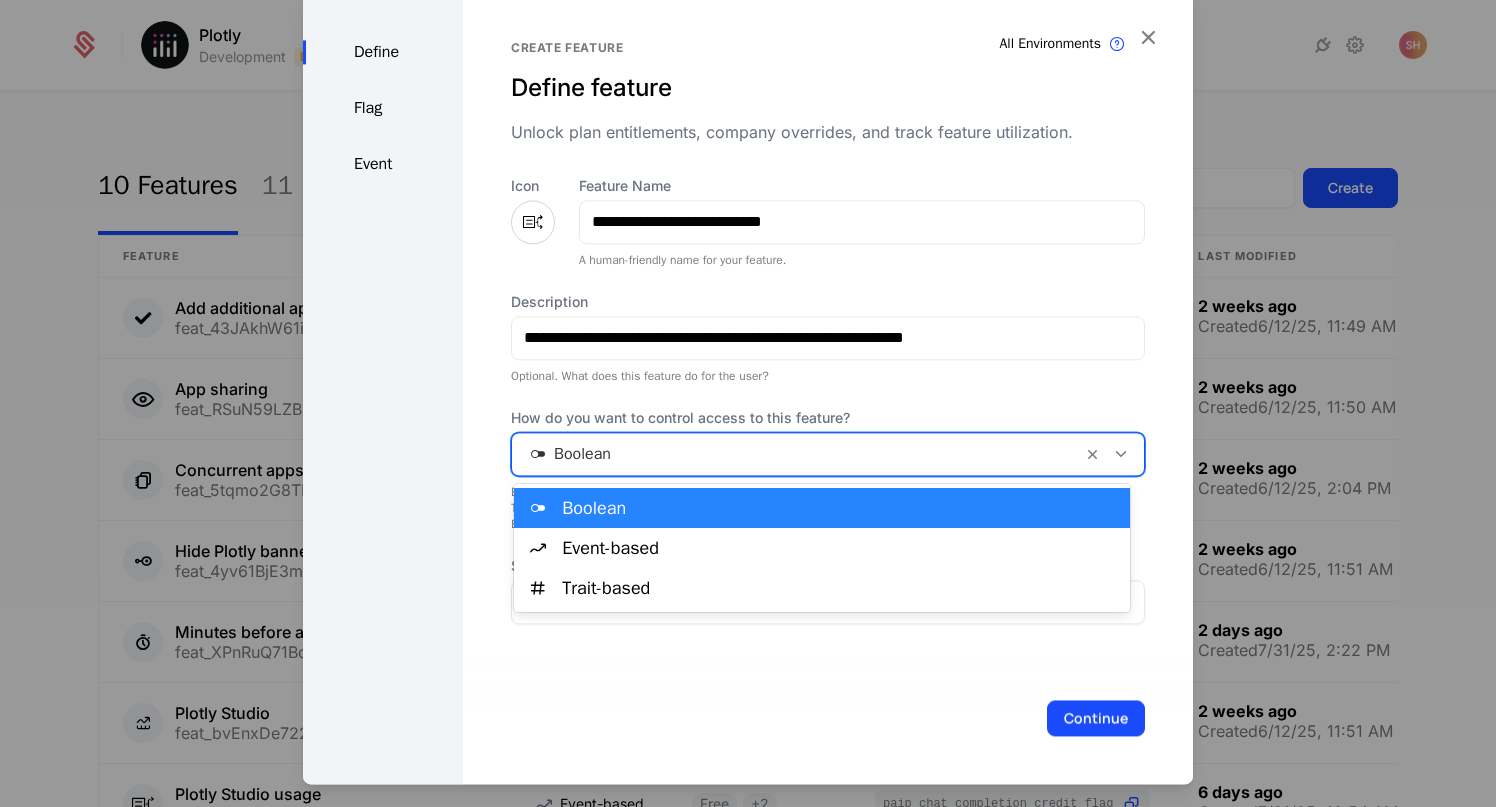 click at bounding box center [797, 454] 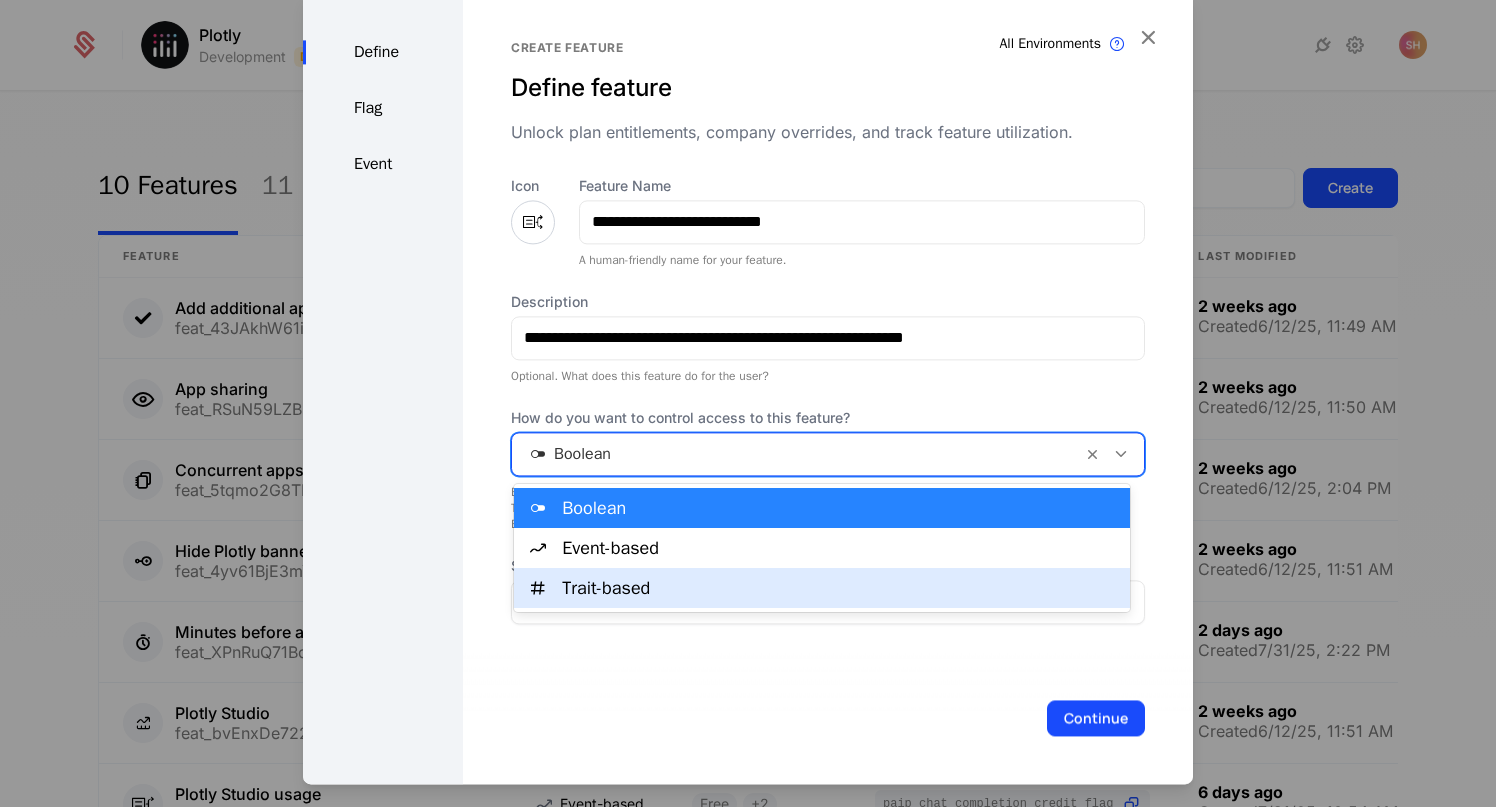 click on "Trait-based" at bounding box center (822, 588) 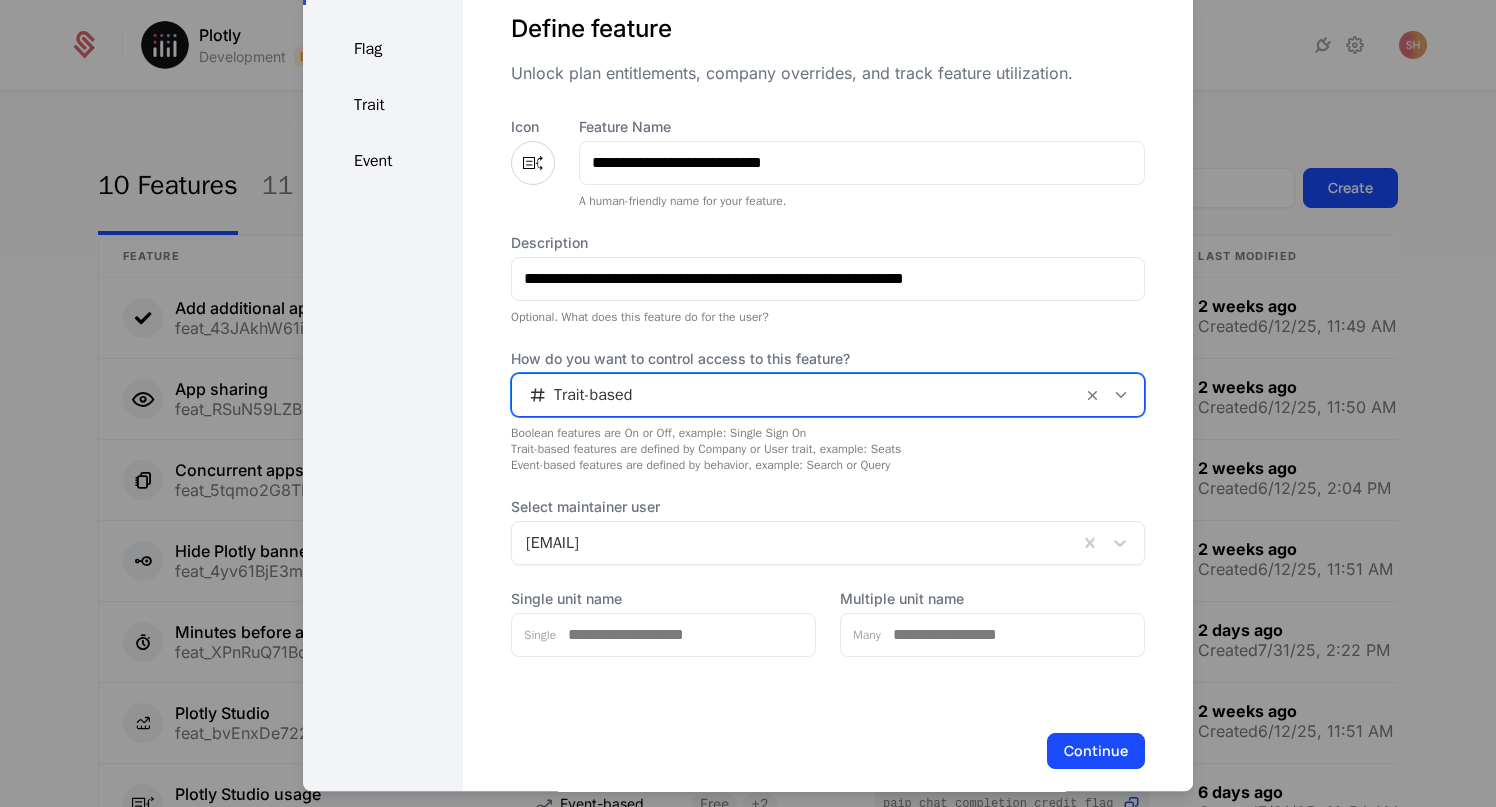 scroll, scrollTop: 77, scrollLeft: 0, axis: vertical 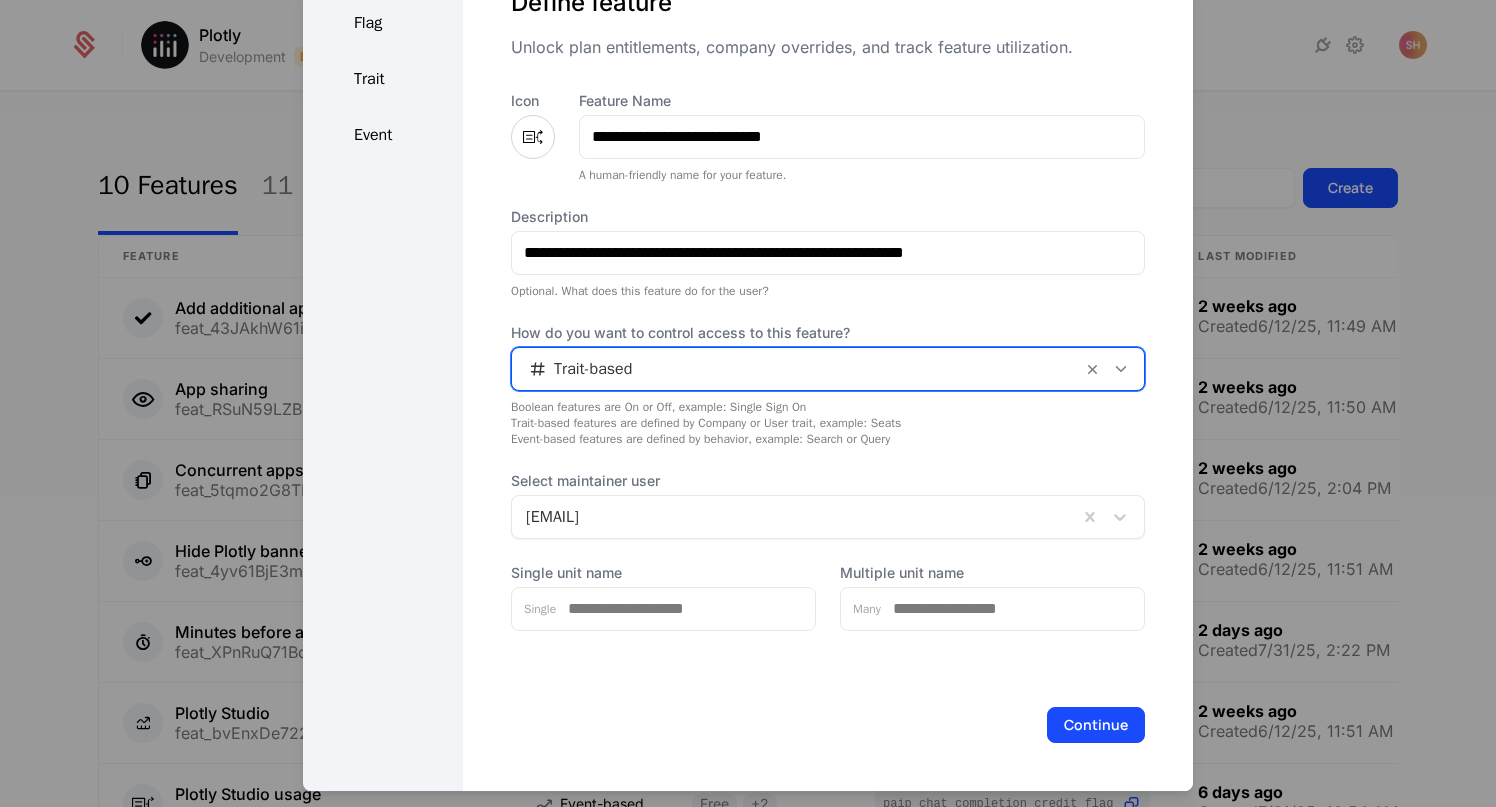 click at bounding box center [795, 517] 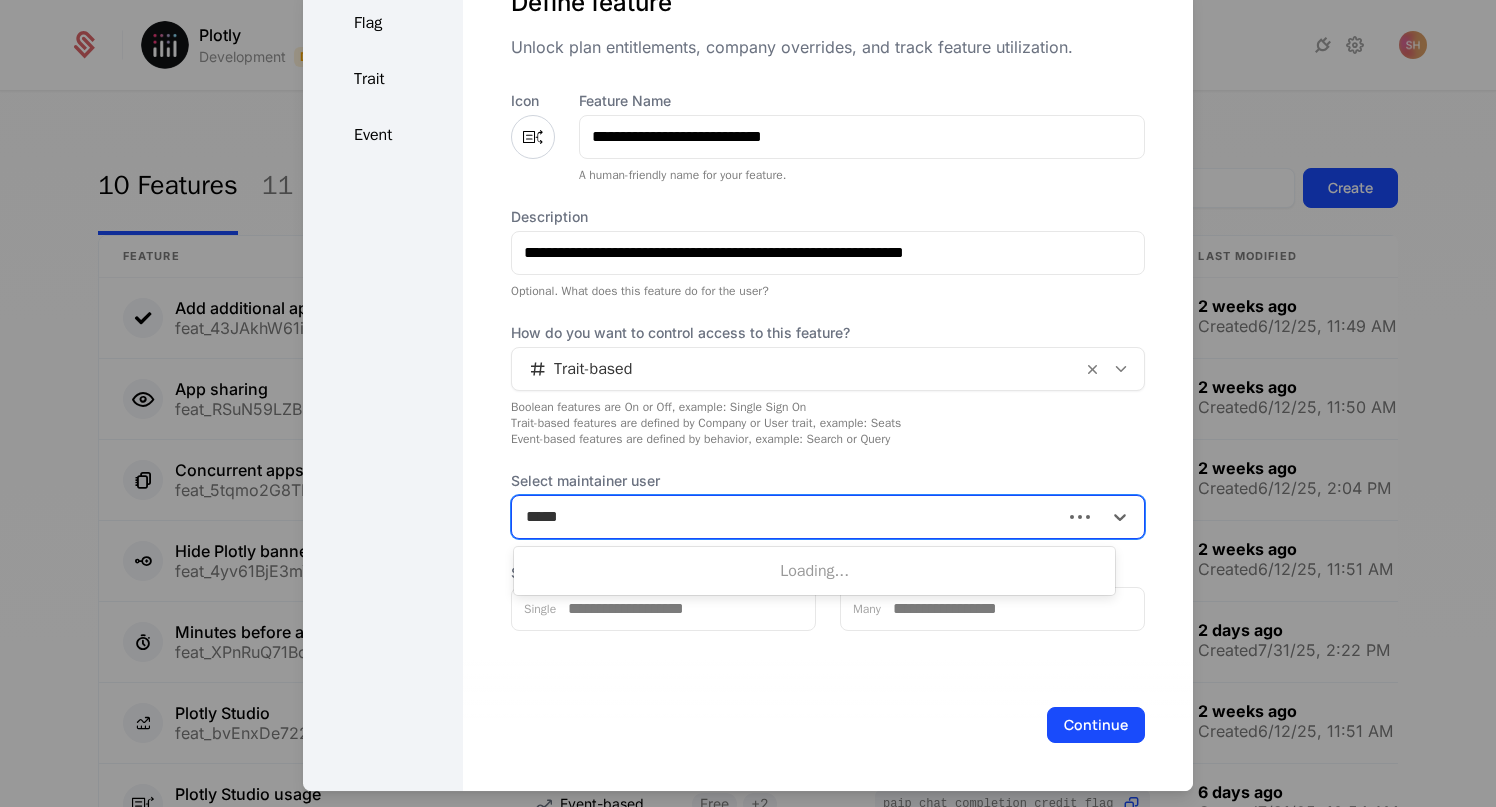 type on "******" 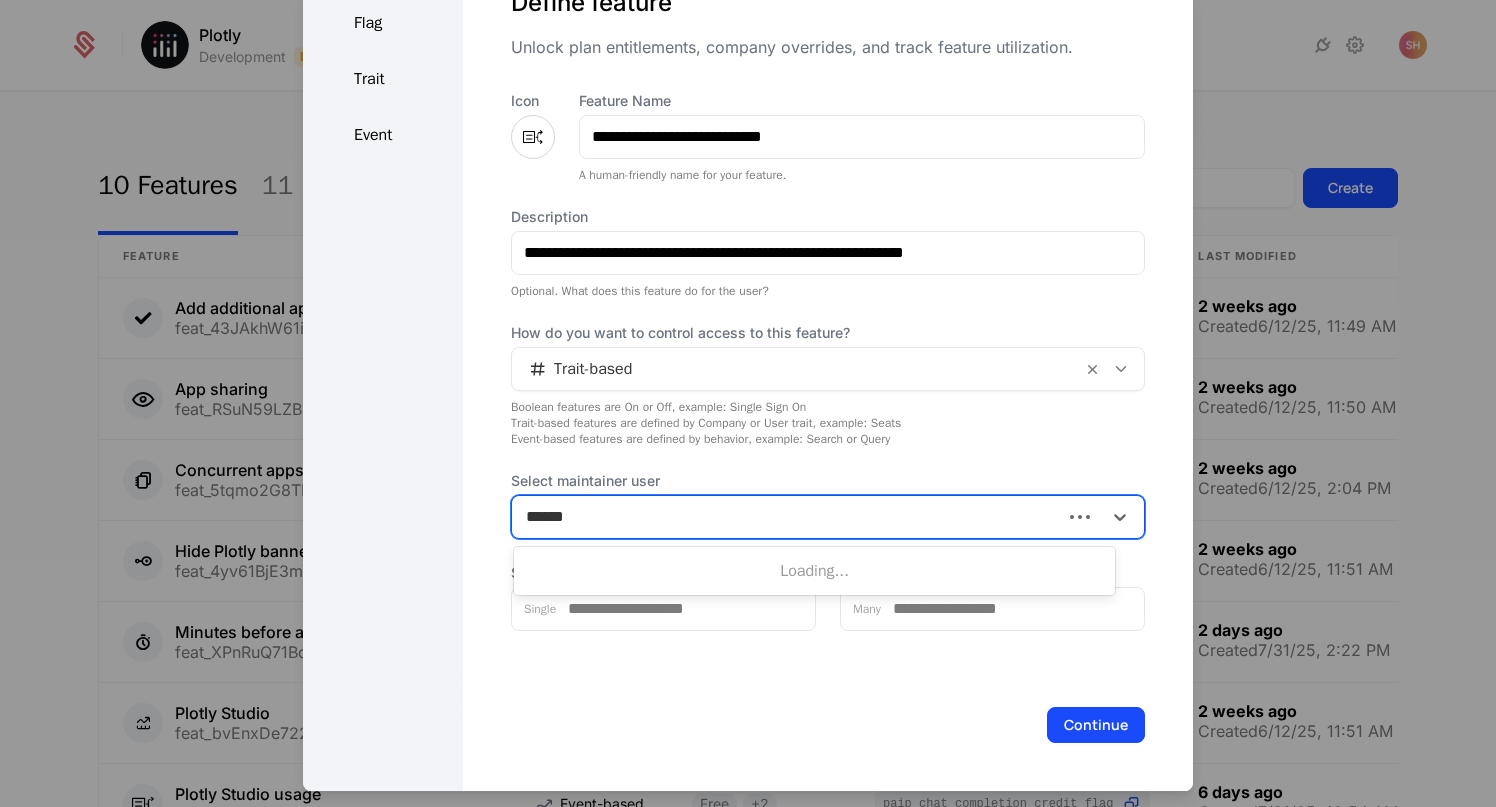 type 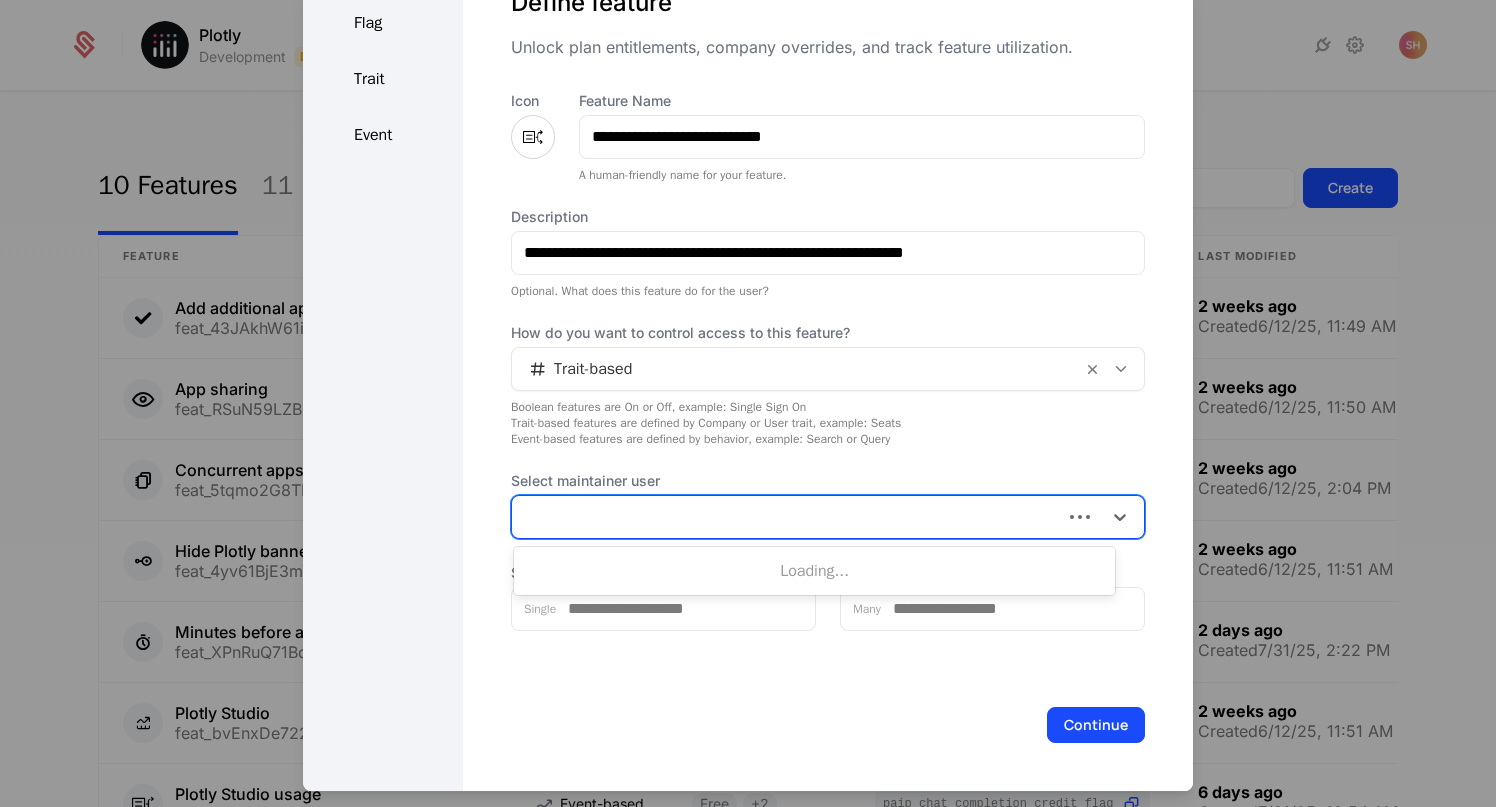 click at bounding box center [787, 517] 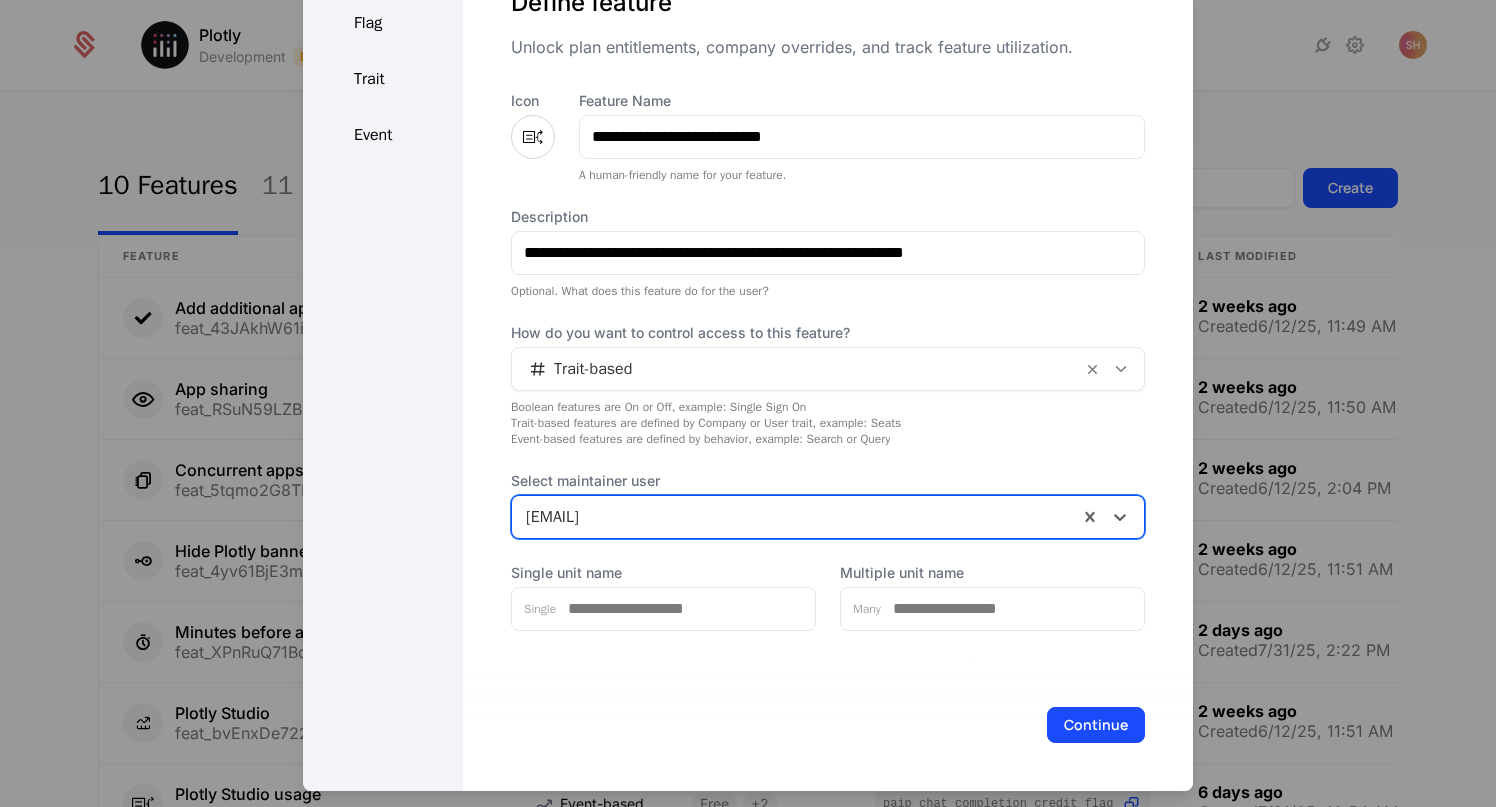 click at bounding box center (795, 517) 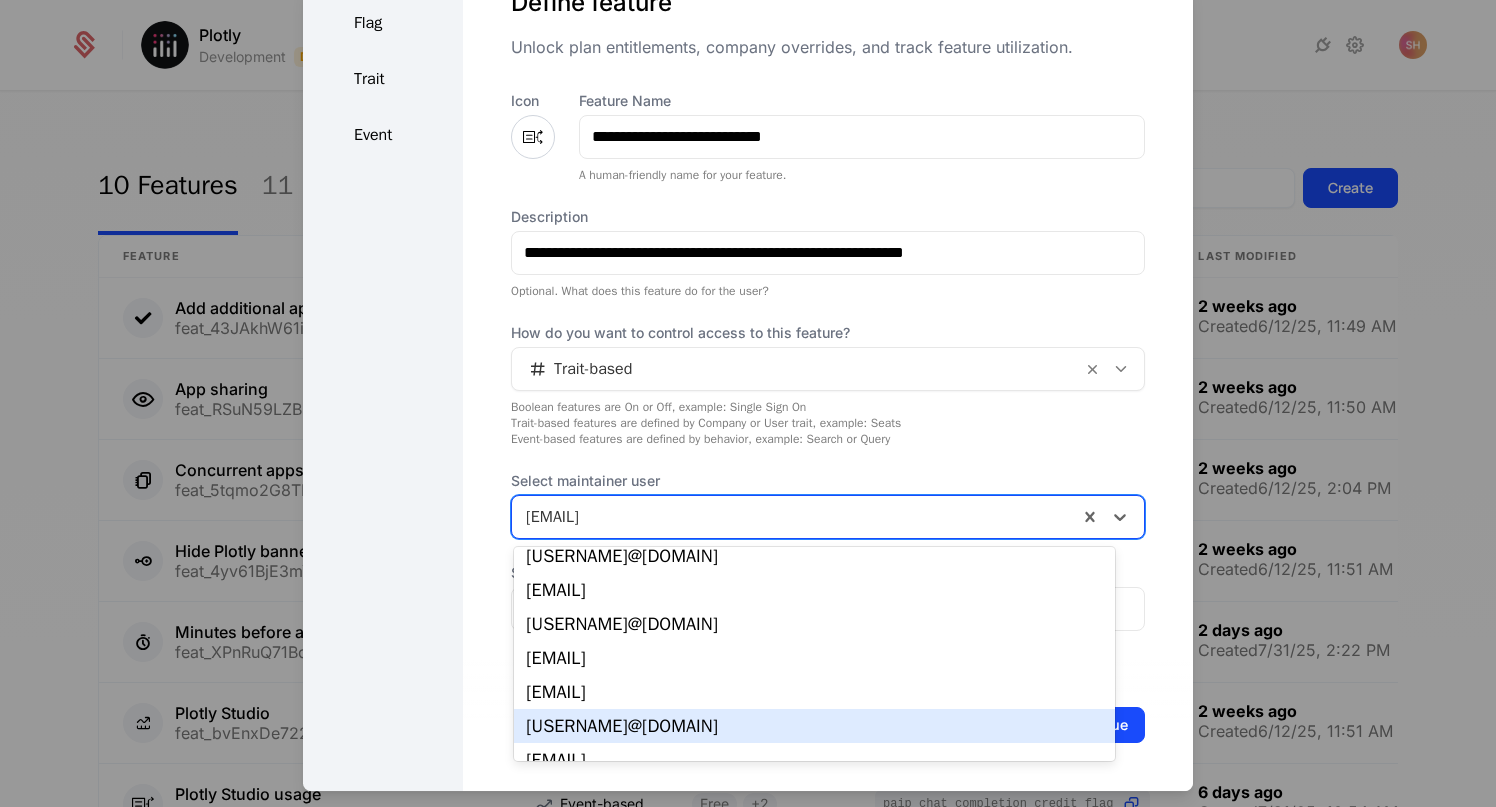 scroll, scrollTop: 134, scrollLeft: 0, axis: vertical 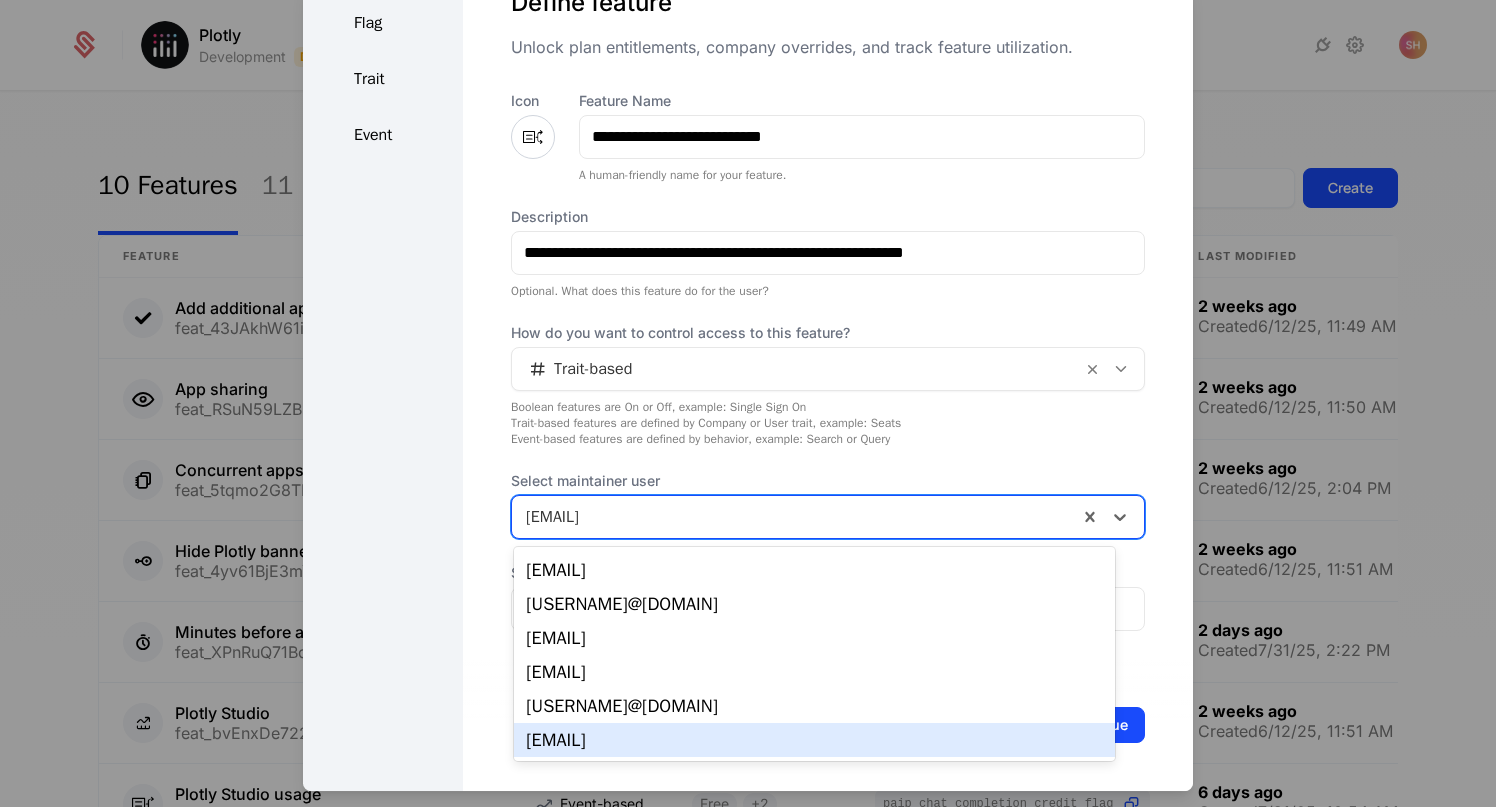 click on "[EMAIL]" at bounding box center [814, 740] 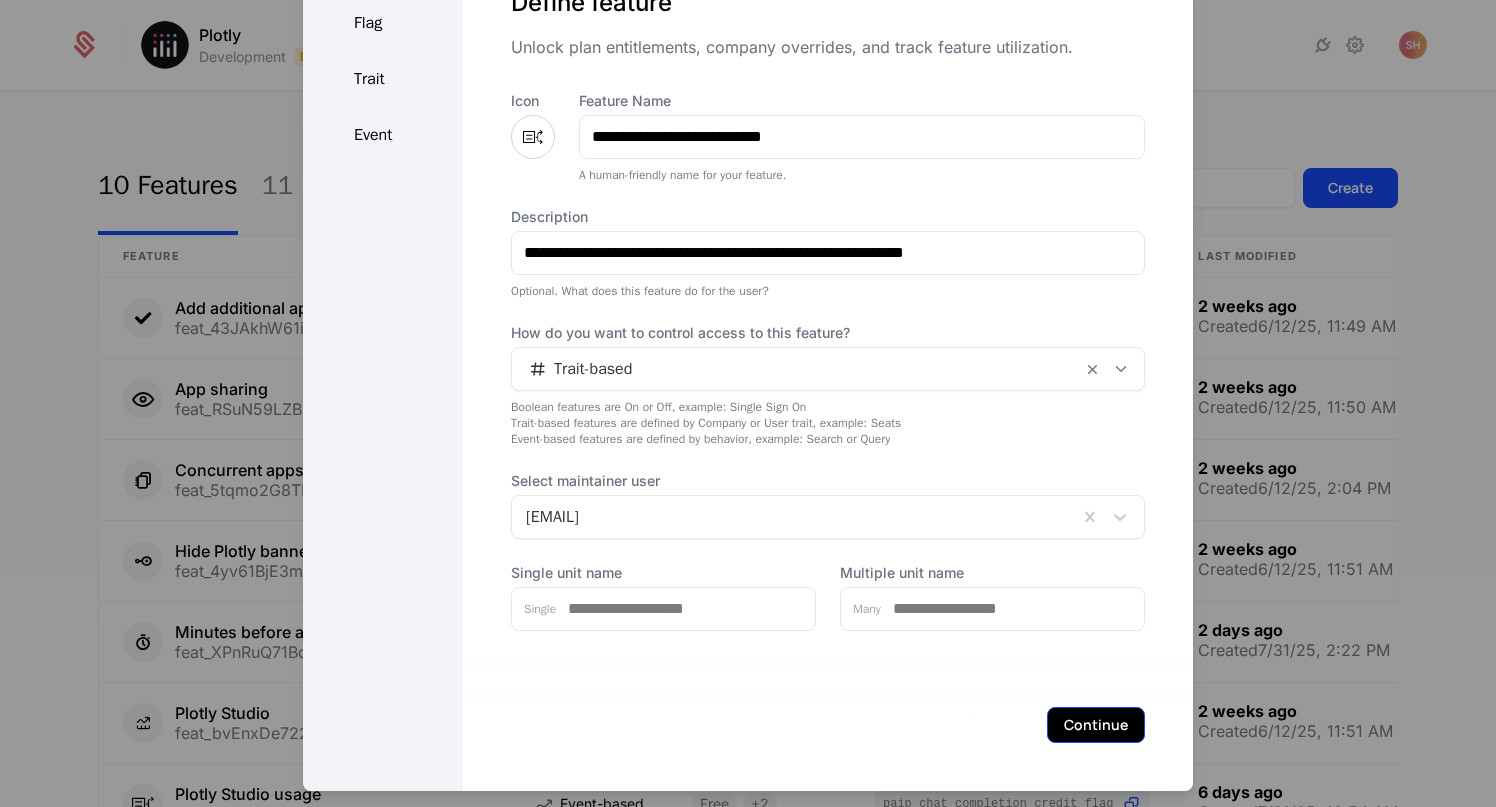 click on "Continue" at bounding box center (1096, 725) 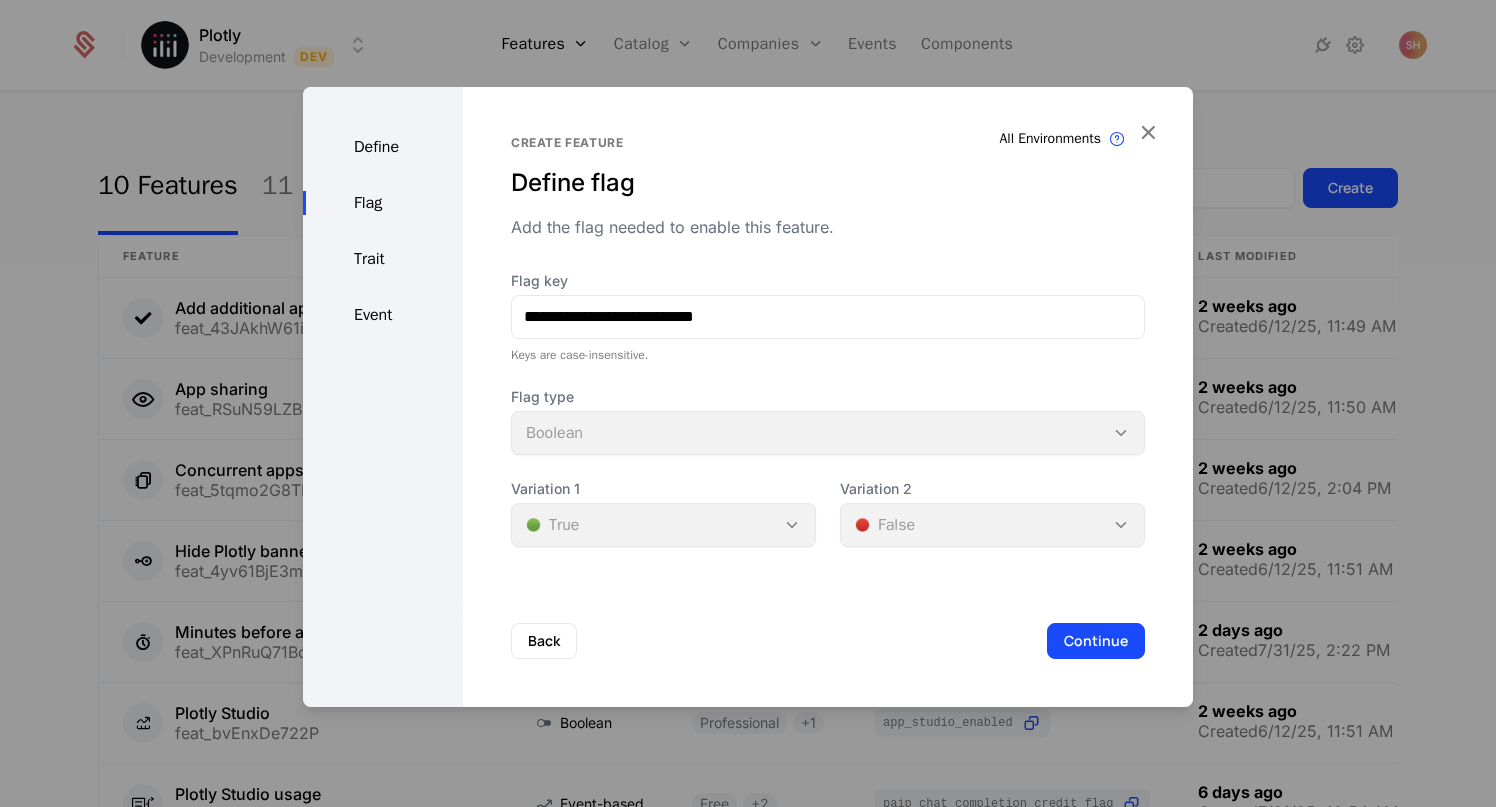click on "Define" at bounding box center [383, 147] 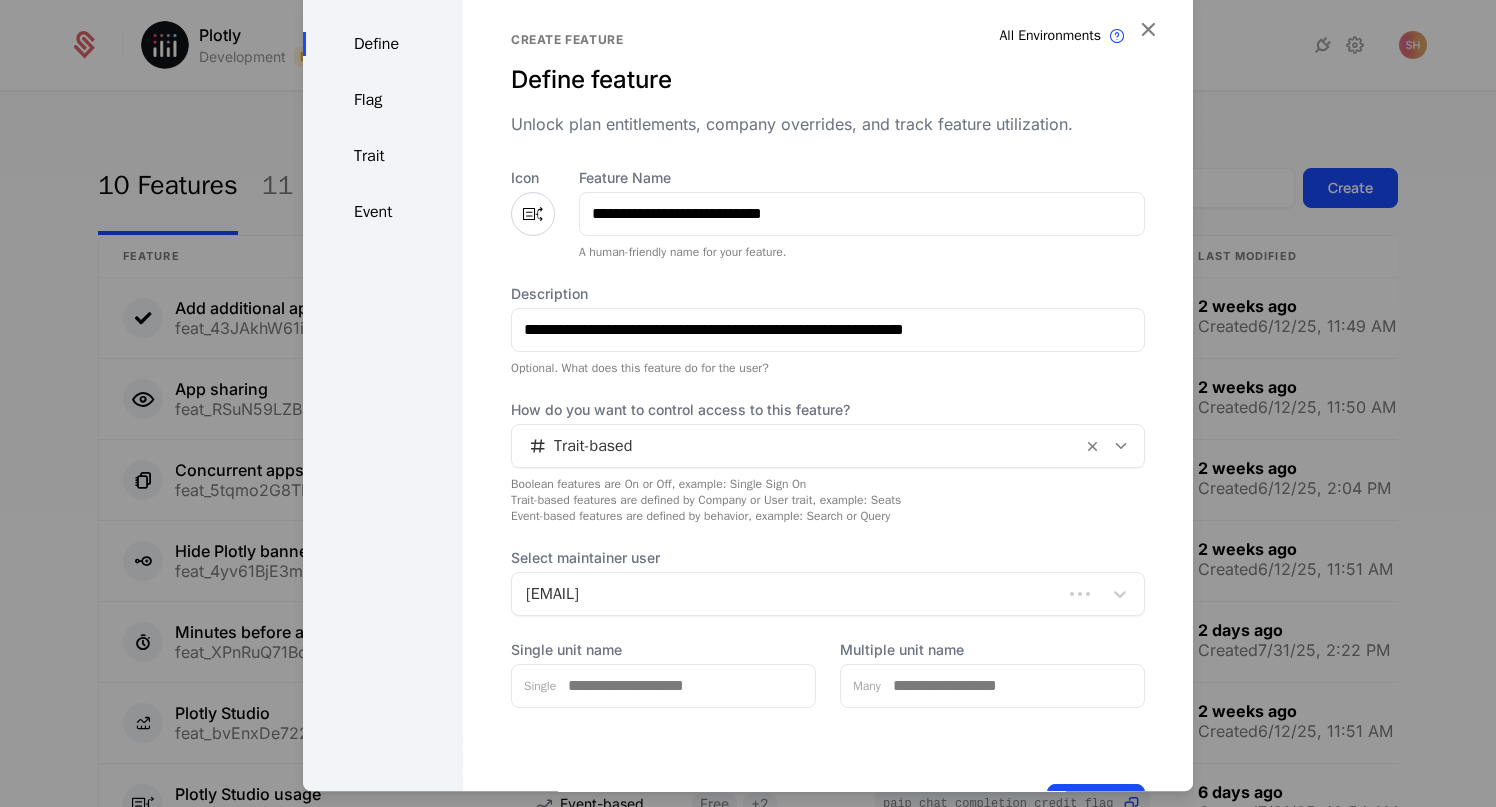 click on "**********" at bounding box center (828, 426) 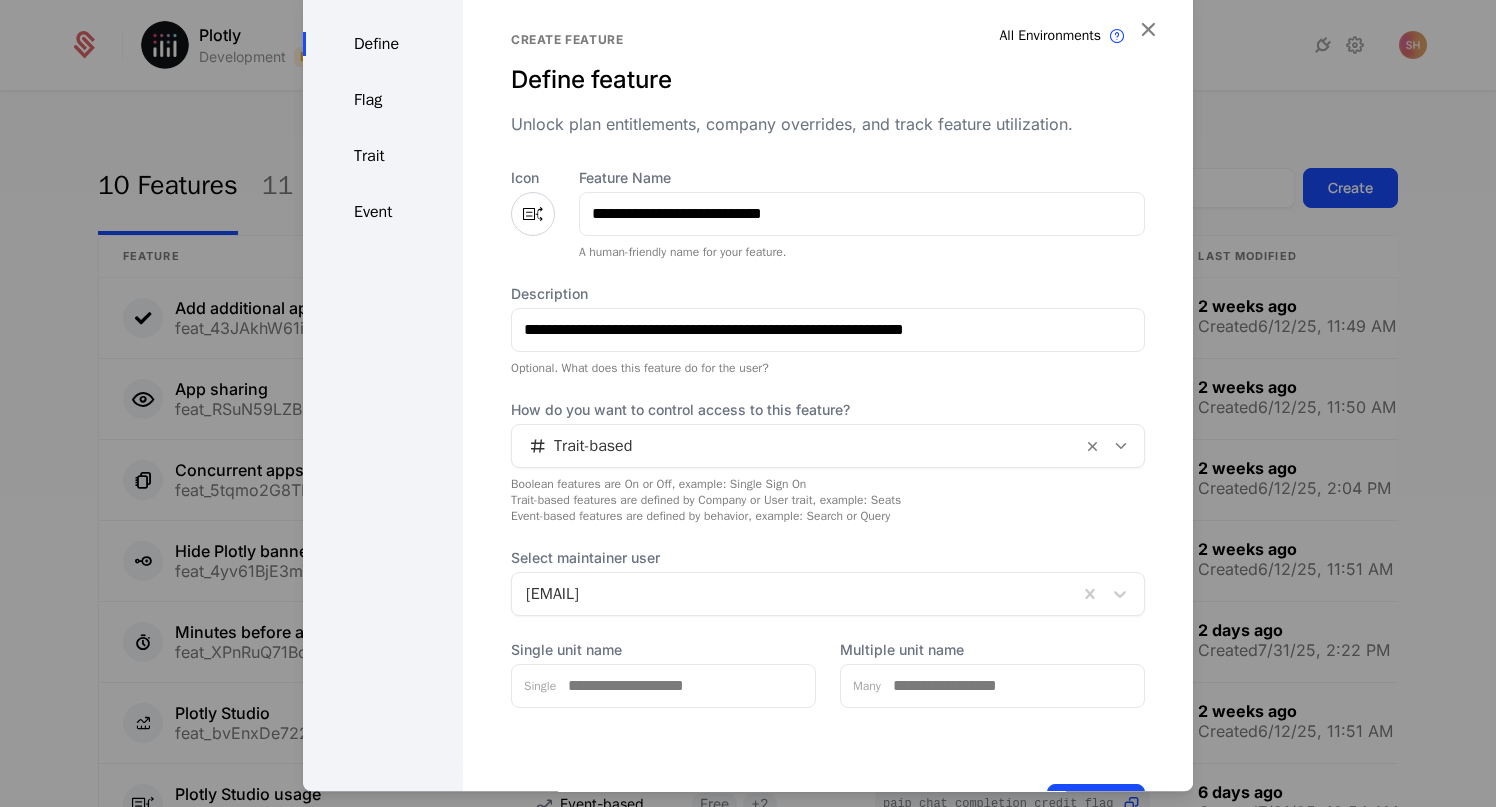 click at bounding box center (533, 214) 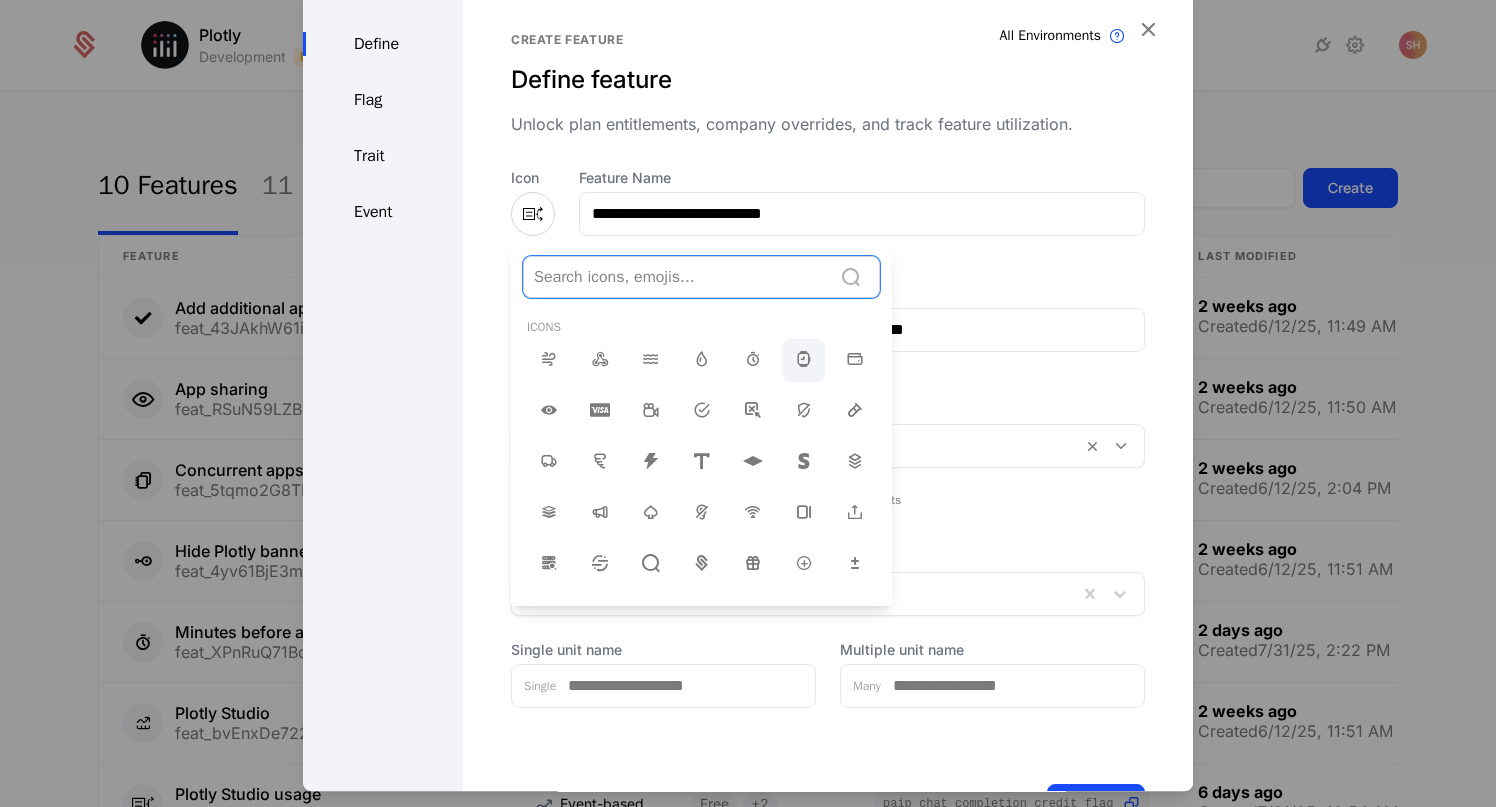 click at bounding box center (804, 359) 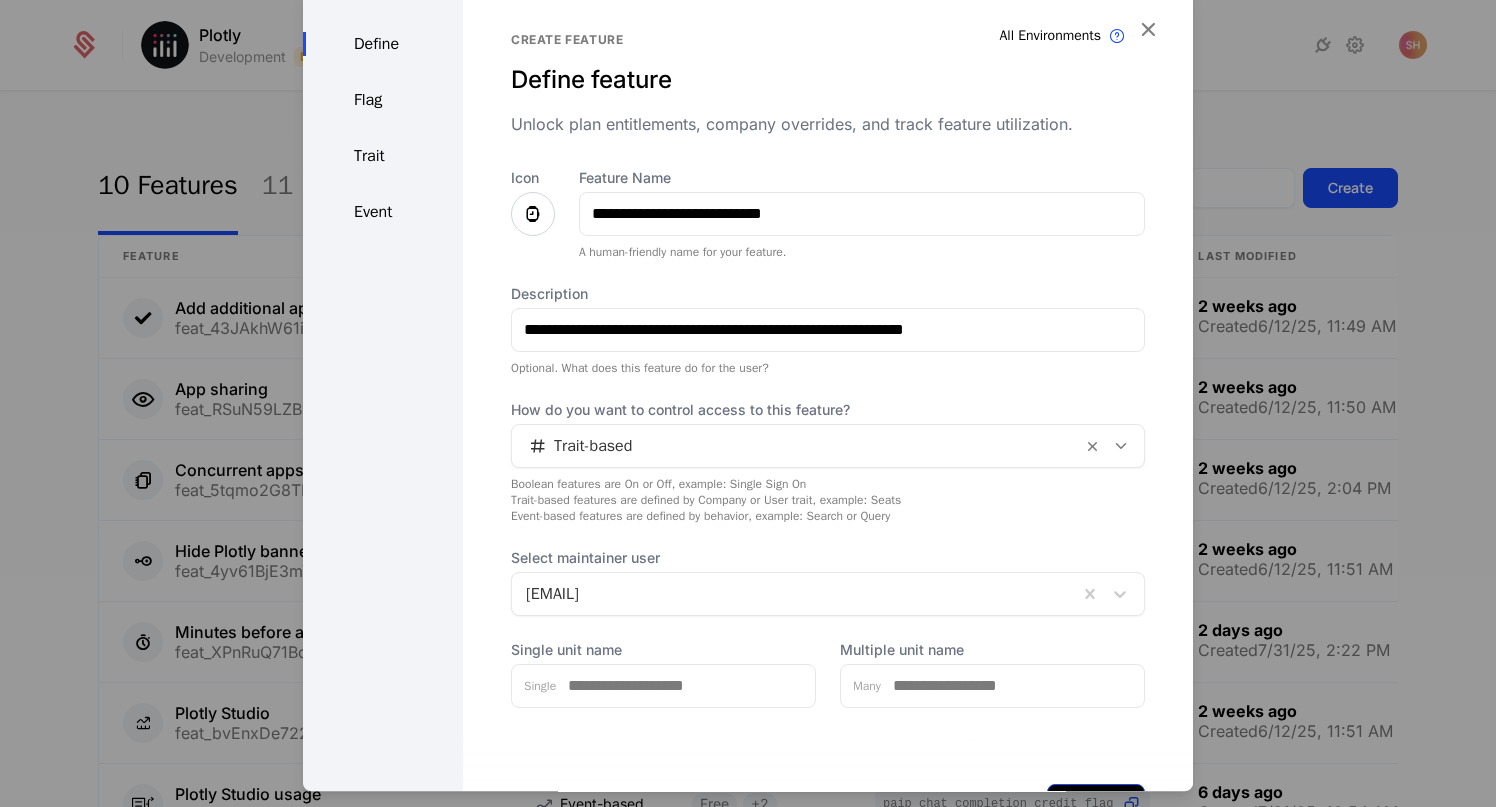 click on "Continue" at bounding box center (1096, 802) 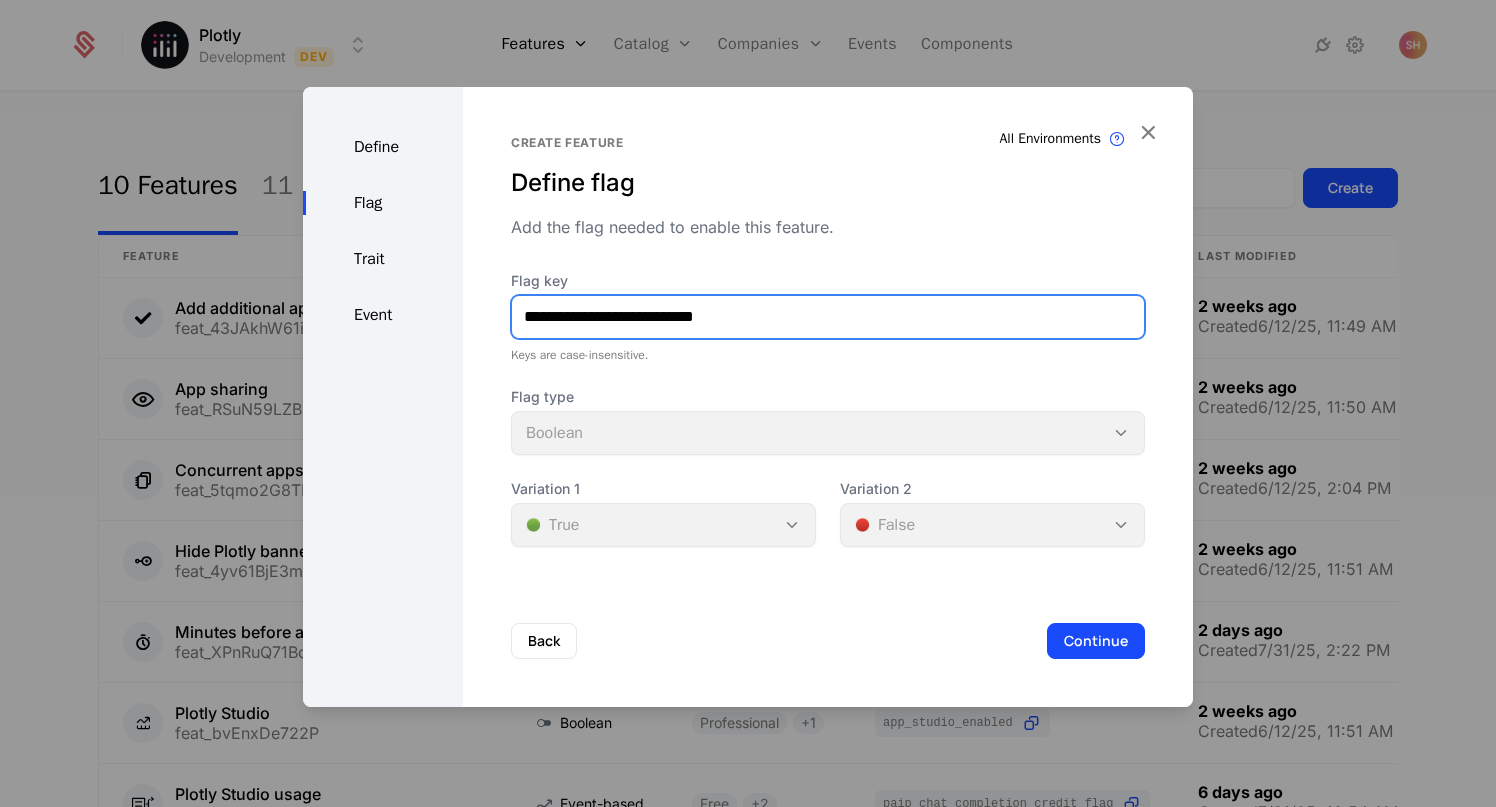 click on "**********" at bounding box center [828, 317] 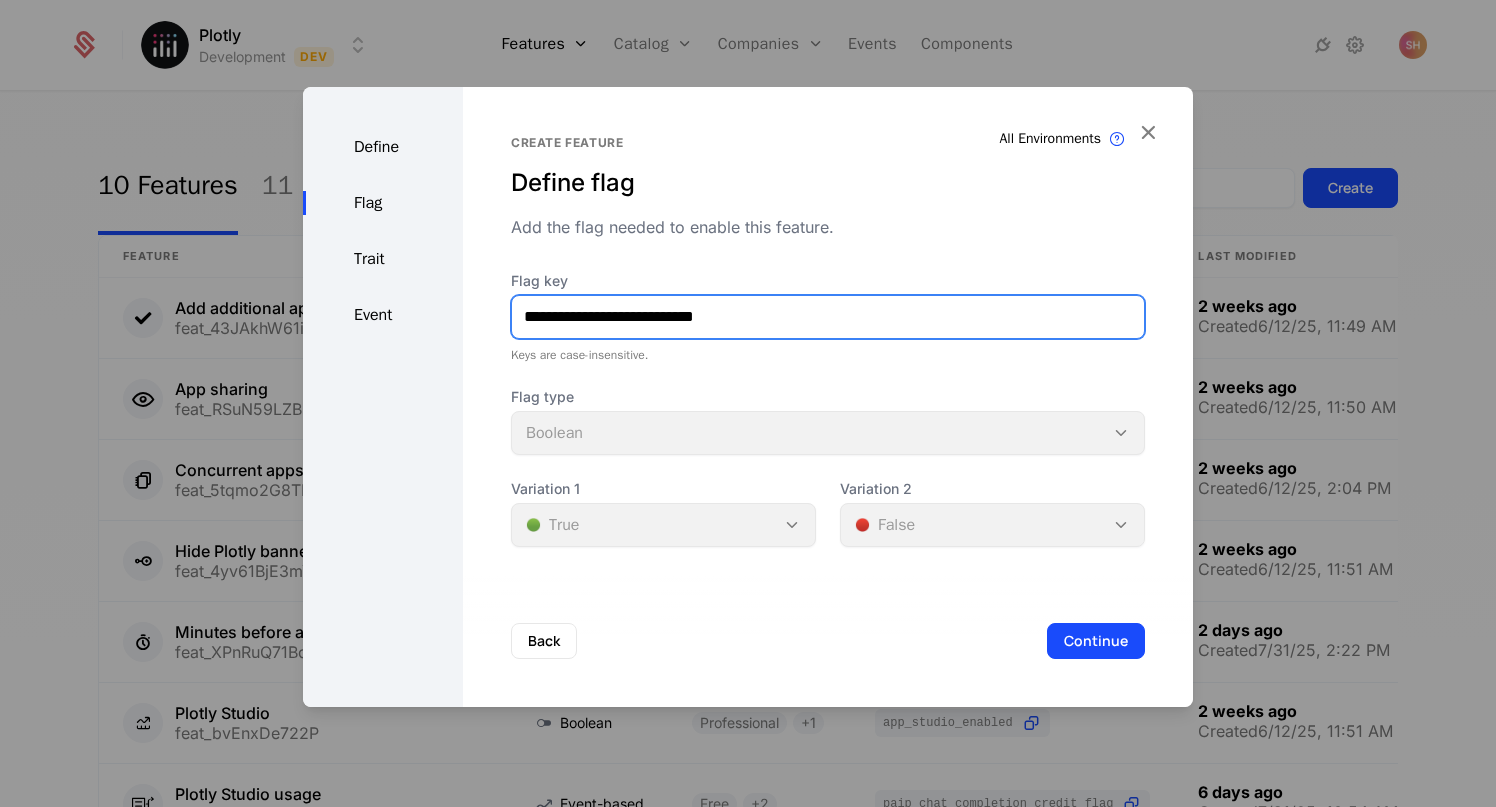 drag, startPoint x: 791, startPoint y: 316, endPoint x: 473, endPoint y: 298, distance: 318.50903 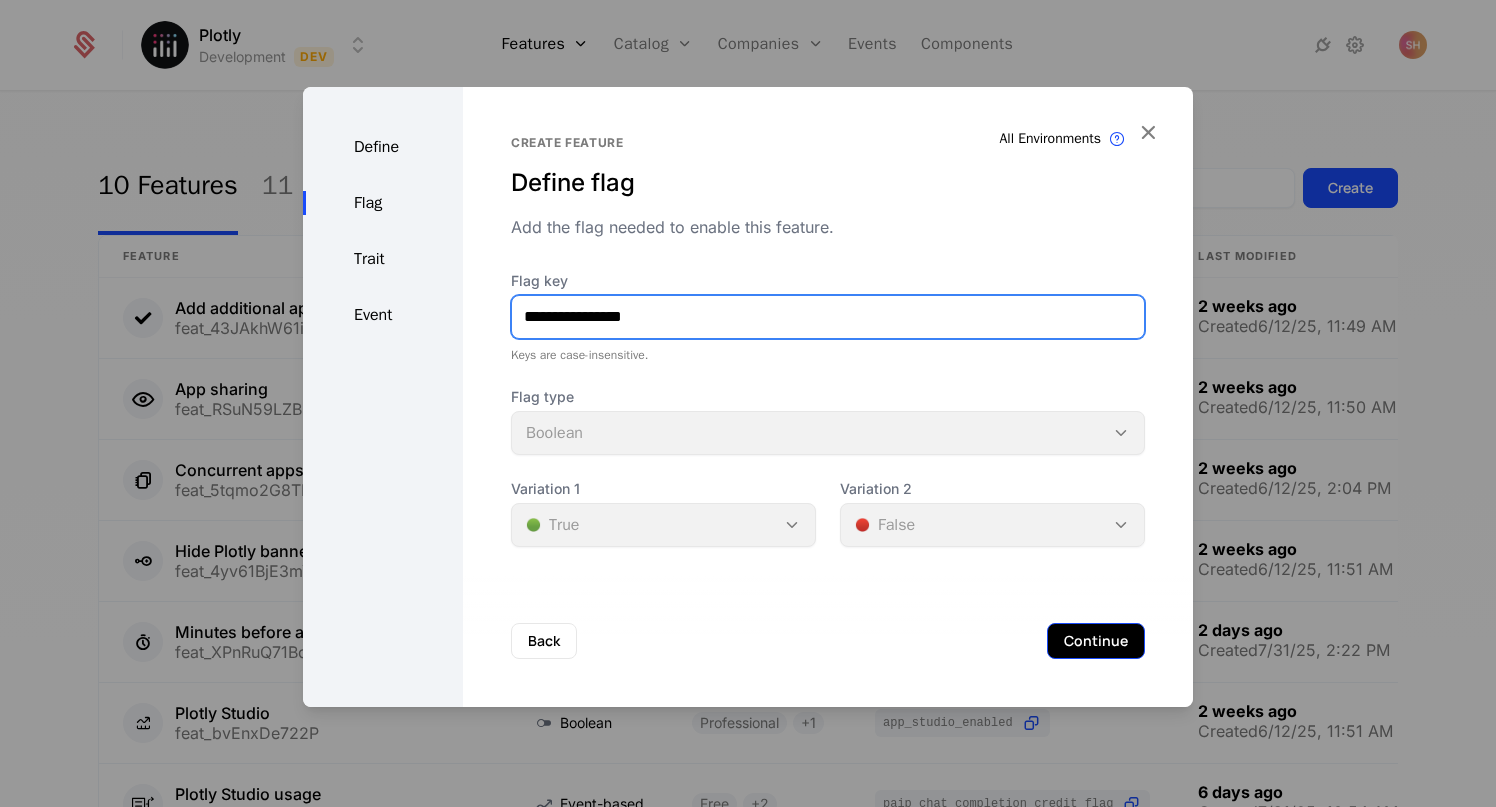 type on "**********" 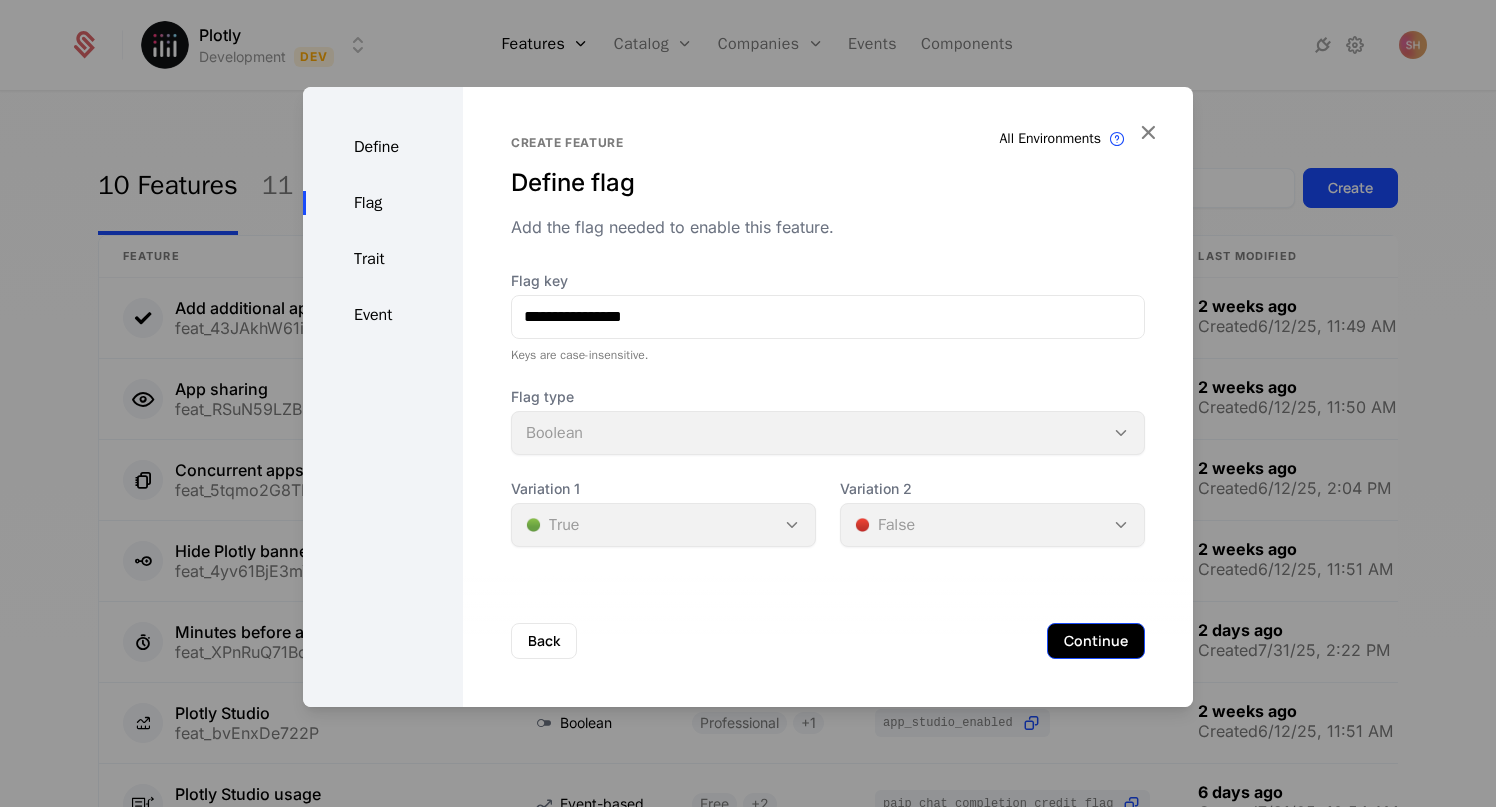 click on "Continue" at bounding box center [1096, 641] 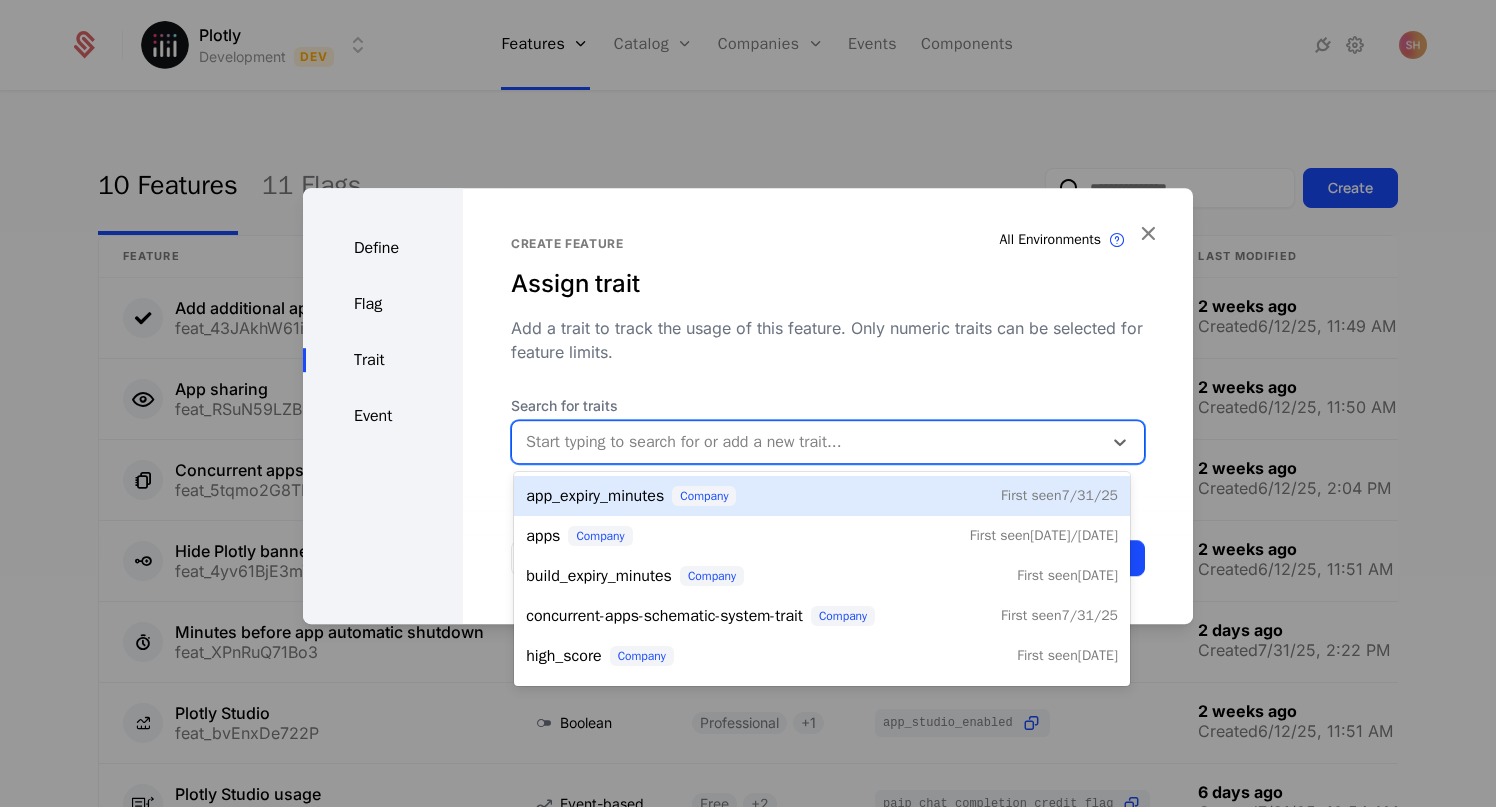 click on "Start typing to search for or add a new trait..." at bounding box center [809, 442] 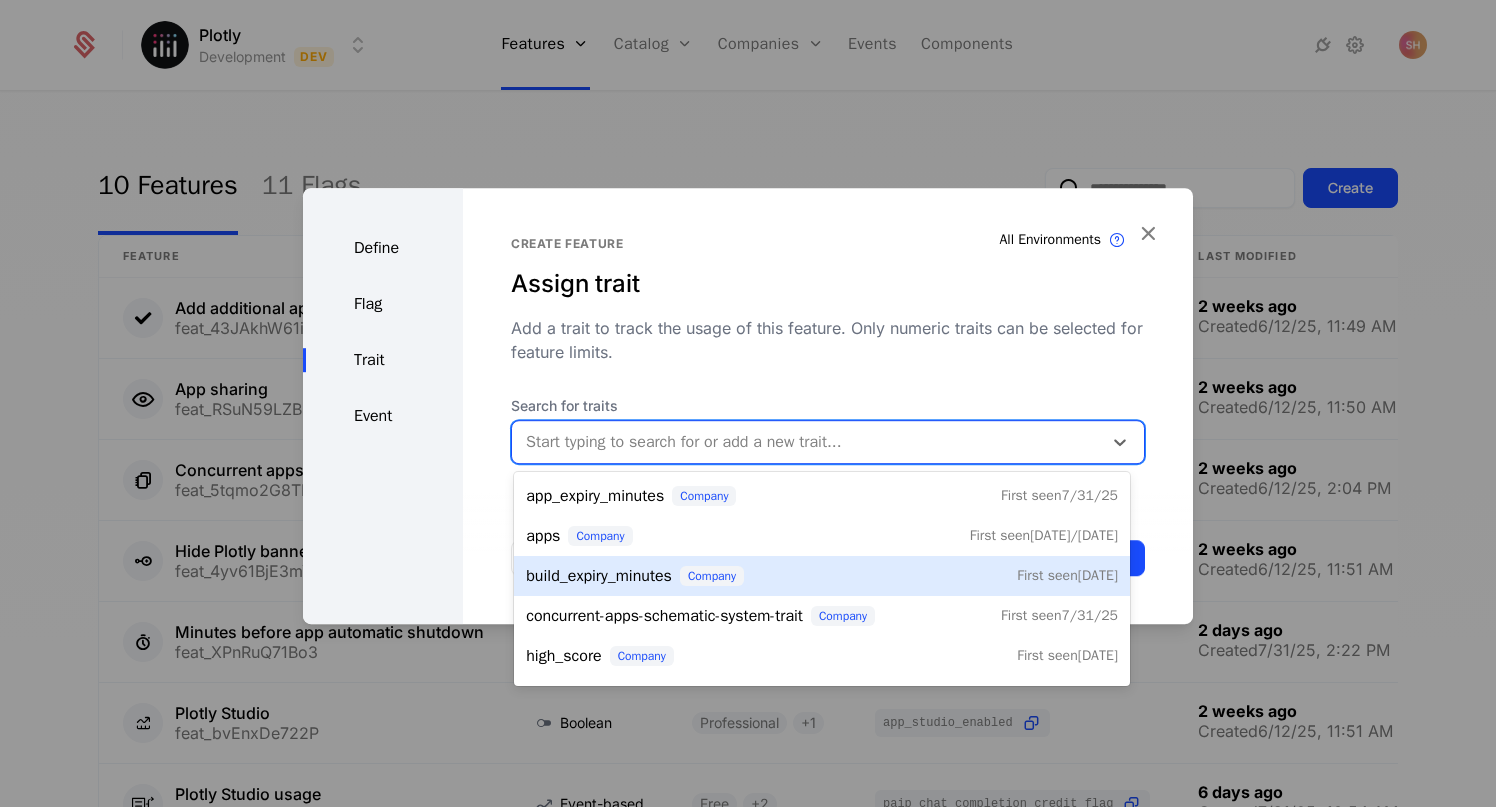 click on "First seen  [DATE]" at bounding box center [822, 576] 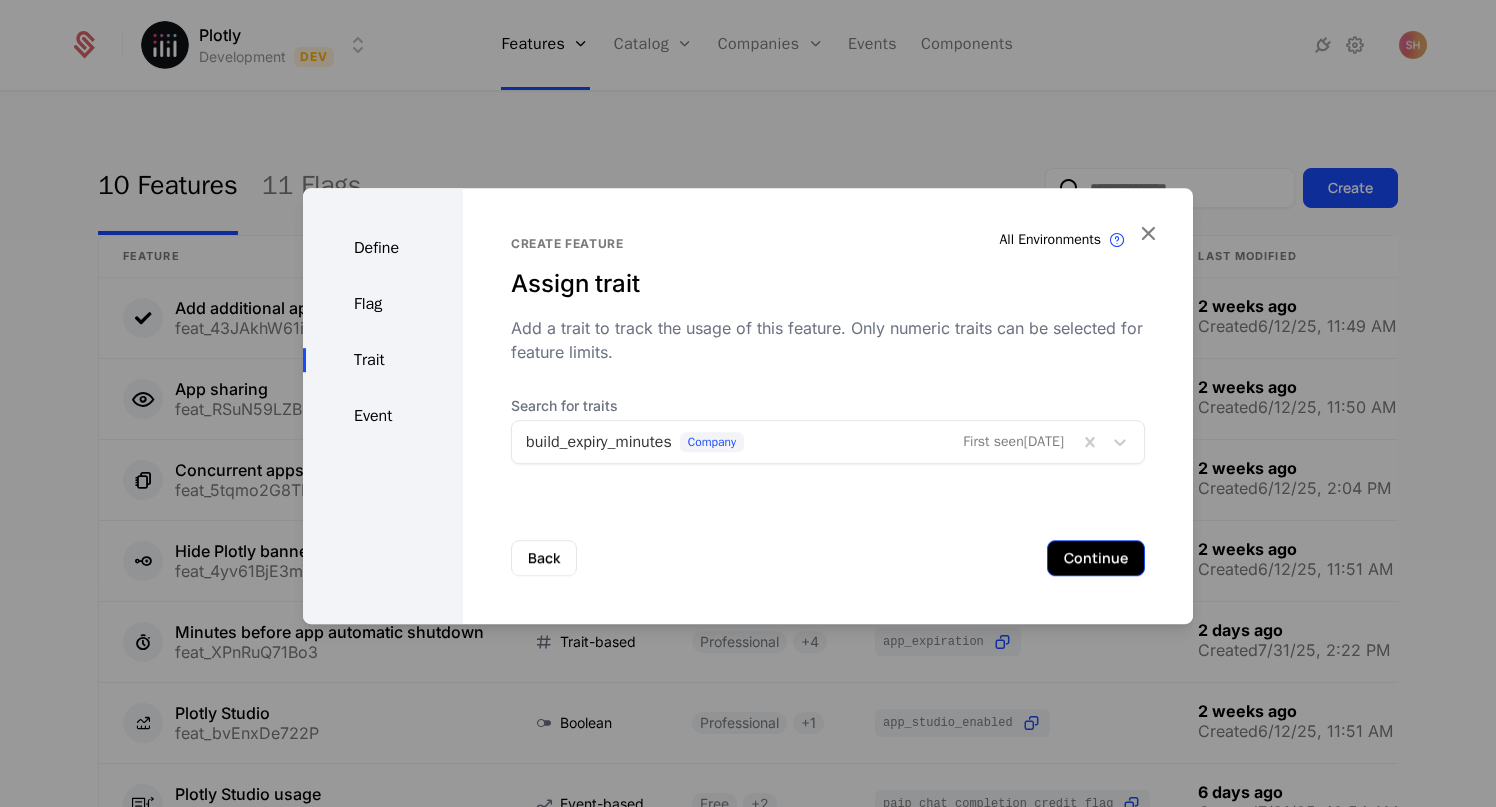 click on "Continue" at bounding box center (1096, 558) 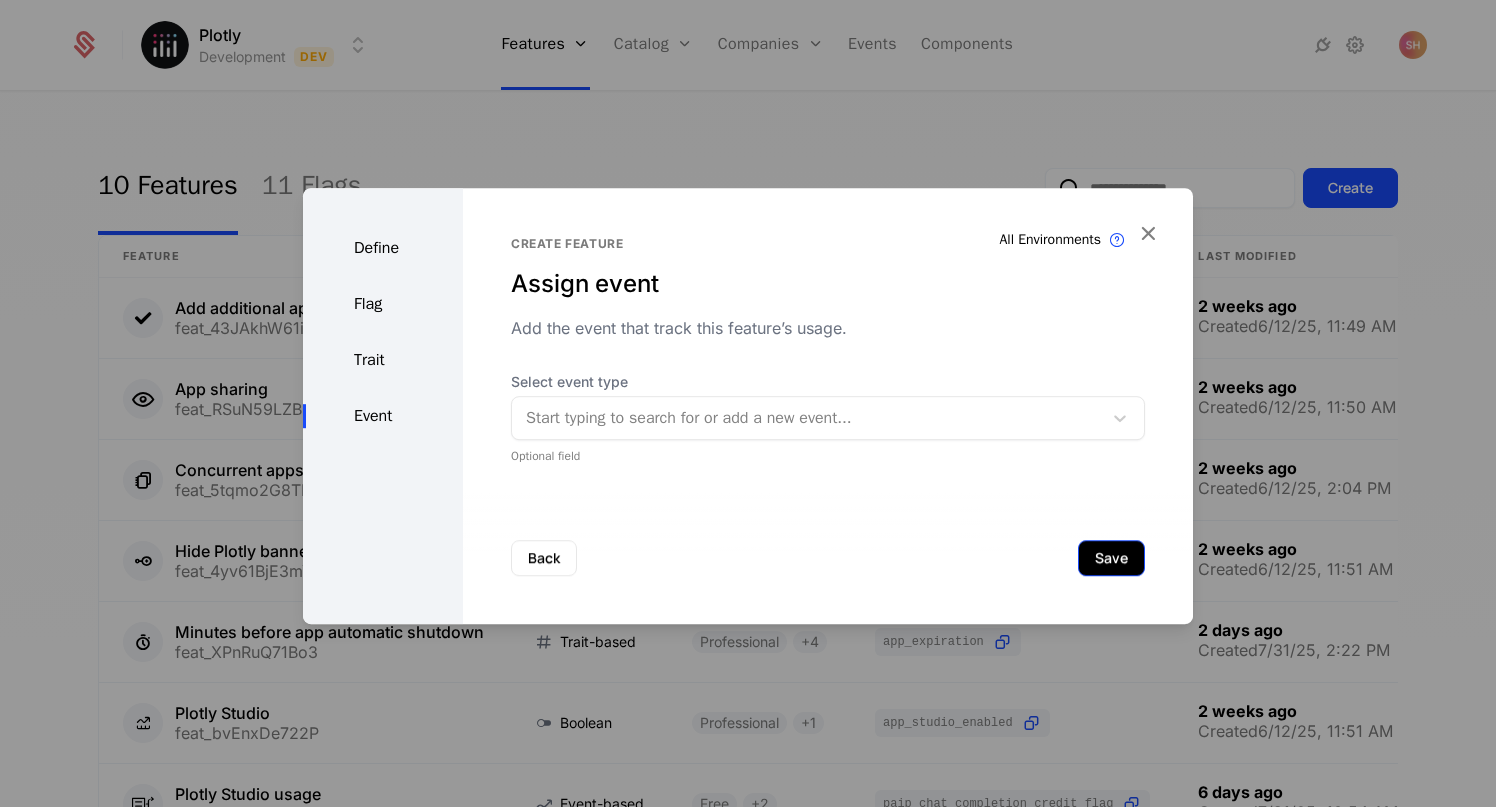 click on "Save" at bounding box center [1111, 558] 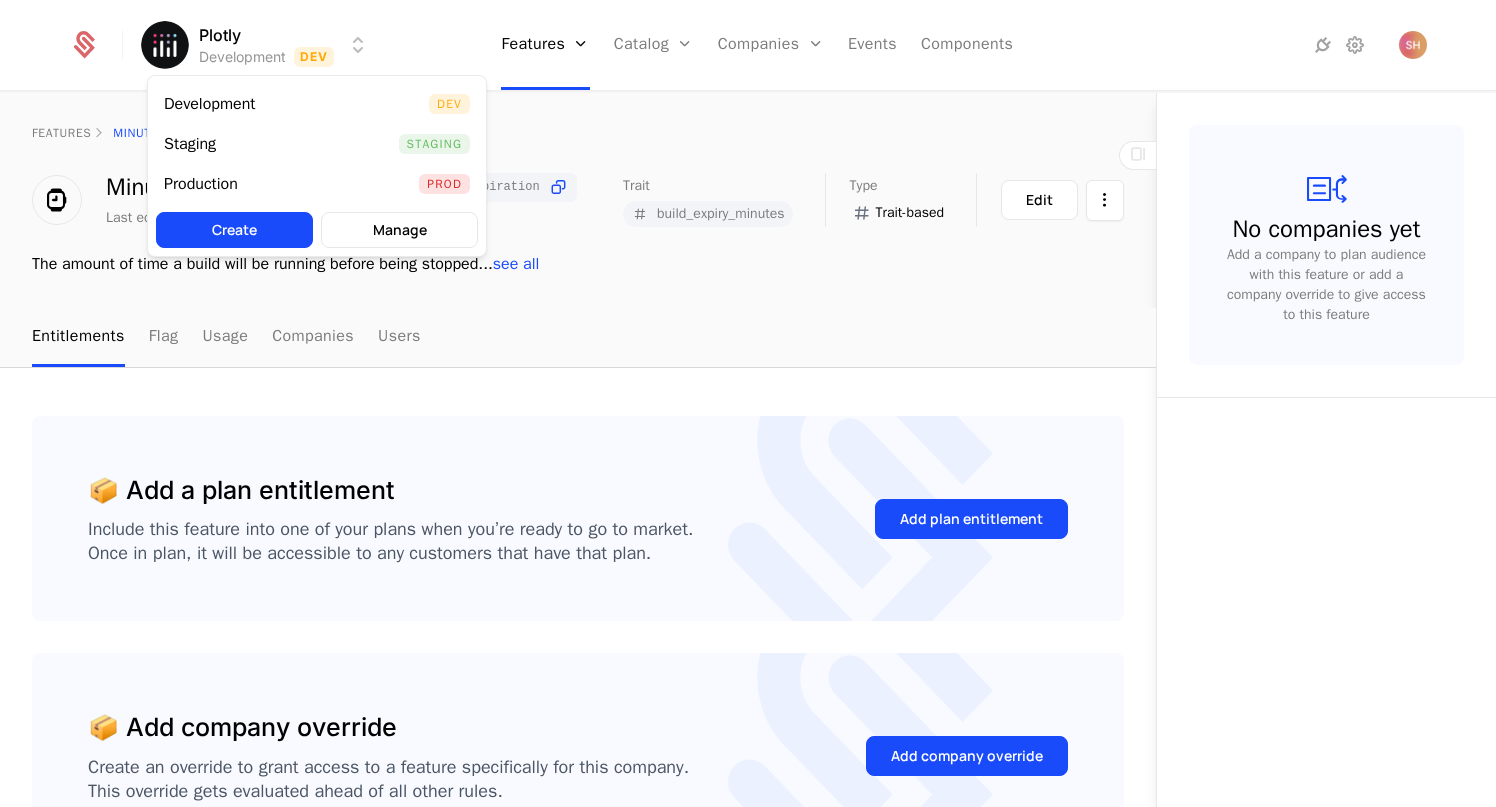 click on "Plotly Development Dev Features Features Flags Catalog Plans Add Ons Configuration Companies Companies Users Events Components features Minutes before build timeout Minutes before build timeout build_expiration Last edited now Trait build_expiry_minutes Type Trait-based Maintainer [FIRST] [LAST] Edit The amount of time a build will be running before being stopped ... see all Entitlements Flag Usage Companies Users 📦 Add a plan entitlement Include this feature into one of your plans when you’re ready to go to market. Once in plan, it will be accessible to any customers that have that plan. Add plan entitlement 📦 Add company override Create an override to grant access to a feature specifically for this company.  This override gets evaluated ahead of all other rules. Add company override No companies yet Add a company to plan audience with this feature or add a company override to give access to this feature
Best Viewed on Desktop You're currently viewing this on a  mobile device .   Dev" at bounding box center [748, 403] 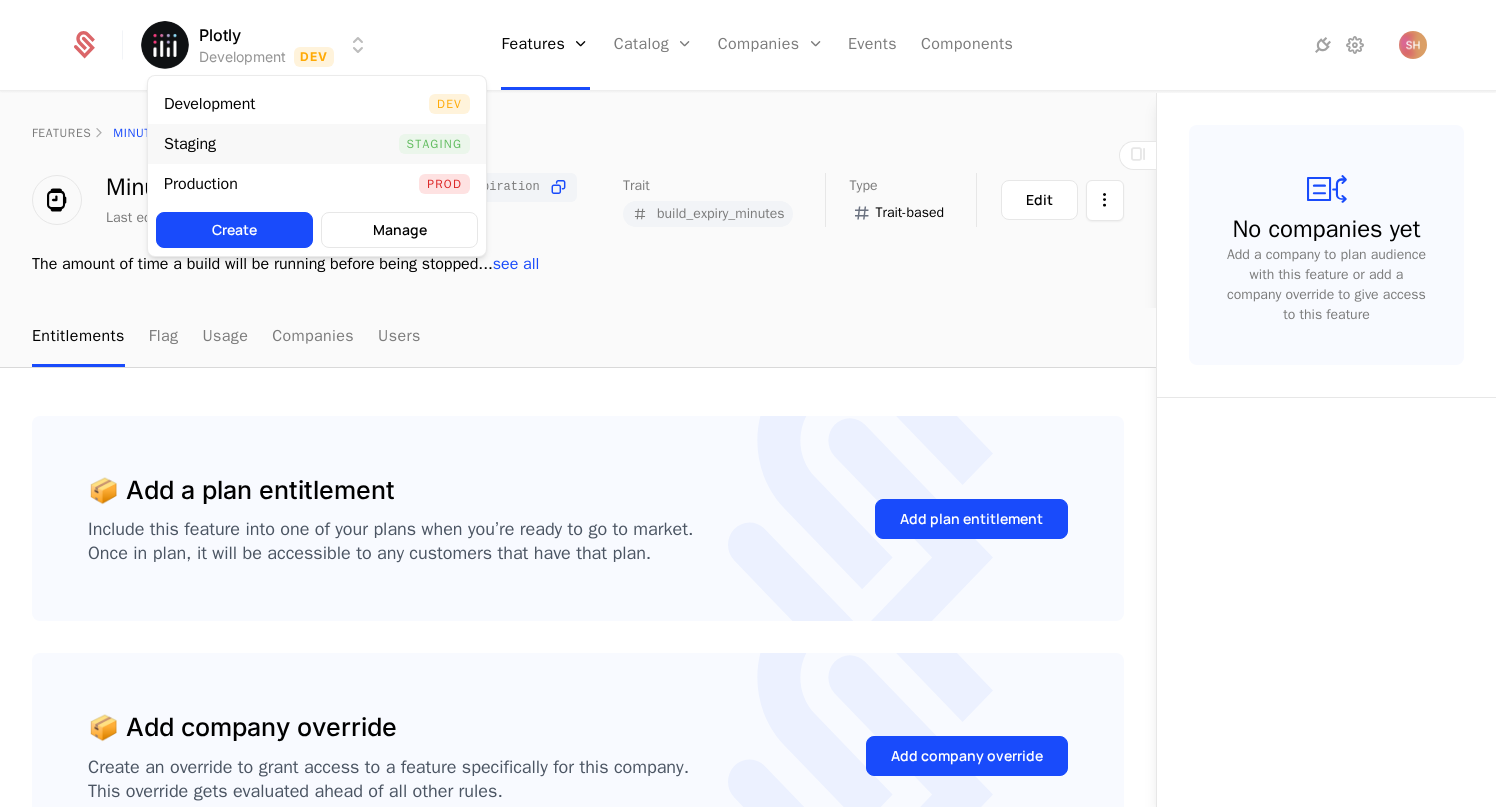 click on "Staging Staging" at bounding box center [317, 144] 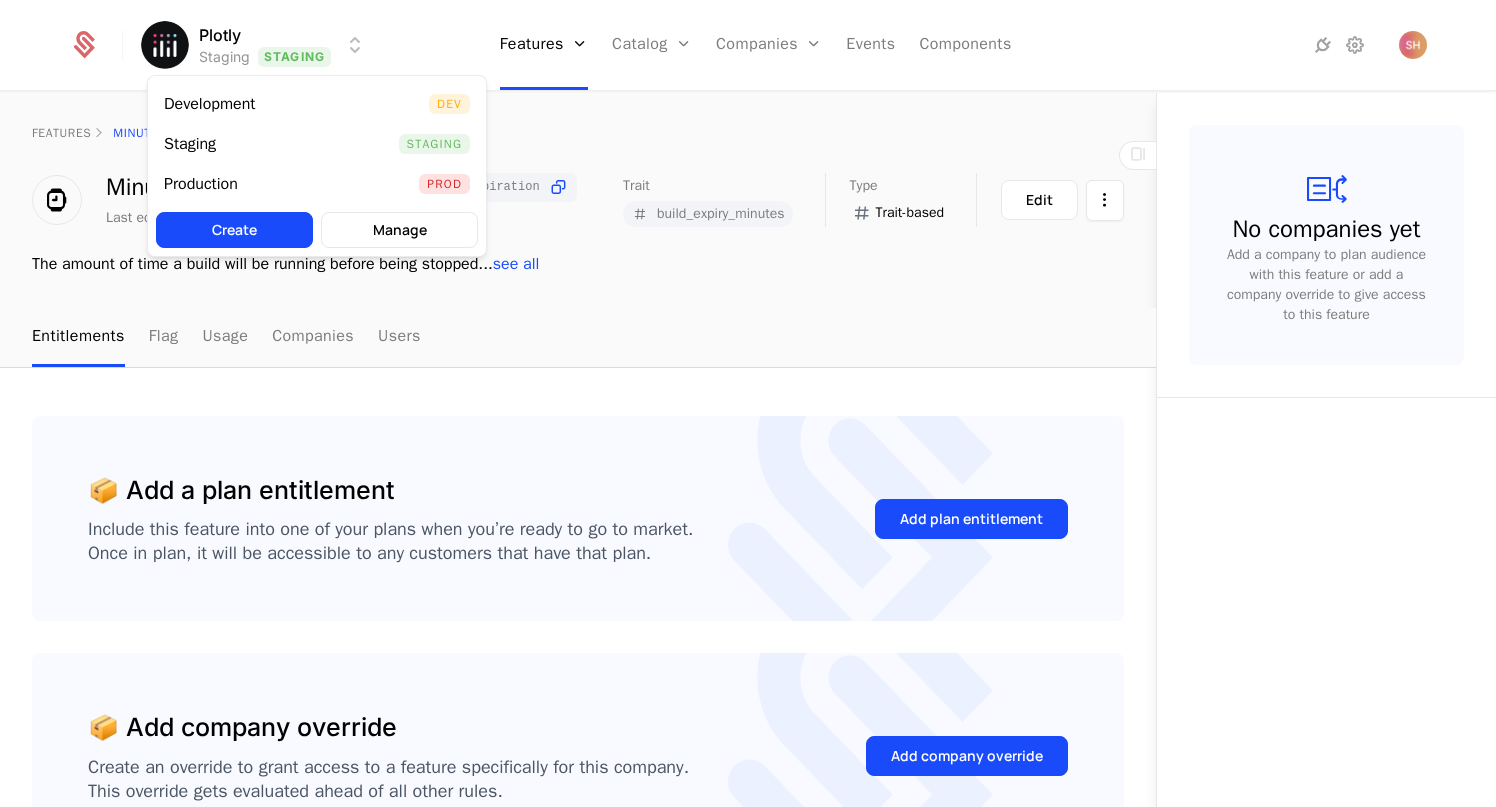 click on "Plotly Staging Staging Features Features Flags Catalog Plans Add Ons Configuration Companies Companies Users Events Components features Minutes before build timeout Minutes before build timeout build_expiration Last edited 4 seconds ago Trait build_expiry_minutes Type Trait-based Maintainer [FIRST] [LAST] Edit The amount of time a build will be running before being stopped ... see all Entitlements Flag Usage Companies Users 📦 Add a plan entitlement Include this feature into one of your plans when you’re ready to go to market. Once in plan, it will be accessible to any customers that have that plan. Add plan entitlement 📦 Add company override Create an override to grant access to a feature specifically for this company.  This override gets evaluated ahead of all other rules. Add company override No companies yet Add a company to plan audience with this feature or add a company override to give access to this feature
Best Viewed on Desktop You're currently viewing this on a  mobile device .   Got it" at bounding box center (748, 403) 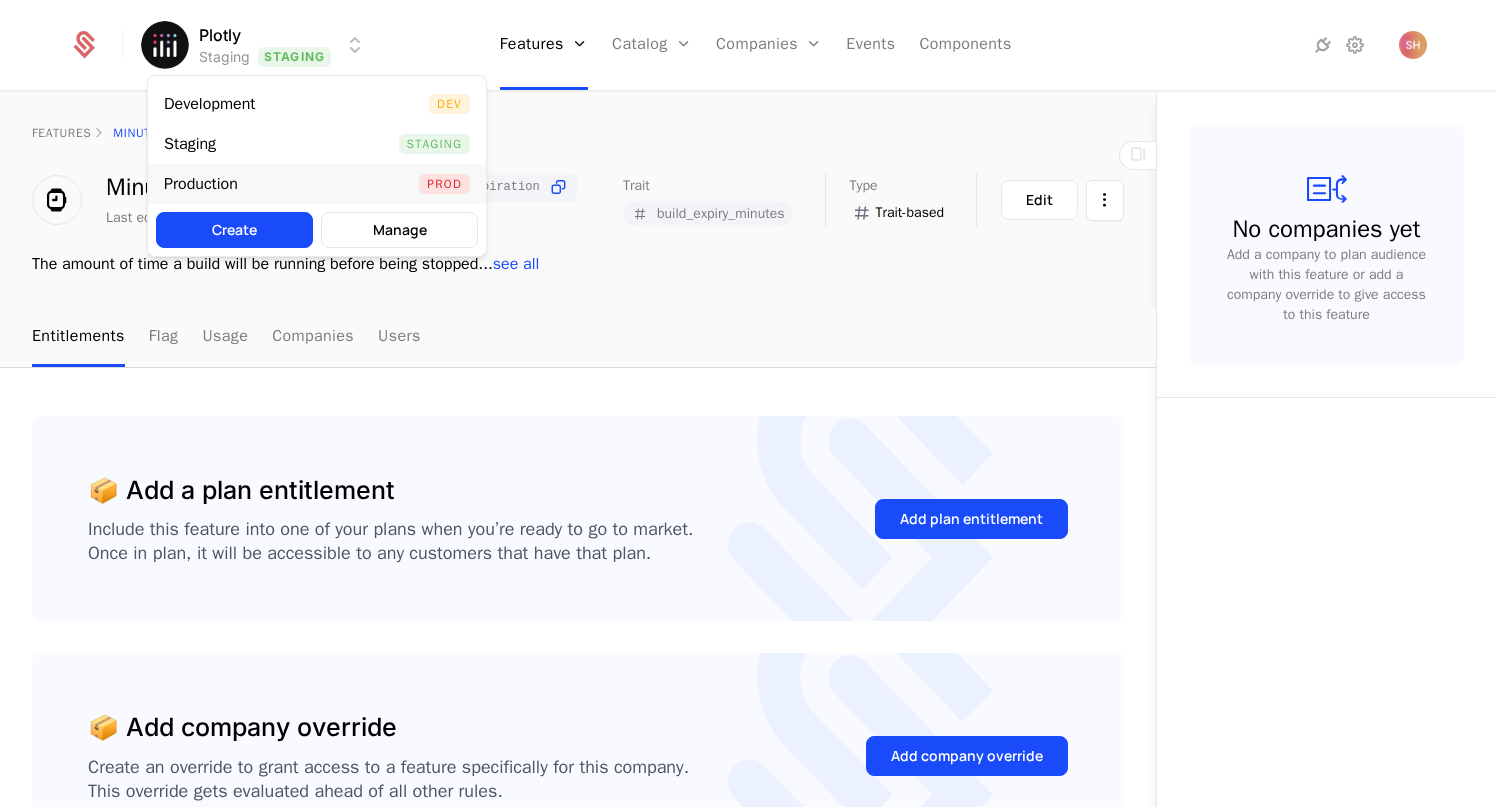 click on "Production Prod" at bounding box center (317, 184) 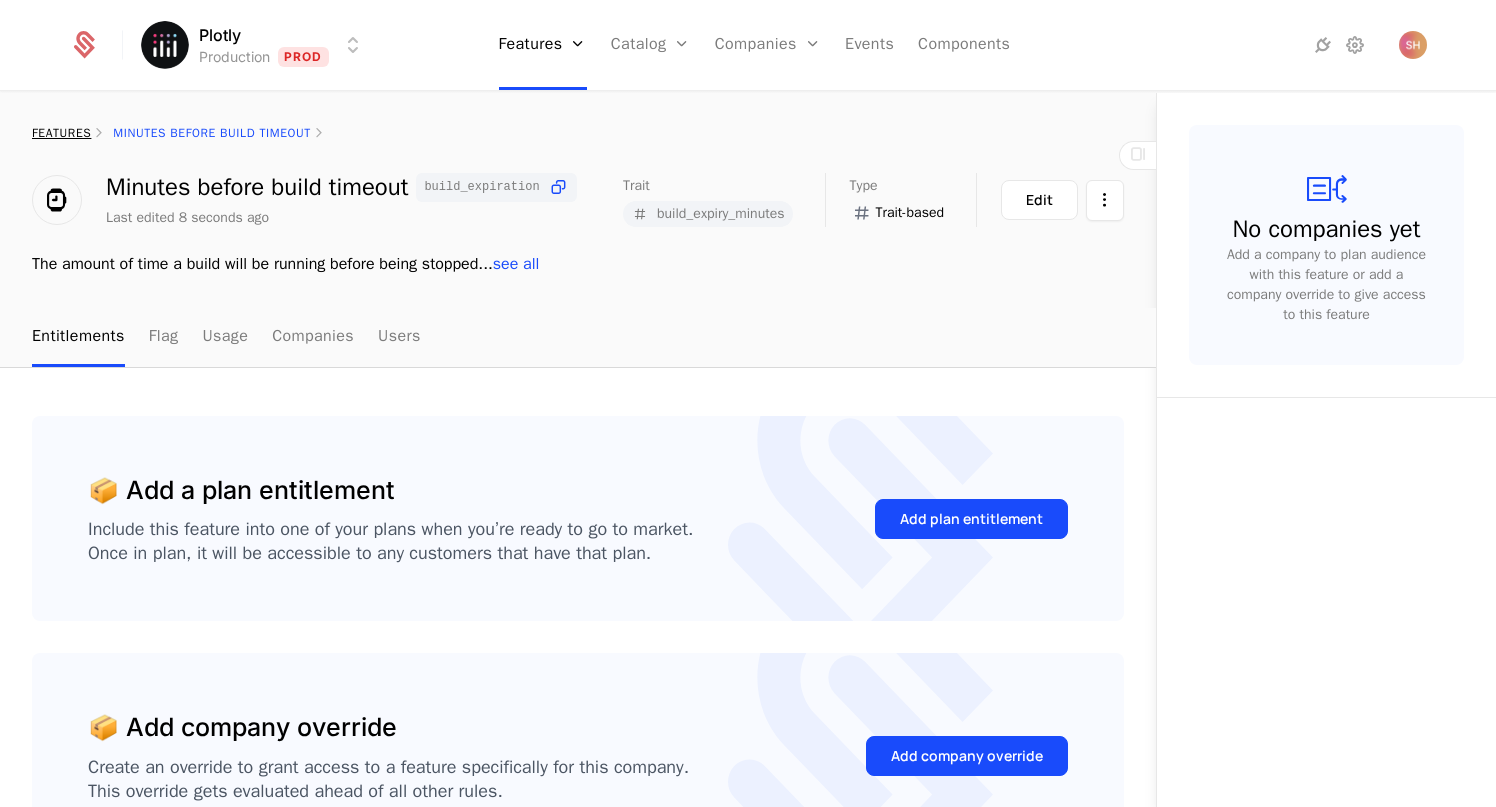 click on "features" at bounding box center (61, 133) 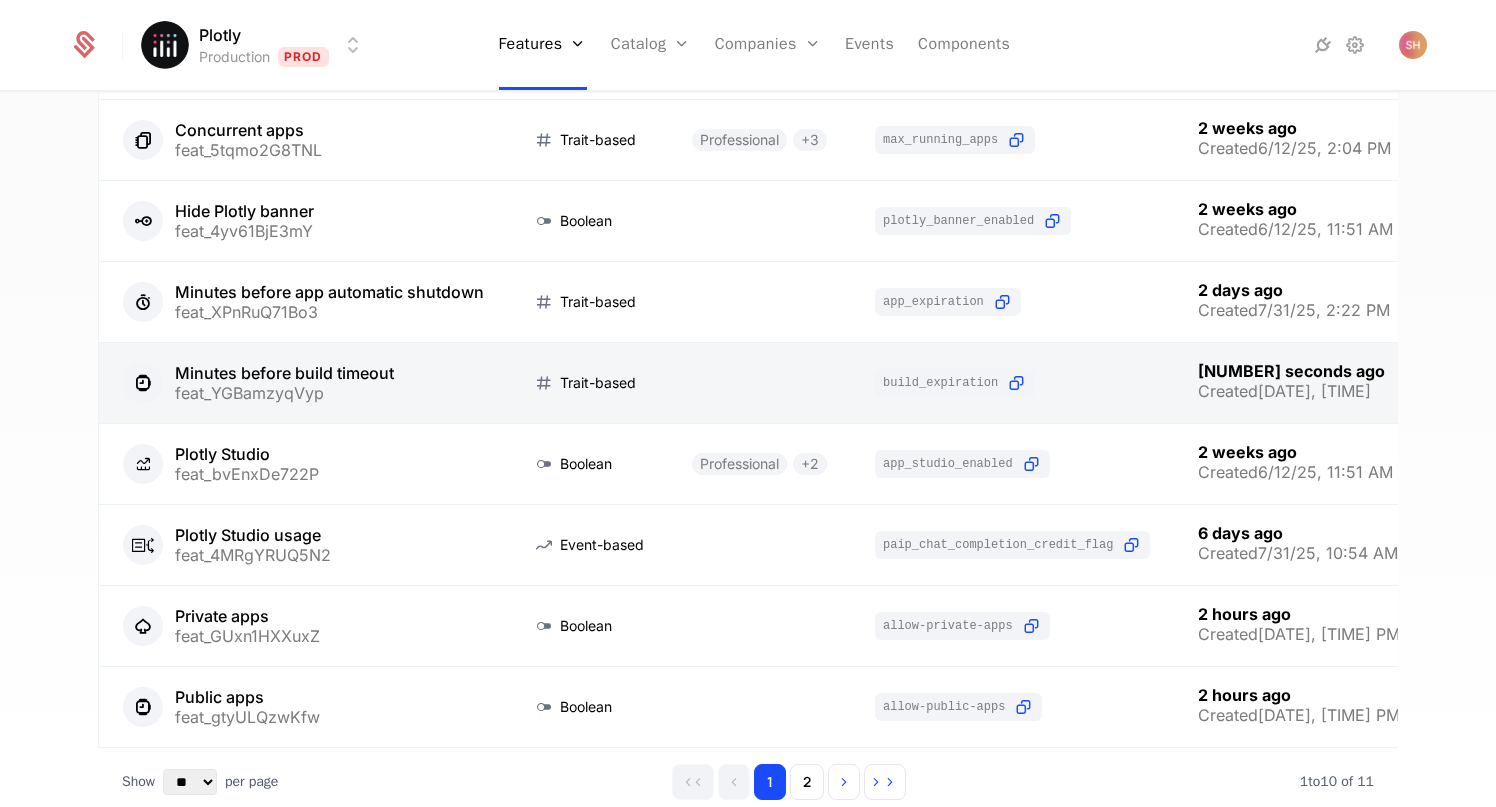 scroll, scrollTop: 383, scrollLeft: 0, axis: vertical 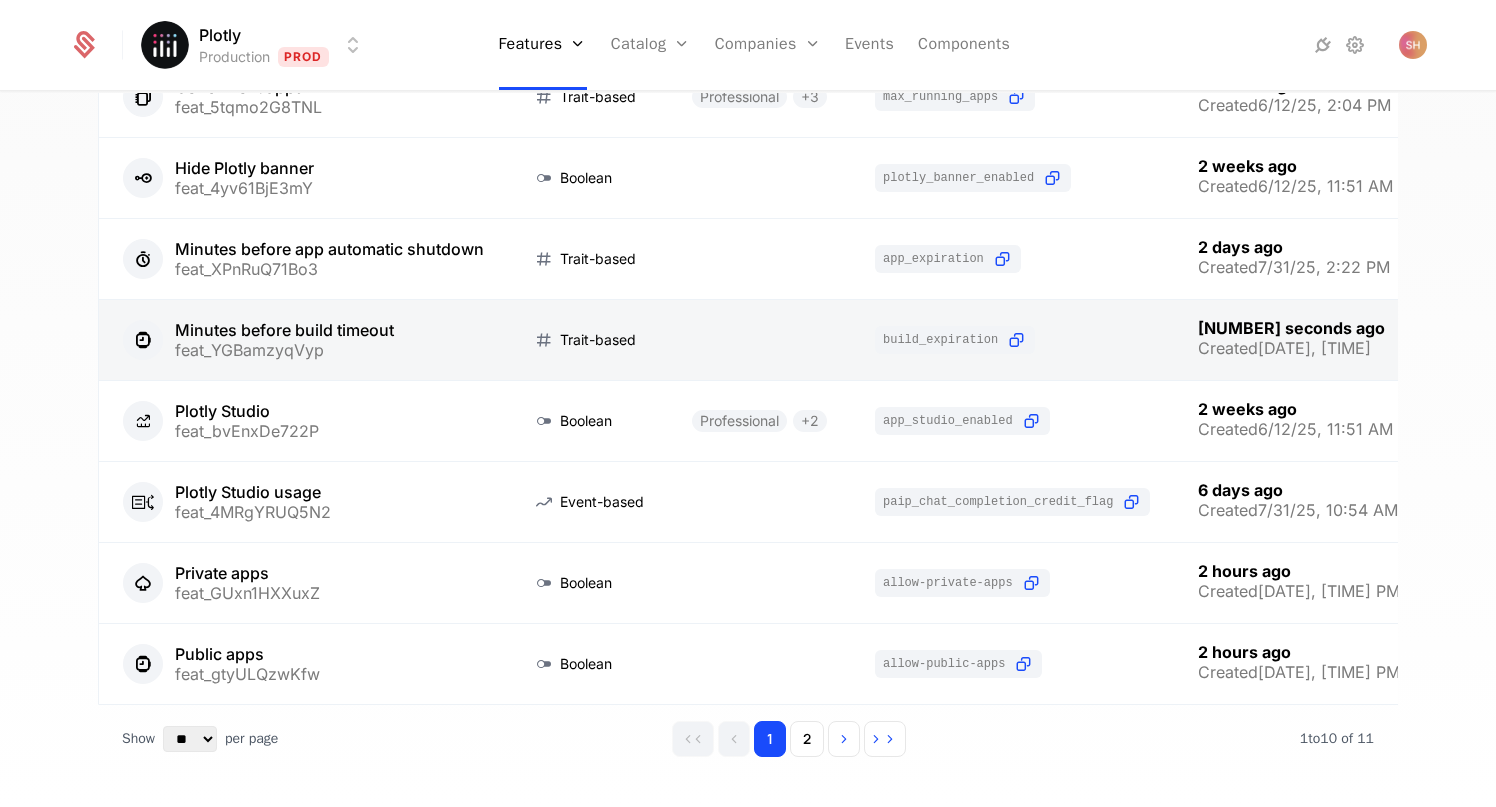 click at bounding box center [303, 340] 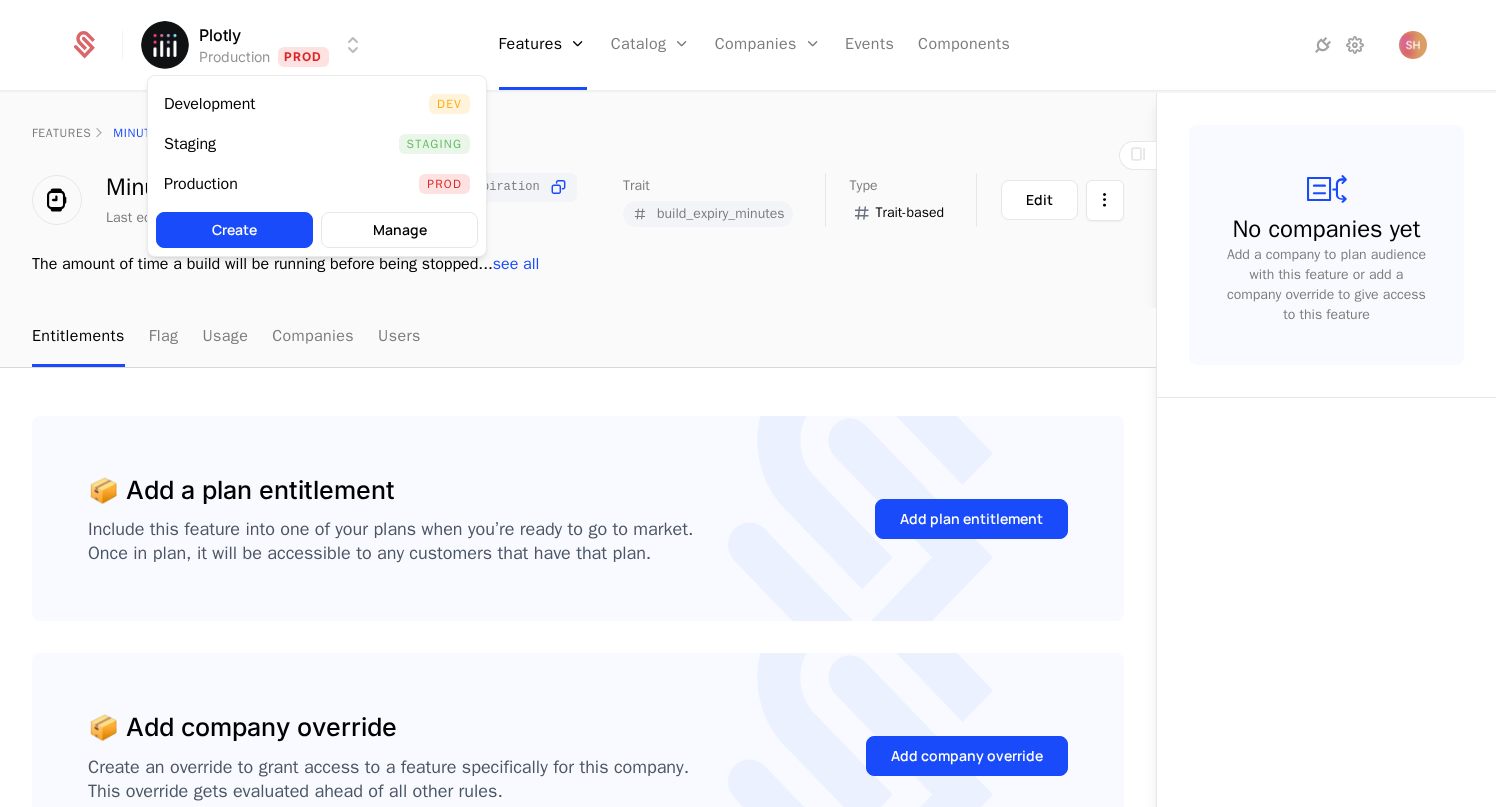 click on "Plotly Production Prod Features Features Flags Catalog Plans Add Ons Configuration Companies Companies Users Events Components features Minutes before build timeout Minutes before build timeout build_expiration Last edited 13 seconds ago Trait build_expiry_minutes Type Trait-based Maintainer [FIRST] [LAST] Edit The amount of time a build will be running before being stopped ... see all Entitlements Flag Usage Companies Users 📦 Add a plan entitlement Include this feature into one of your plans when you’re ready to go to market. Once in plan, it will be accessible to any customers that have that plan. Add plan entitlement 📦 Add company override Create an override to grant access to a feature specifically for this company.  This override gets evaluated ahead of all other rules. Add company override No companies yet Add a company to plan audience with this feature or add a company override to give access to this feature
Best Viewed on Desktop You're currently viewing this on a  mobile device .   Got it" at bounding box center (748, 403) 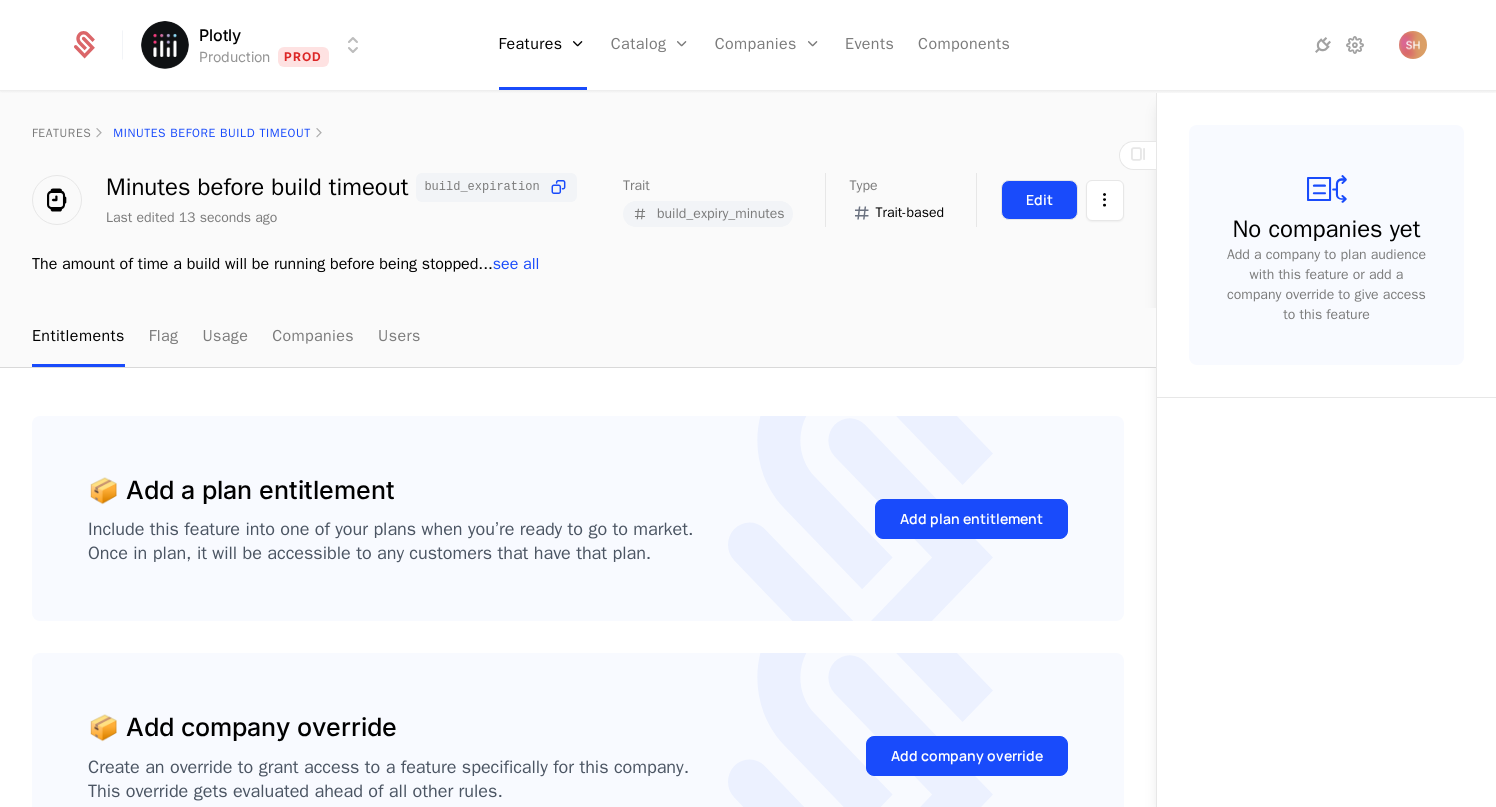 click on "Plotly Production Prod Features Features Flags Catalog Plans Add Ons Configuration Companies Companies Users Events Components features Minutes before build timeout Minutes before build timeout build_expiration Last edited 13 seconds ago Trait build_expiry_minutes Type Trait-based Maintainer [FIRST] [LAST] Edit The amount of time a build will be running before being stopped ... see all Entitlements Flag Usage Companies Users 📦 Add a plan entitlement Include this feature into one of your plans when you’re ready to go to market. Once in plan, it will be accessible to any customers that have that plan. Add plan entitlement 📦 Add company override Create an override to grant access to a feature specifically for this company.  This override gets evaluated ahead of all other rules. Add company override No companies yet Add a company to plan audience with this feature or add a company override to give access to this feature
Best Viewed on Desktop You're currently viewing this on a  mobile device .   Got it" at bounding box center [748, 403] 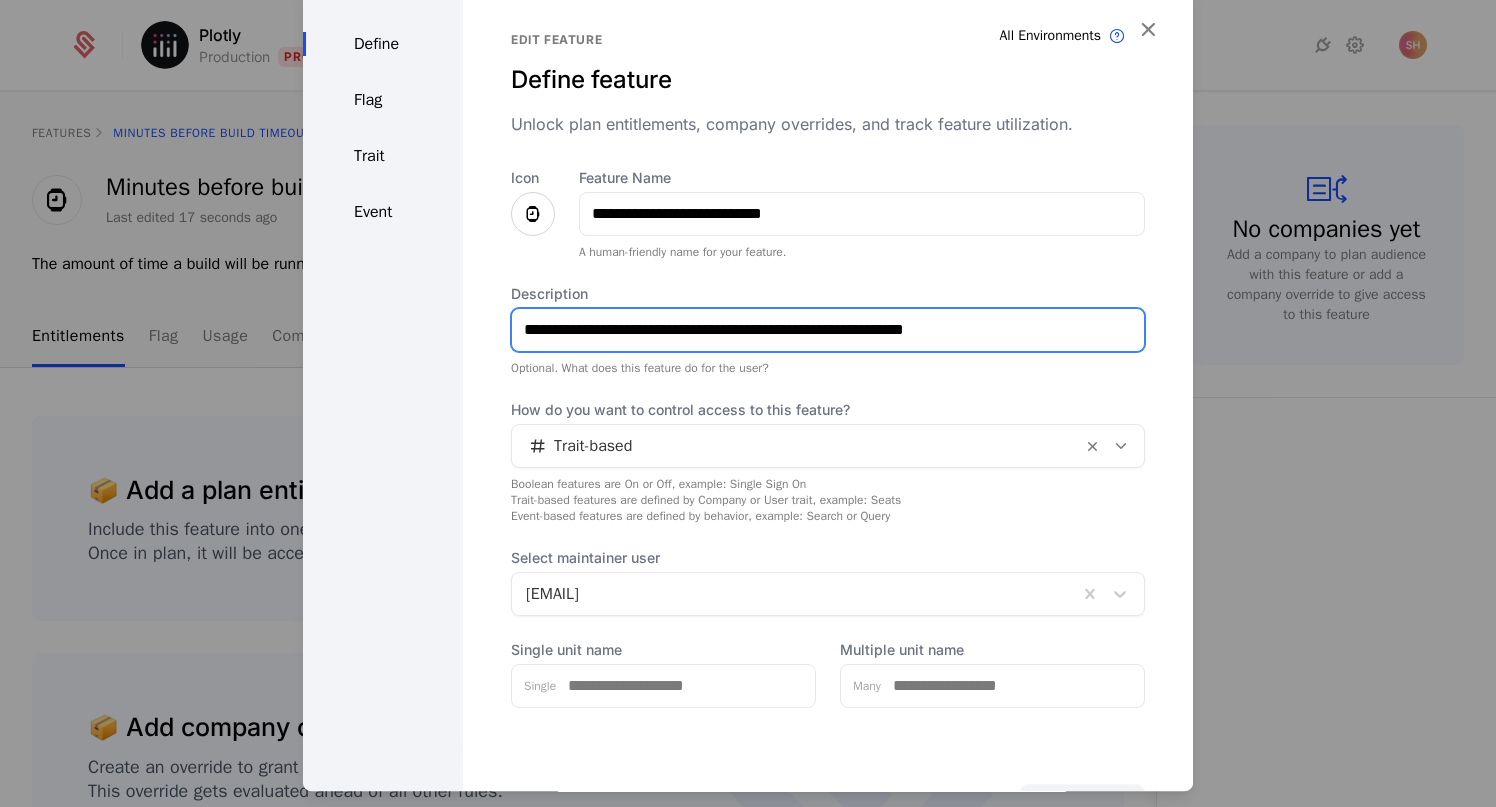click on "**********" at bounding box center (828, 330) 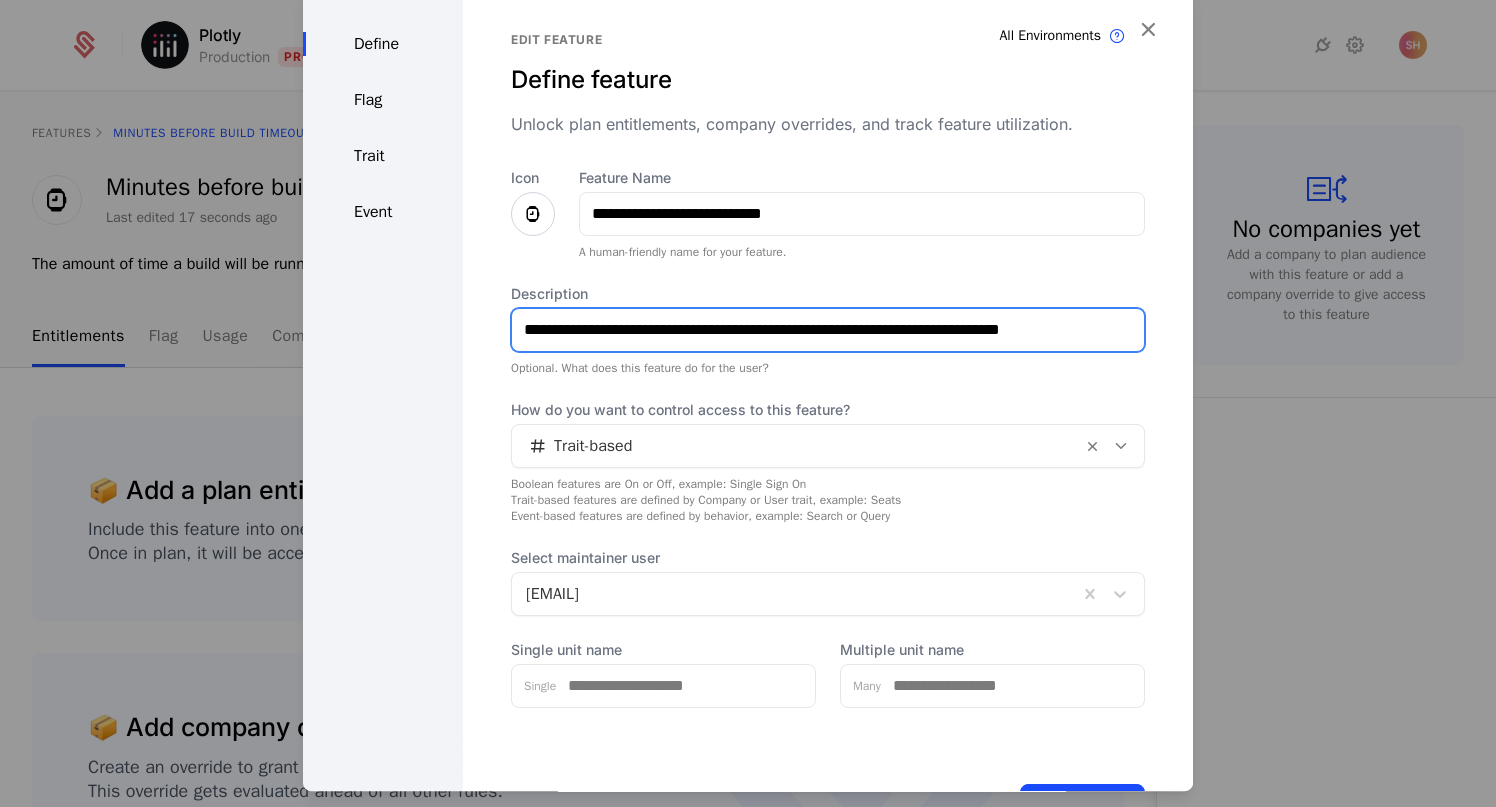scroll, scrollTop: 0, scrollLeft: 1, axis: horizontal 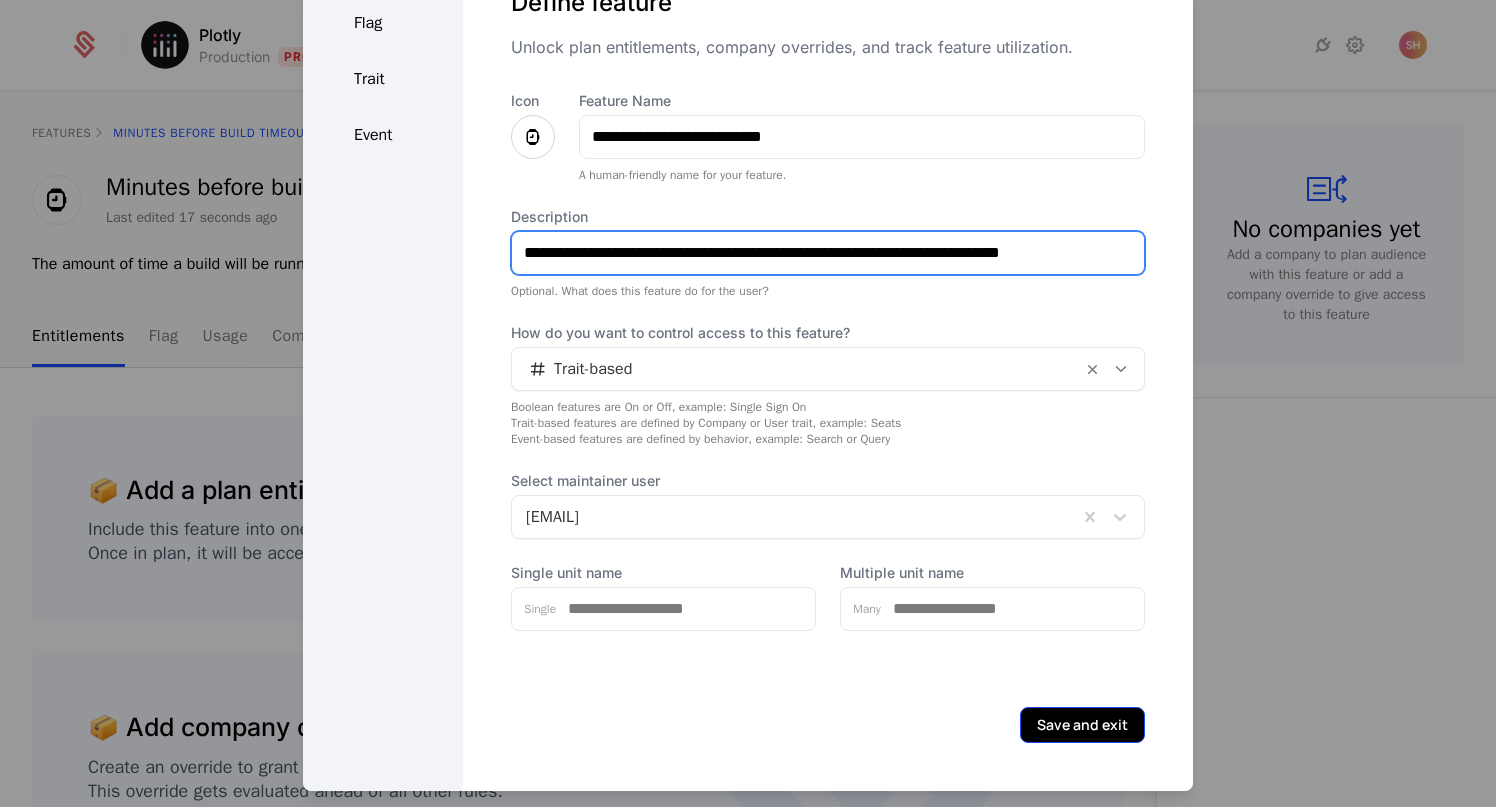 type on "**********" 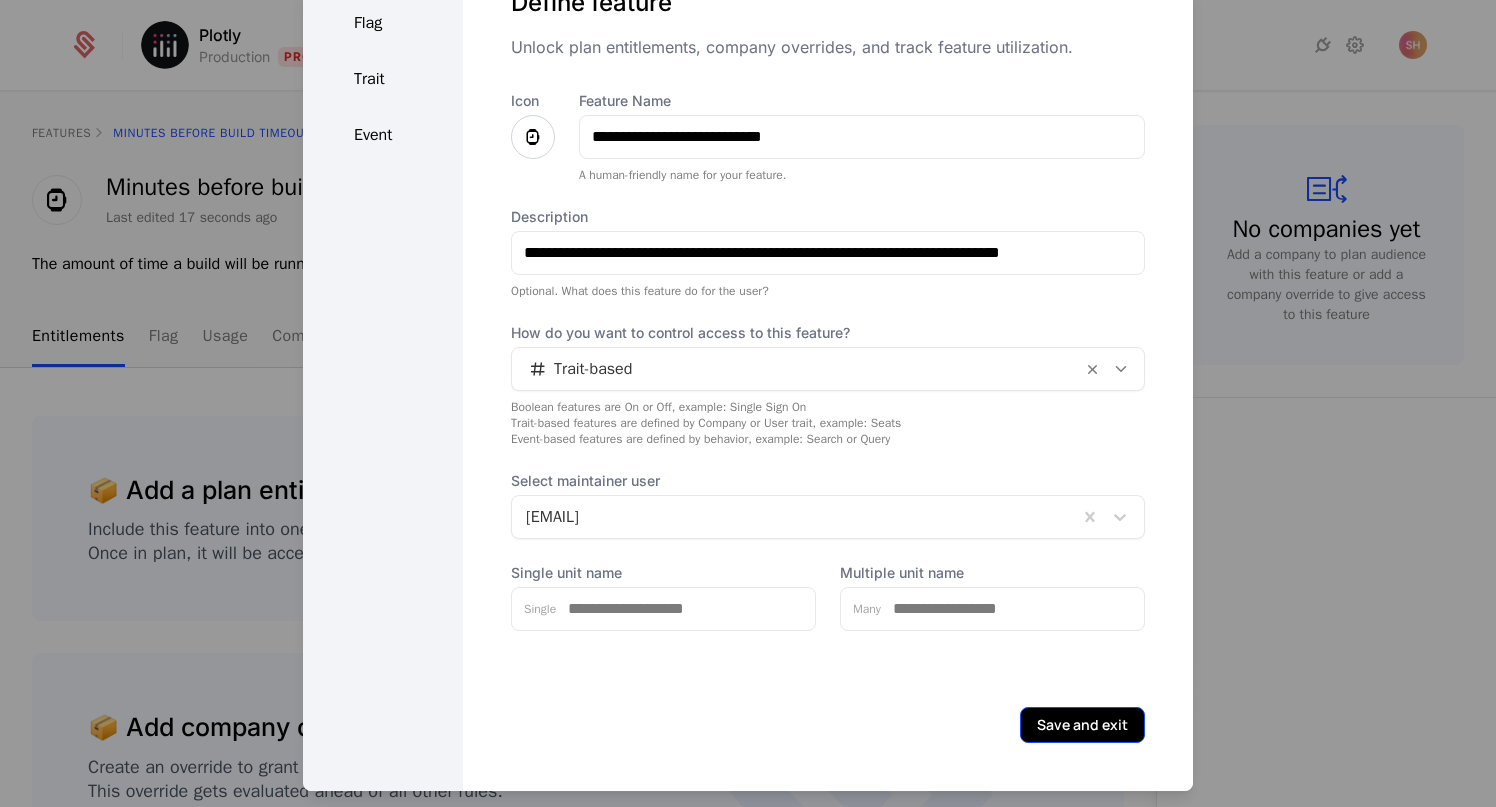 click on "Save and exit" at bounding box center [1082, 725] 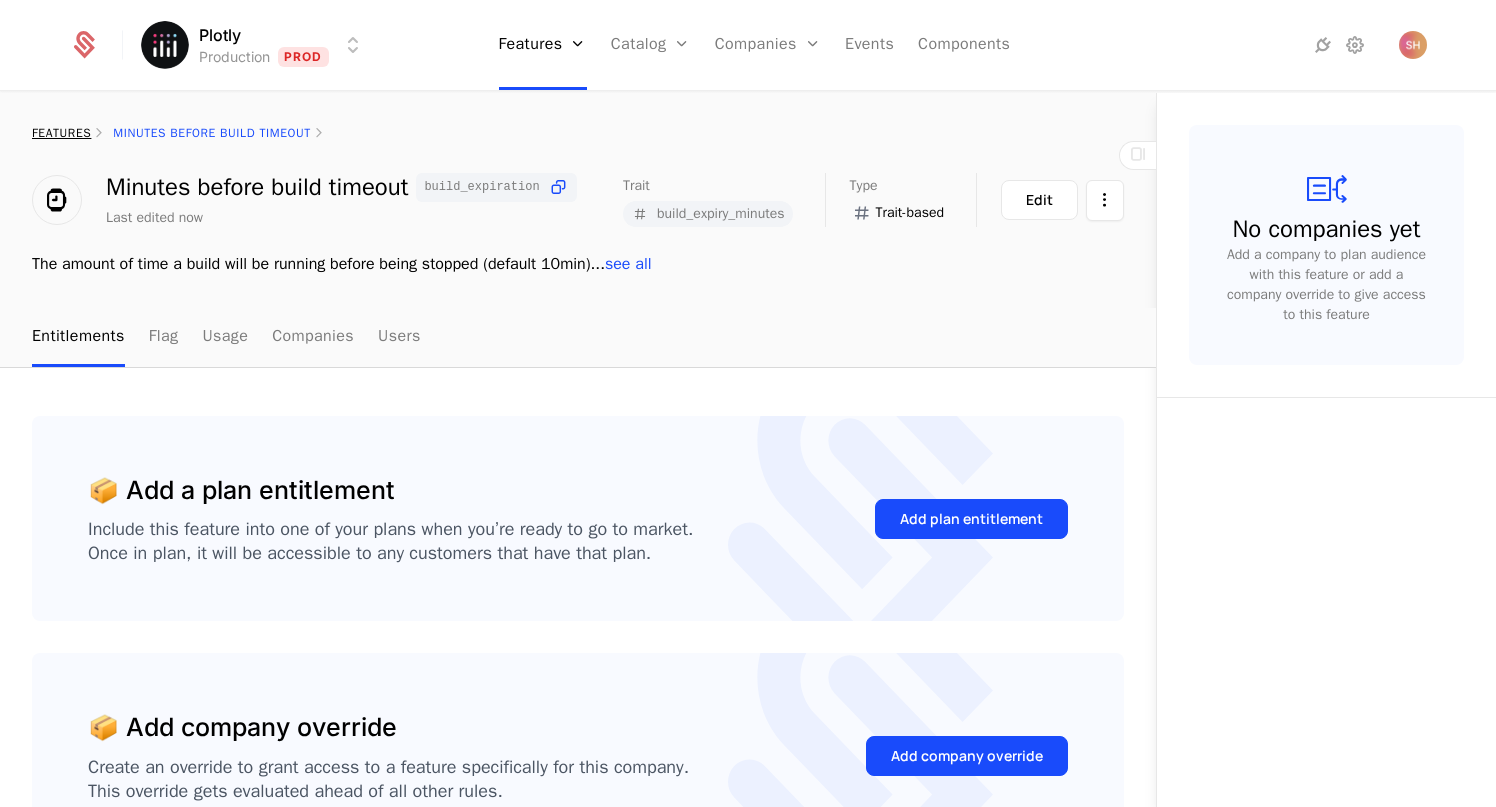 click on "features" at bounding box center [61, 133] 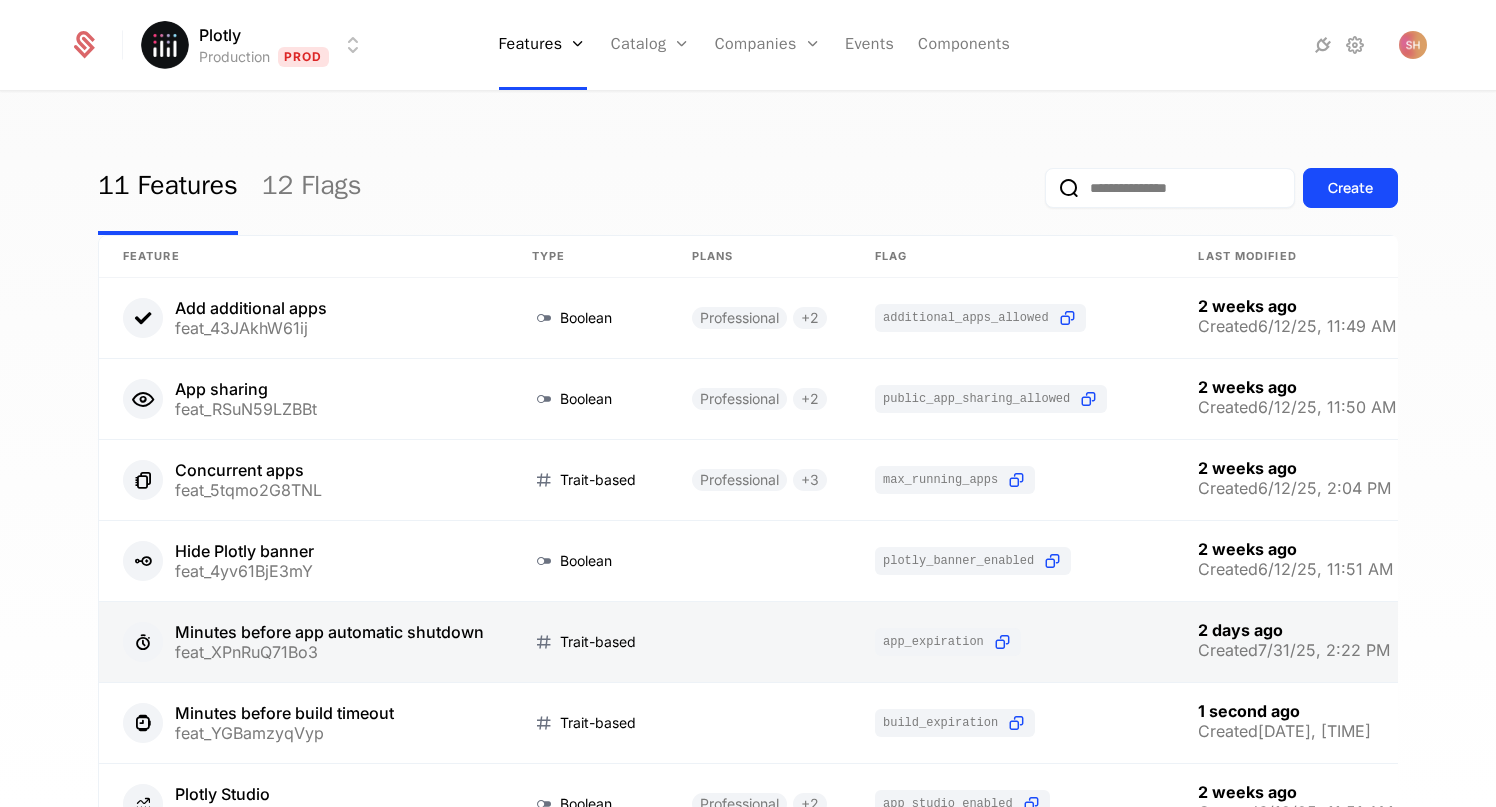 click at bounding box center (303, 642) 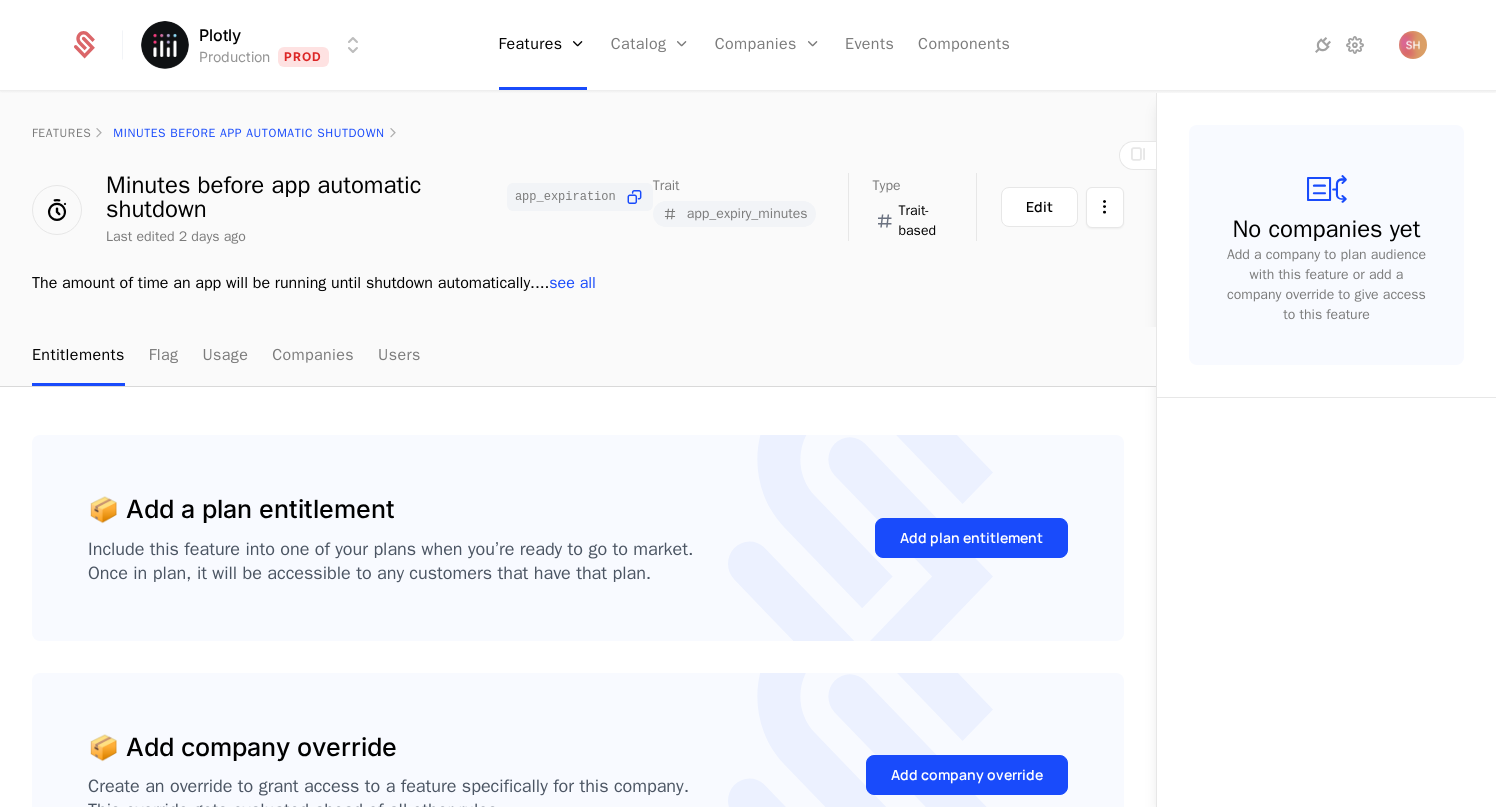 click on "see all" at bounding box center (572, 283) 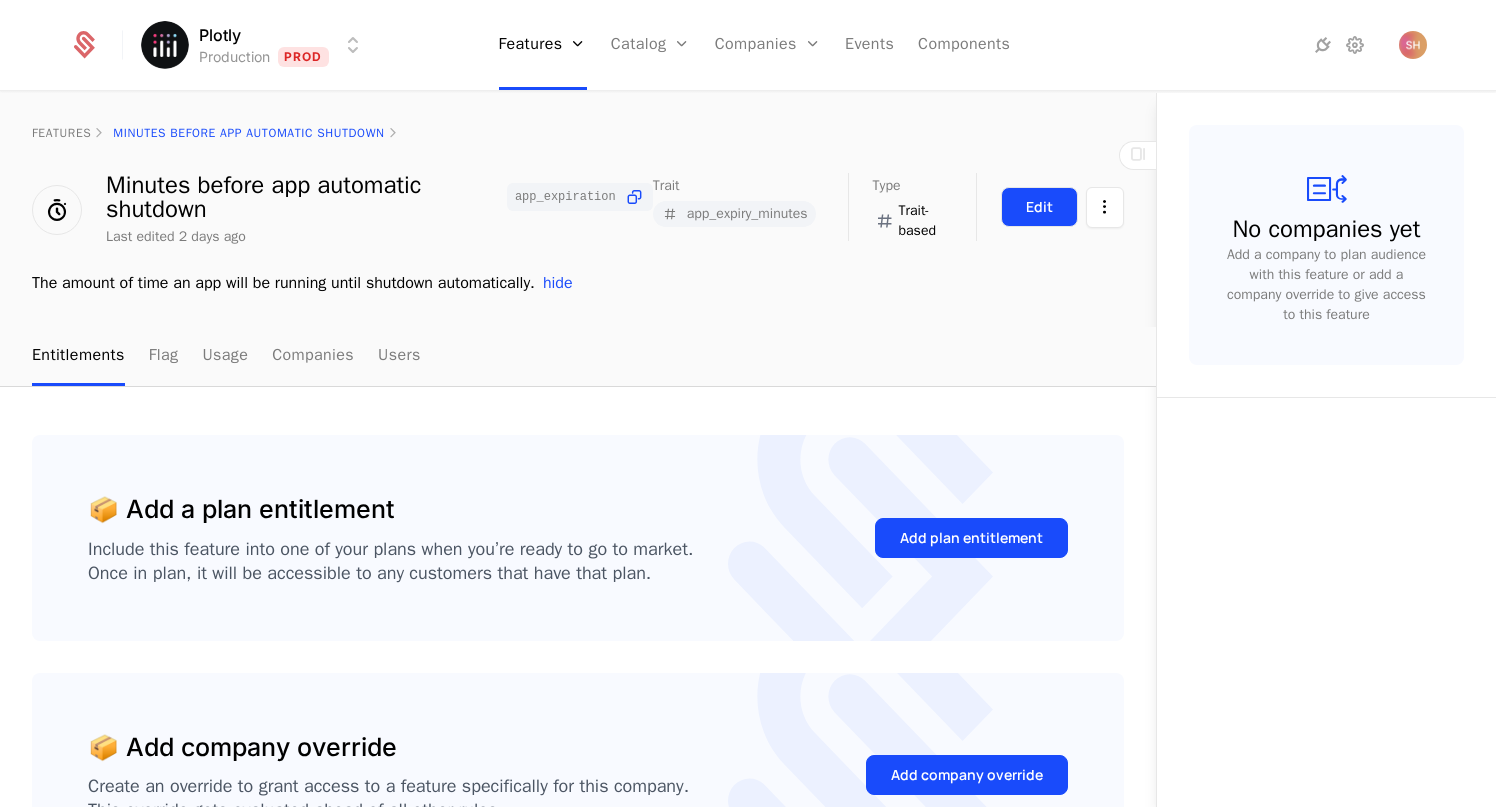 click on "Edit" at bounding box center [1039, 207] 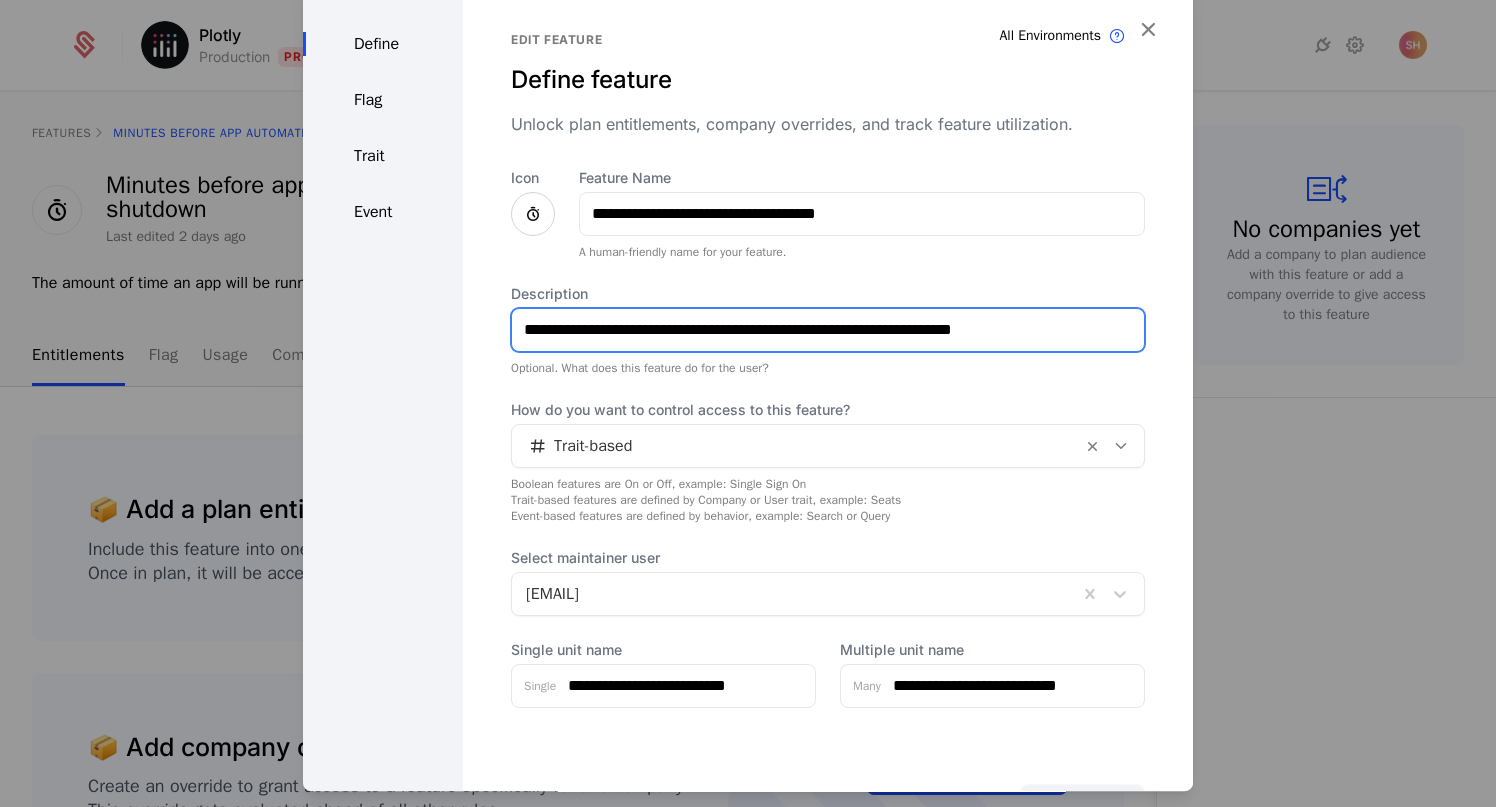 click on "**********" at bounding box center (828, 330) 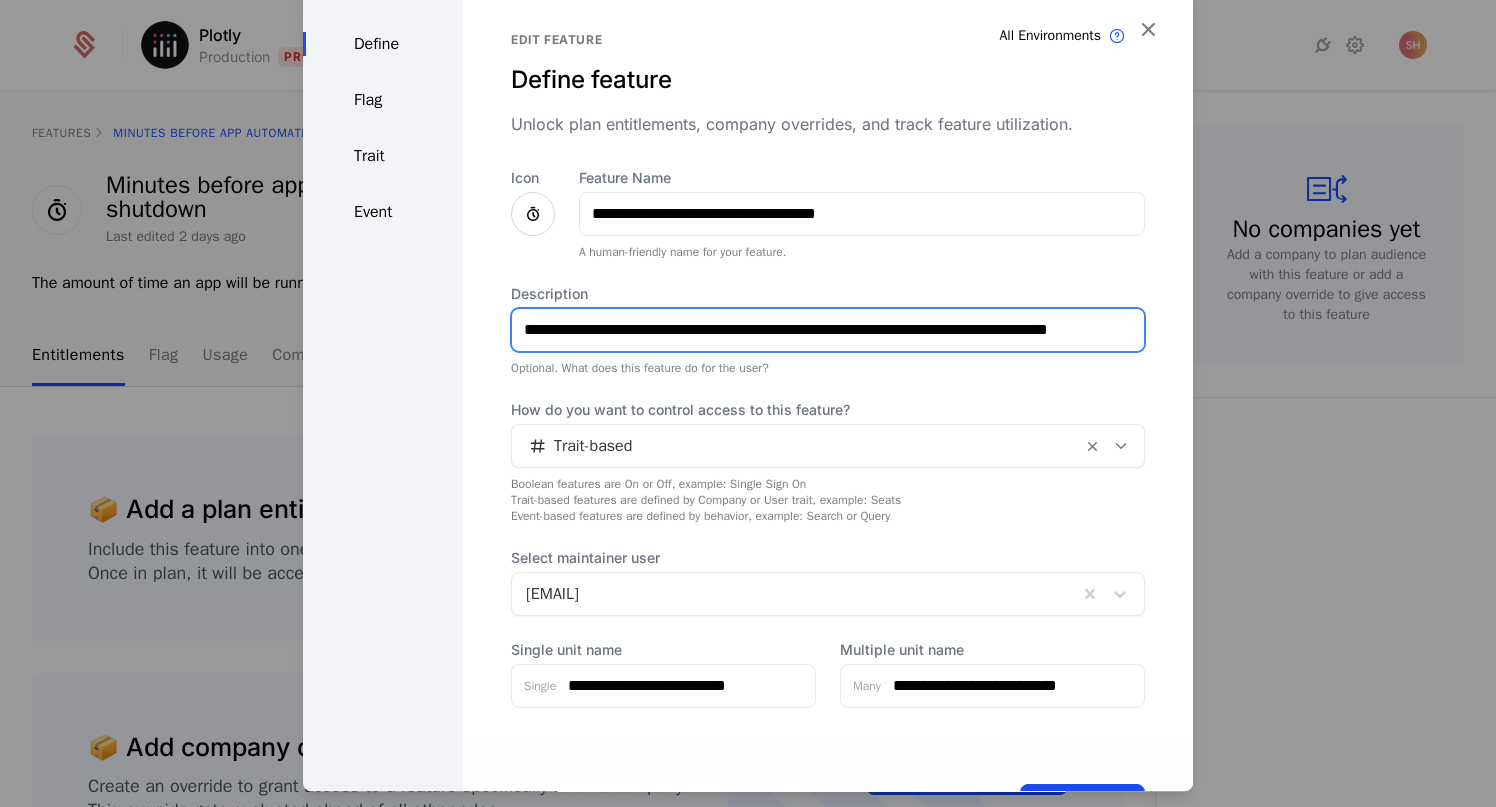 scroll, scrollTop: 0, scrollLeft: 59, axis: horizontal 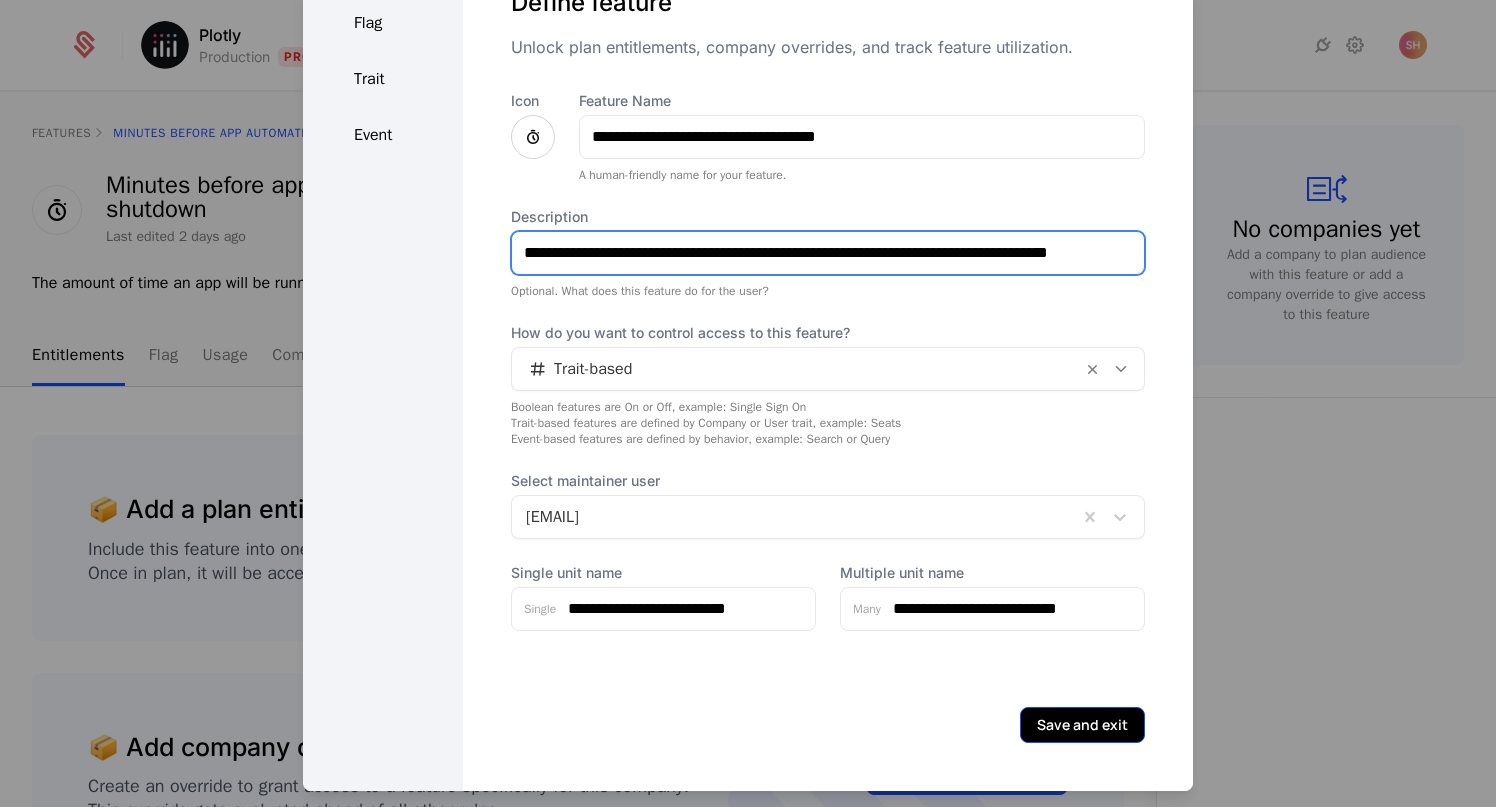type on "**********" 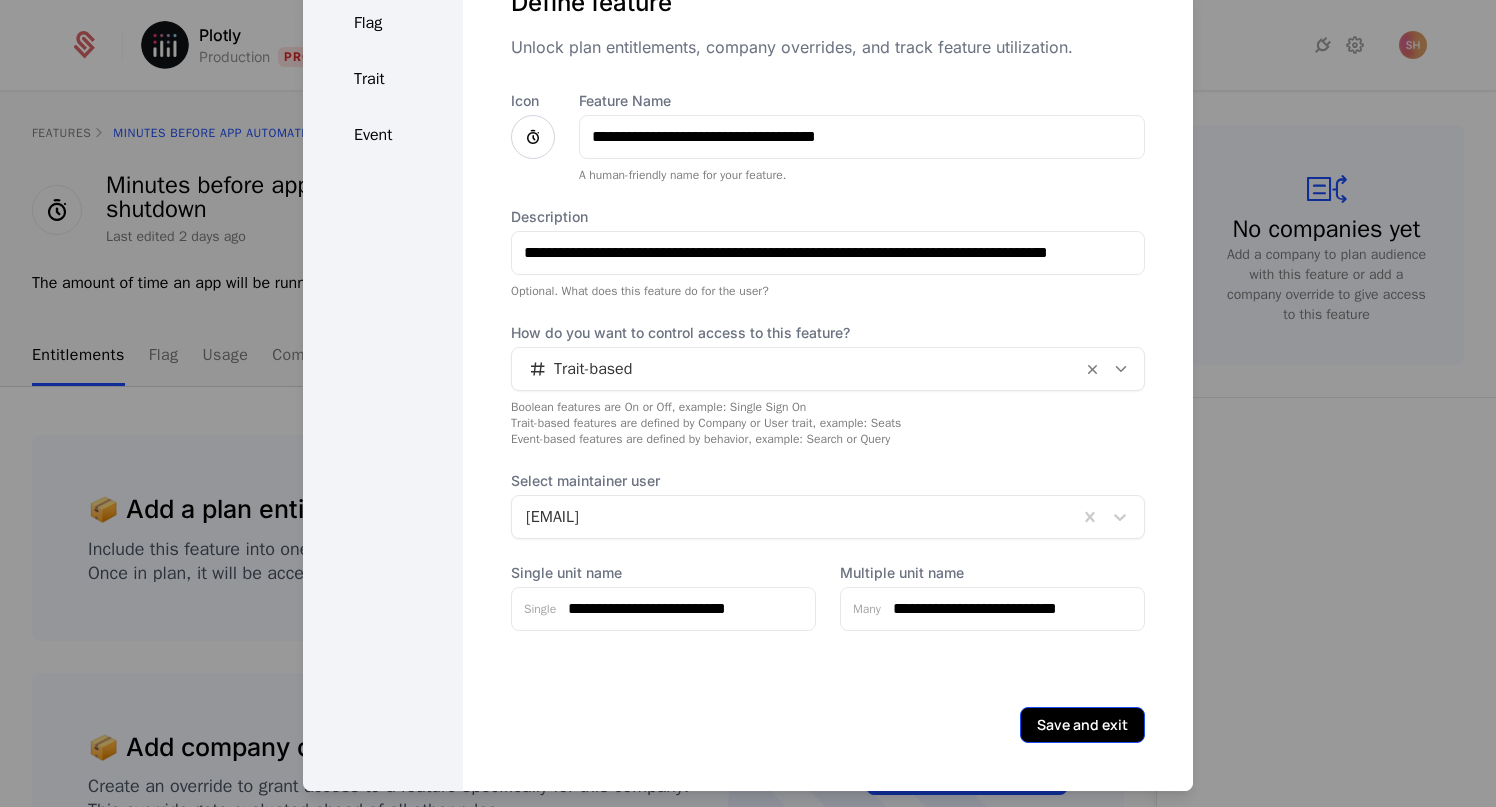 scroll, scrollTop: 0, scrollLeft: 0, axis: both 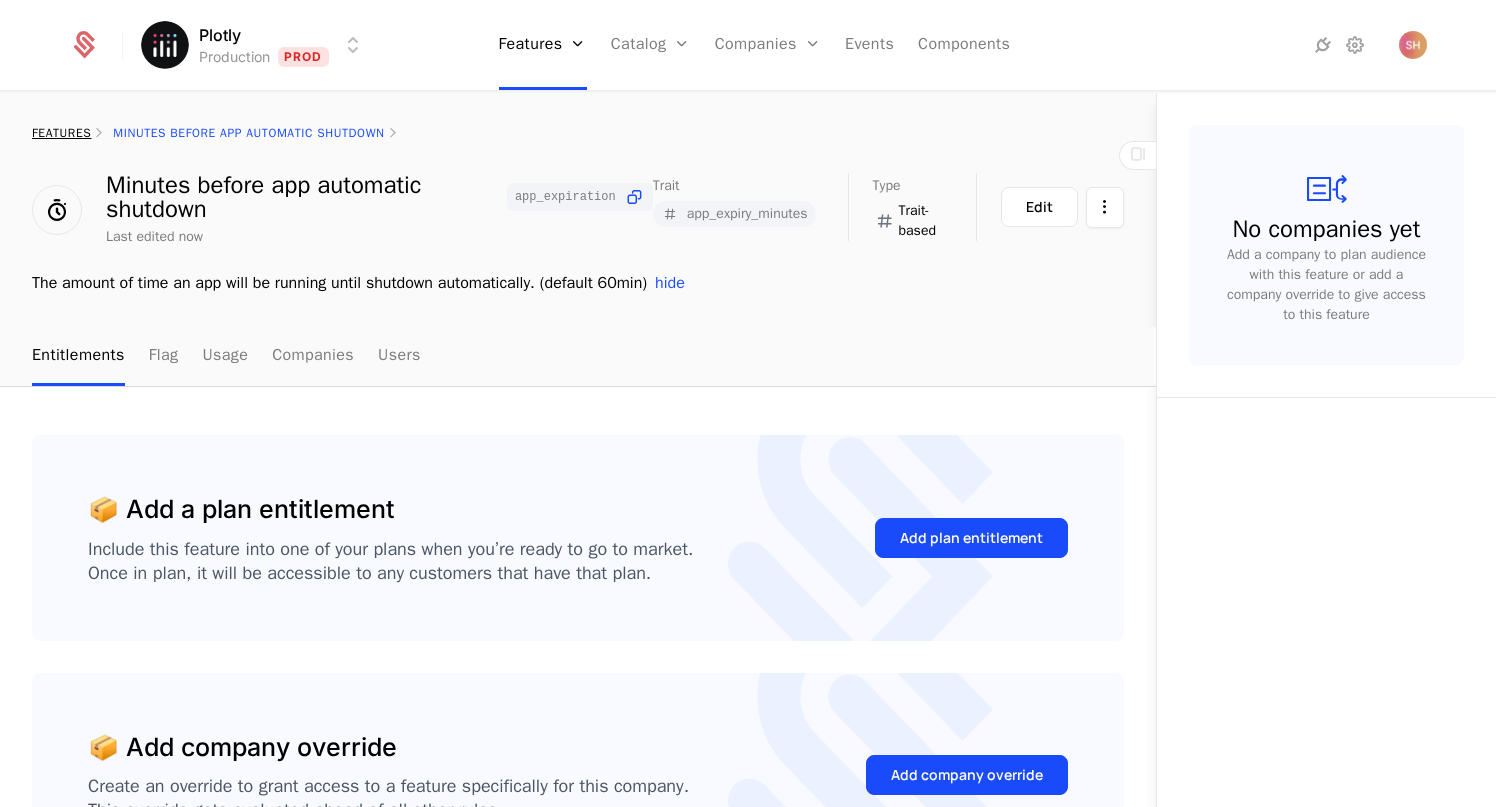 click on "features" at bounding box center [61, 133] 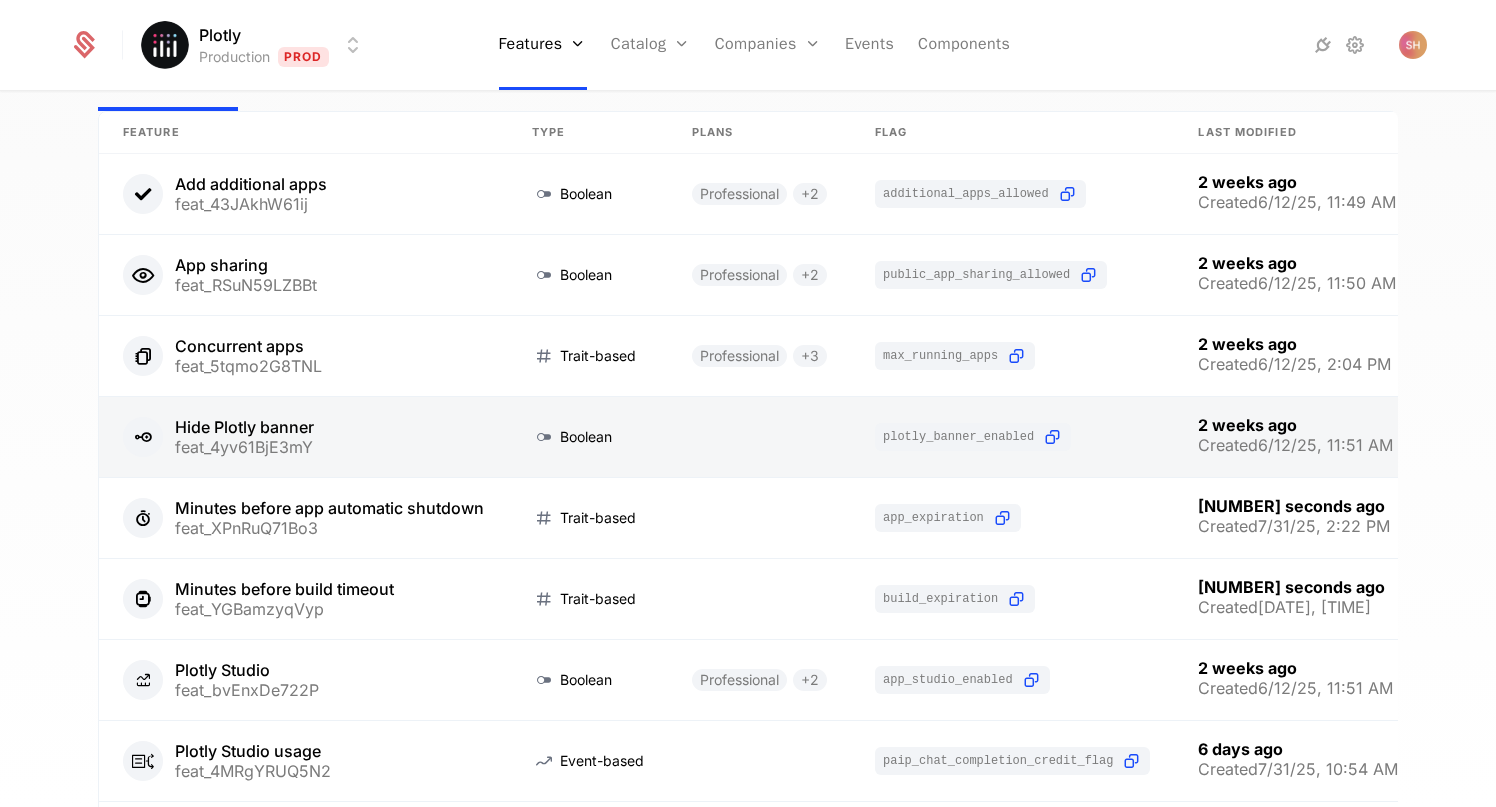 scroll, scrollTop: 143, scrollLeft: 0, axis: vertical 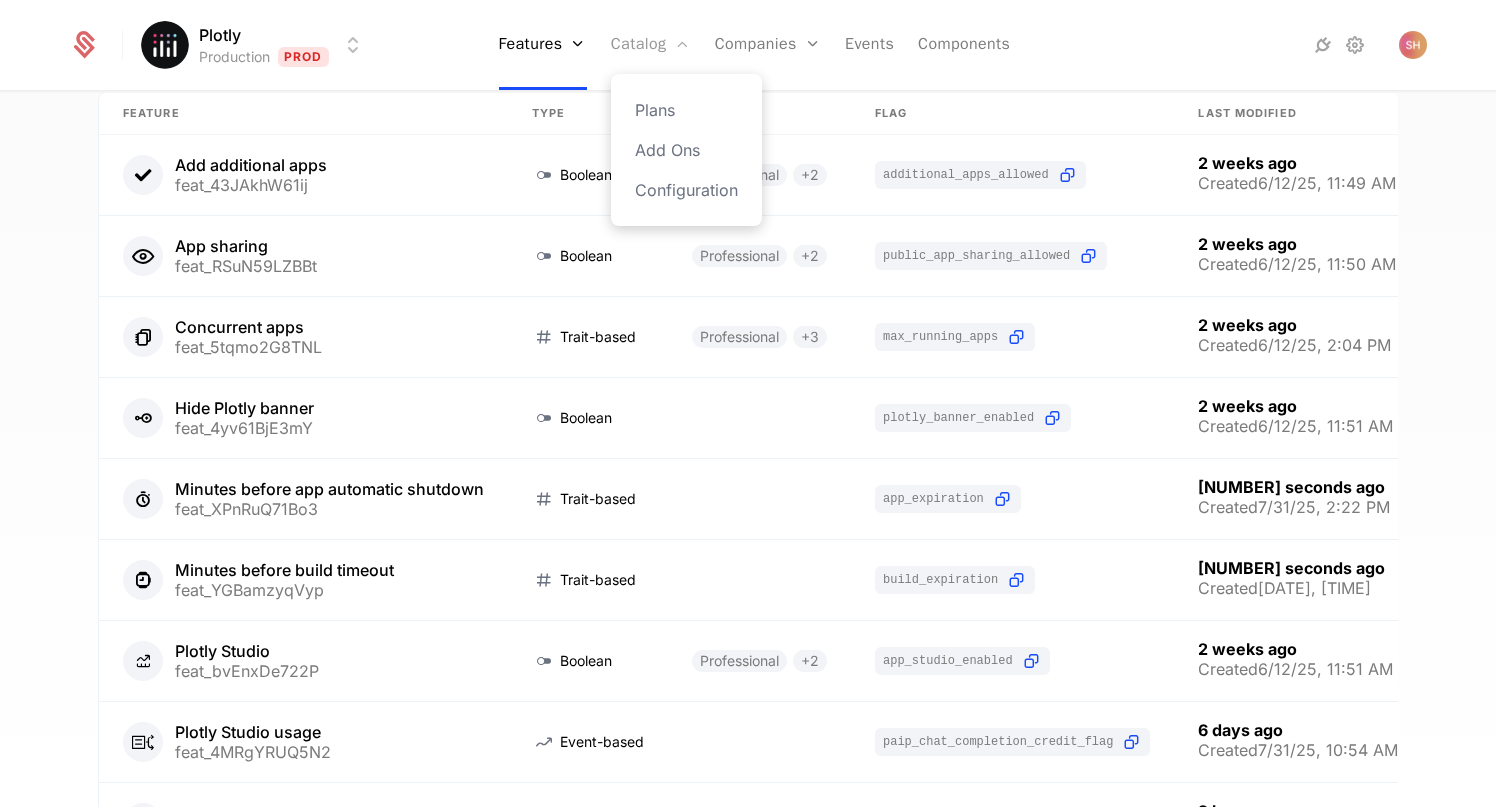 click on "Catalog" at bounding box center [651, 45] 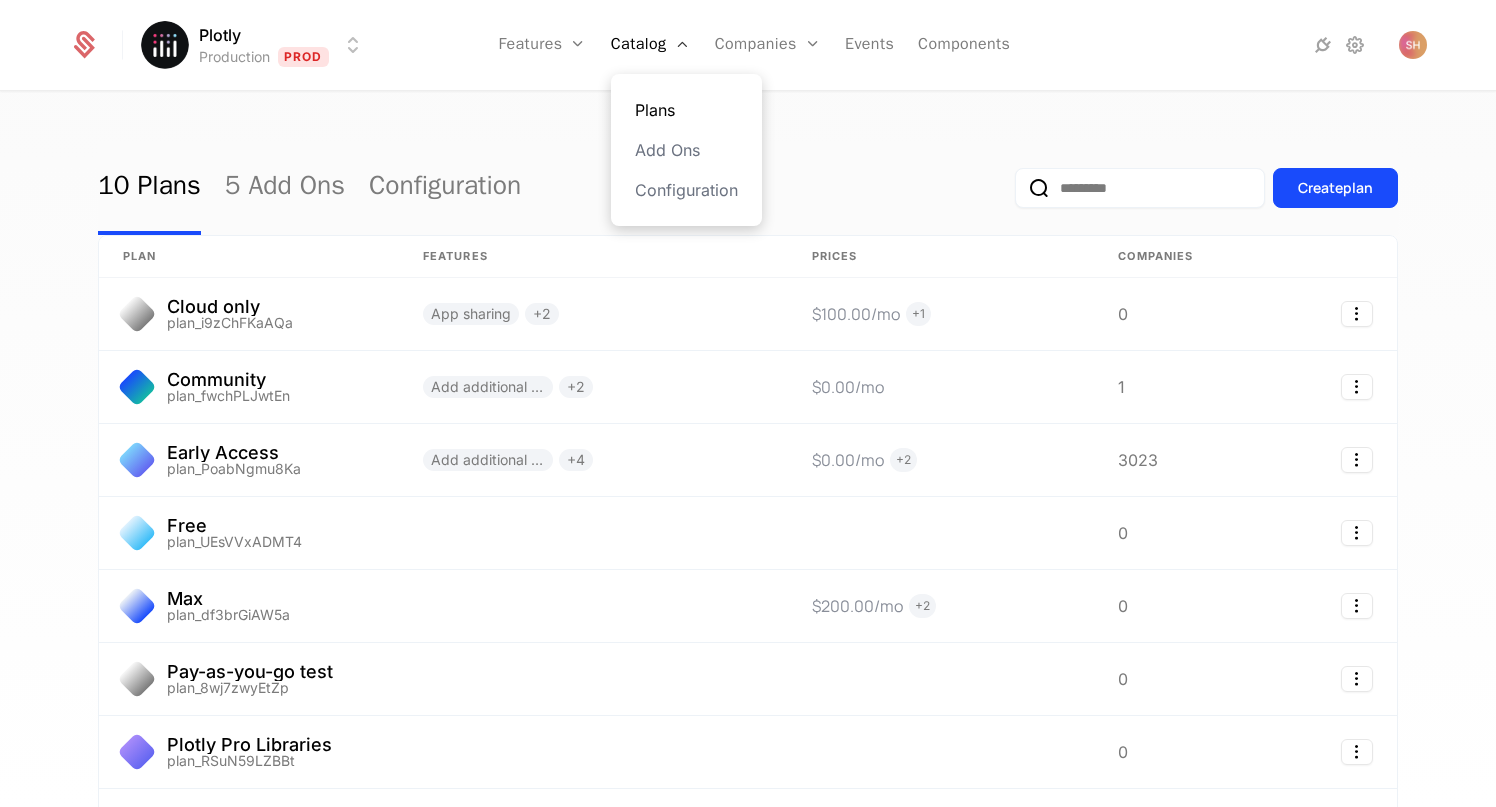 click on "Plans" at bounding box center [686, 110] 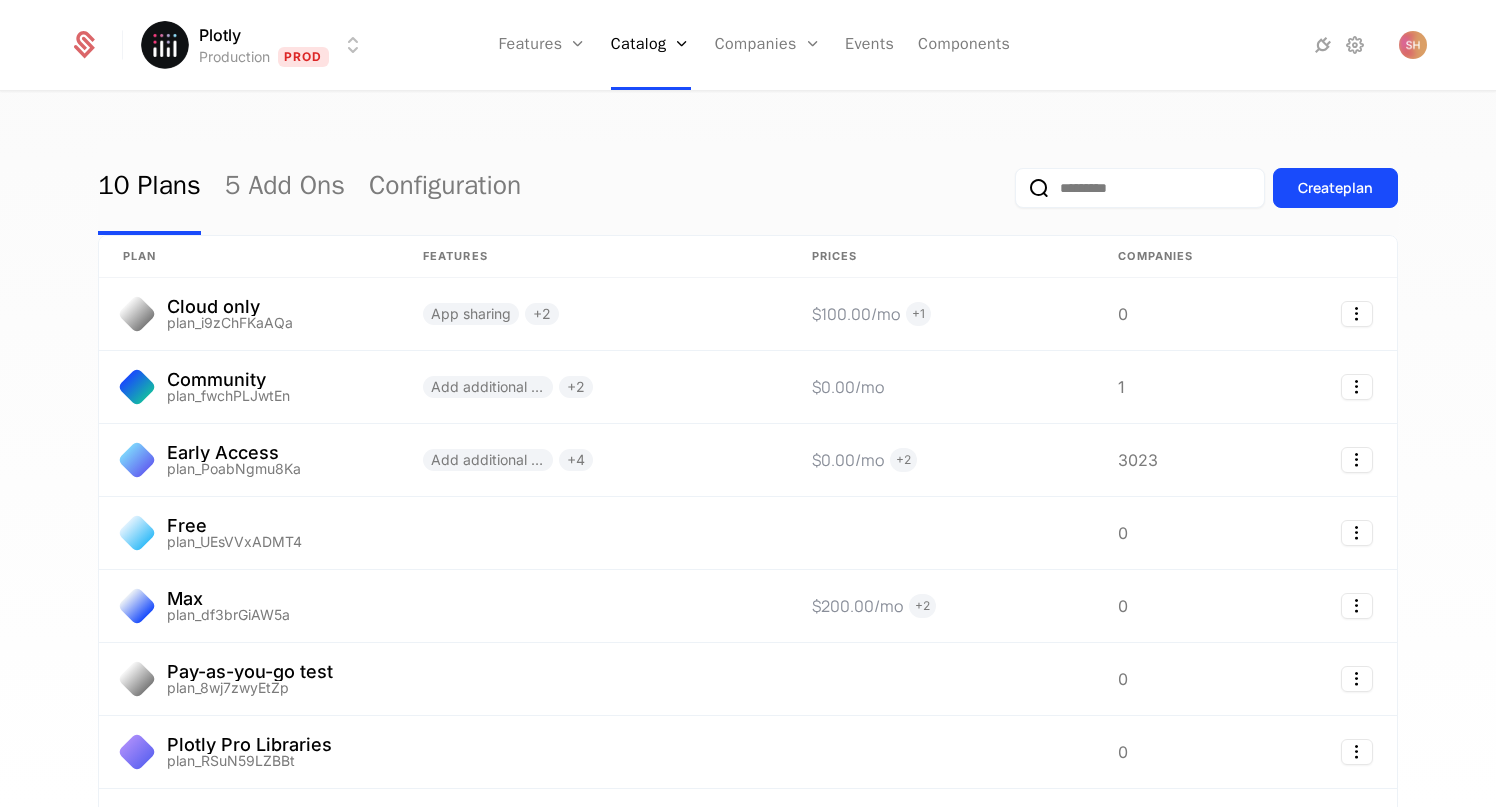 click on "Created  plan plan Features Prices Companies Cloud only plan_i9zChFKaAQa App sharing + [NUMBER] $[PRICE] /mo + [NUMBER] [NUMBER] Community plan_fwchPLJwtEn Add additional apps + [NUMBER] $[PRICE] /mo [NUMBER] Early Access plan_PoabNgmu8Ka Add additional apps + [NUMBER] $[PRICE] /mo + [NUMBER] [NUMBER] Free plan_UEsVVxADMT4 [NUMBER] Max plan_df3brGiAW5a $[PRICE] /mo + [NUMBER] [NUMBER] Pay-as-you-go test plan_8wj7zwyEtZp [NUMBER] Plotly Pro Libraries plan_RSuN59LZBBt [NUMBER] Pro plan_7TWxvKcEJps $[PRICE] /mo [NUMBER] Professional plan_NAADPpQiNFc Add additional apps + [NUMBER] $[PRICE] /mo [NUMBER] Studio usage-based plan_NFSV8HLasgh [NUMBER] Show ** ** ** *** *** per page per page [NUMBER] [NUMBER]  to  [NUMBER]   of   [NUMBER]   of   [NUMBER]
Best Viewed on Desktop You're currently viewing this on a  mobile device . For the best experience,   we recommend using a desktop or larger screens , as the application isn't fully optimized for smaller resolutions just yet. Got it" at bounding box center (748, 403) 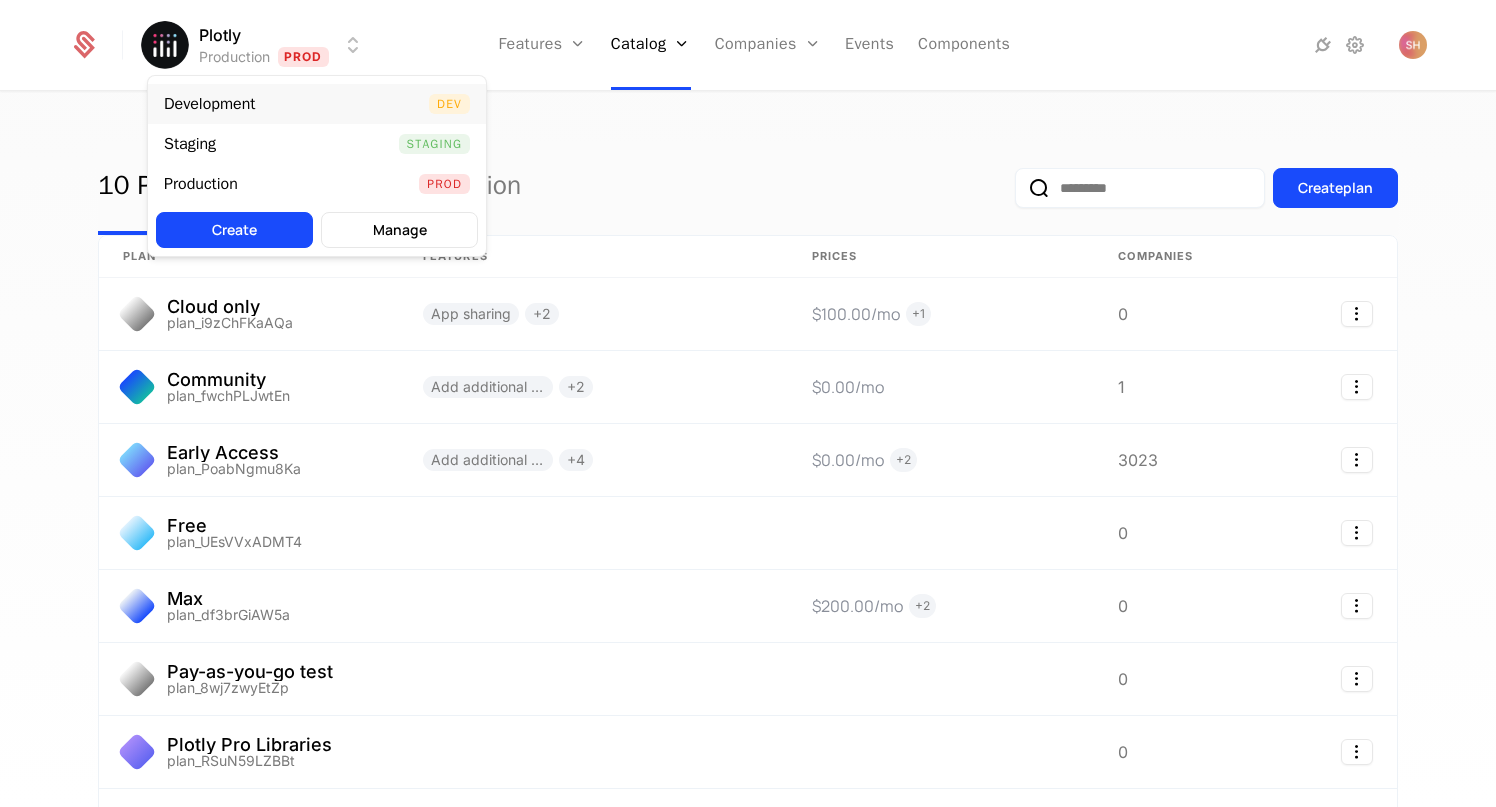 click on "Development Dev" at bounding box center (317, 104) 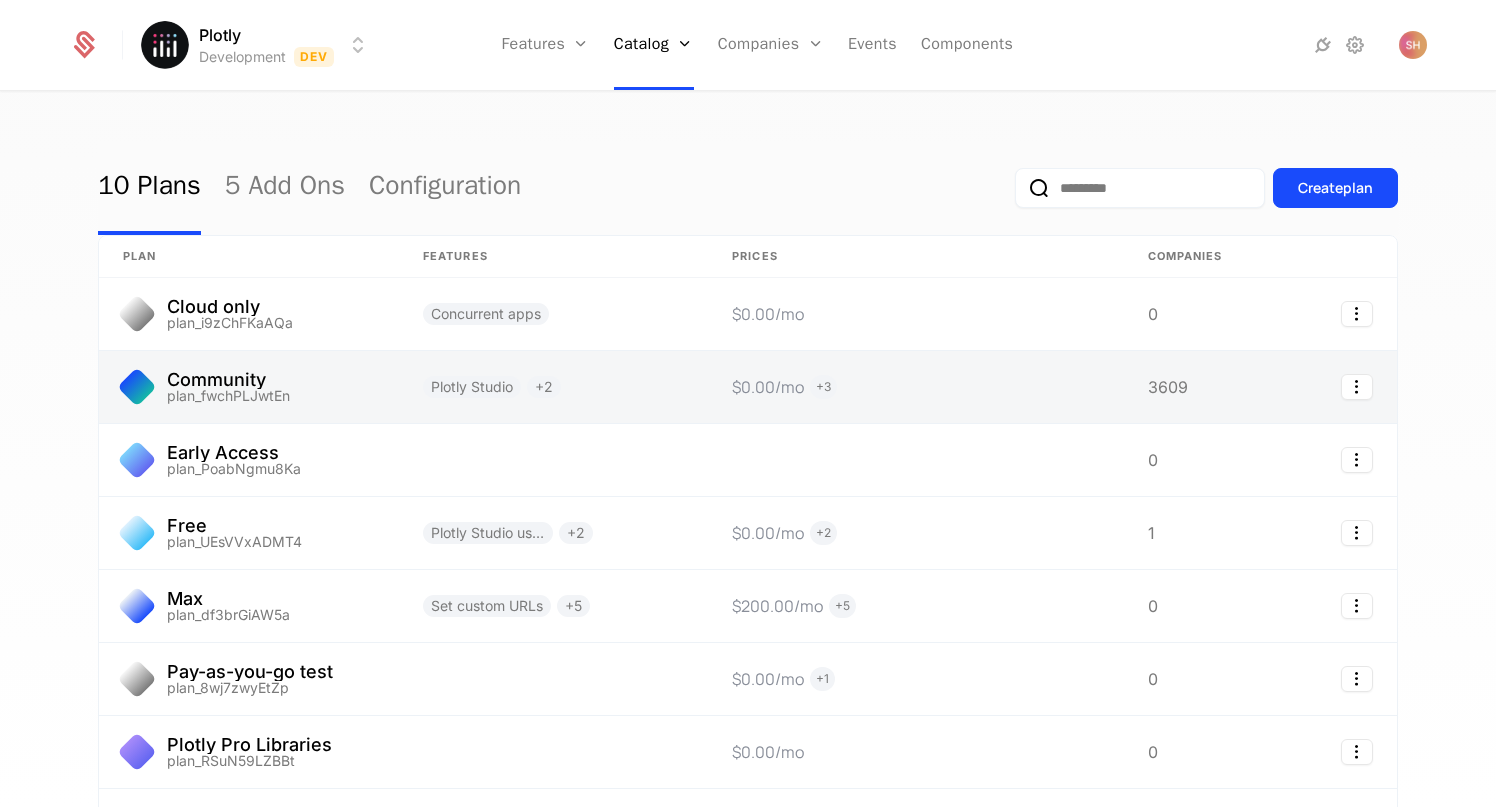 click at bounding box center [553, 387] 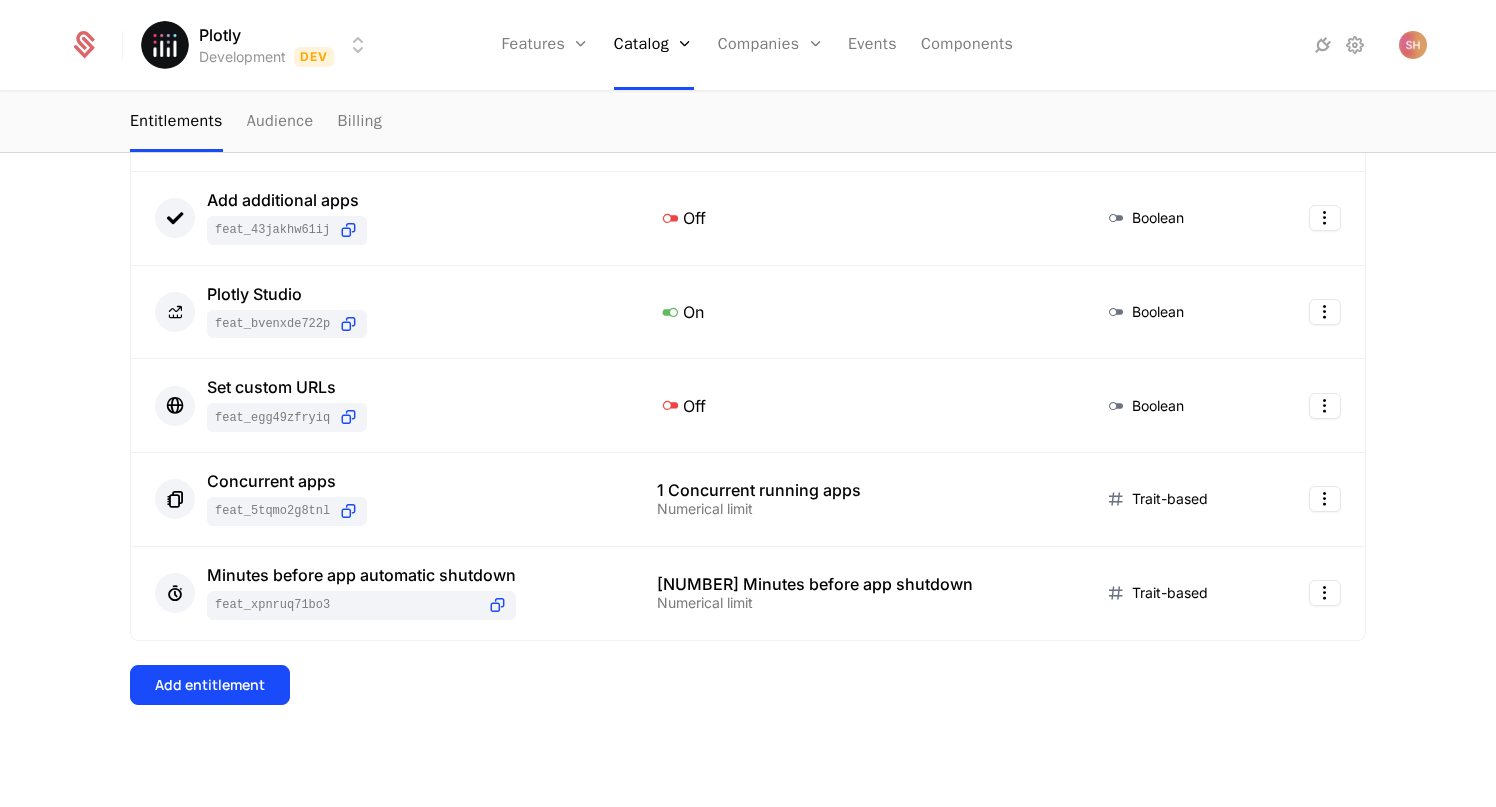 scroll, scrollTop: 452, scrollLeft: 0, axis: vertical 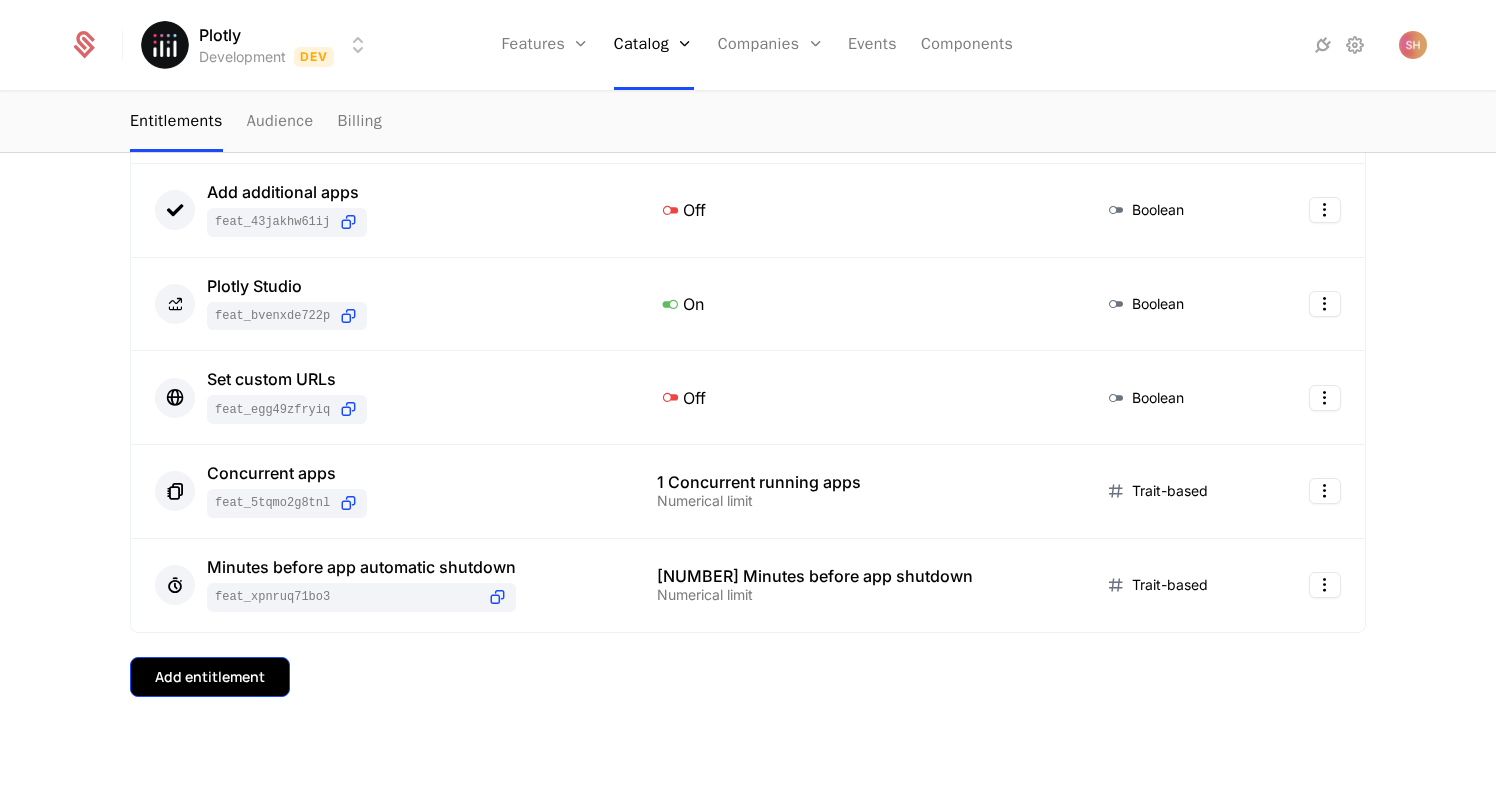 click on "Add entitlement" at bounding box center [210, 677] 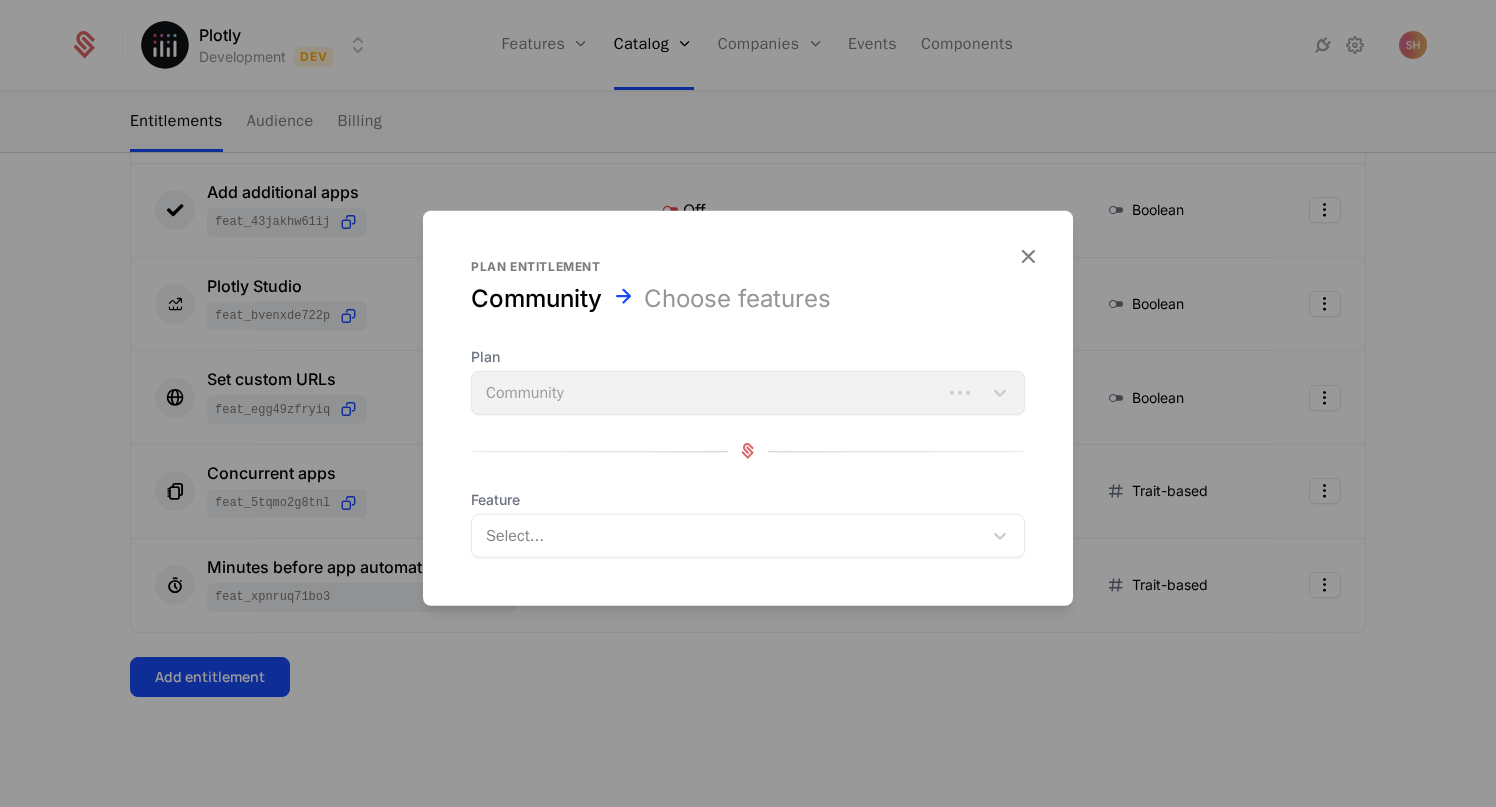 click at bounding box center (729, 535) 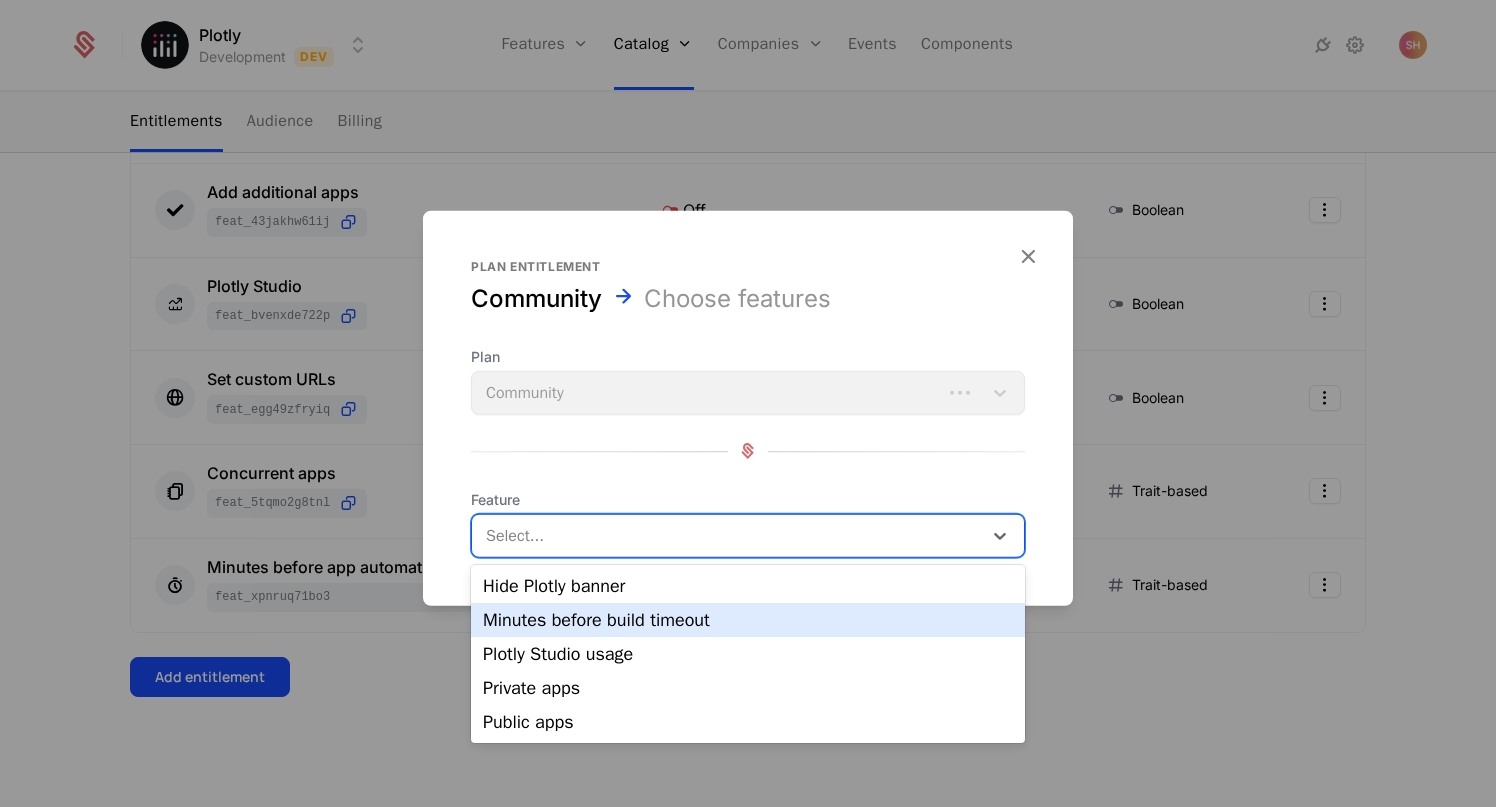 click on "Minutes before build timeout" at bounding box center (748, 620) 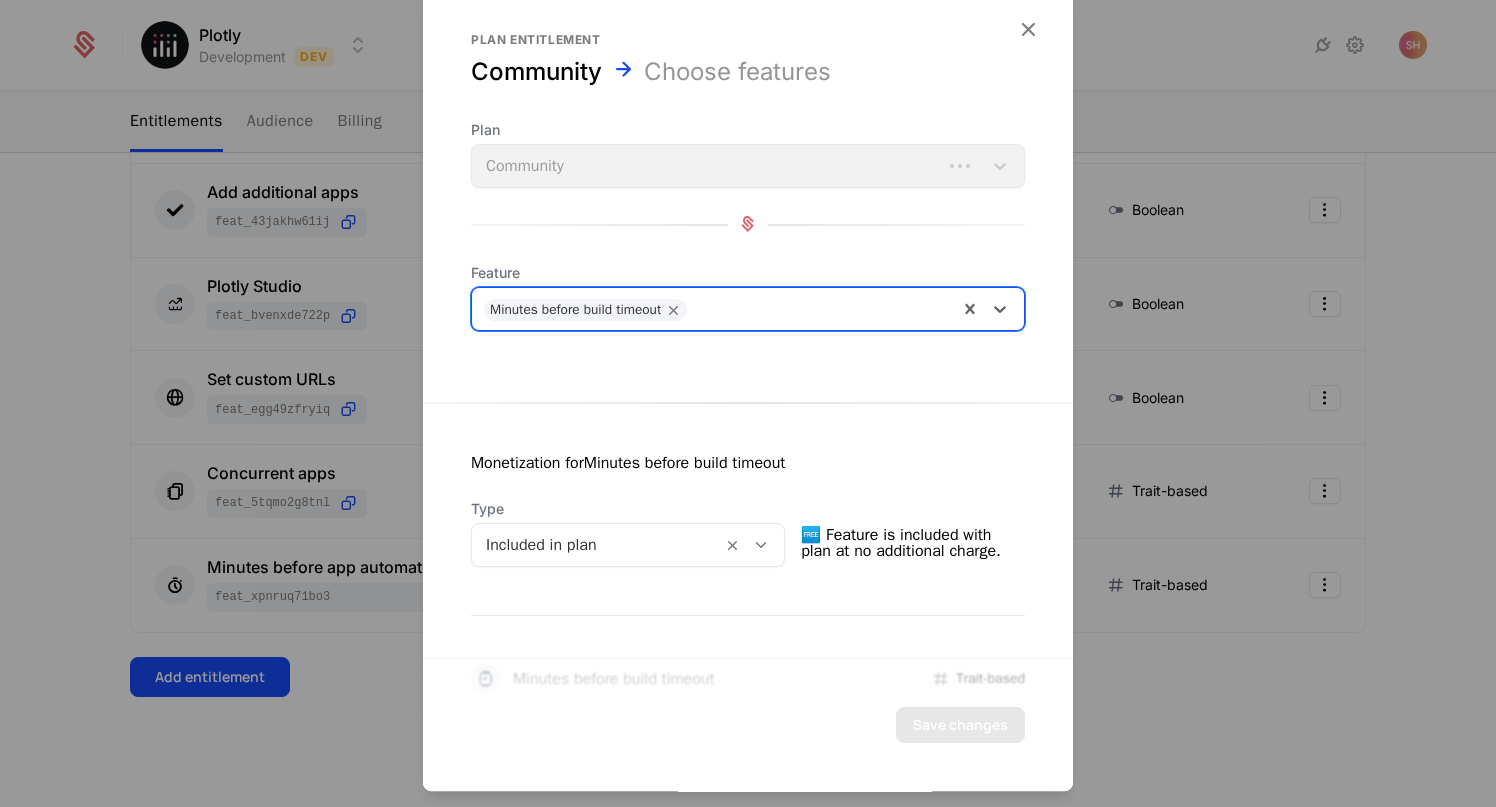 click at bounding box center [761, 545] 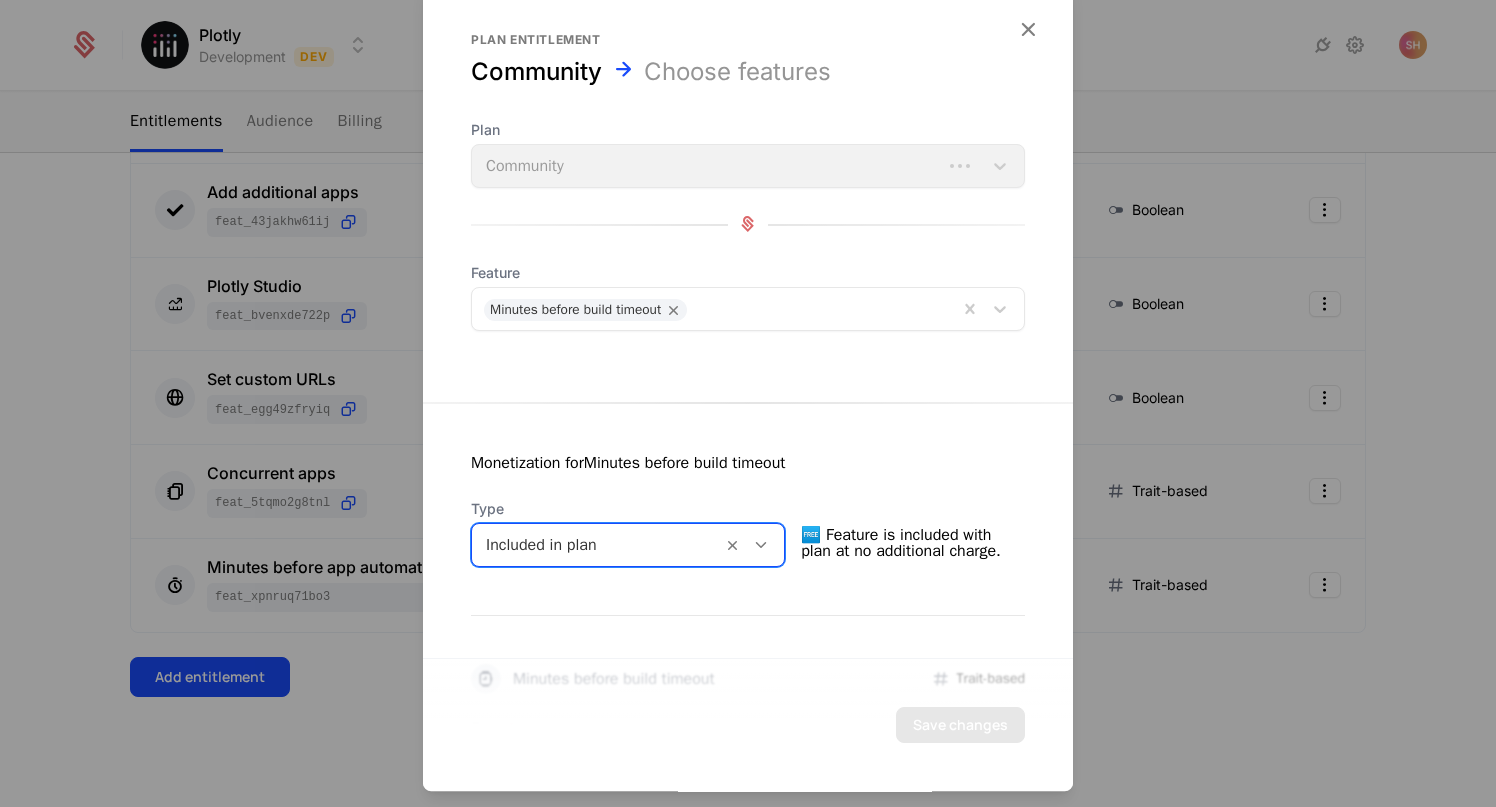 click at bounding box center (761, 545) 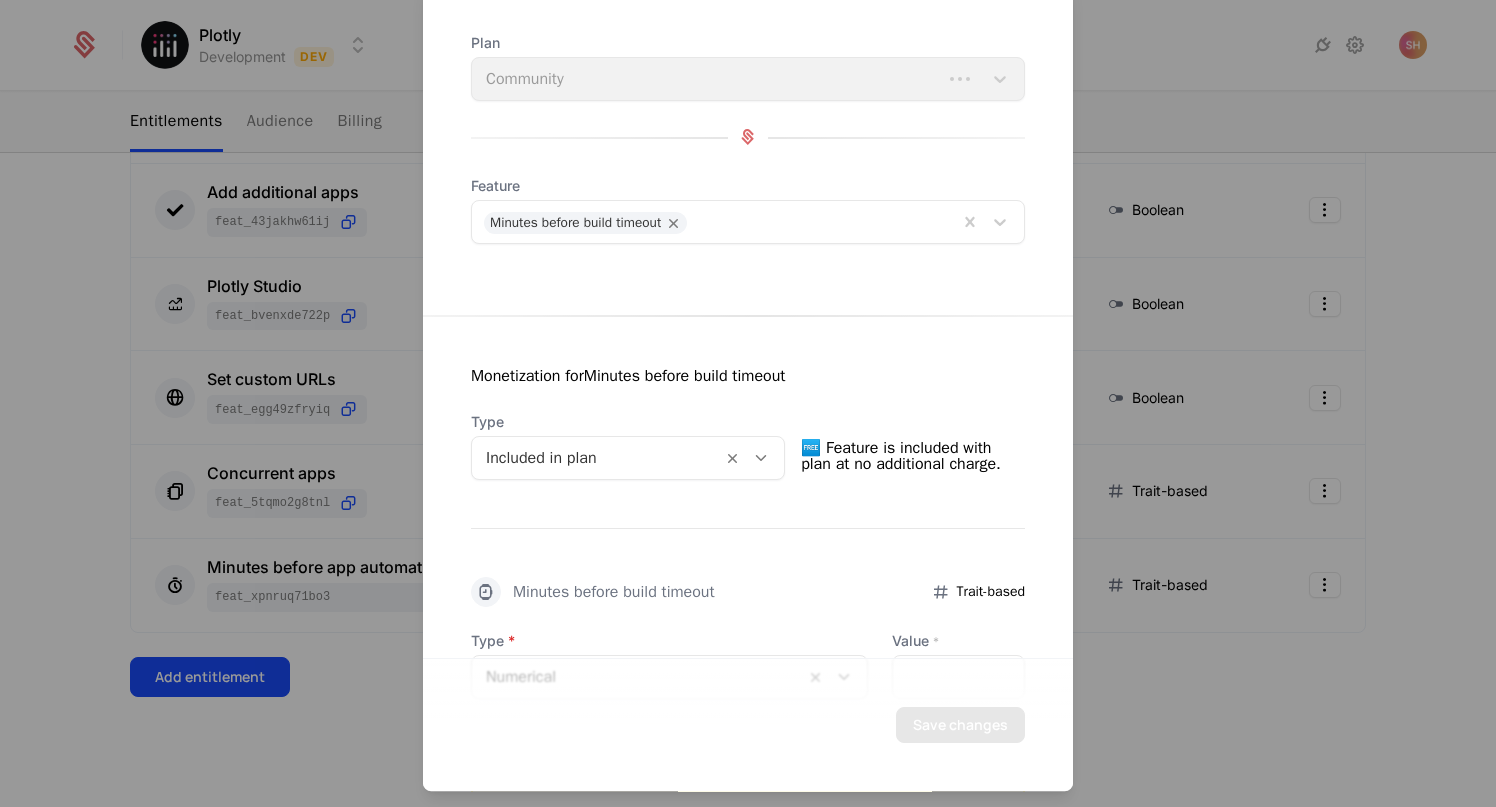 scroll, scrollTop: 259, scrollLeft: 0, axis: vertical 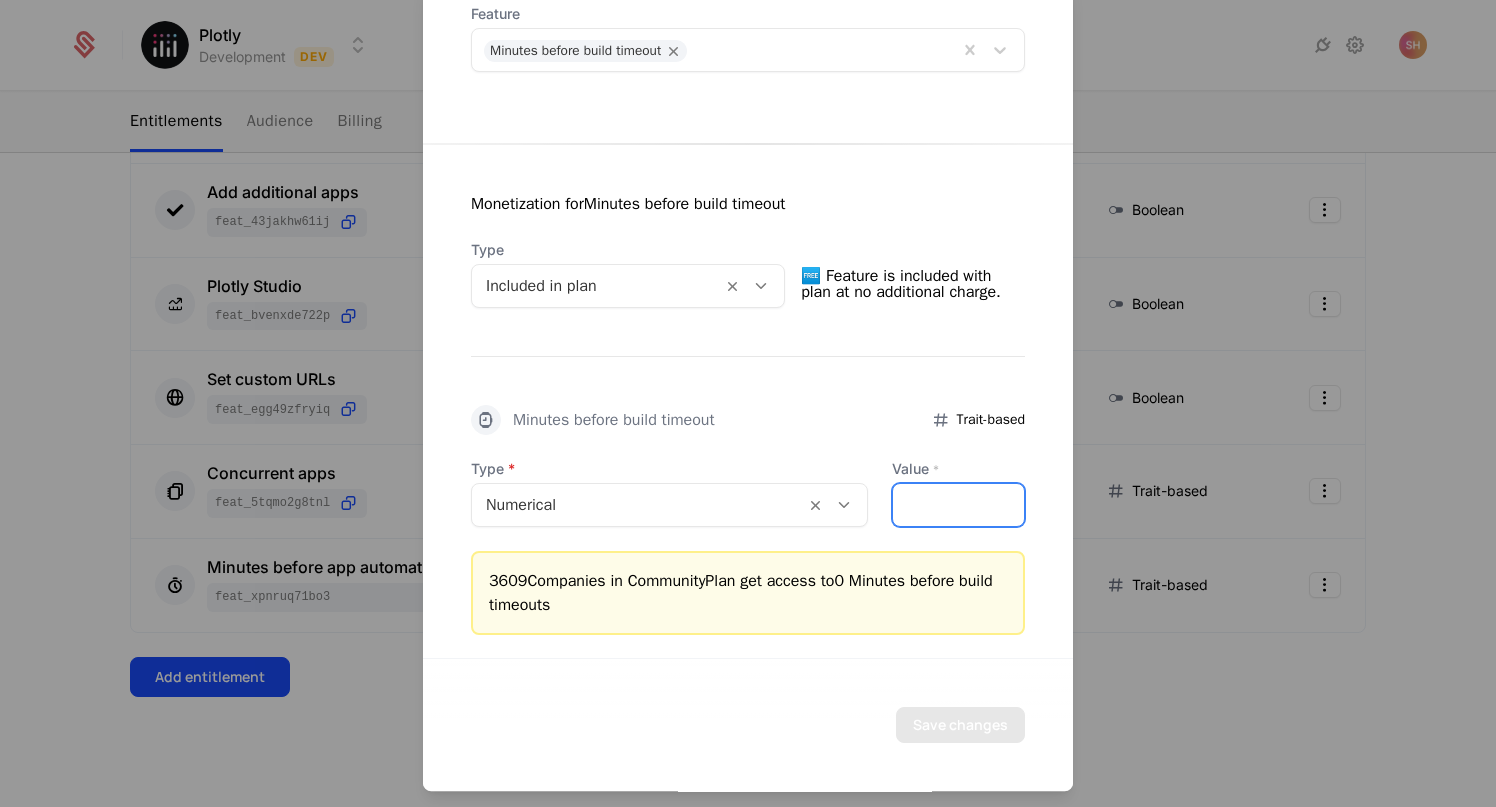click on "*" at bounding box center (958, 505) 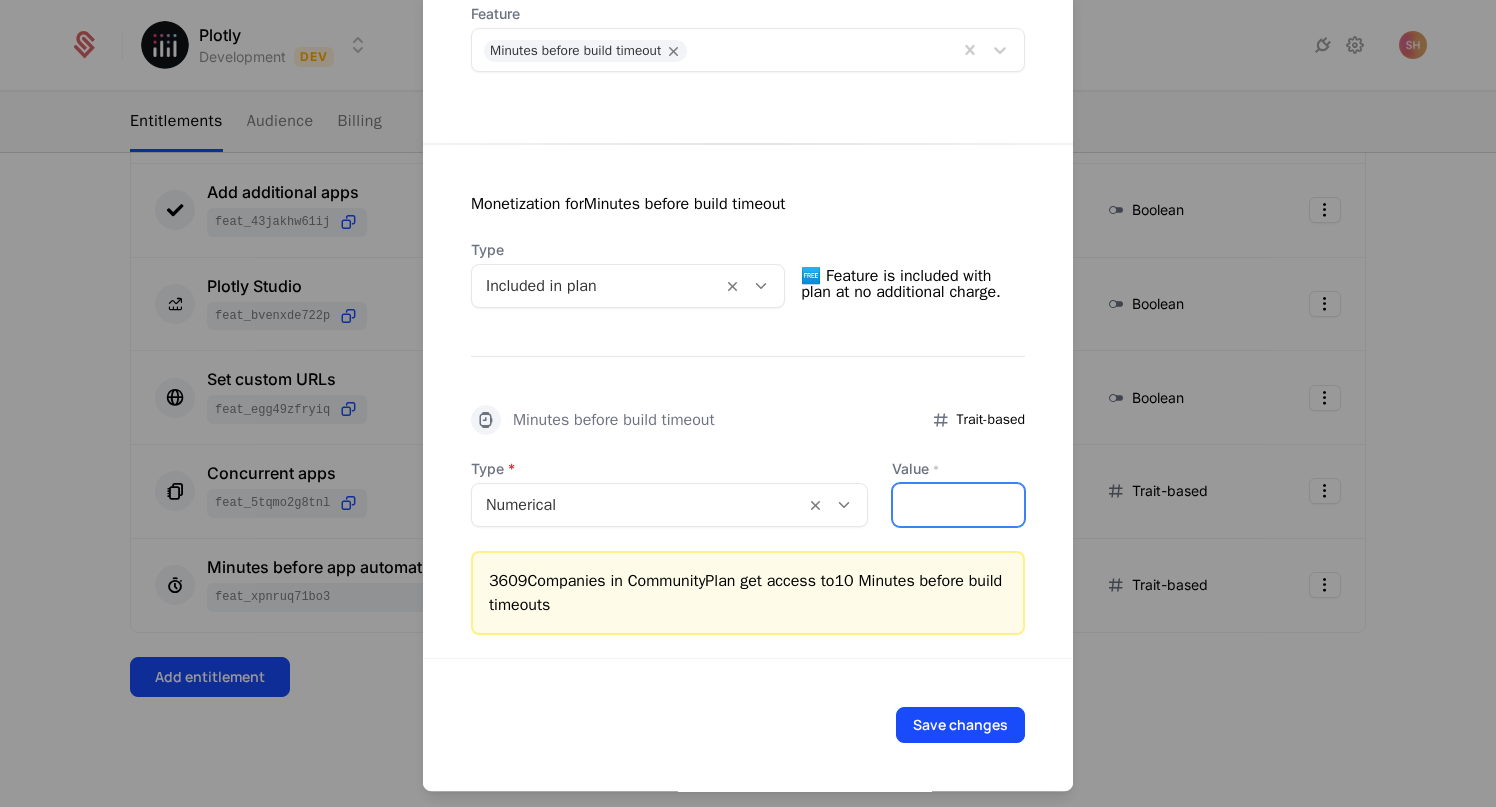 type on "**" 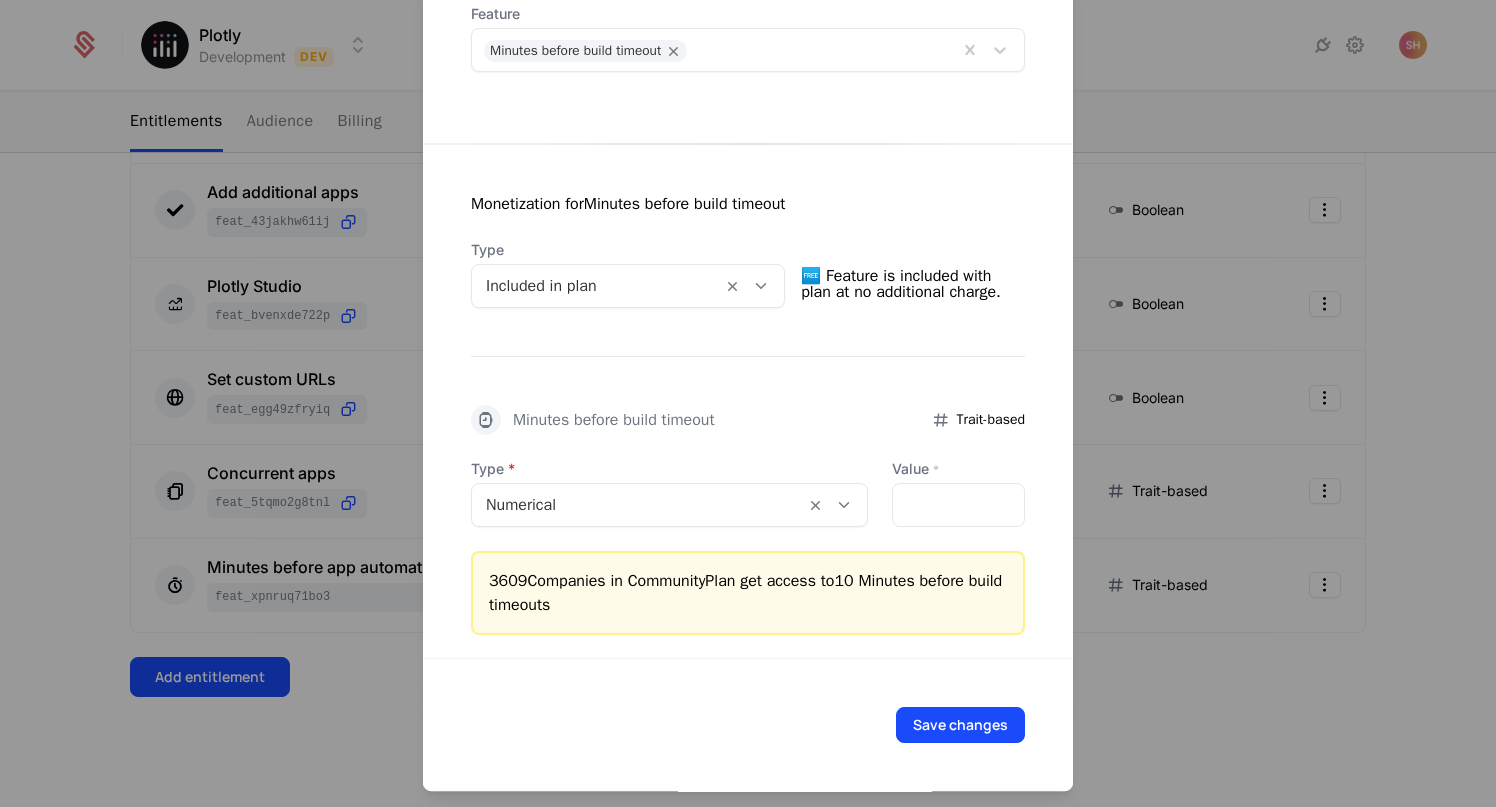click on "Save changes" at bounding box center [748, 724] 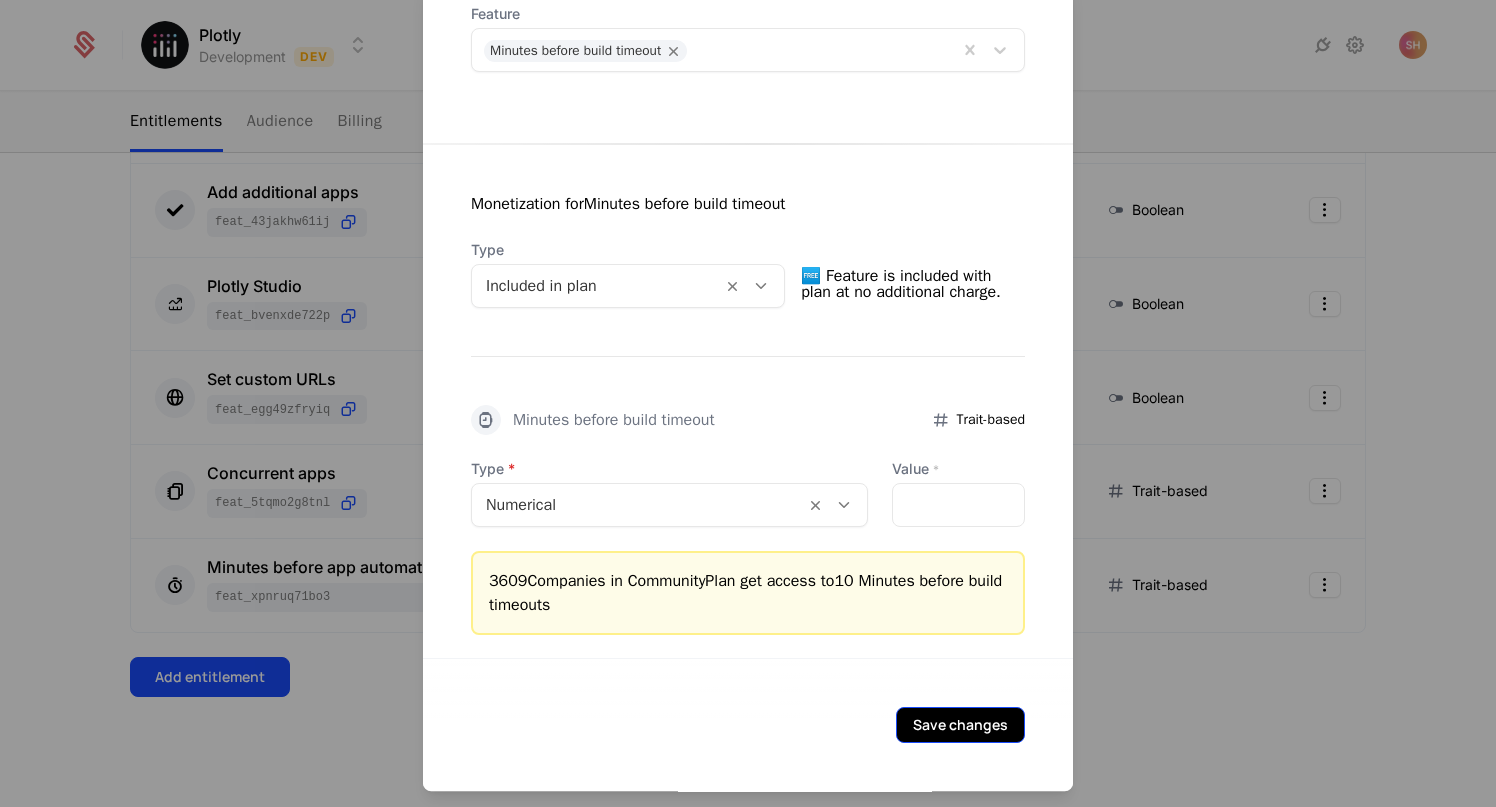 click on "Save changes" at bounding box center [960, 725] 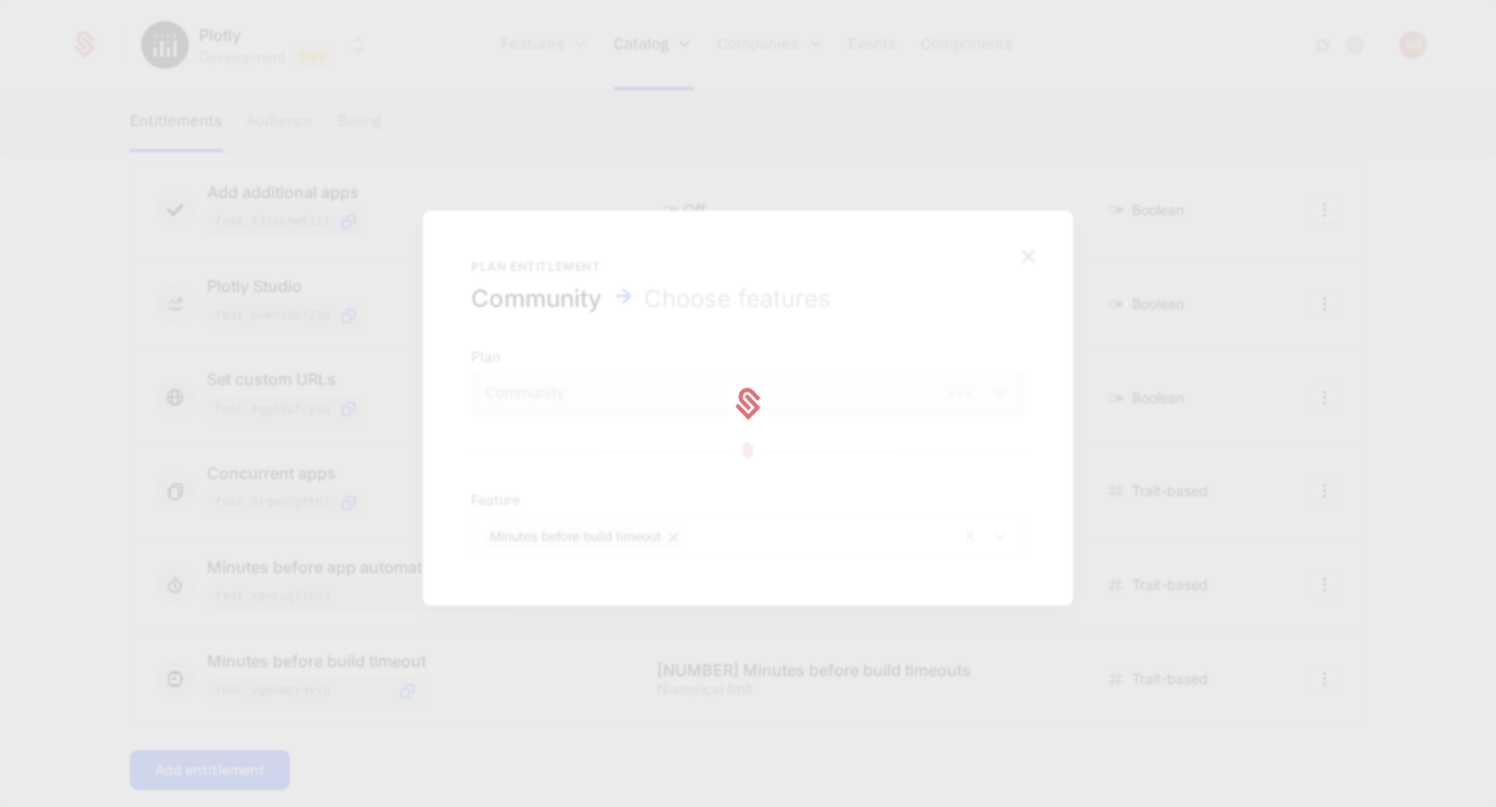 scroll, scrollTop: 0, scrollLeft: 0, axis: both 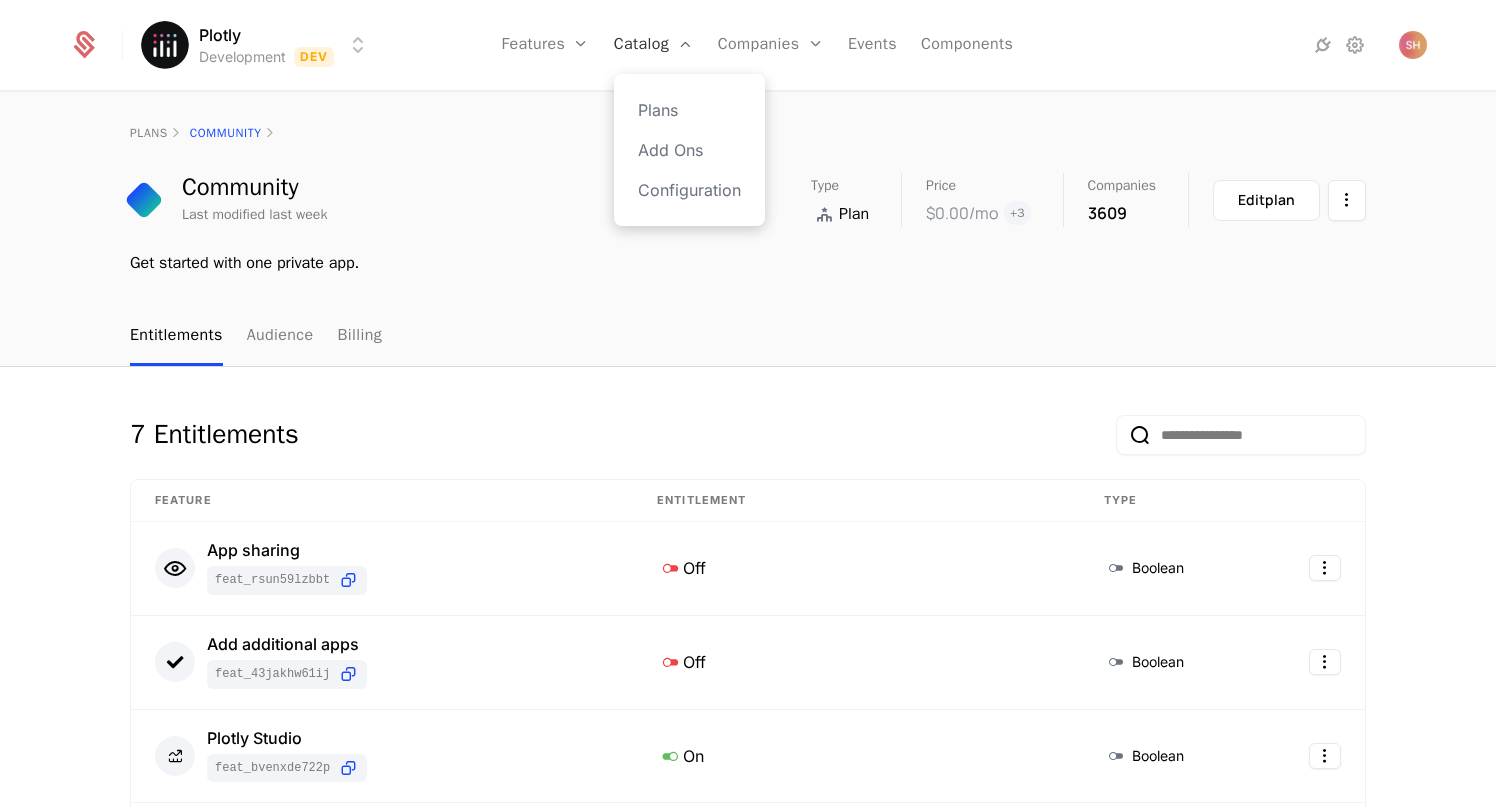 click on "Catalog" at bounding box center [654, 45] 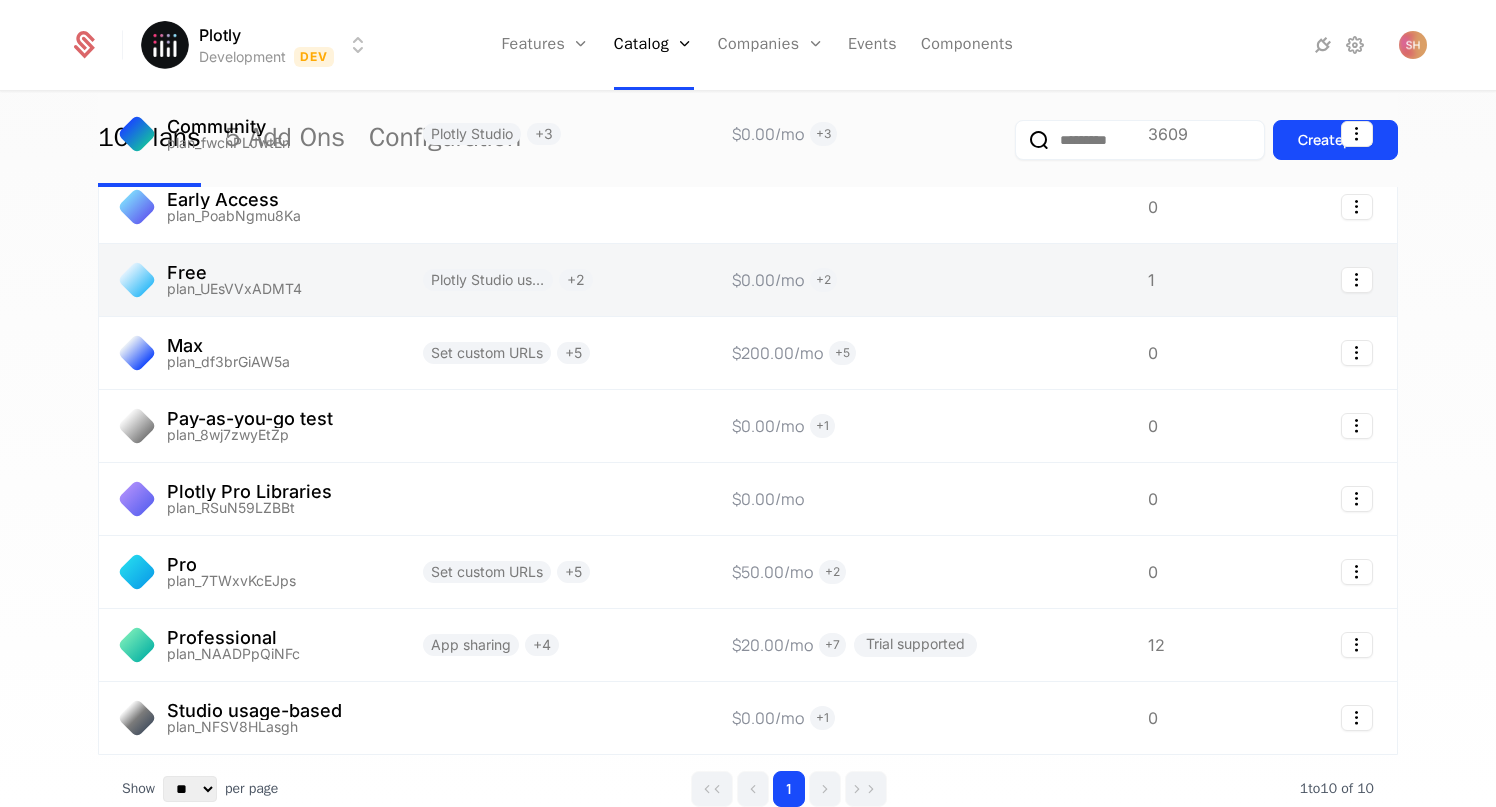 scroll, scrollTop: 321, scrollLeft: 0, axis: vertical 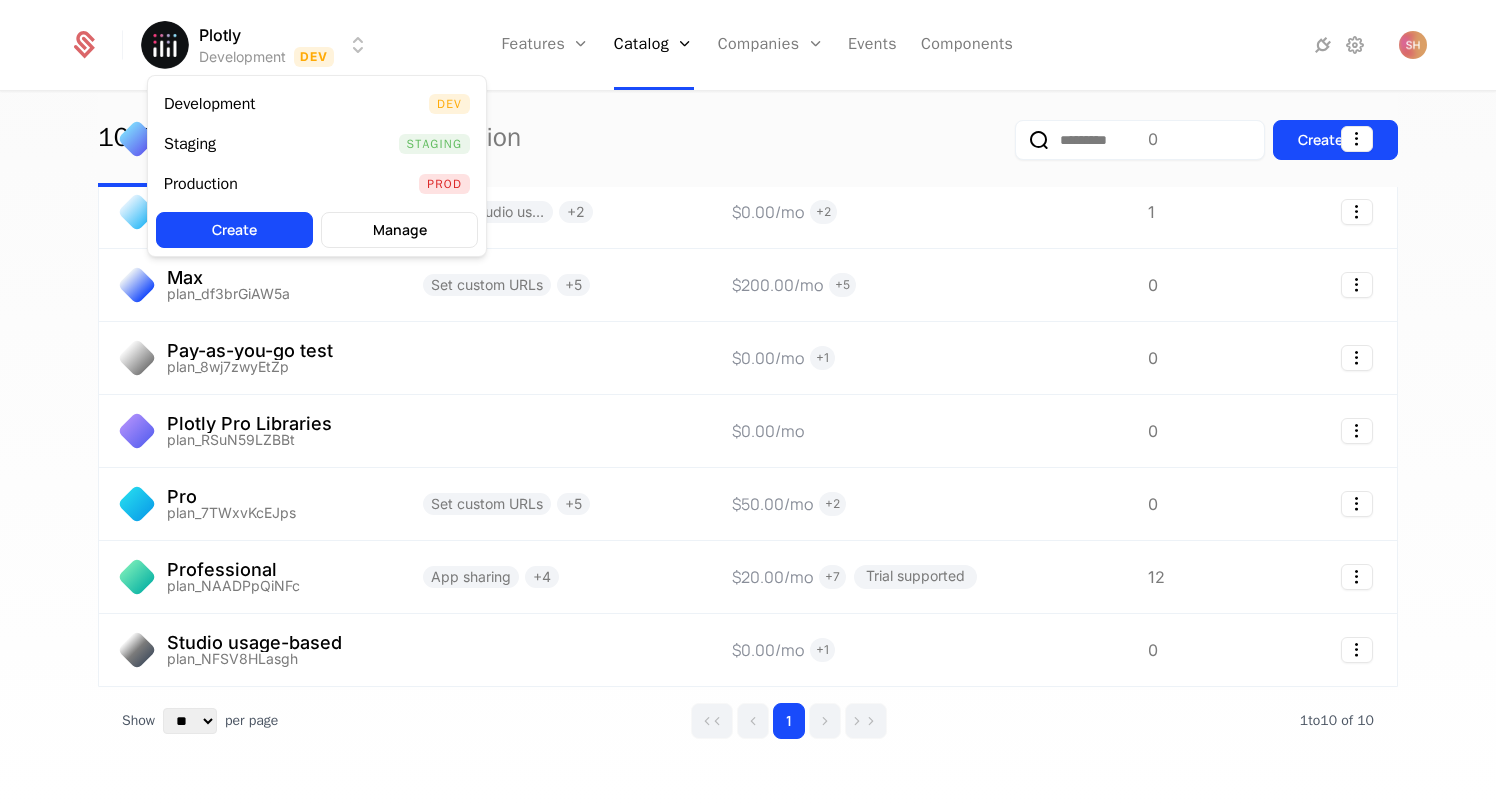 click on "Plotly Development Dev Features Features Flags Catalog Plans Add Ons Configuration Companies Companies Users Events Components 10 Plans 5 Add Ons Configuration Create  plan plan Features Prices Companies Cloud only plan_i9zChFKaAQa Concurrent apps $0.00 /mo 0 Community plan_fwchPLJwtEn Plotly Studio + 3 $0.00 /mo + 3 3609 Early Access plan_PoabNgmu8Ka 0 Free plan_UEsVVxADMT4 Plotly Studio usage + 2 $0.00 /mo + 2 1 Max plan_df3brGiAW5a Set custom URLs + 5 $200.00 /mo + 5 0 Pay-as-you-go test plan_8wj7zwyEtZp $0.00 /mo + 1 0 Plotly Pro Libraries plan_RSuN59LZBBt $0.00 /mo 0 Pro plan_7TWxvKcEJps Set custom URLs + 5 $50.00 /mo + 2 0 Professional plan_NAADPpQiNFc App sharing + 4 $20.00 /mo + 7 Trial supported 12 Studio usage-based plan_NFSV8HLasgh $0.00 /mo + 1 0 Show ** ** ** *** *** per page per page 1 1  to  10   of   10  of   10
Best Viewed on Desktop You're currently viewing this on a  mobile device . For the best experience,   we recommend using a desktop or larger screens Got it  Development" at bounding box center (748, 403) 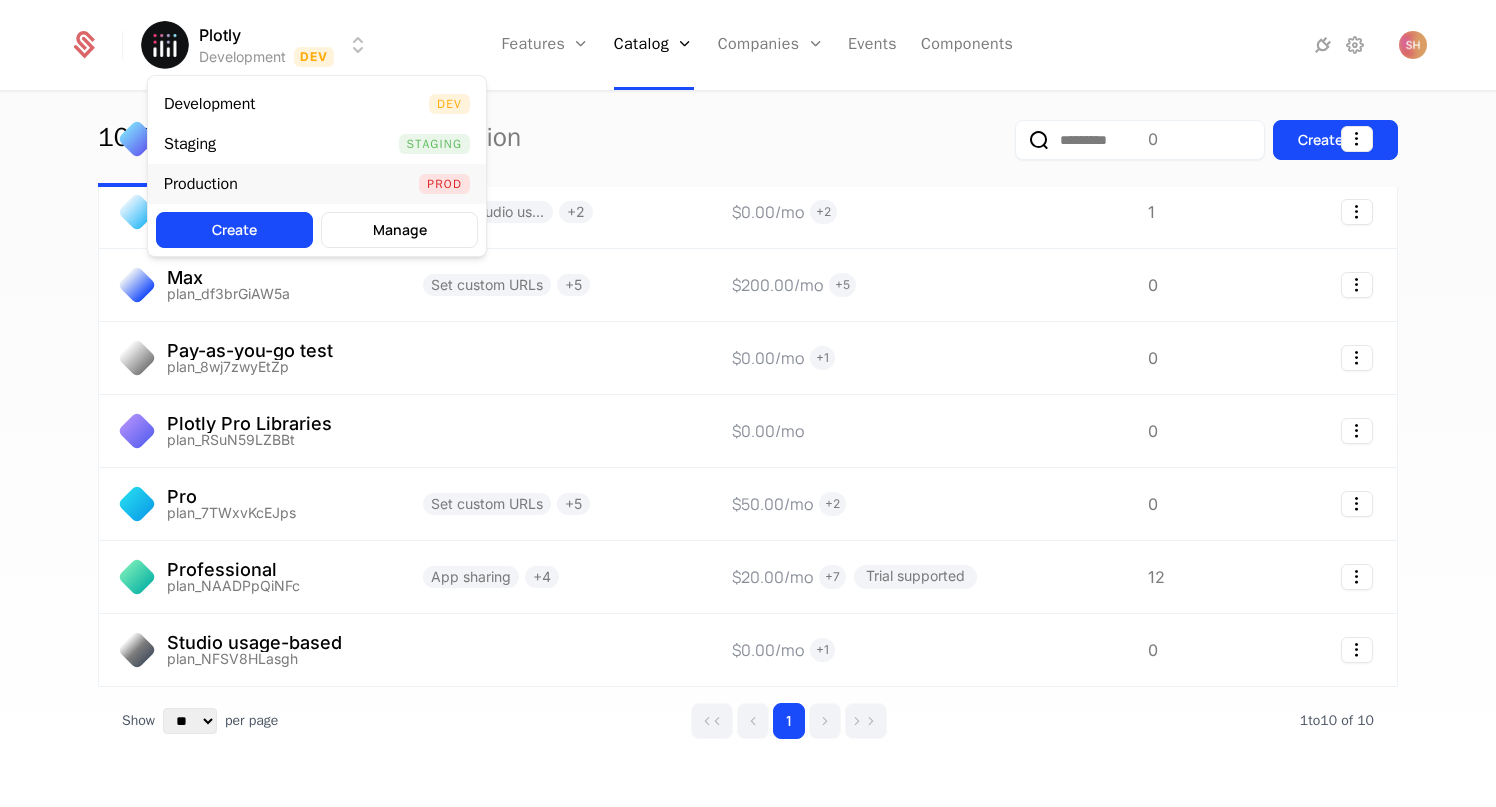 click on "Production Prod" at bounding box center [317, 184] 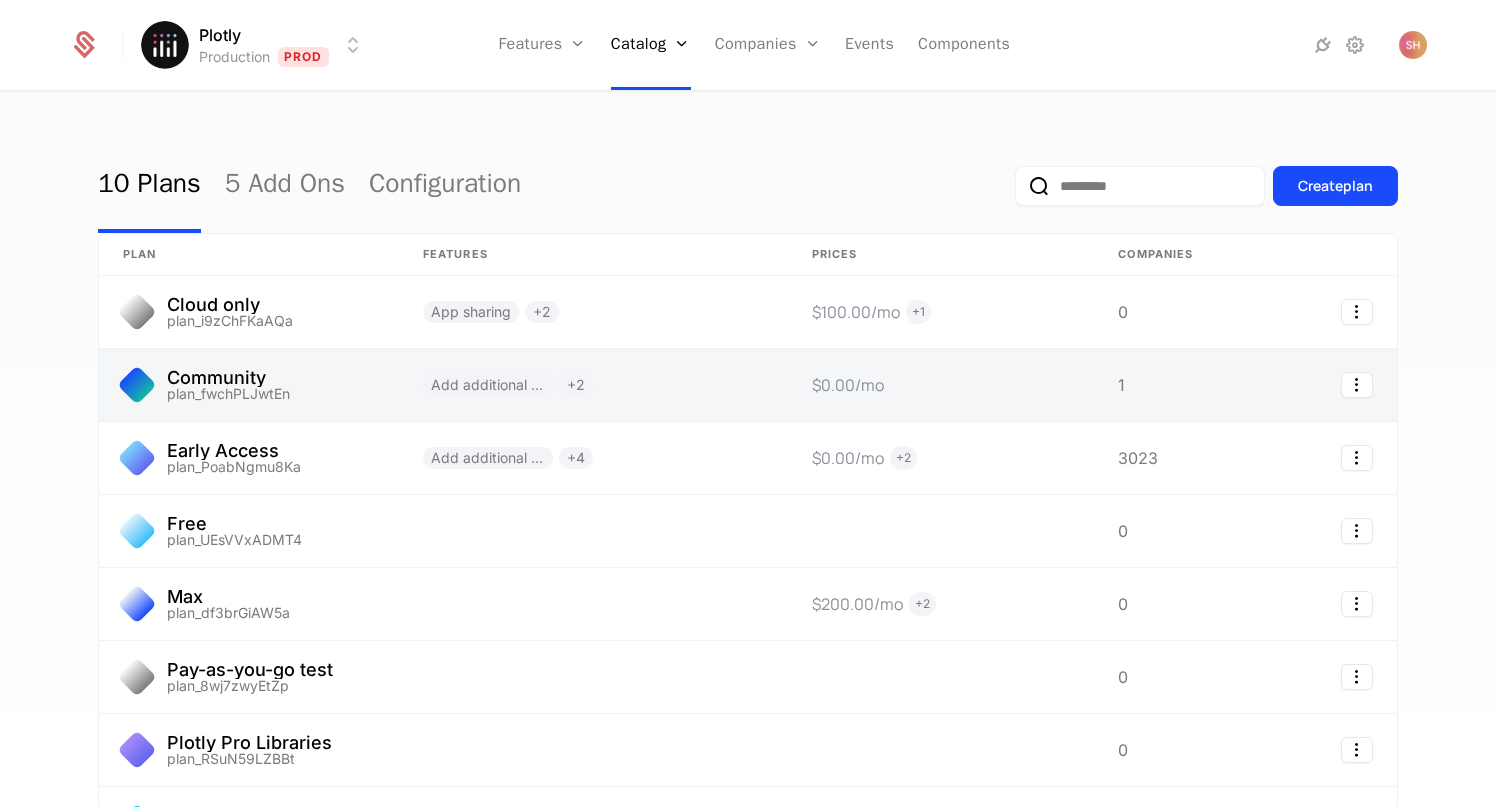 scroll, scrollTop: 0, scrollLeft: 0, axis: both 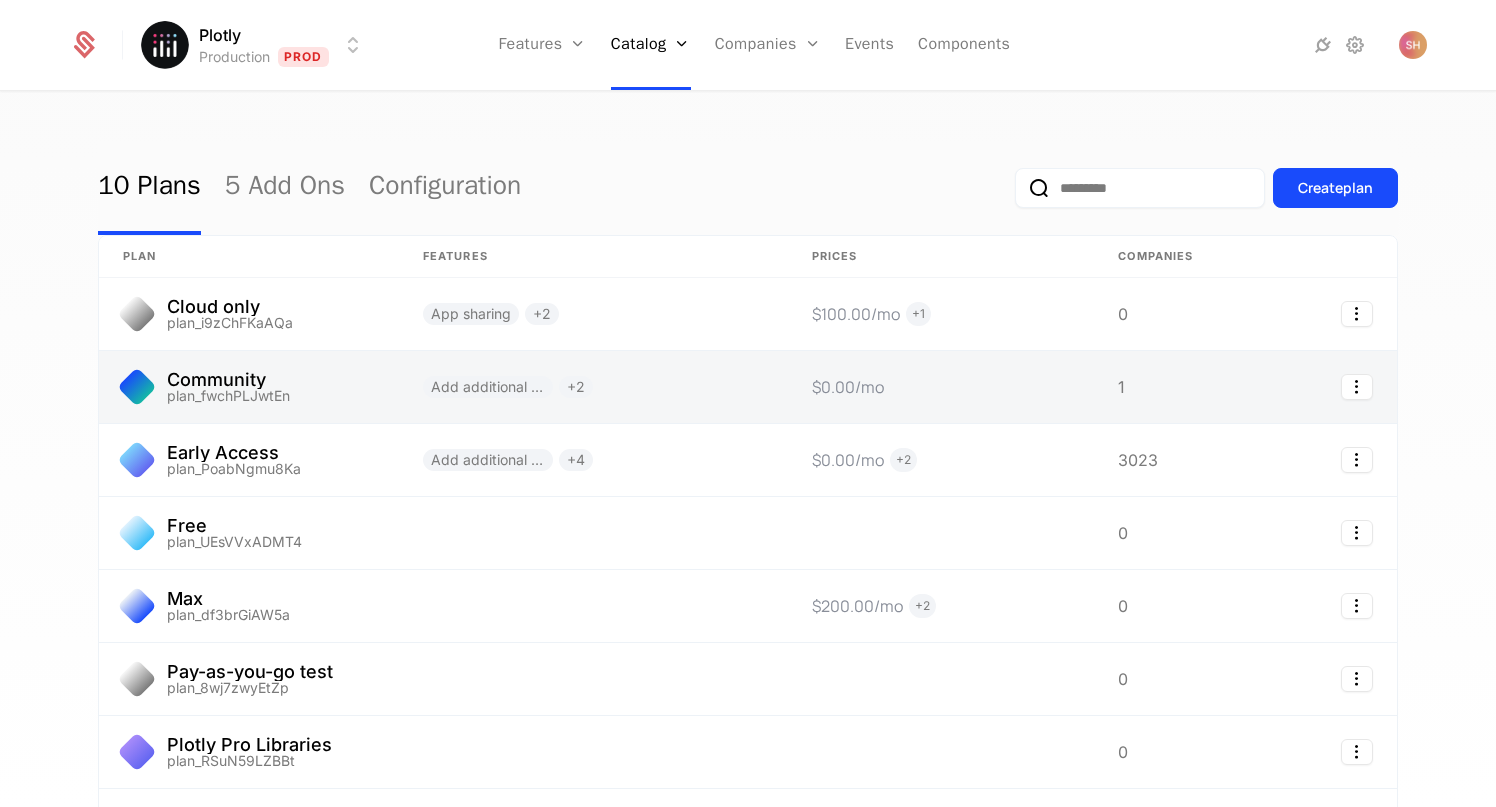 click at bounding box center (249, 387) 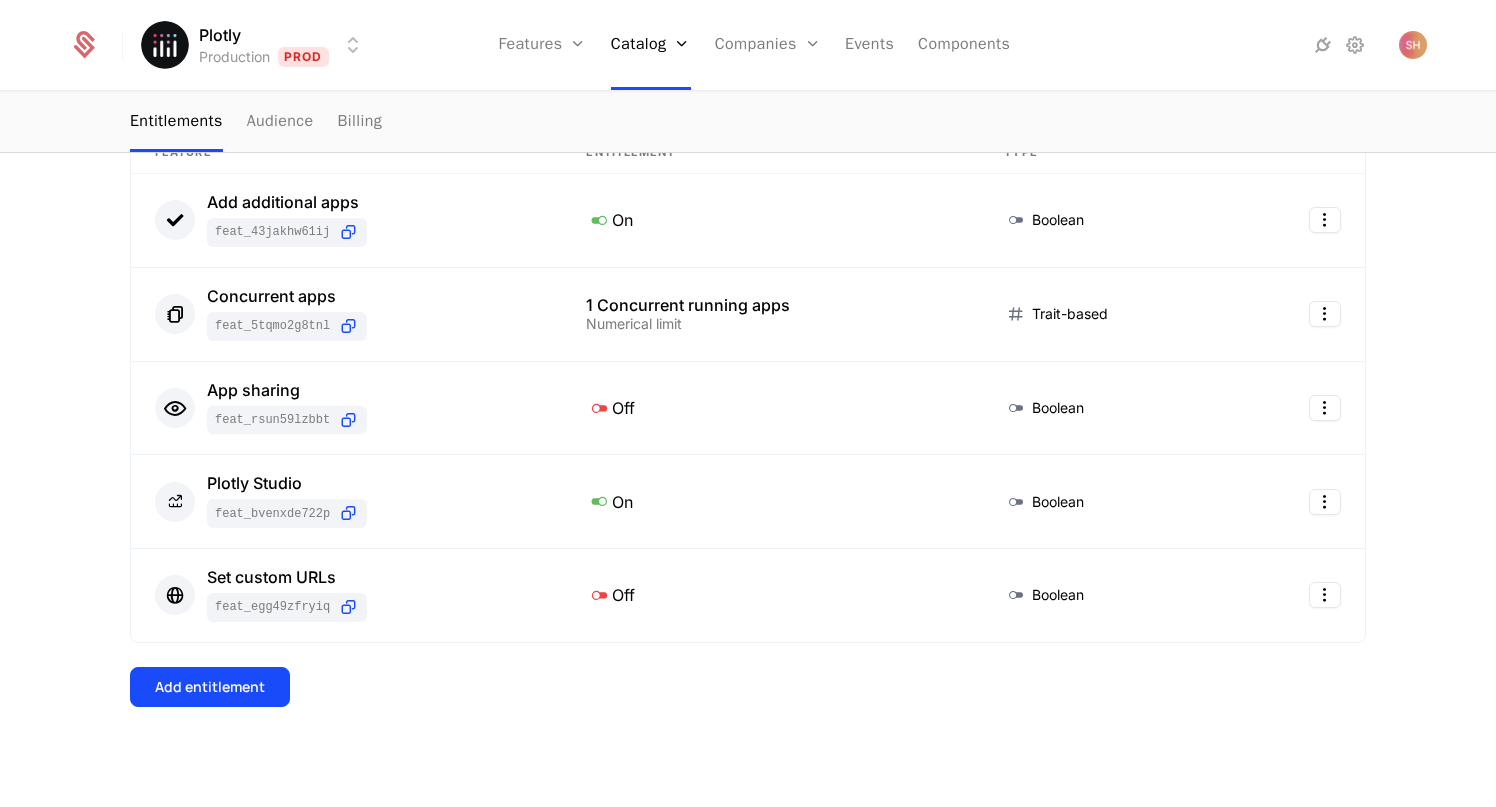scroll, scrollTop: 0, scrollLeft: 0, axis: both 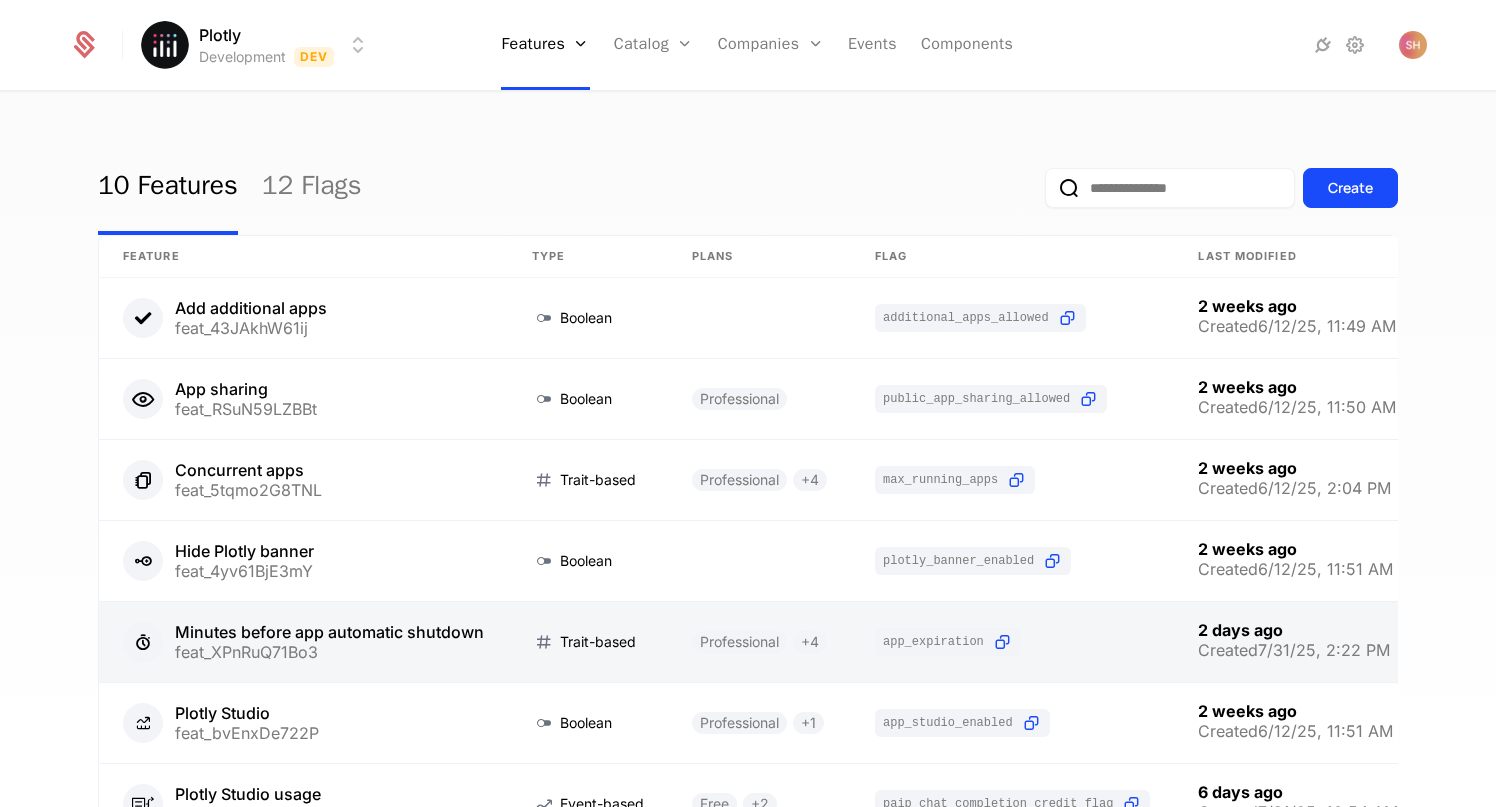click at bounding box center [303, 642] 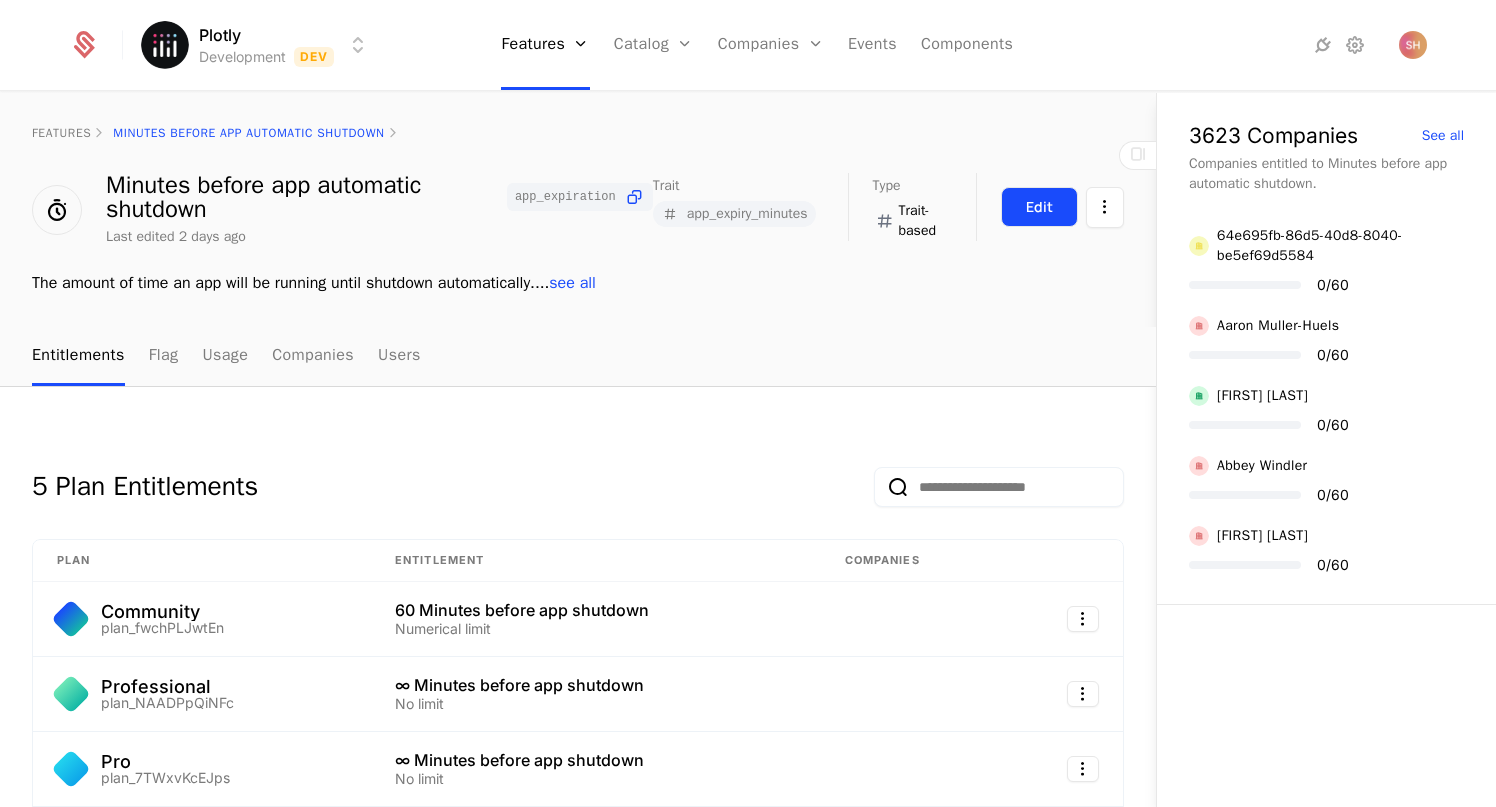 click on "Edit" at bounding box center [1039, 207] 